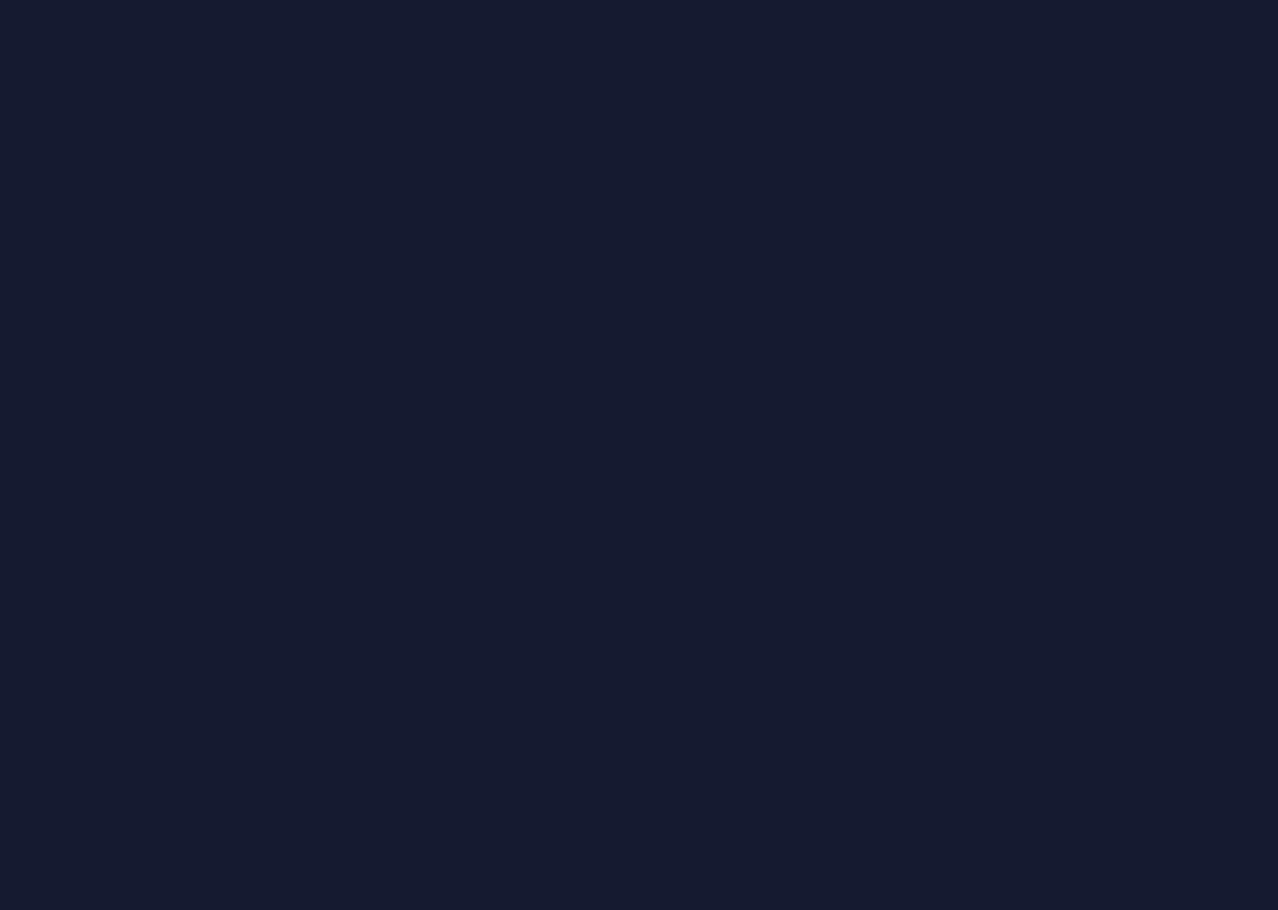scroll, scrollTop: 0, scrollLeft: 0, axis: both 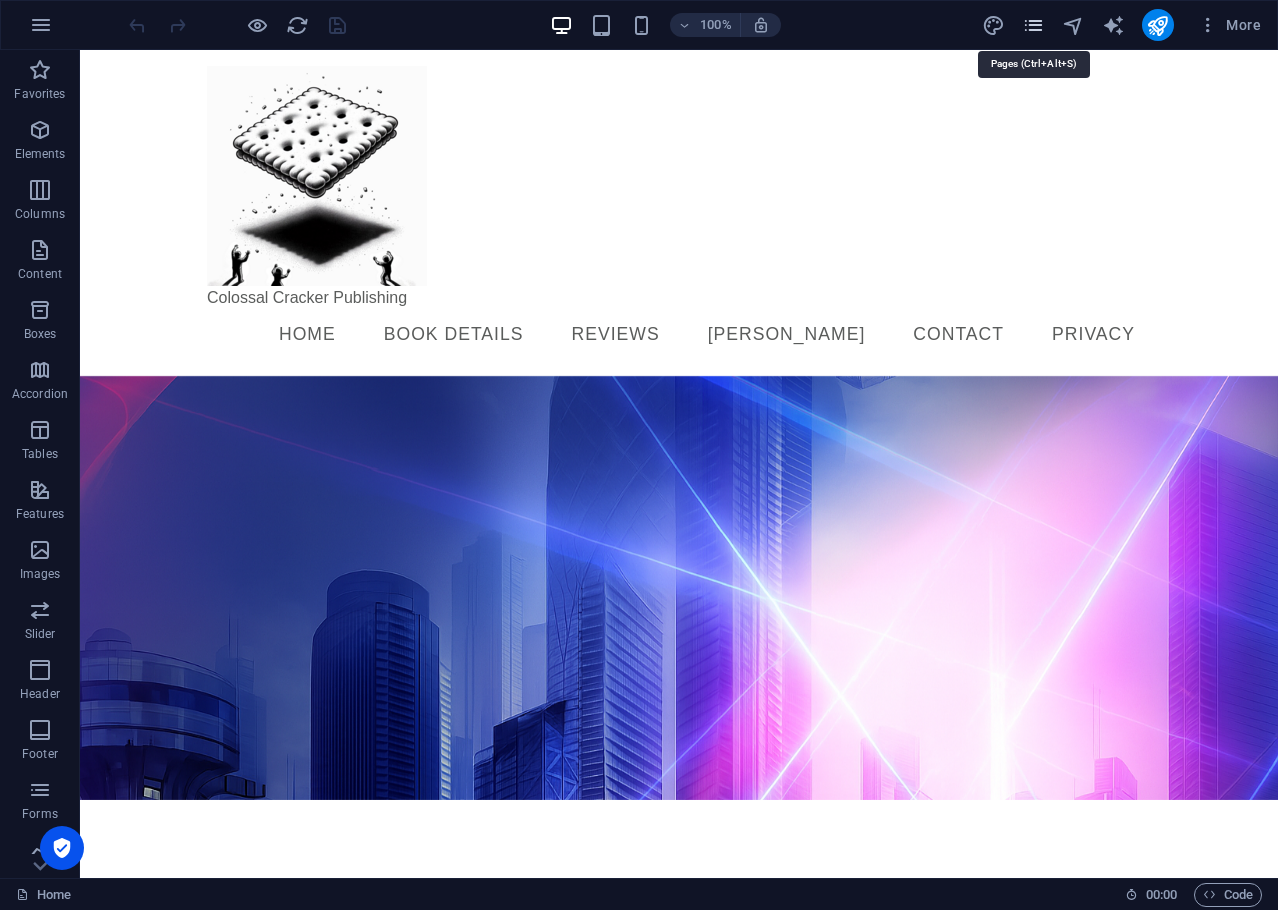 click at bounding box center [1033, 25] 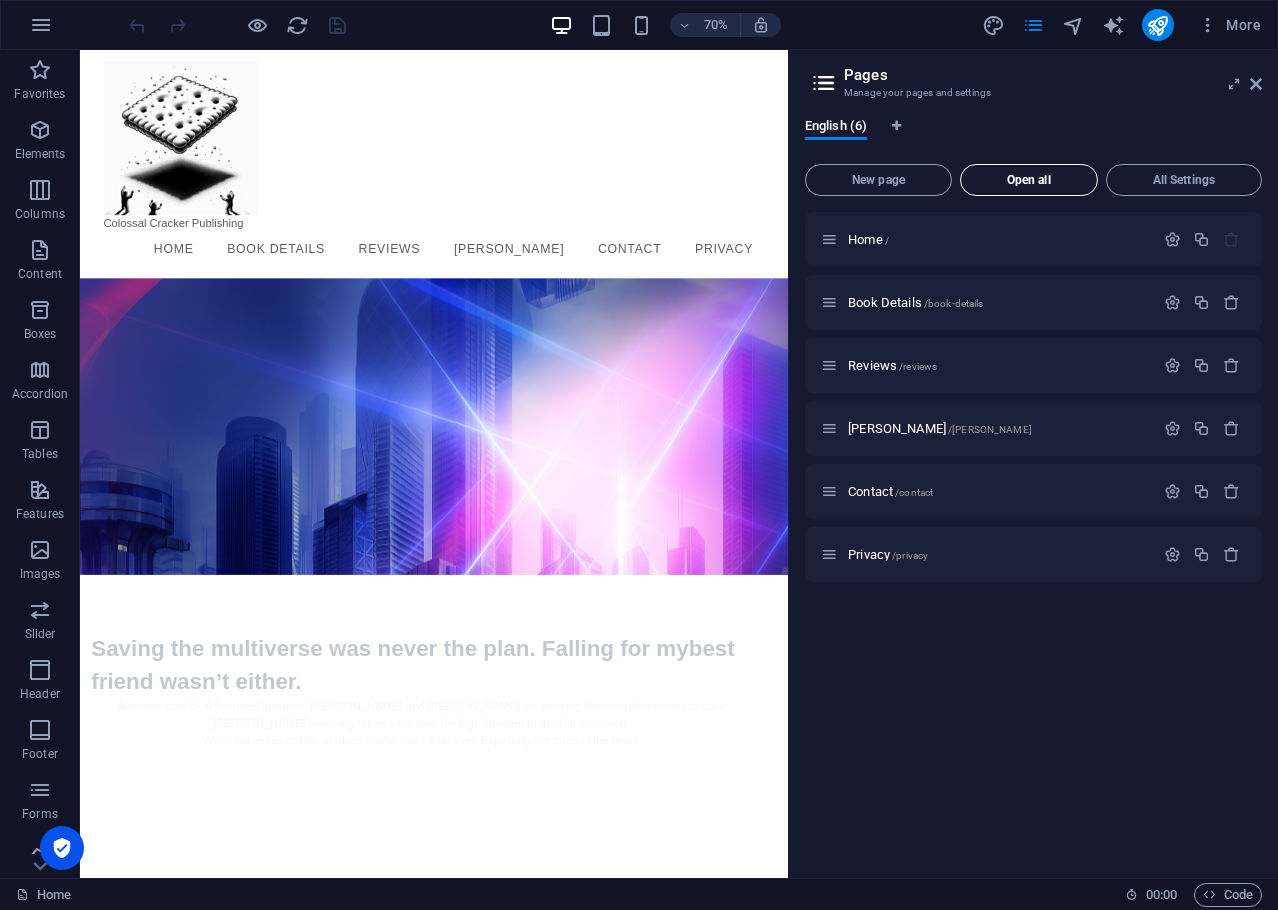 click on "Open all" at bounding box center [1029, 180] 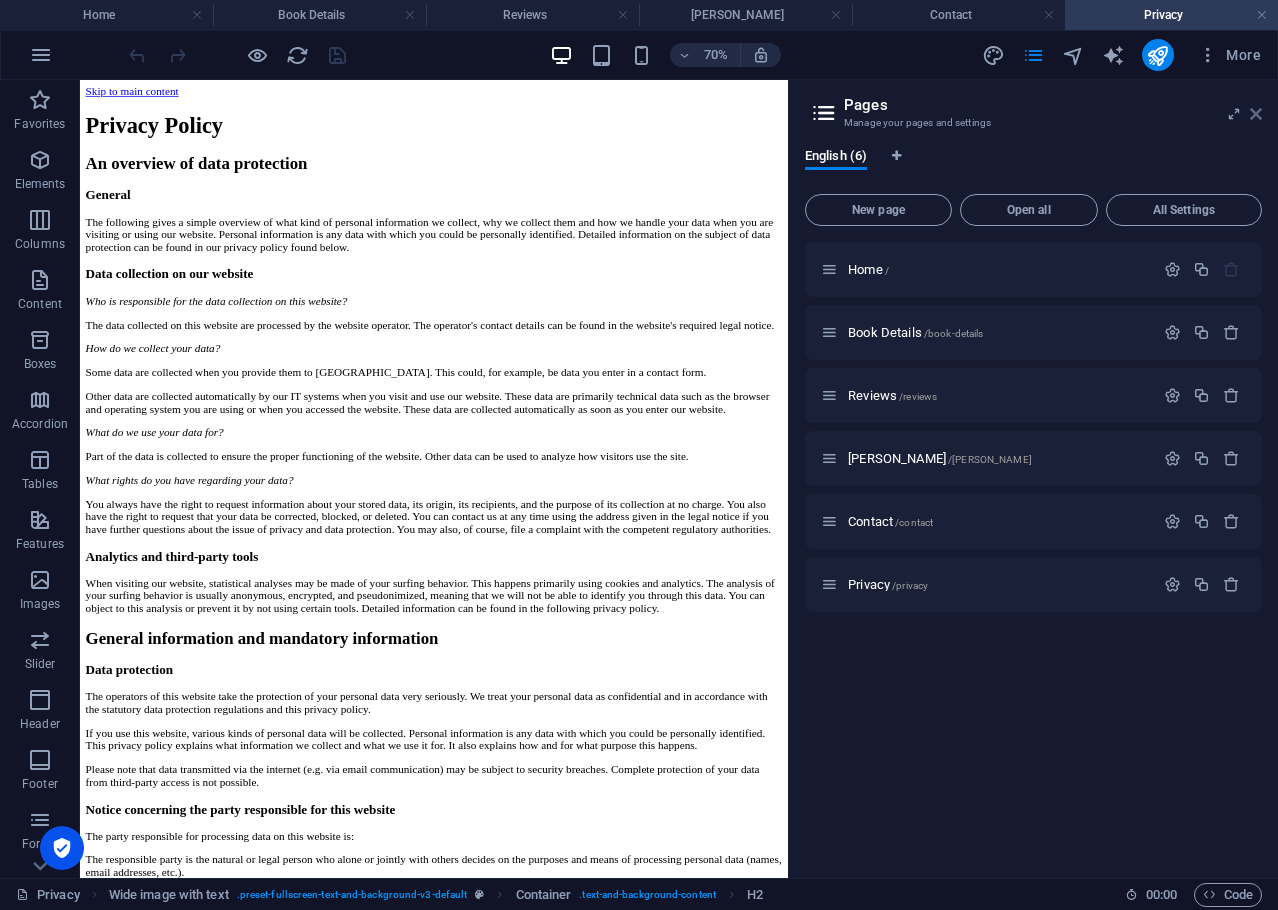 scroll, scrollTop: 0, scrollLeft: 0, axis: both 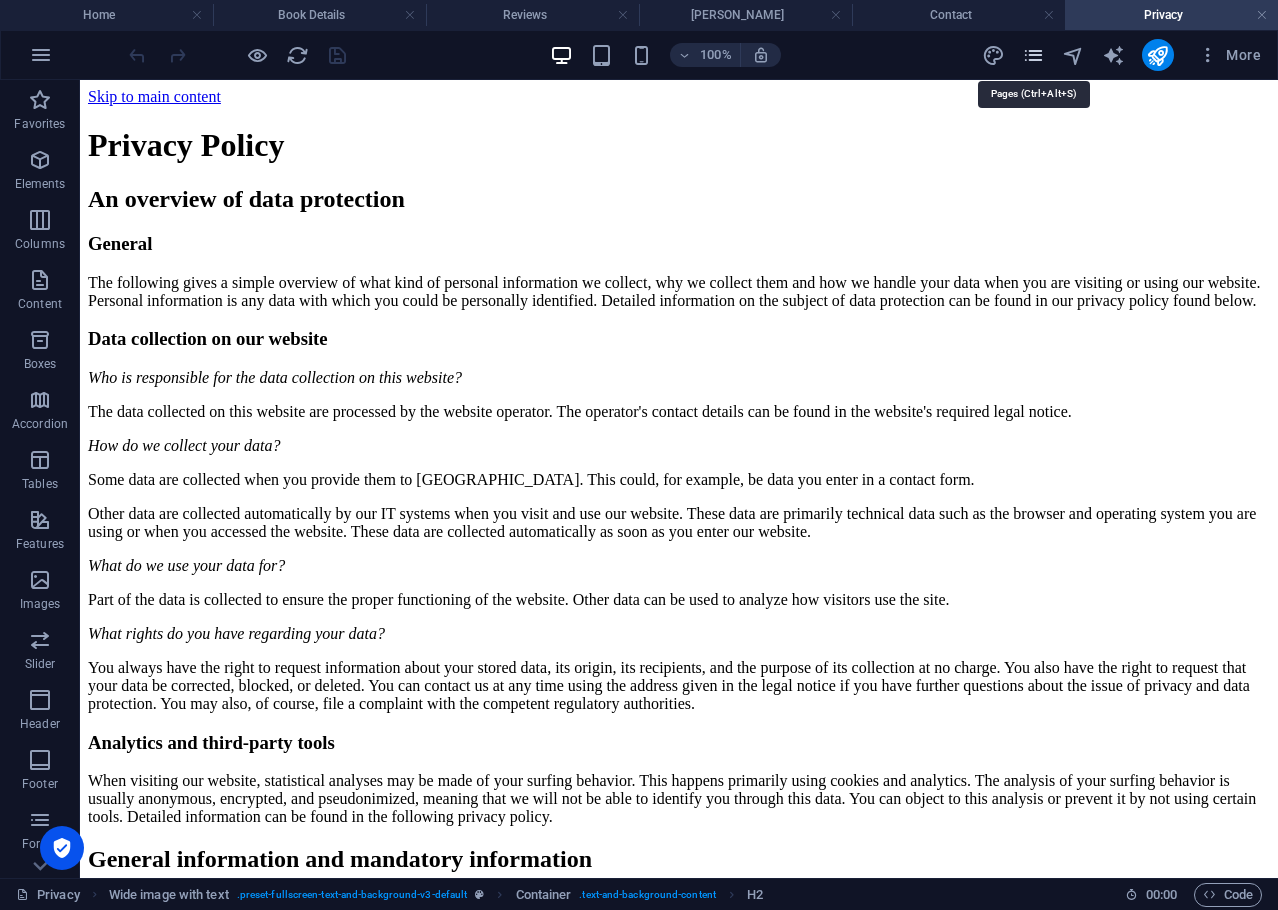 click at bounding box center [1033, 55] 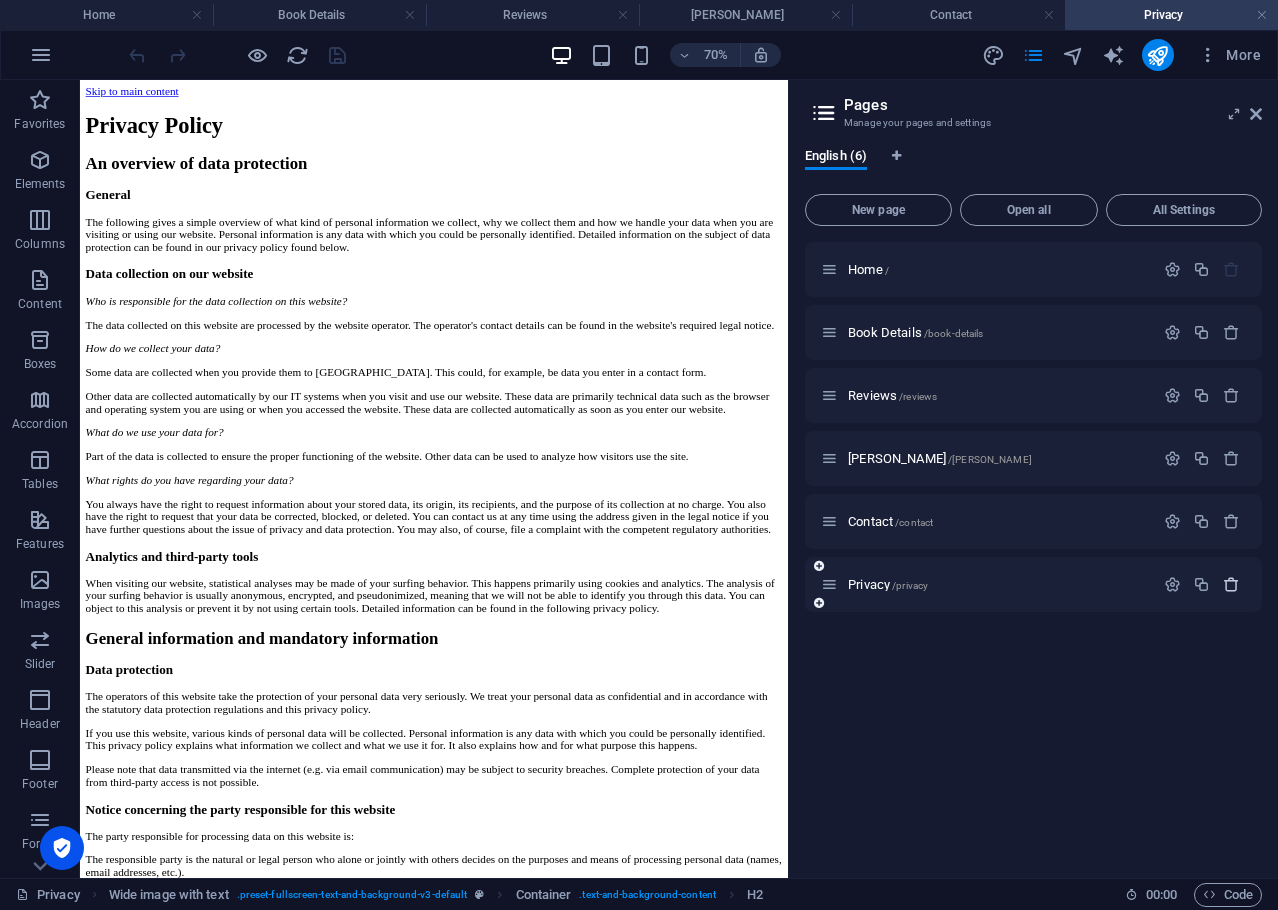 click at bounding box center (1231, 584) 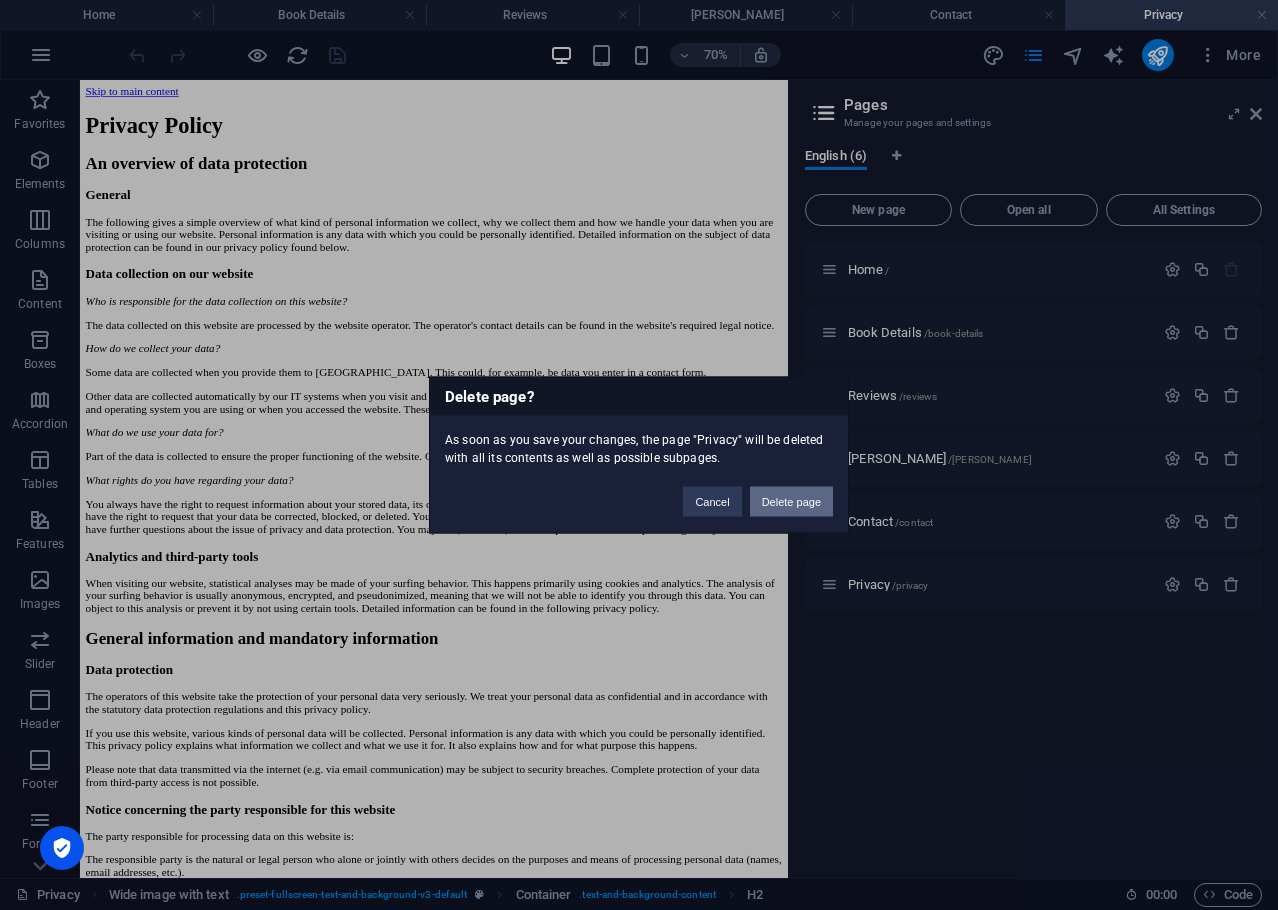 click on "Delete page" at bounding box center [791, 502] 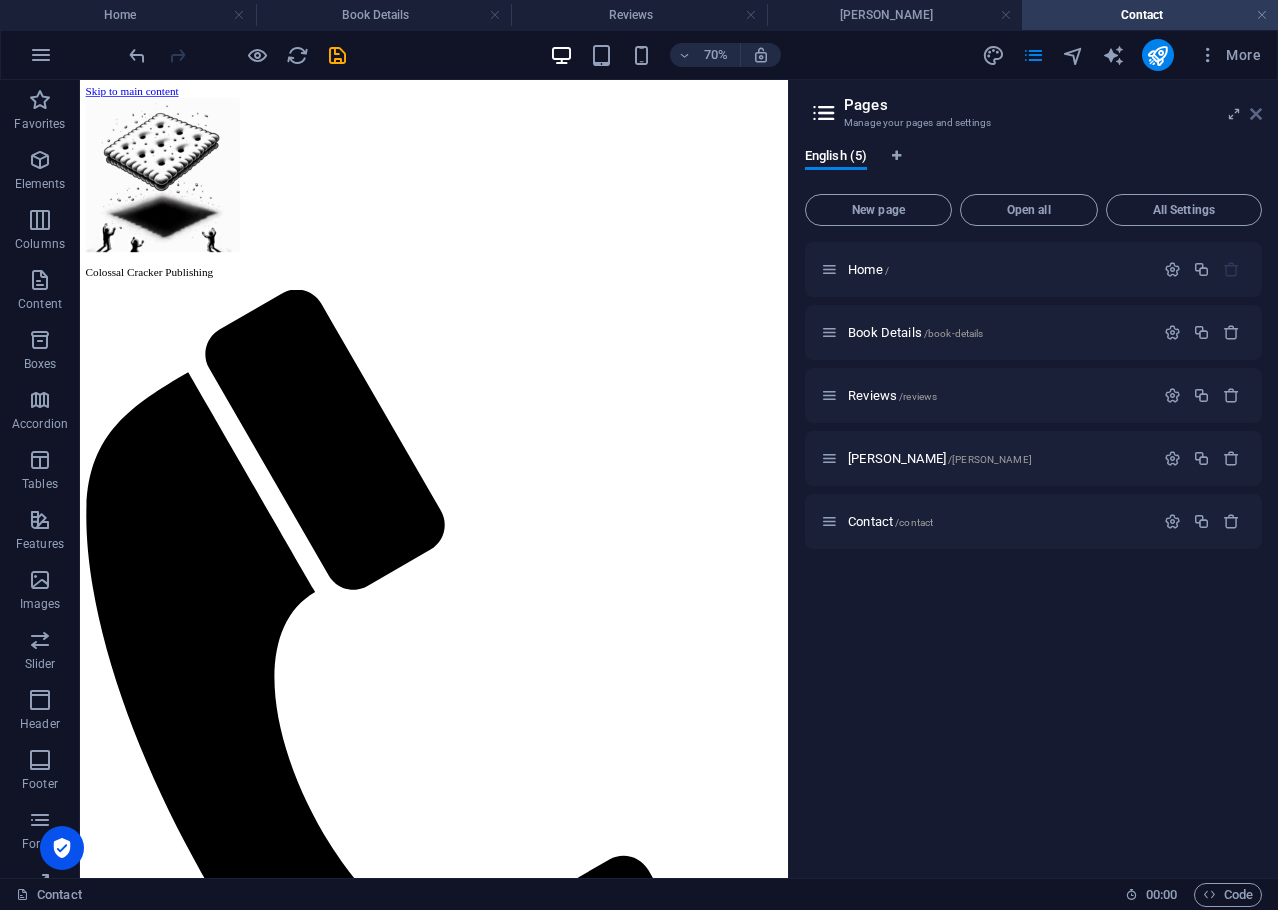 click at bounding box center [1256, 114] 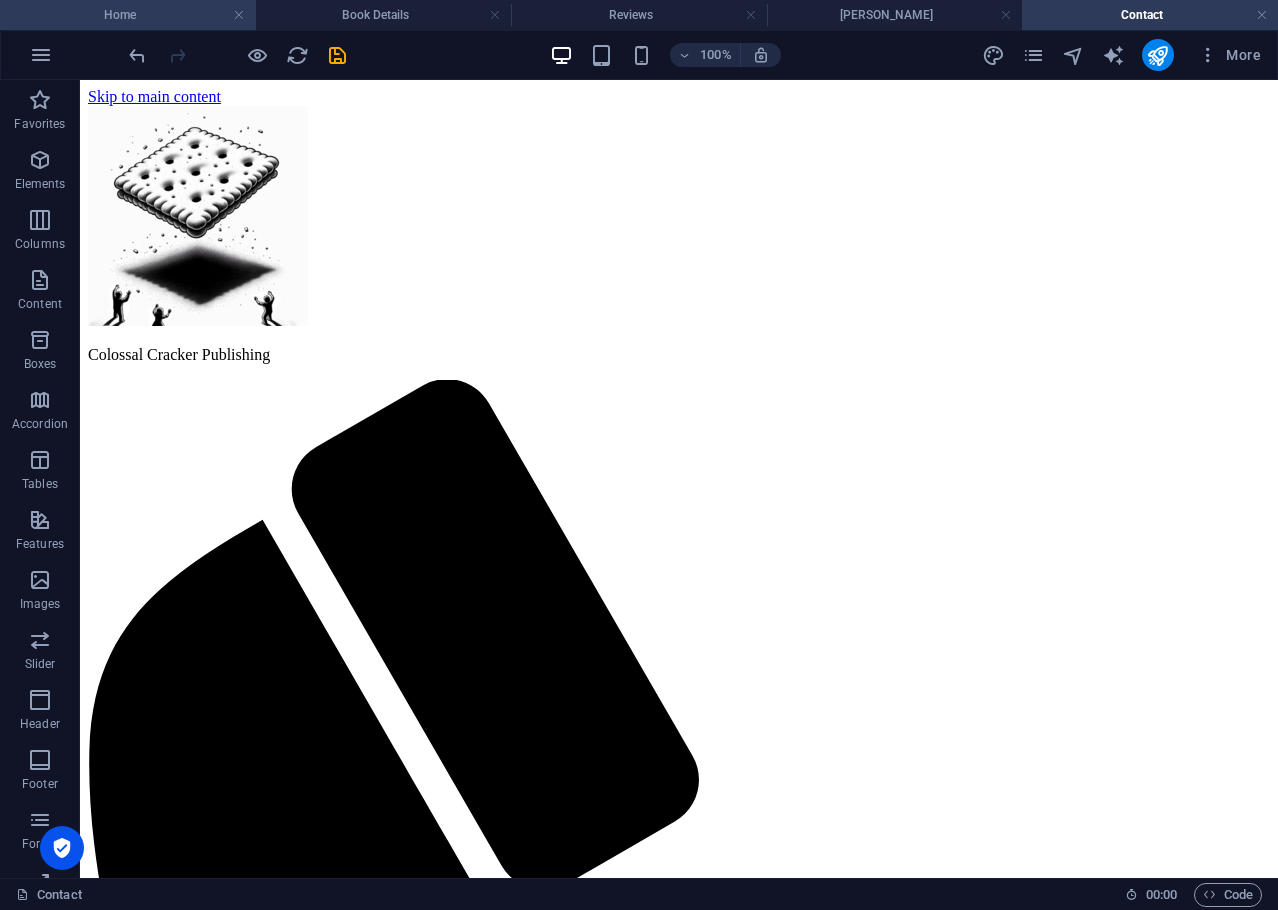click on "Home" at bounding box center [128, 15] 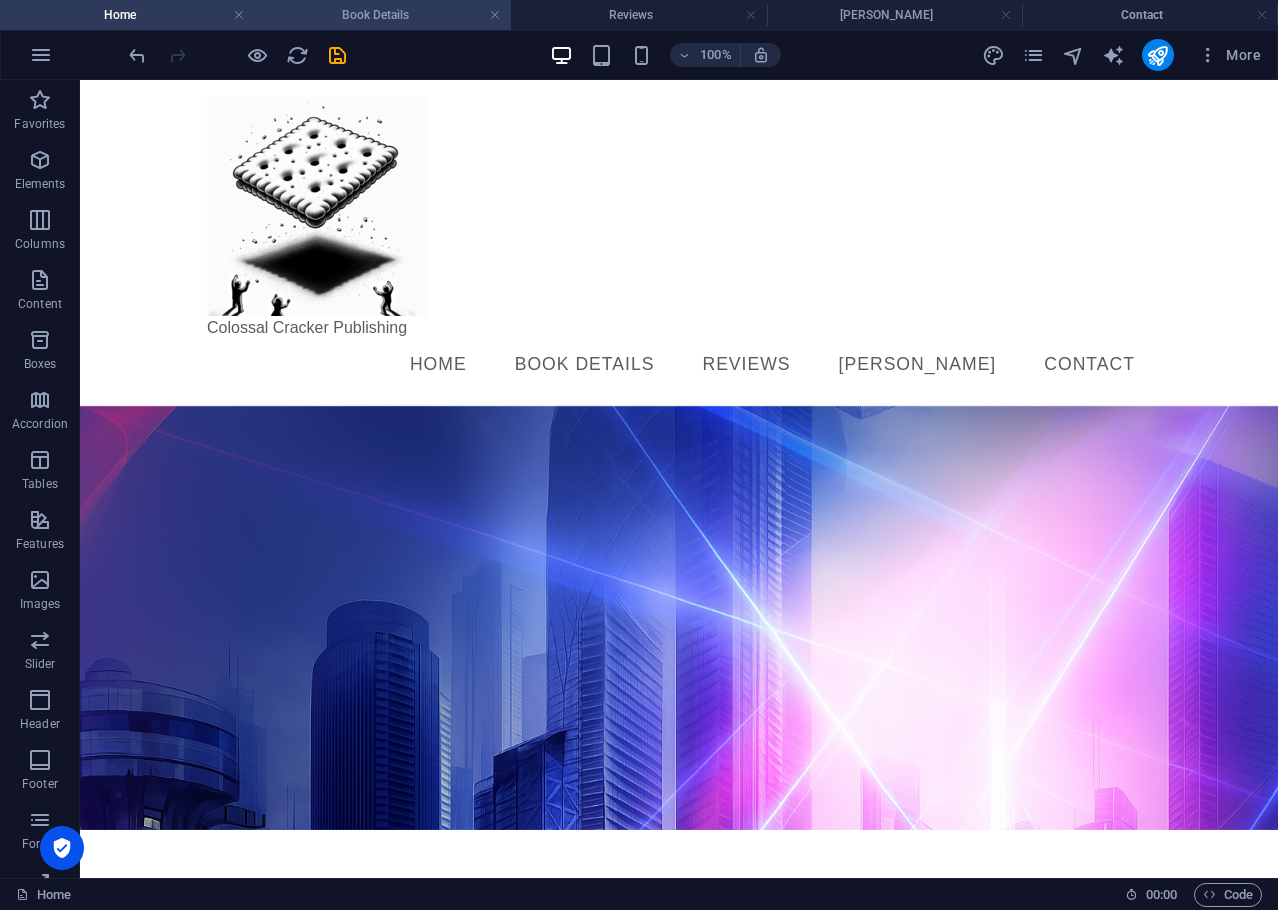 click on "Book Details" at bounding box center [384, 15] 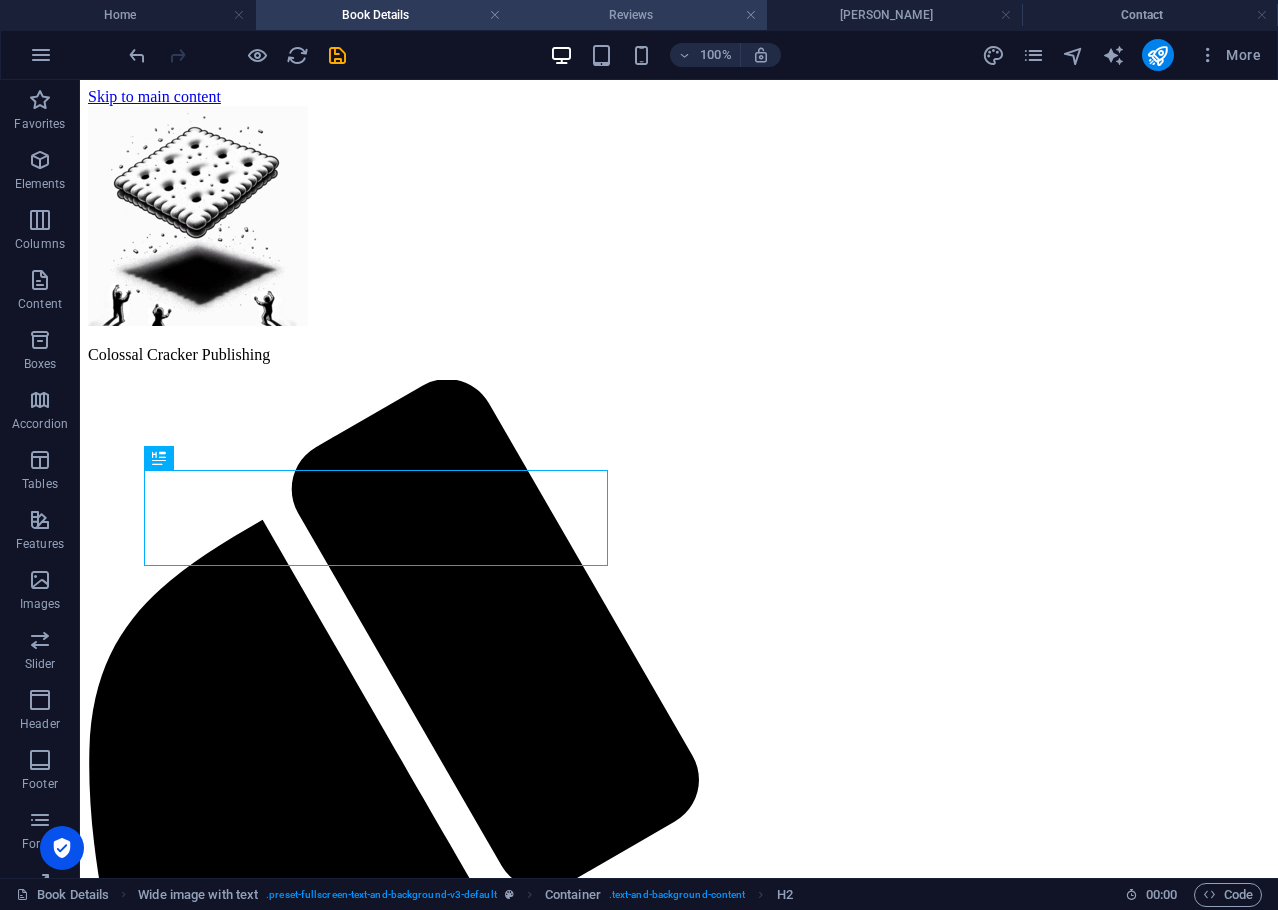 click on "Reviews" at bounding box center [639, 15] 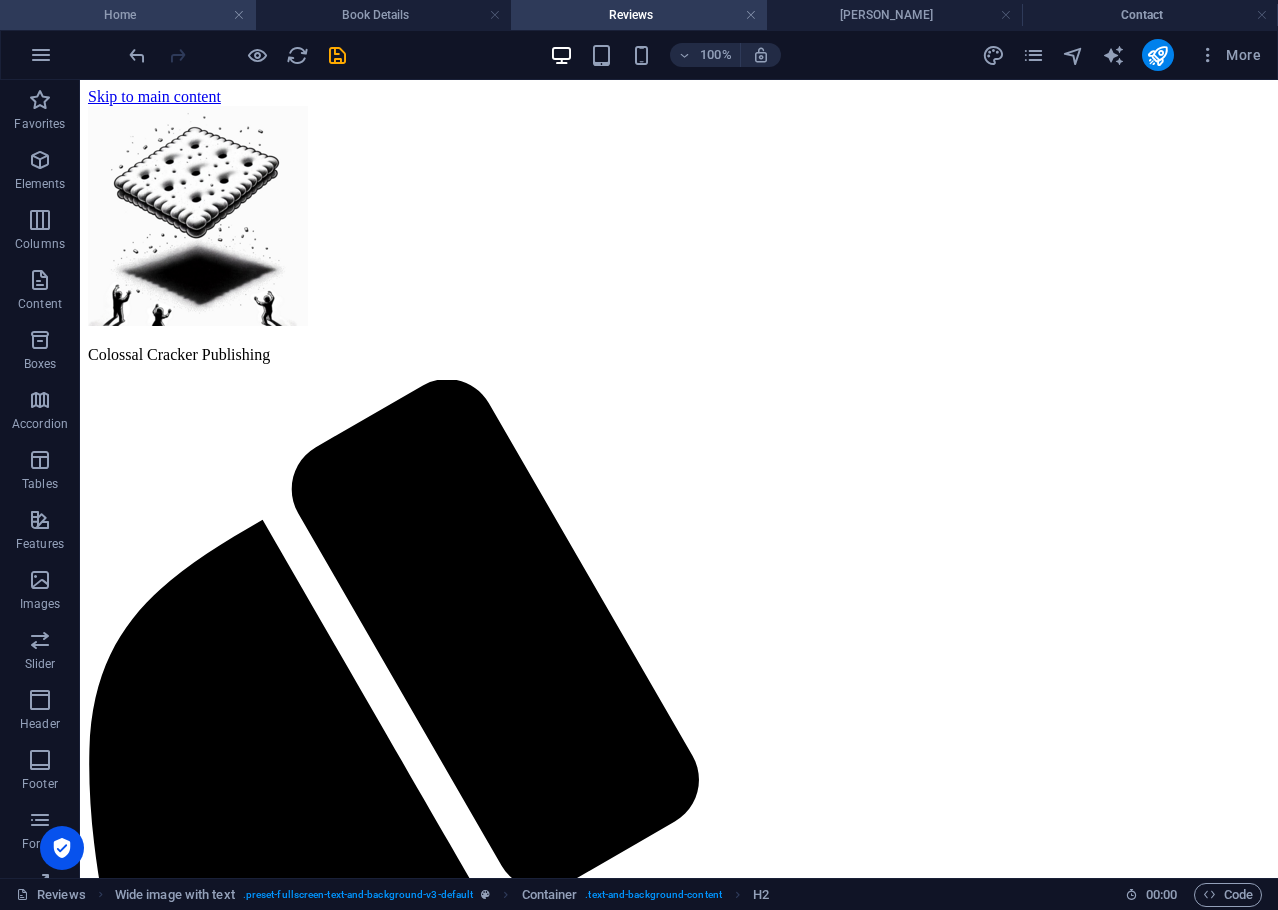 click on "Home" at bounding box center [128, 15] 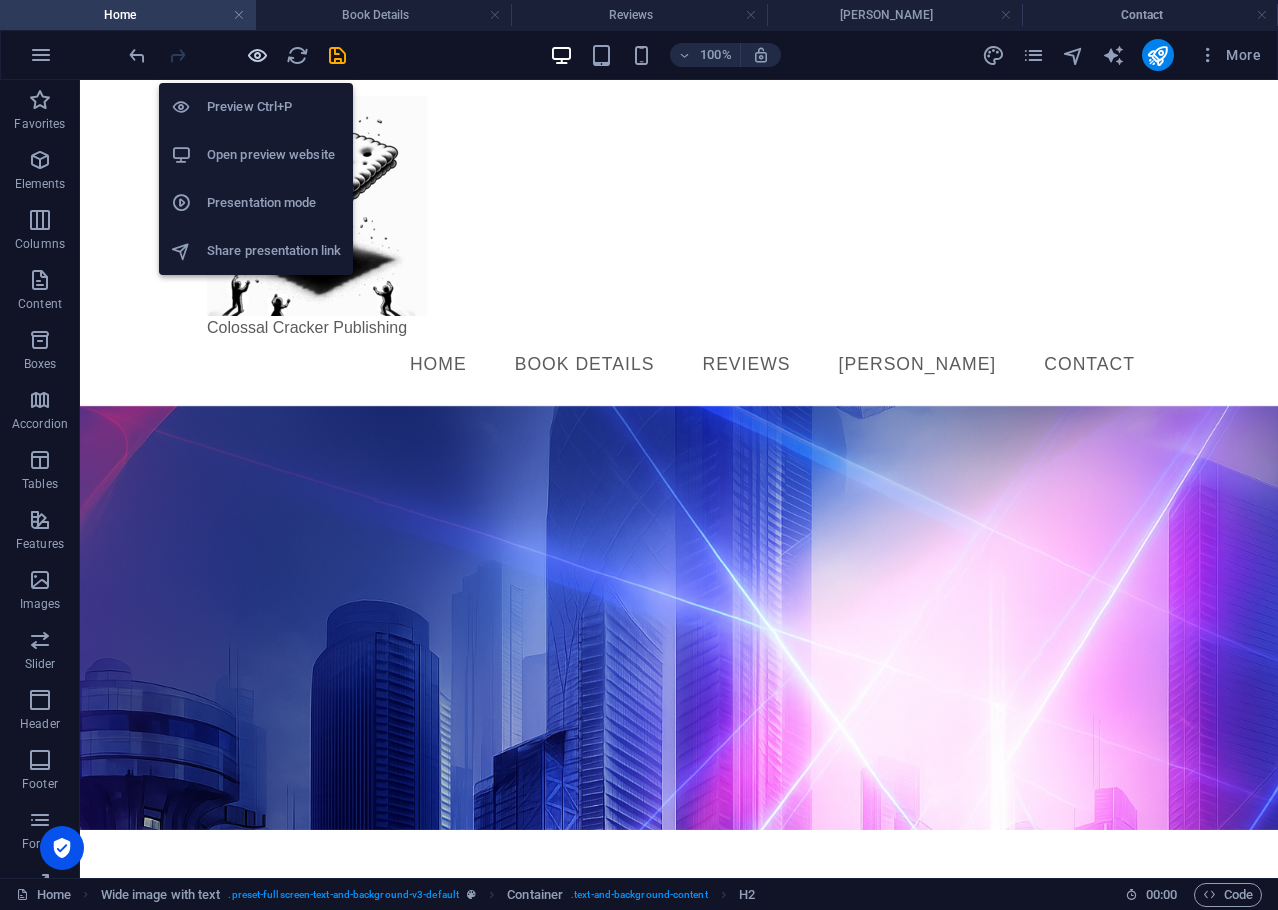 click at bounding box center (257, 55) 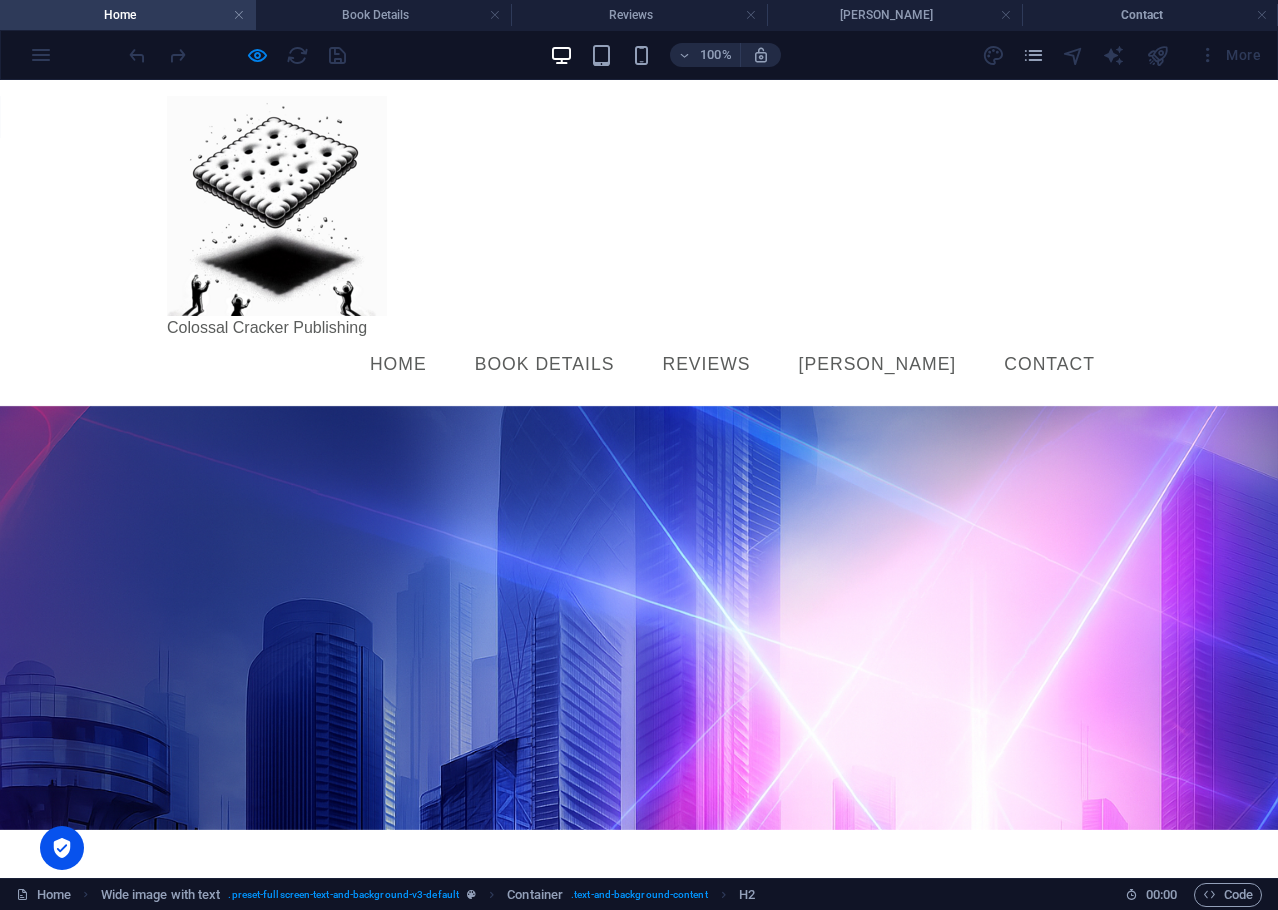 click on "Book Details" at bounding box center [545, 365] 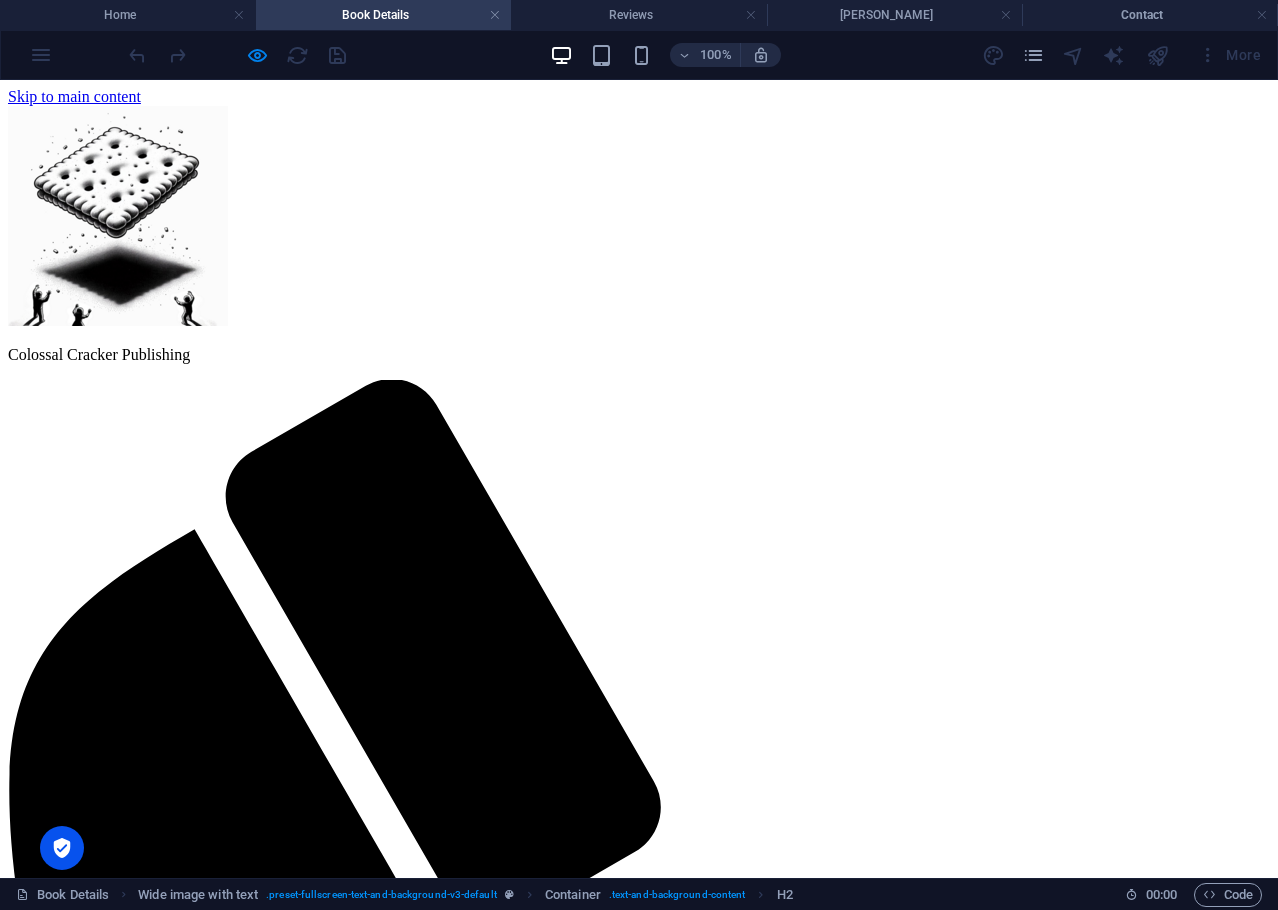 click on "Privacy" at bounding box center [72, 2173] 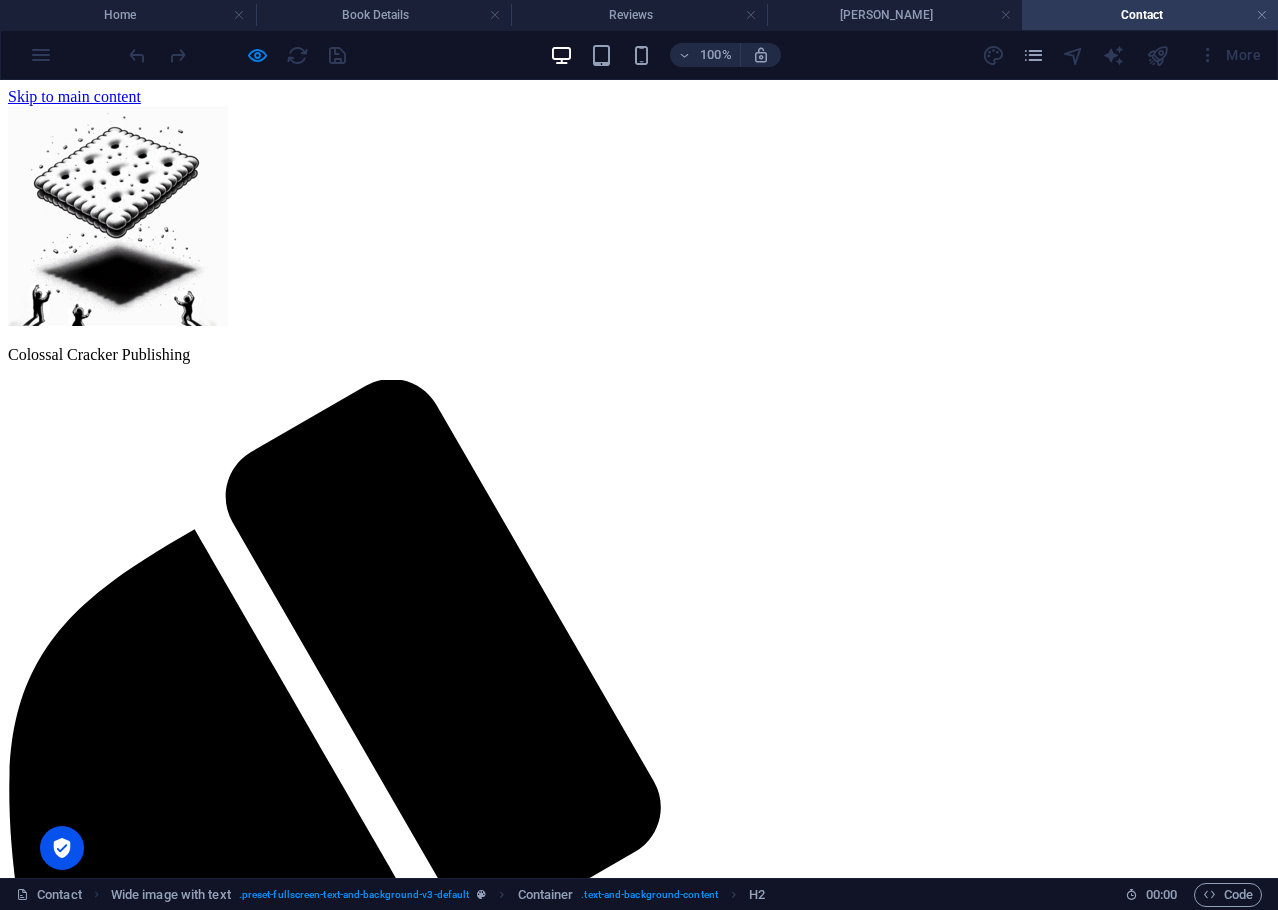 click on "Privacy" at bounding box center [72, 2173] 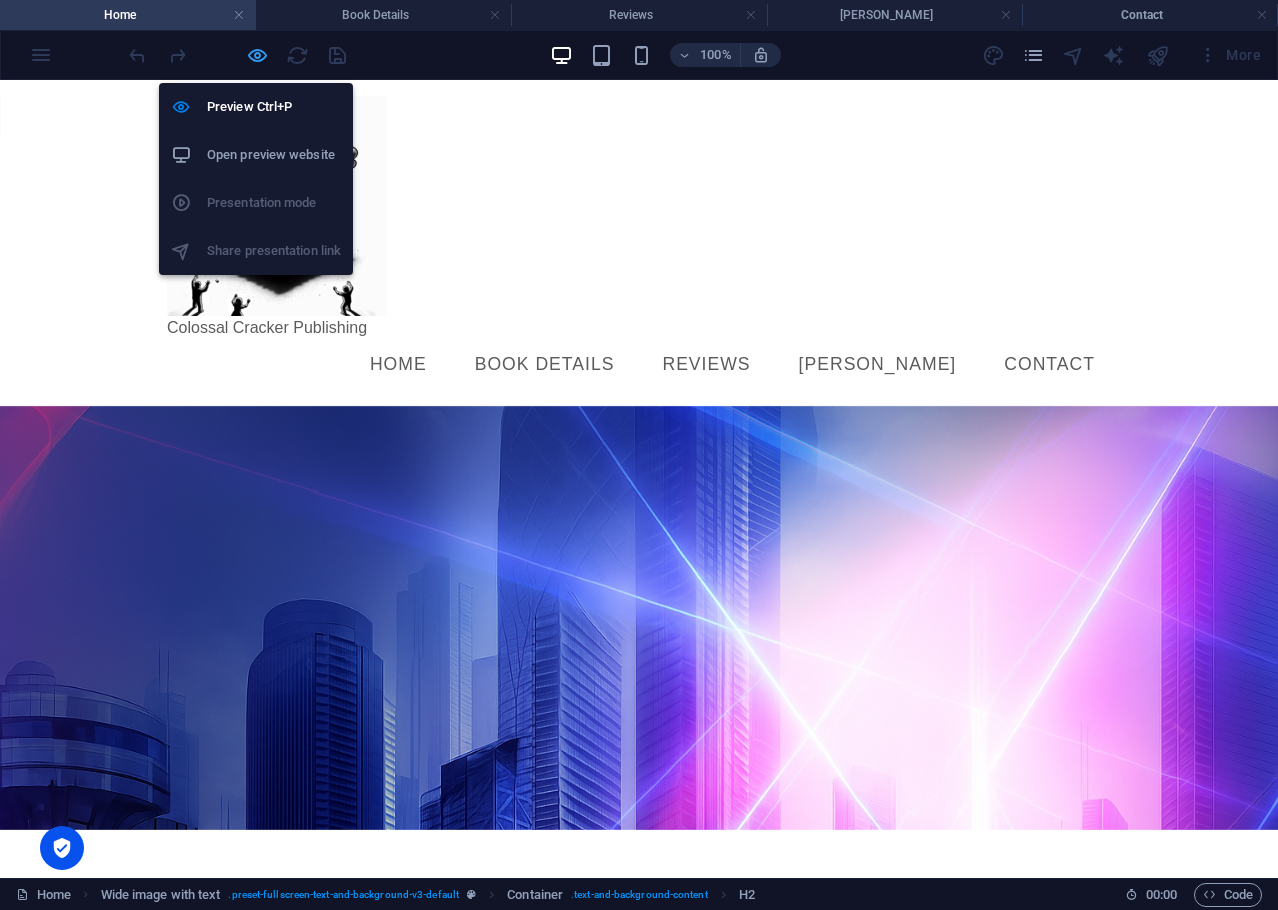 click at bounding box center (257, 55) 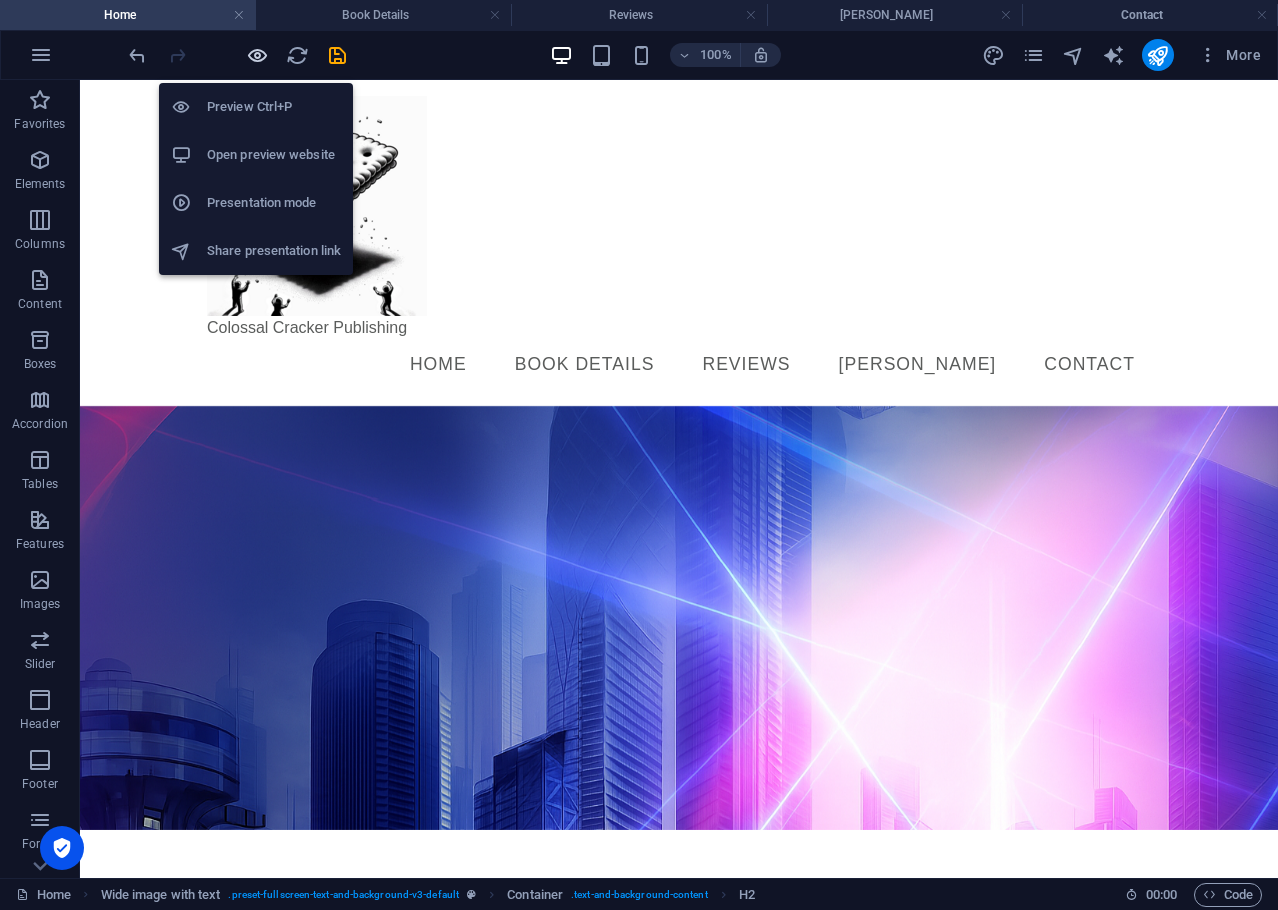 click at bounding box center [257, 55] 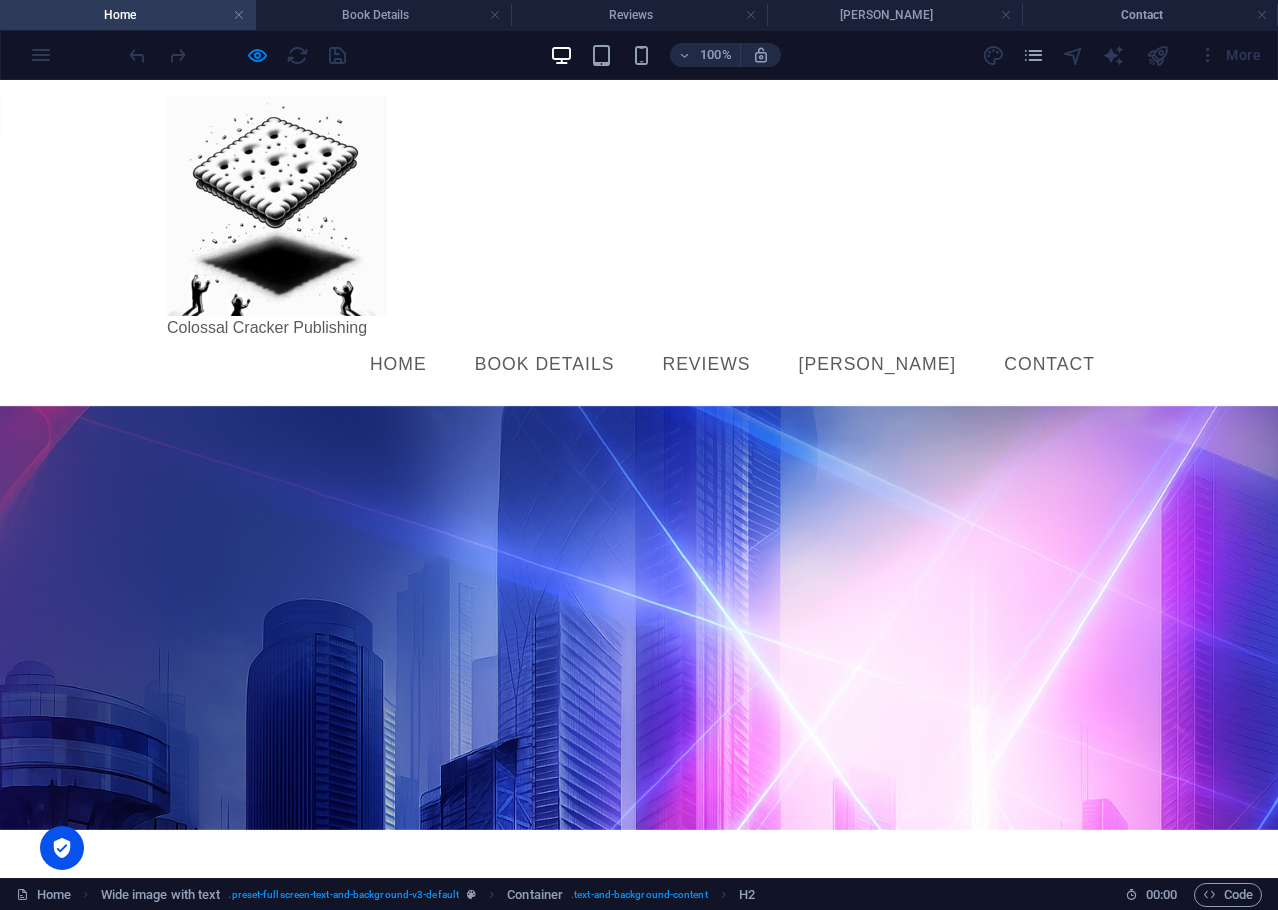 click on "Book Details" at bounding box center [545, 365] 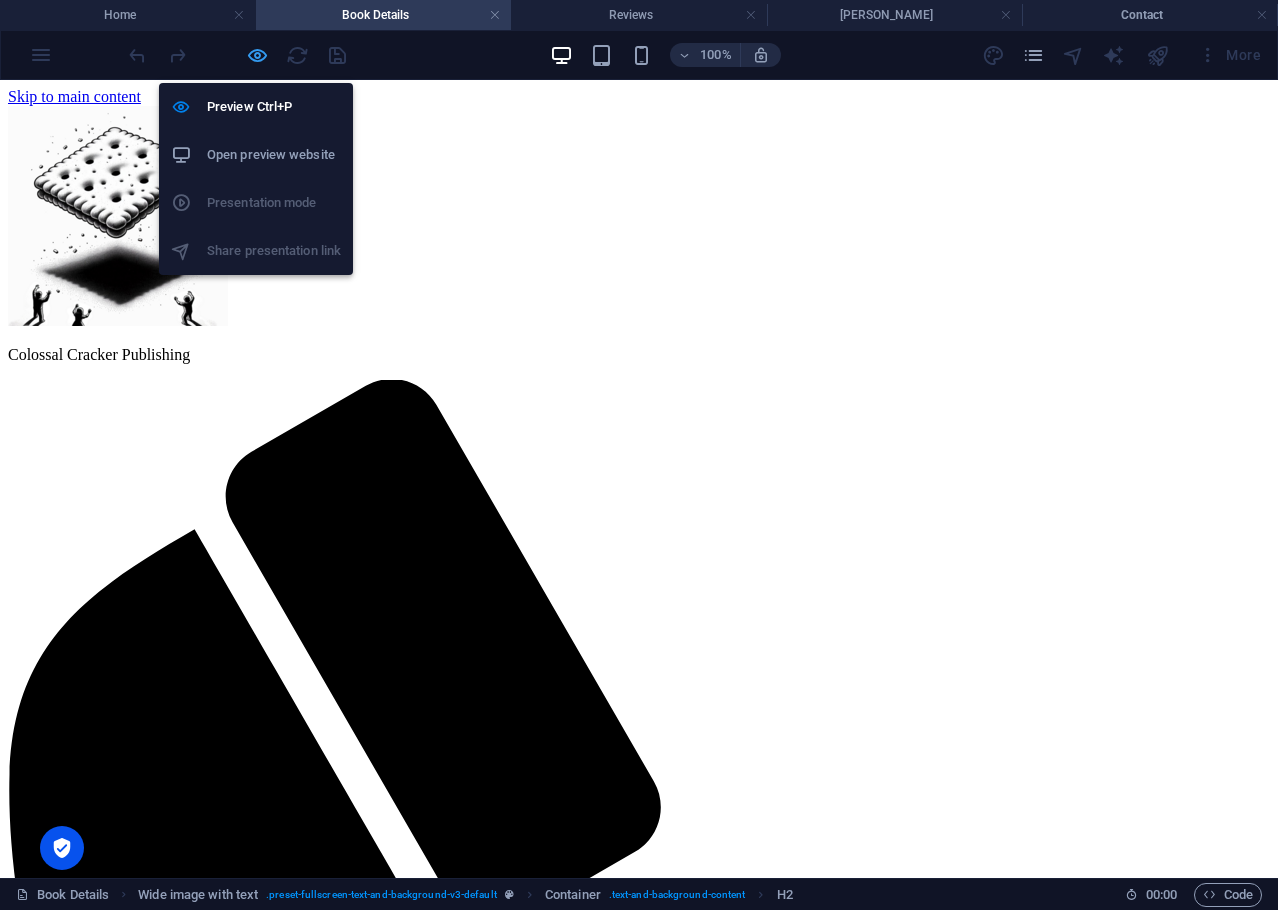 click at bounding box center [257, 55] 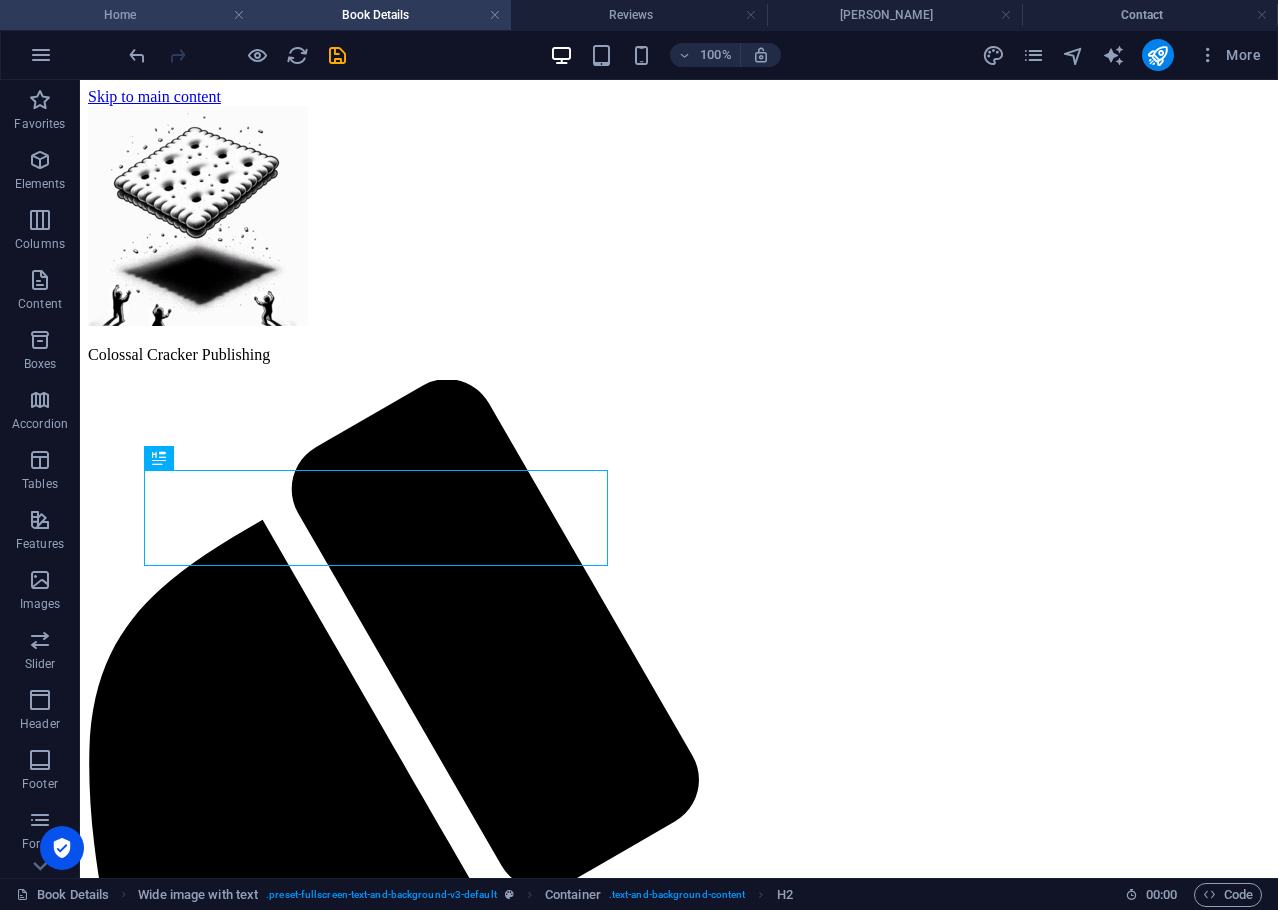 click on "Home" at bounding box center (128, 15) 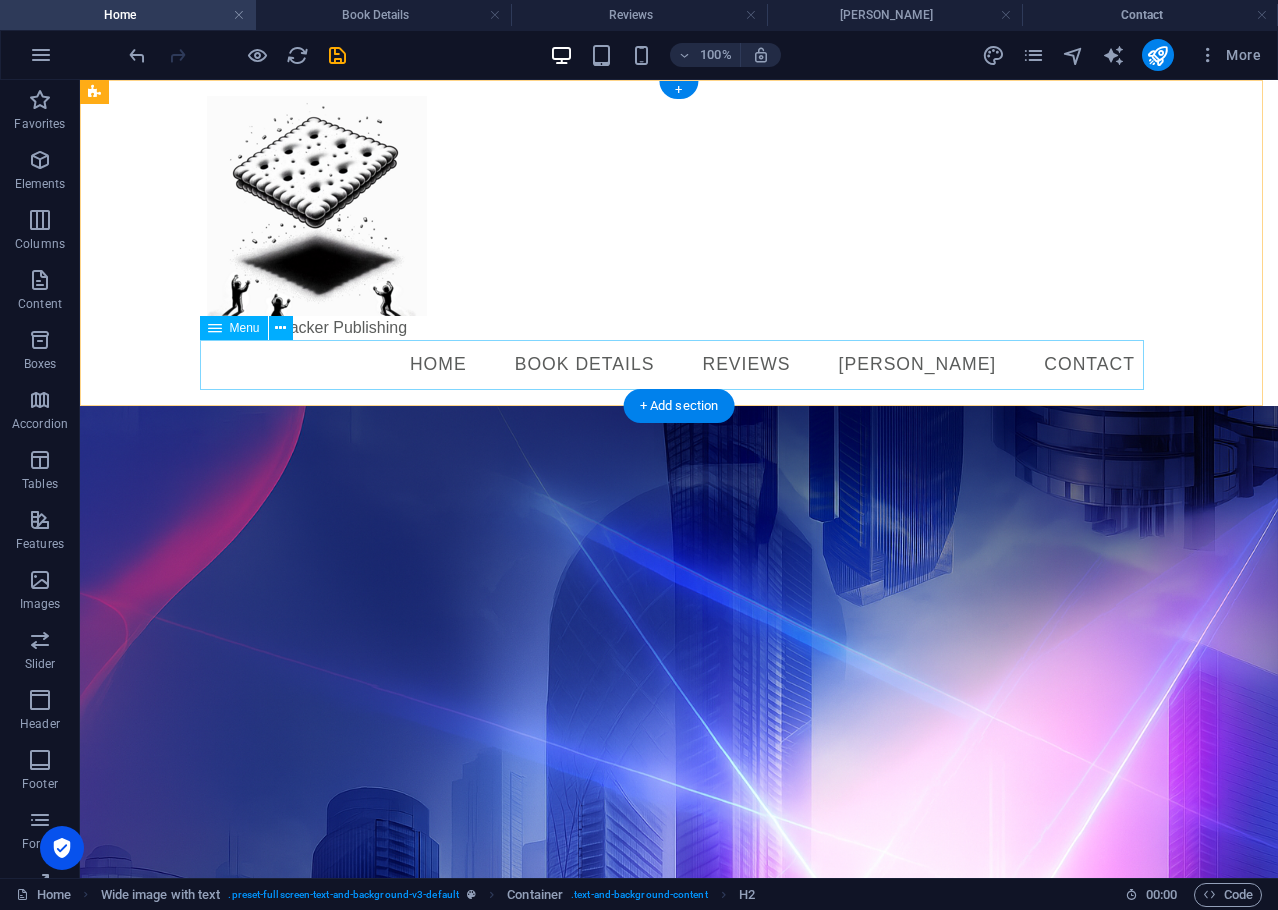 click on "Home Book Details Reviews Axel Contact" at bounding box center (679, 365) 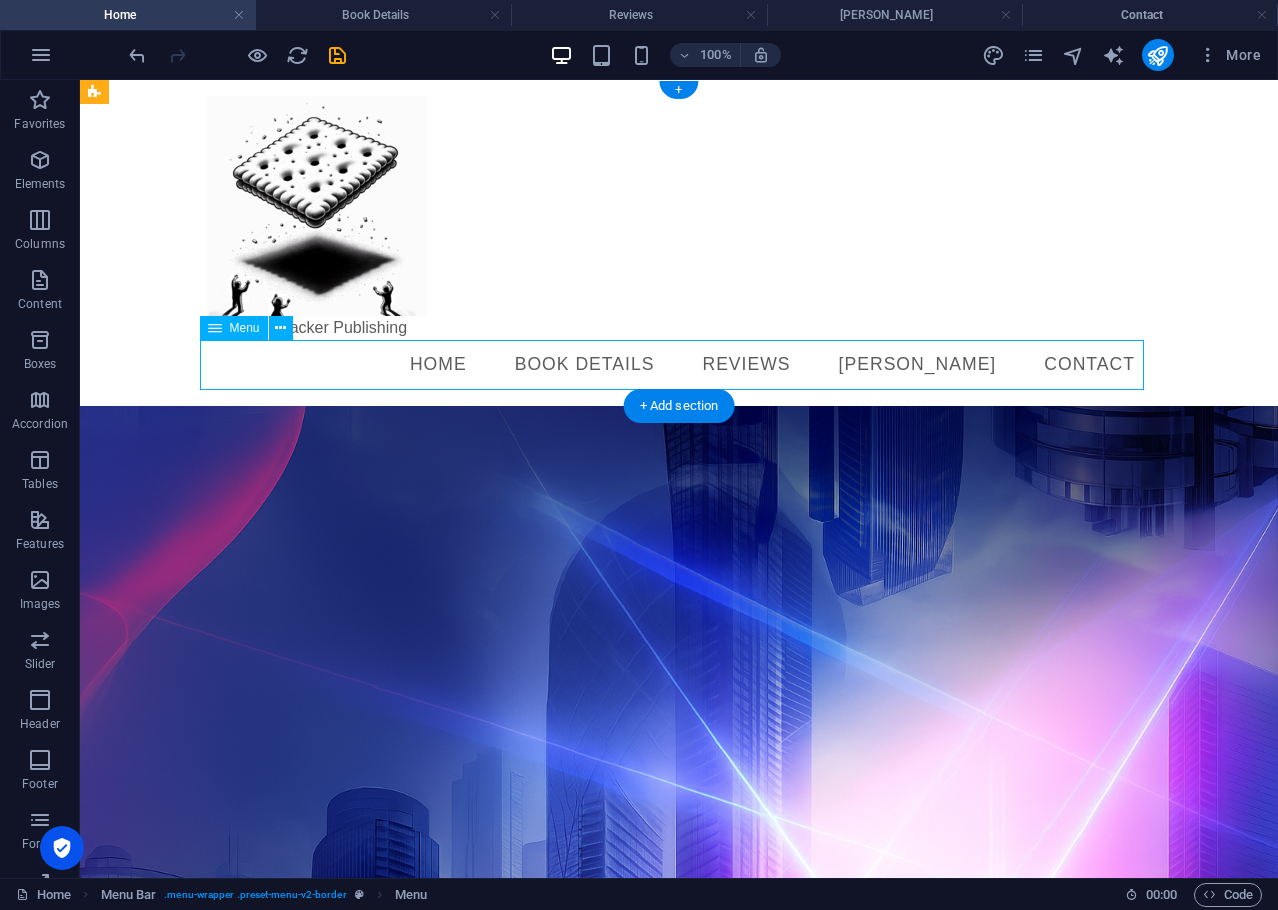 click on "Home Book Details Reviews Axel Contact" at bounding box center (679, 365) 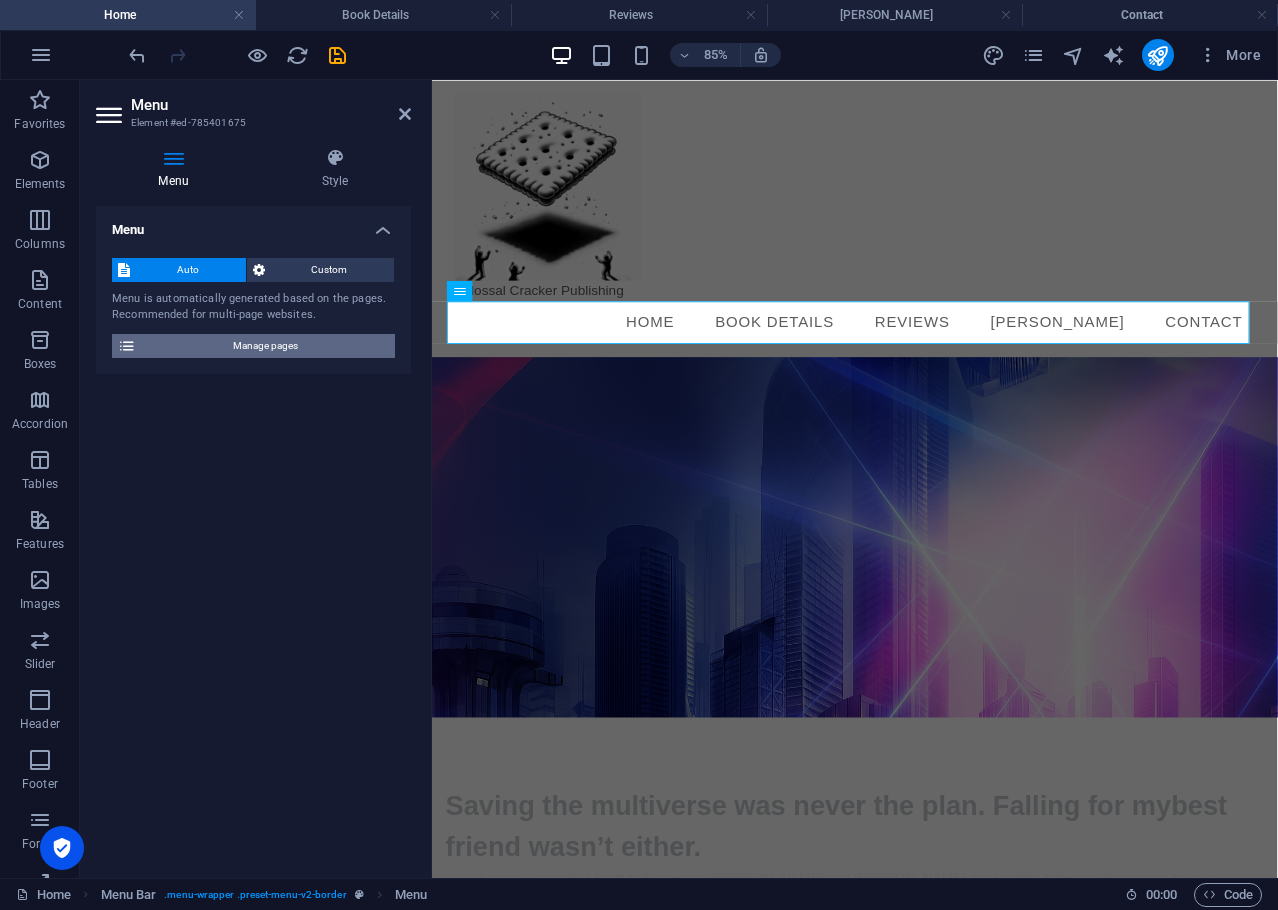 click on "Manage pages" at bounding box center (265, 346) 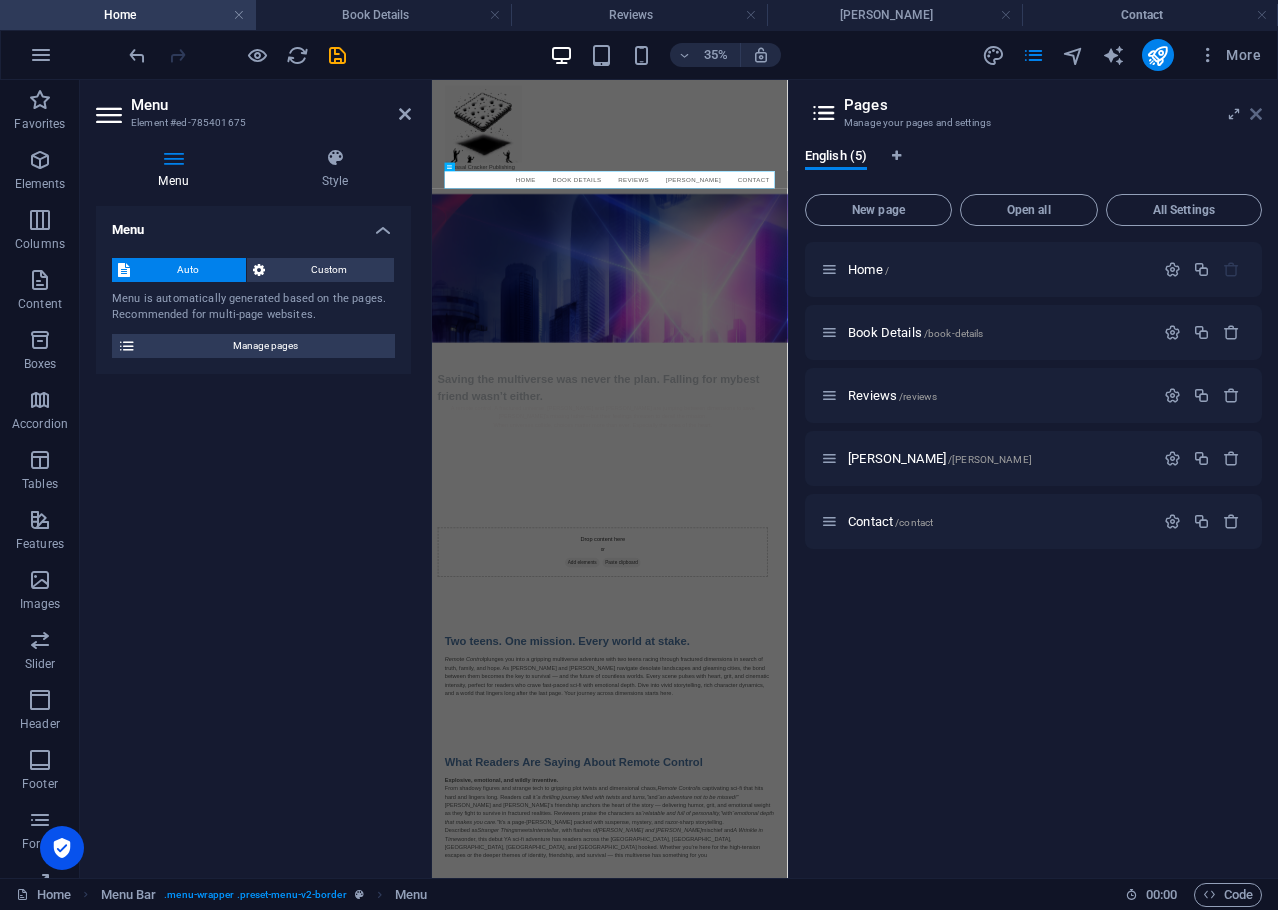 drag, startPoint x: 1252, startPoint y: 116, endPoint x: 970, endPoint y: 42, distance: 291.5476 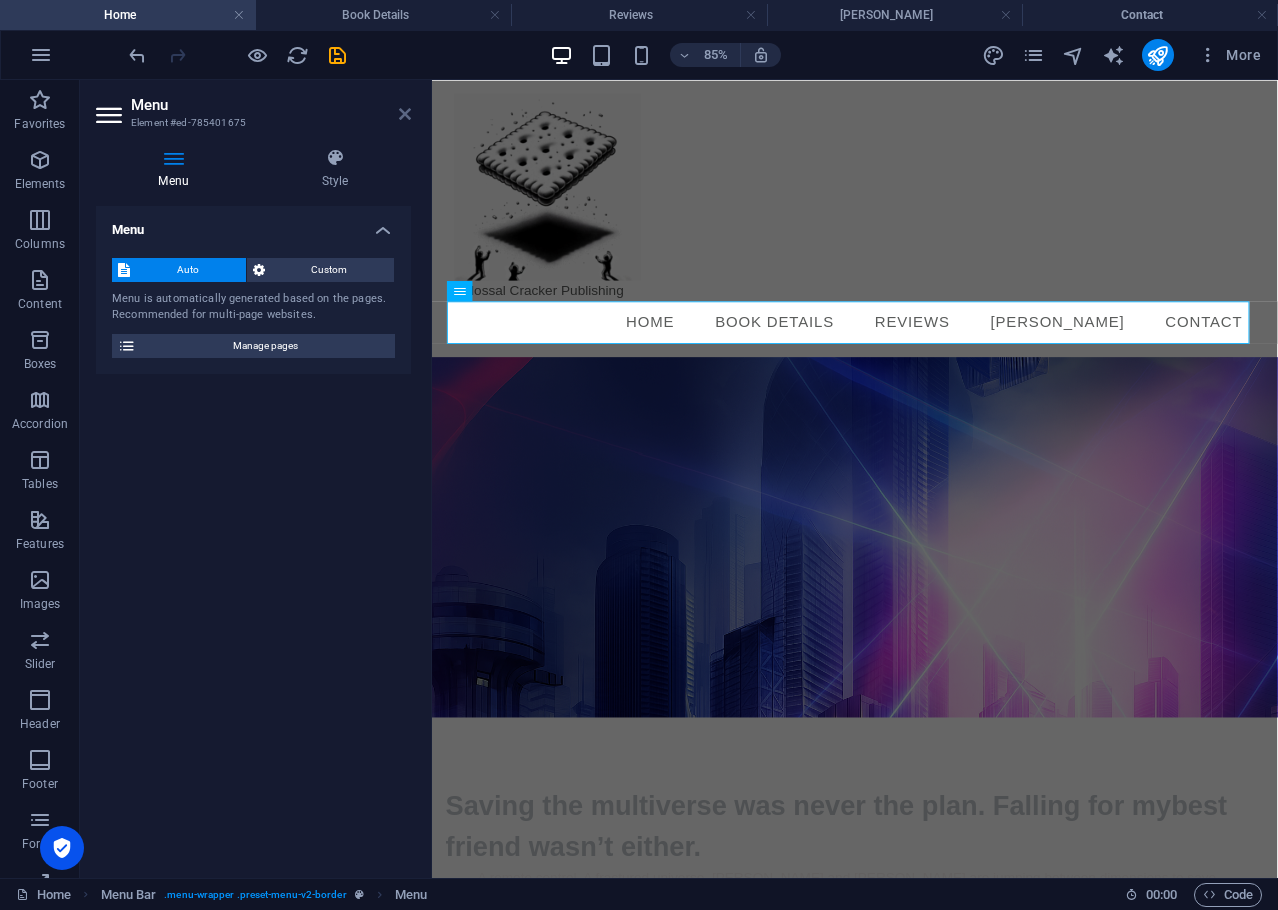 drag, startPoint x: 402, startPoint y: 115, endPoint x: 322, endPoint y: 6, distance: 135.20724 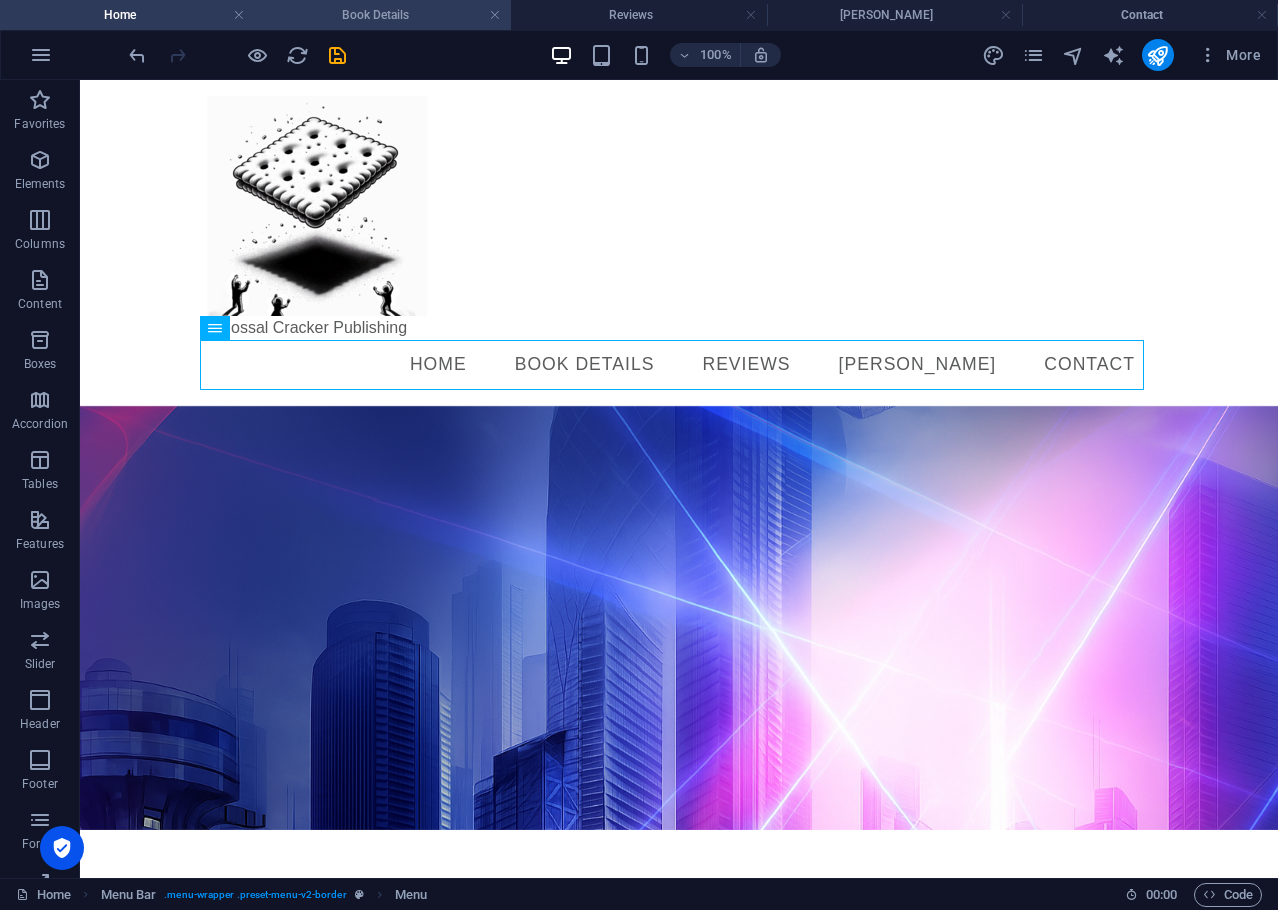 click on "Book Details" at bounding box center [384, 15] 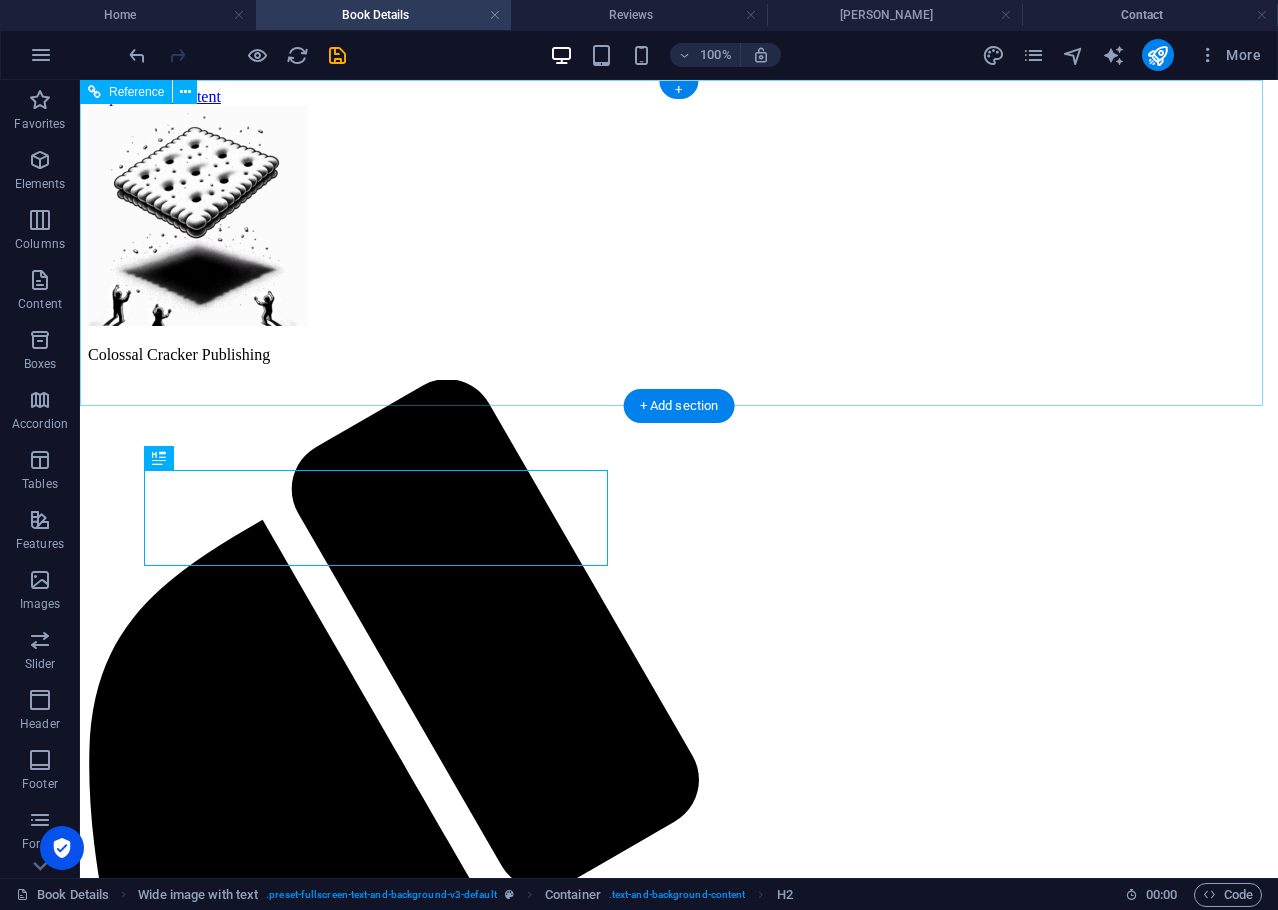 click on "Home Book Details Reviews Axel Contact Privacy" at bounding box center [679, 2023] 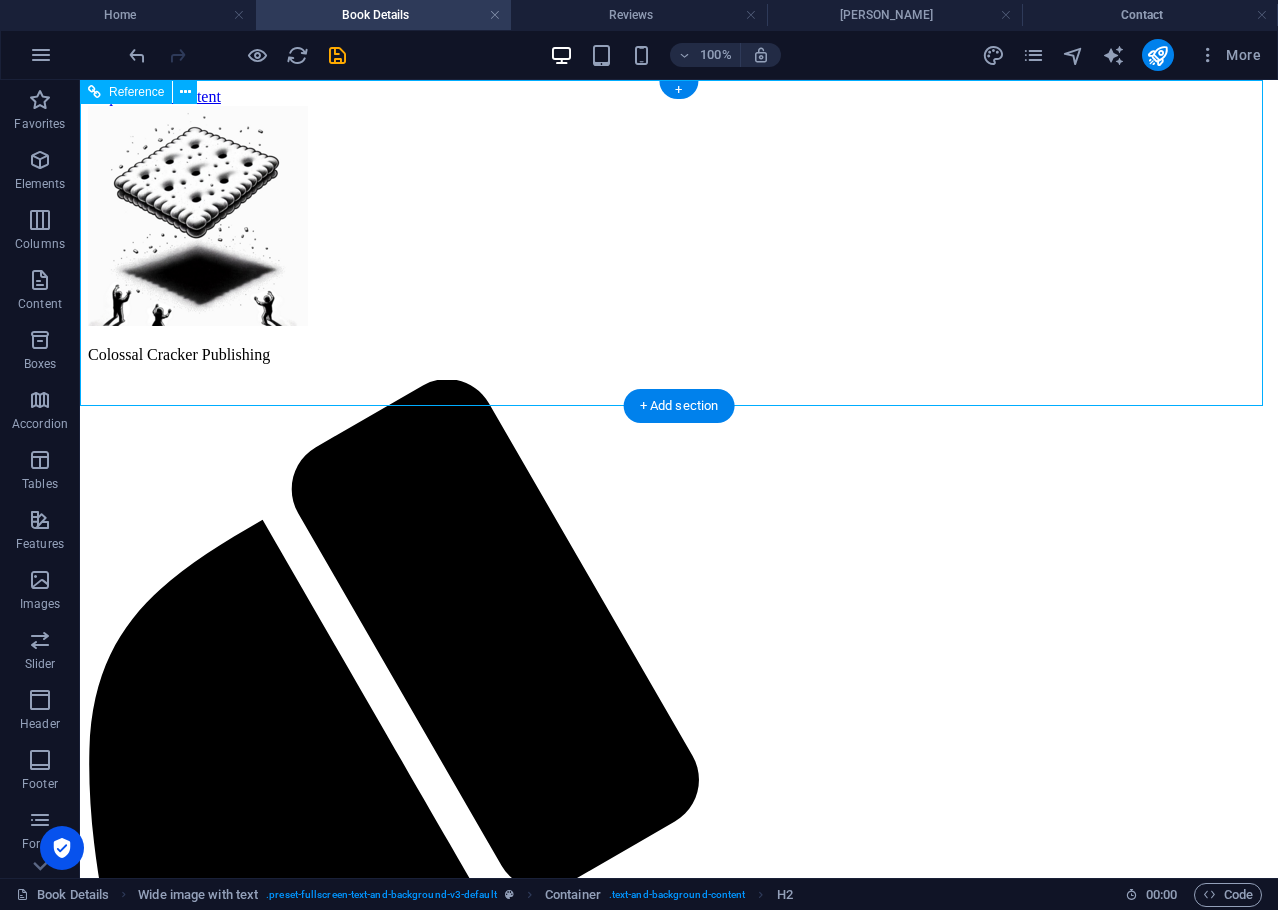 click on "Home Book Details Reviews Axel Contact Privacy" at bounding box center [679, 2023] 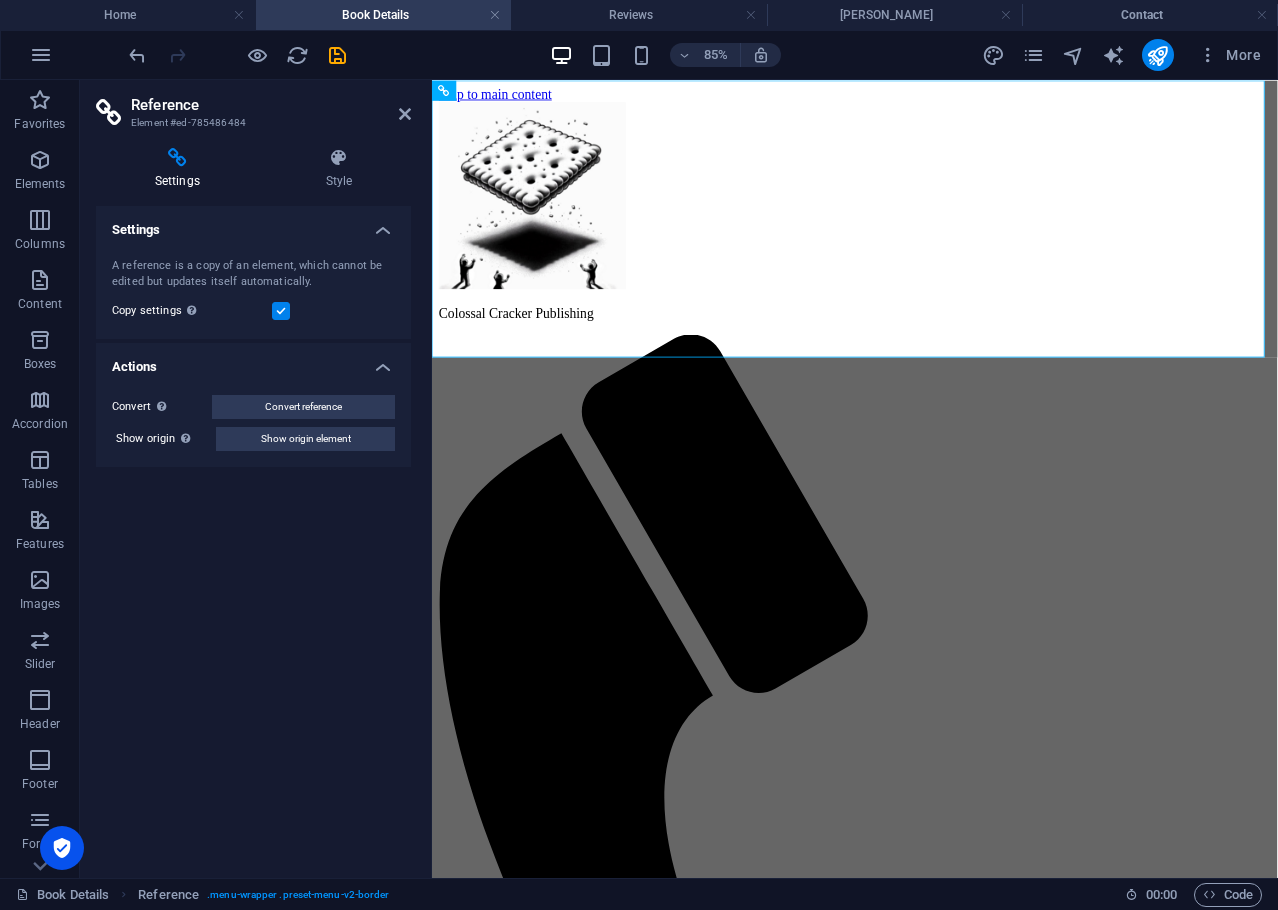 click at bounding box center (281, 311) 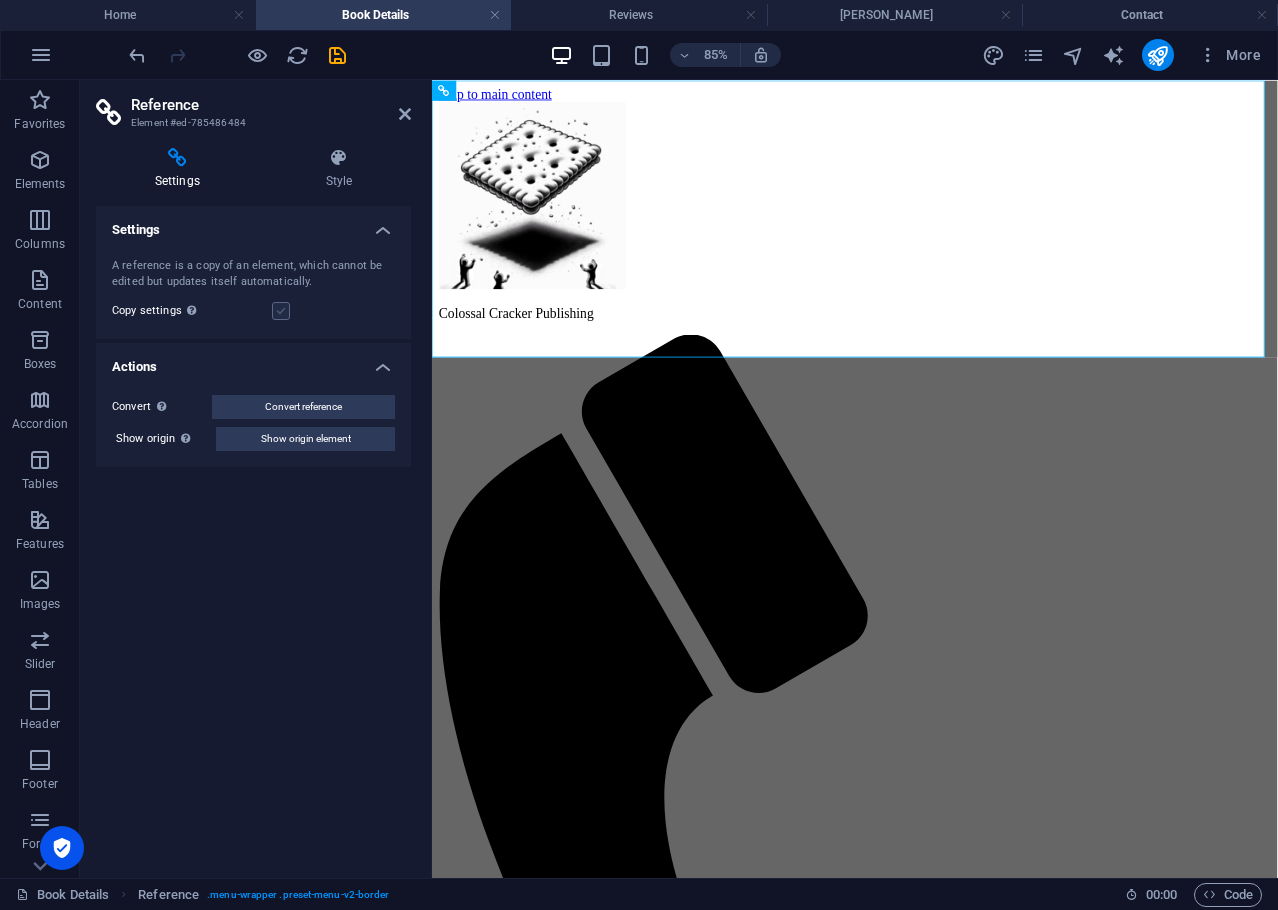 click at bounding box center (281, 311) 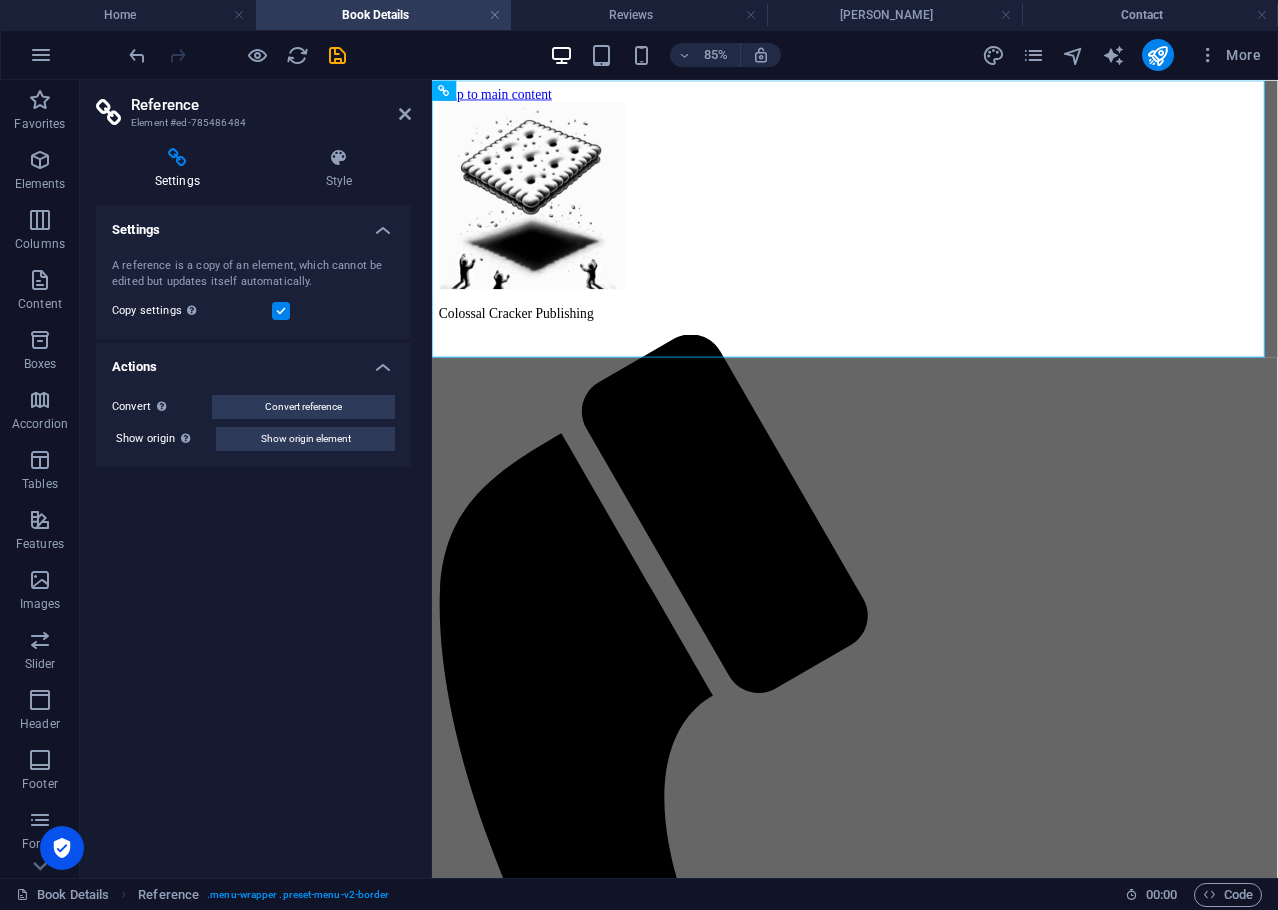 click at bounding box center [281, 311] 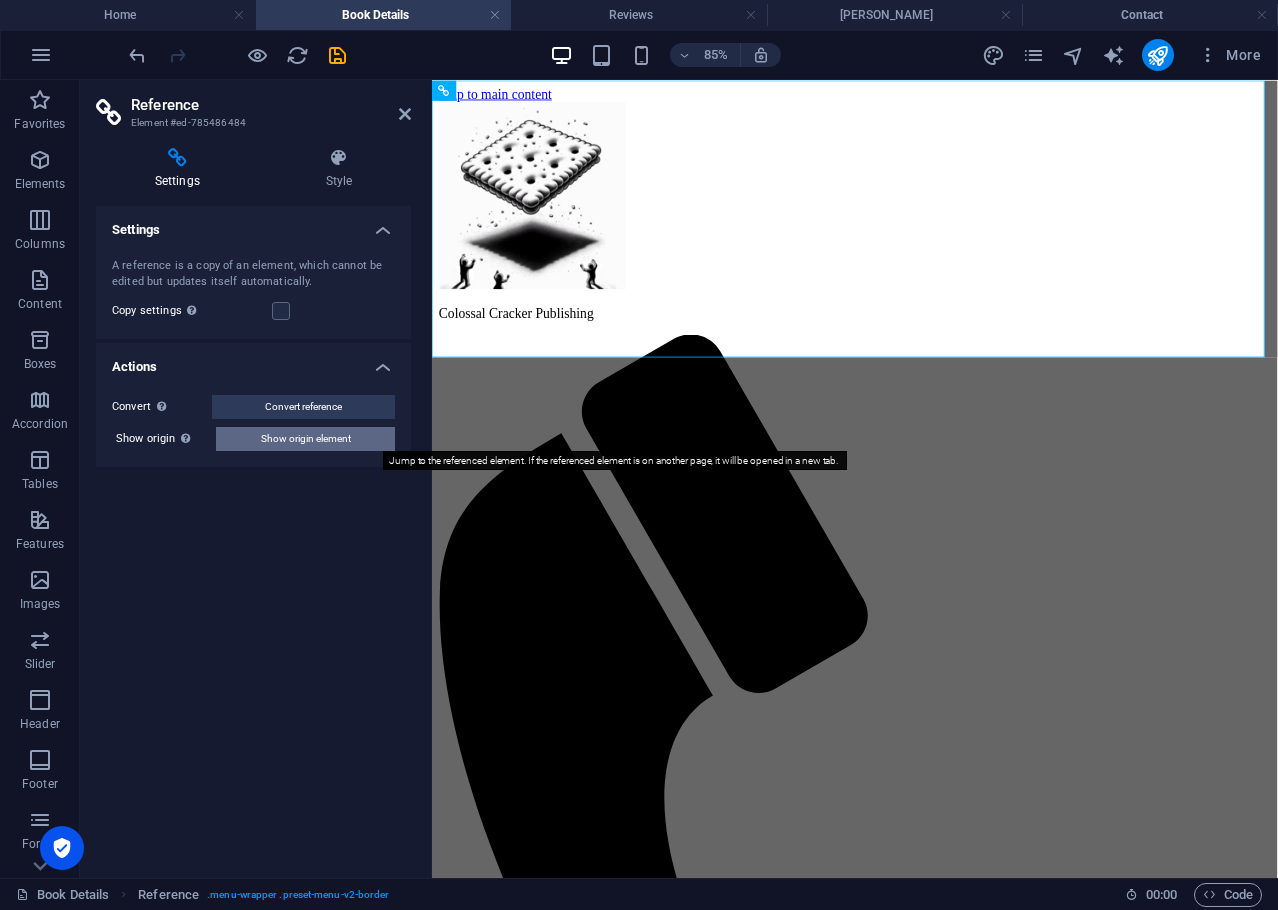 click on "Show origin element" at bounding box center (306, 439) 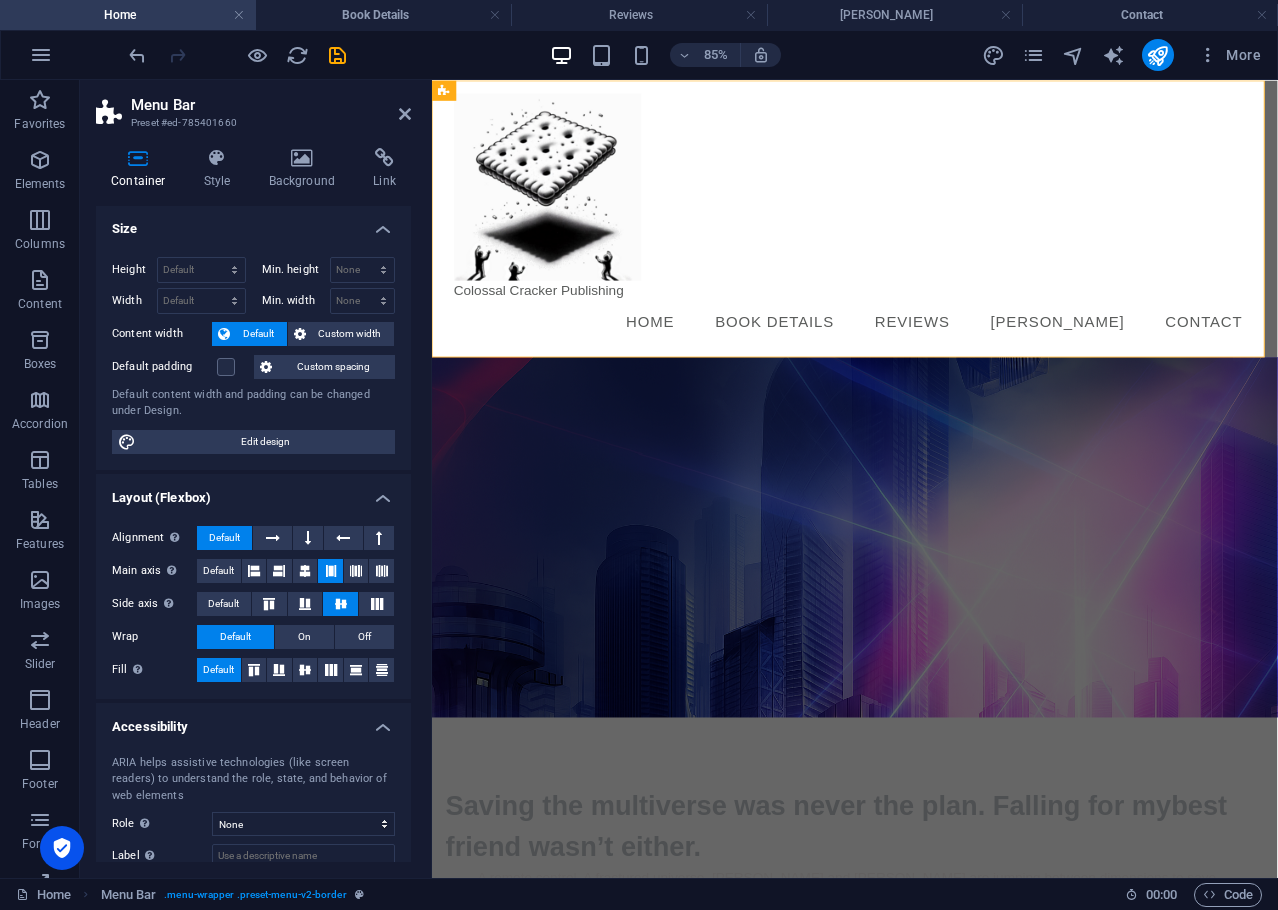 scroll, scrollTop: 0, scrollLeft: 0, axis: both 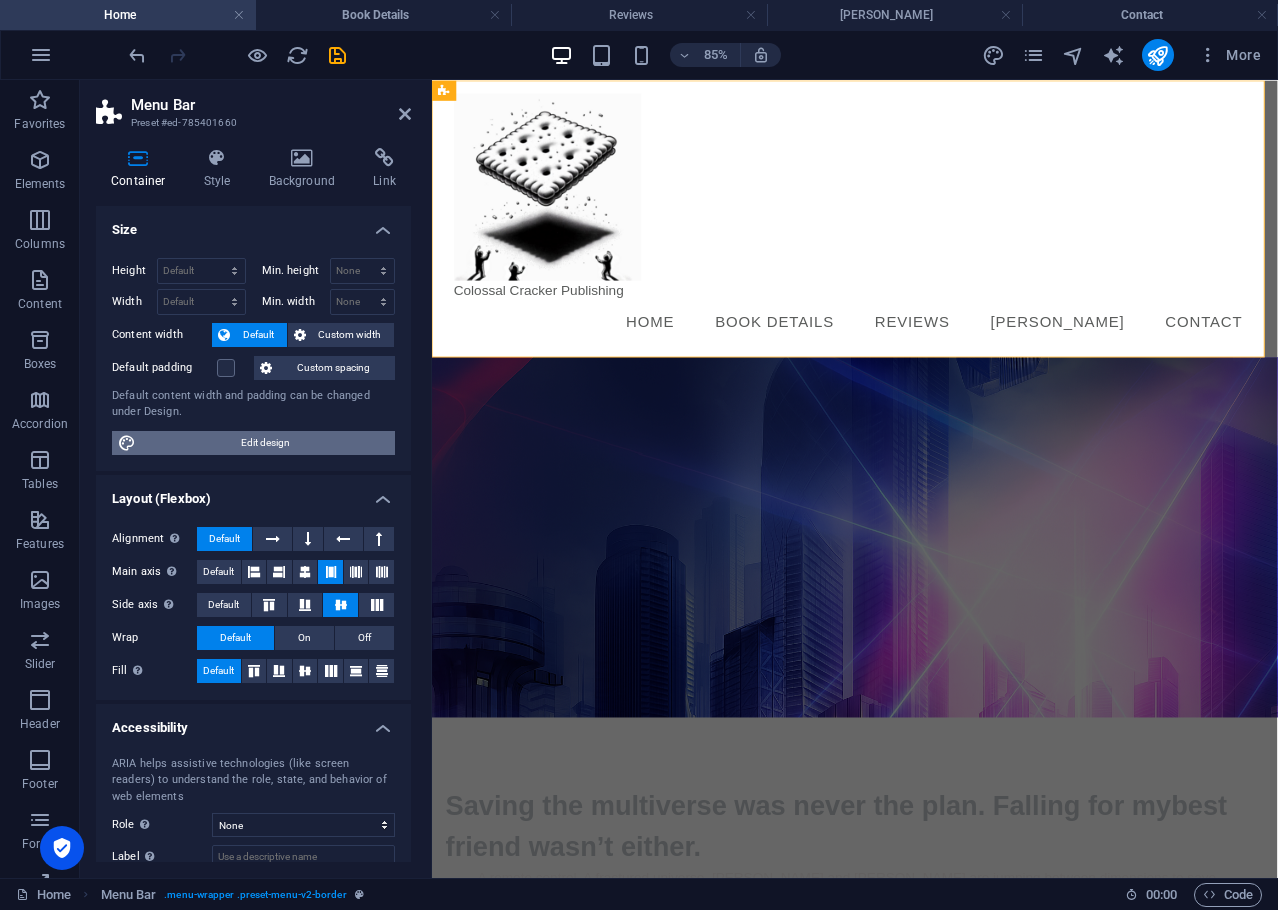 click on "Edit design" at bounding box center (265, 443) 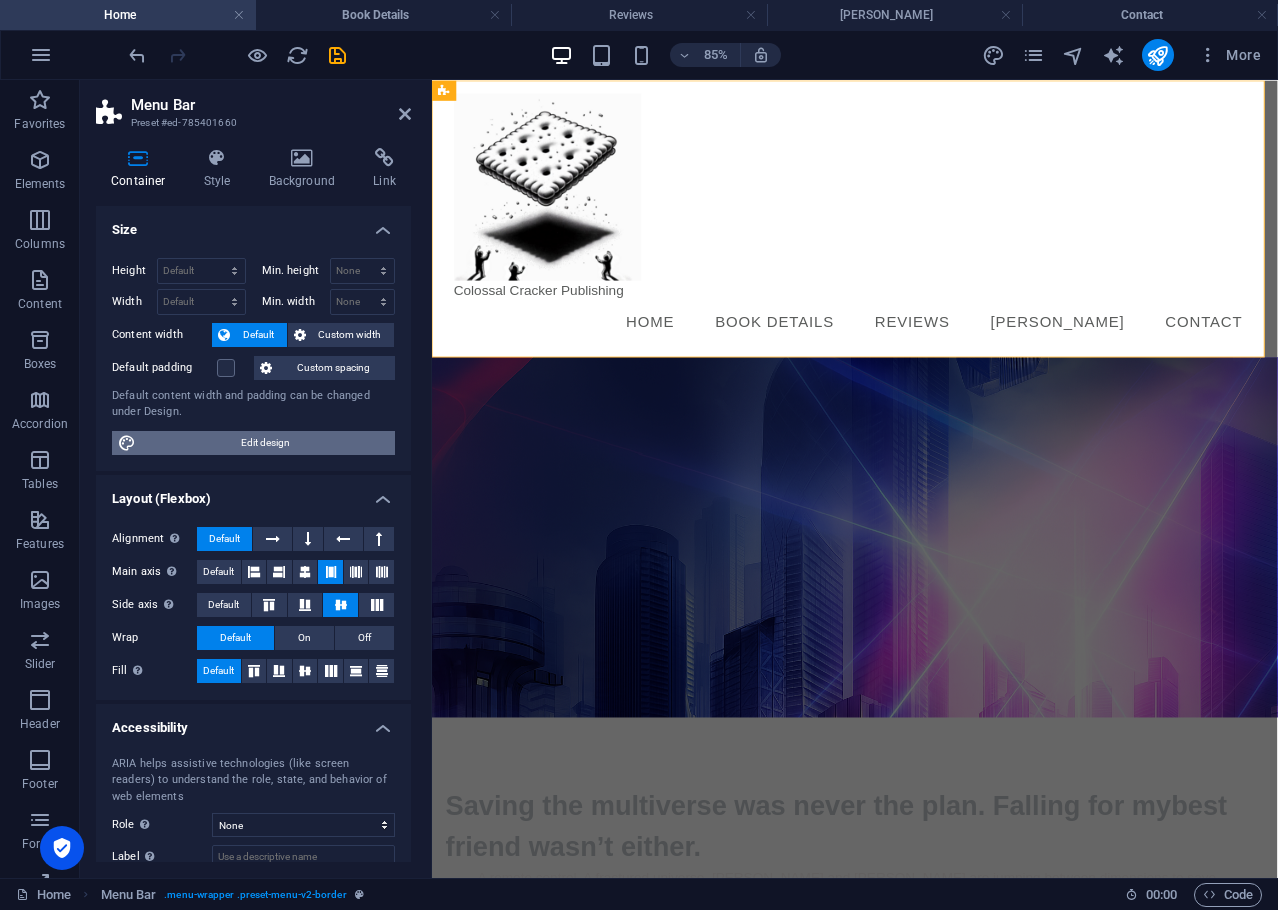 select on "rem" 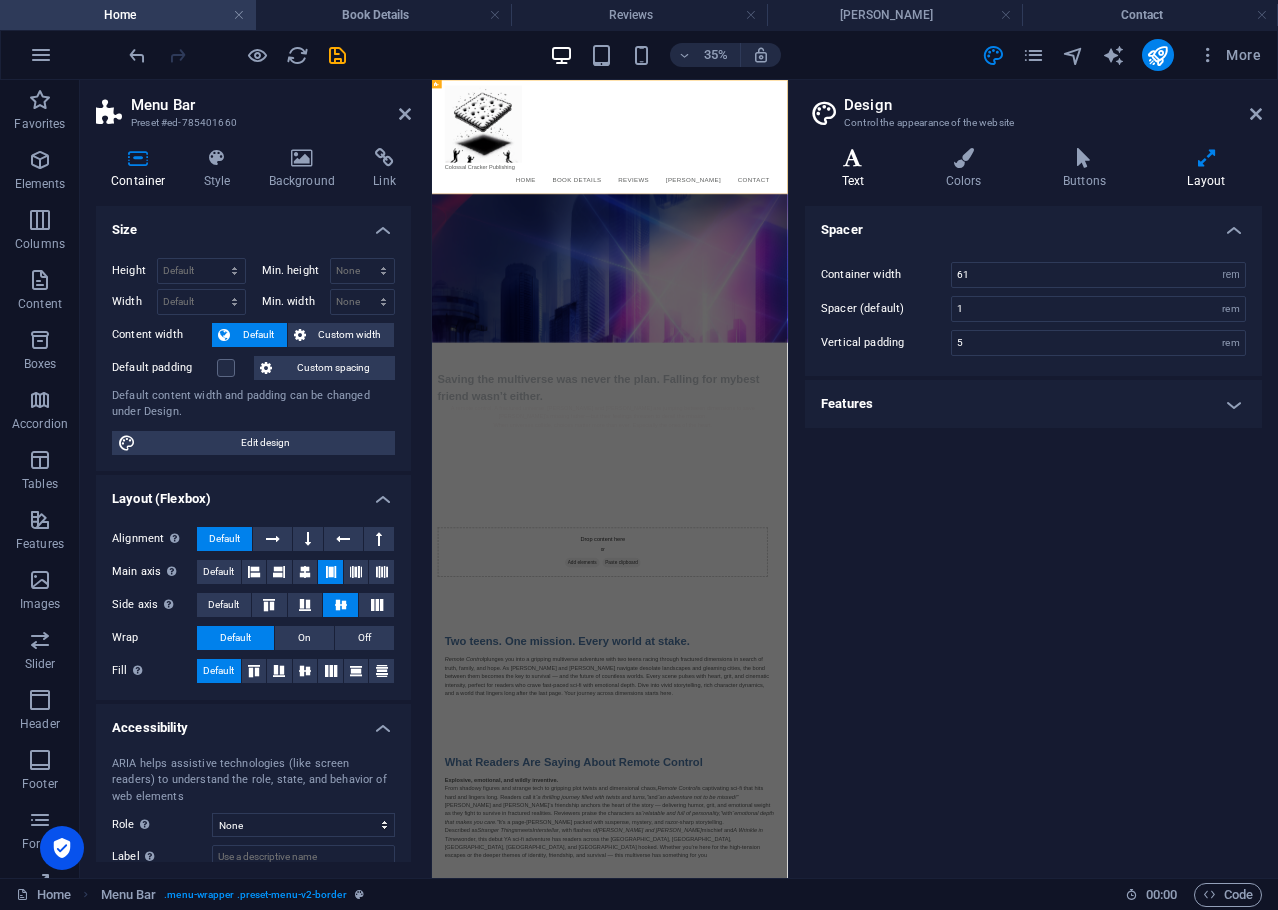 click at bounding box center (853, 158) 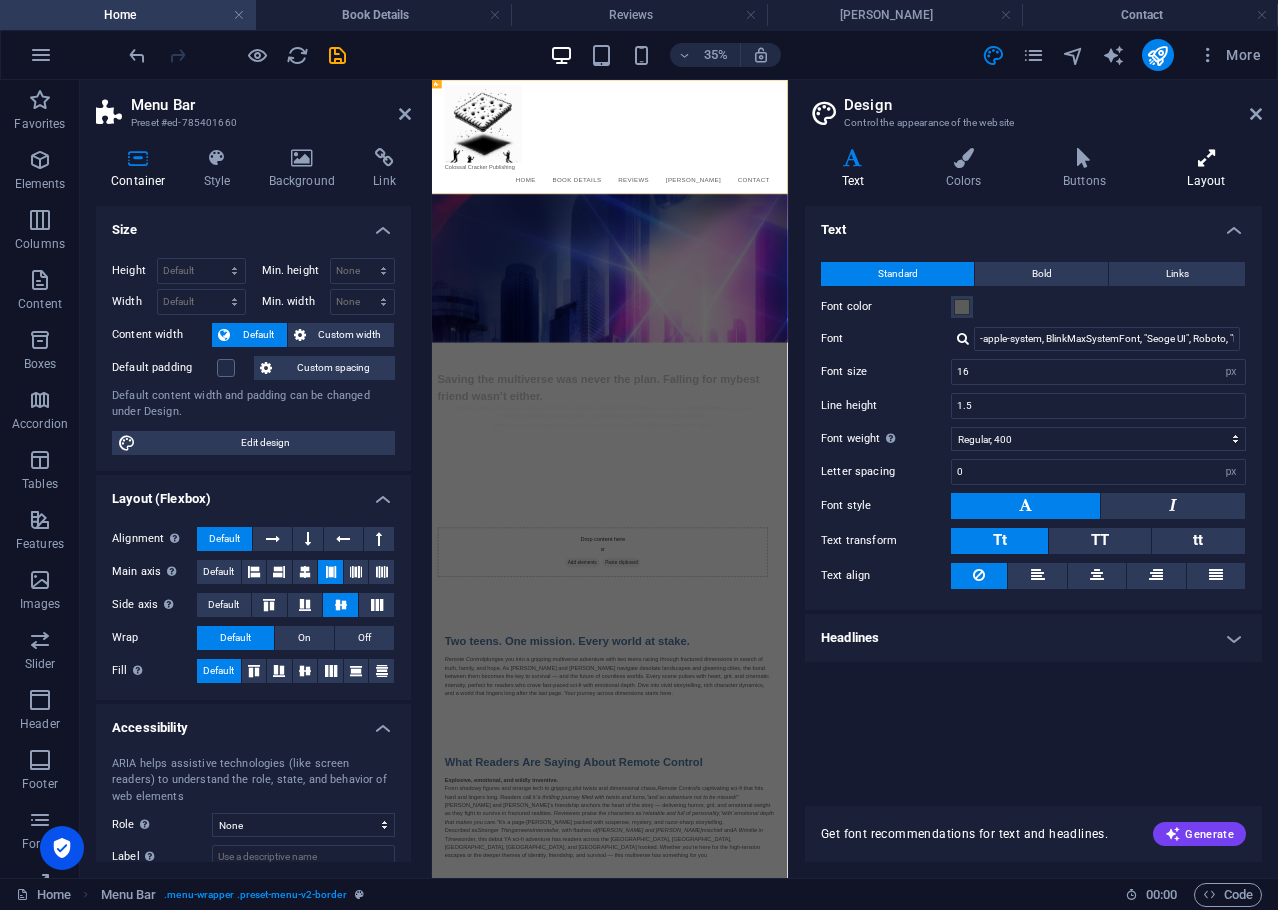 click at bounding box center (1206, 158) 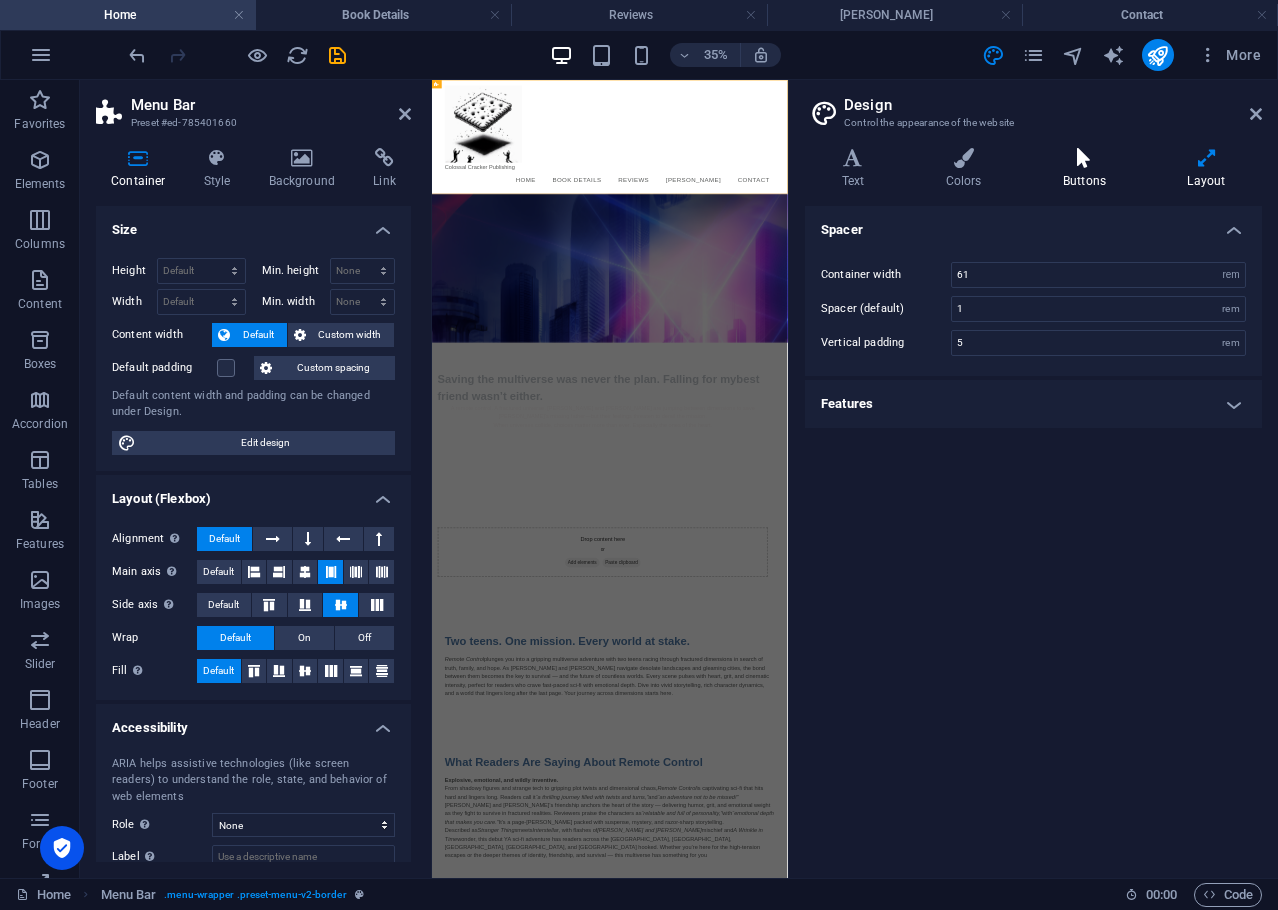 click at bounding box center [1084, 158] 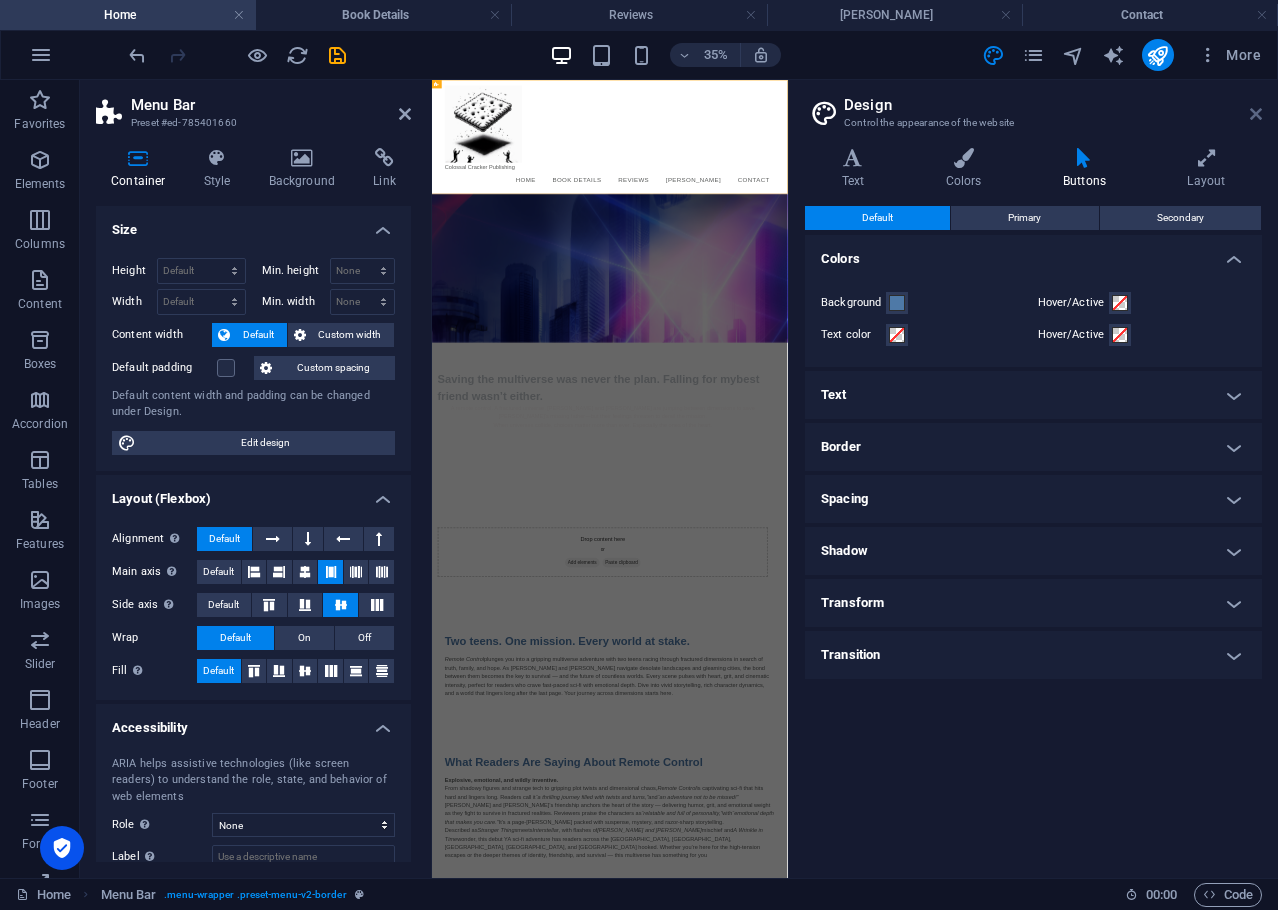drag, startPoint x: 1251, startPoint y: 117, endPoint x: 963, endPoint y: 39, distance: 298.3756 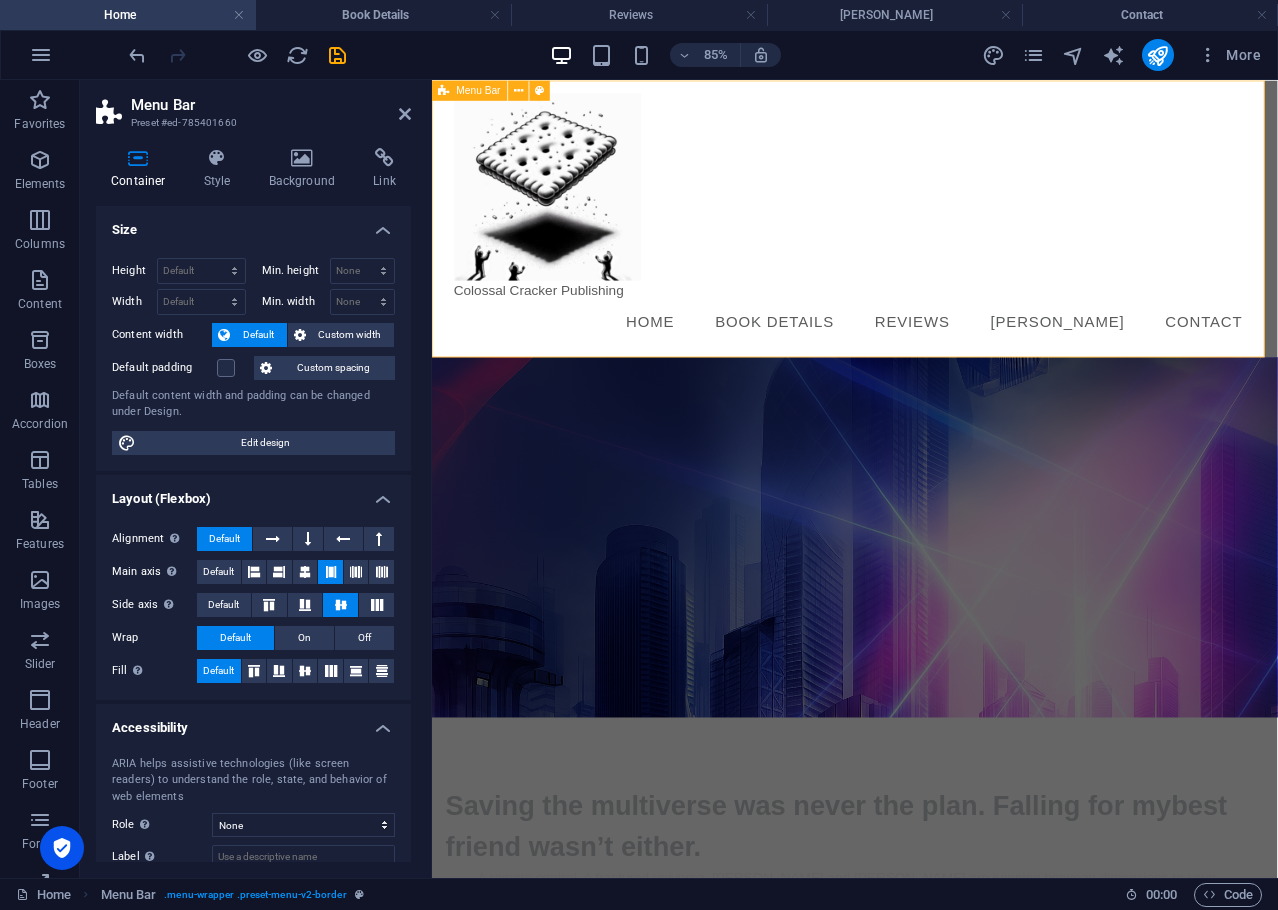 click on "Colossal Cracker Publishing Menu Home Book Details Reviews Axel Contact" at bounding box center (929, 243) 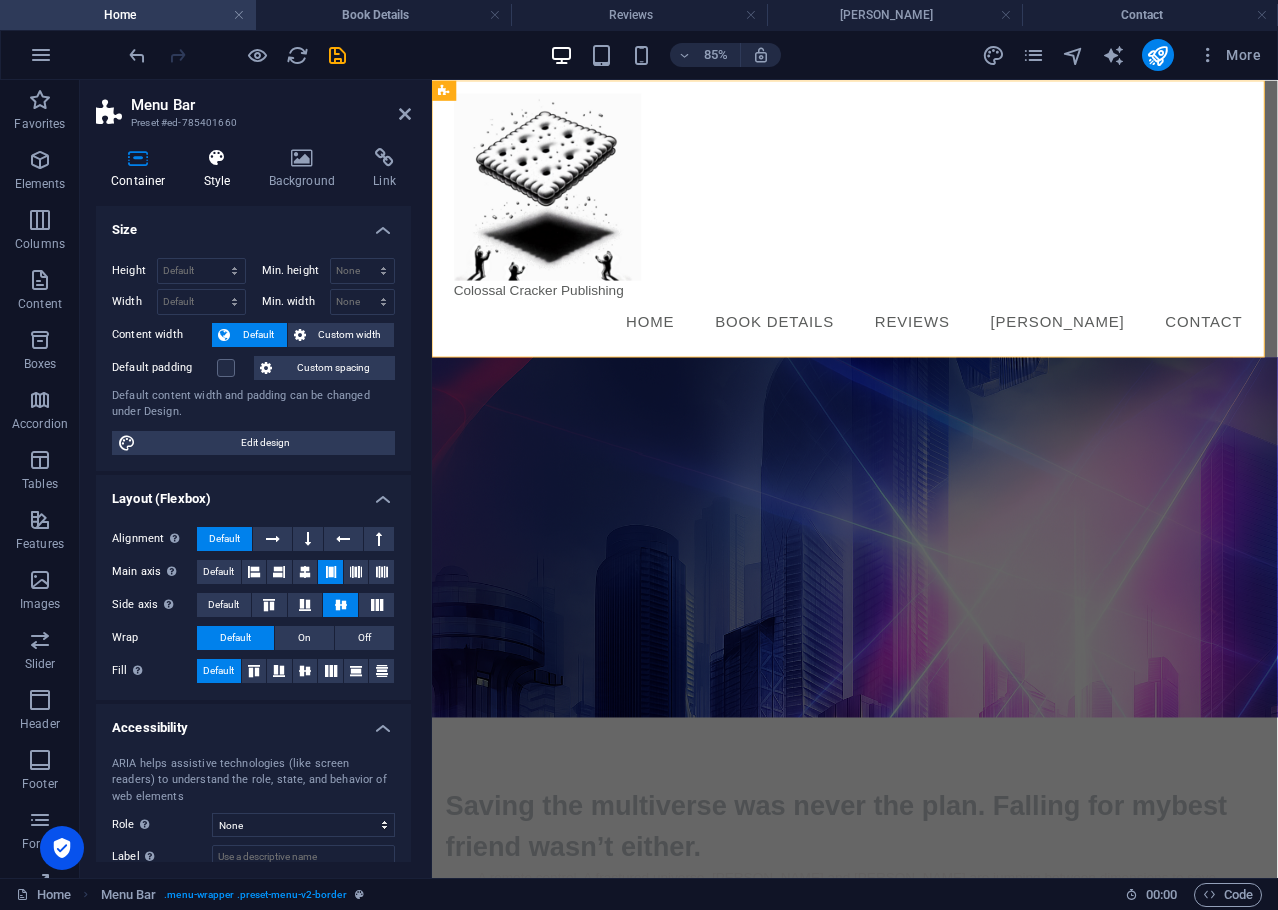 click at bounding box center [217, 158] 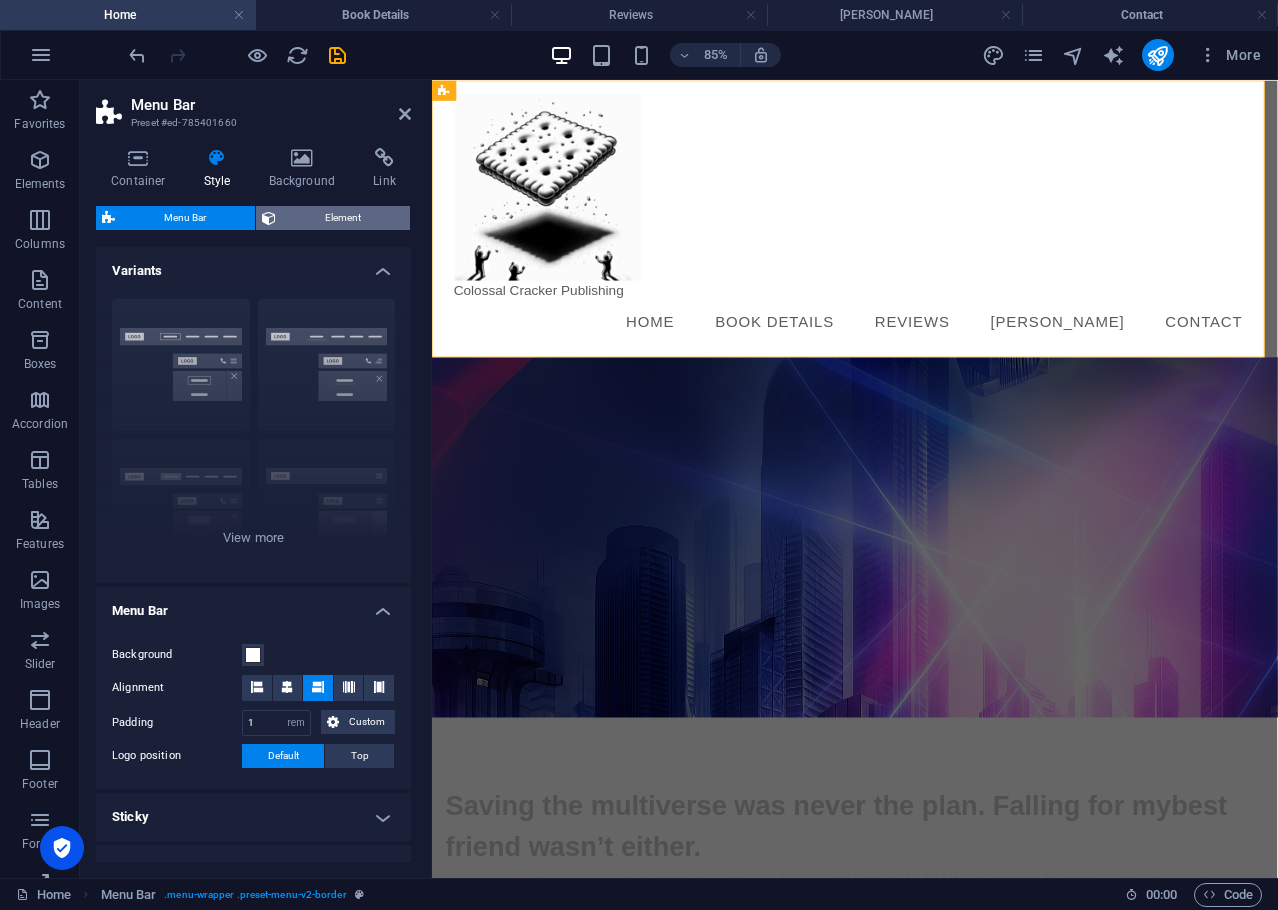 click on "Element" at bounding box center (343, 218) 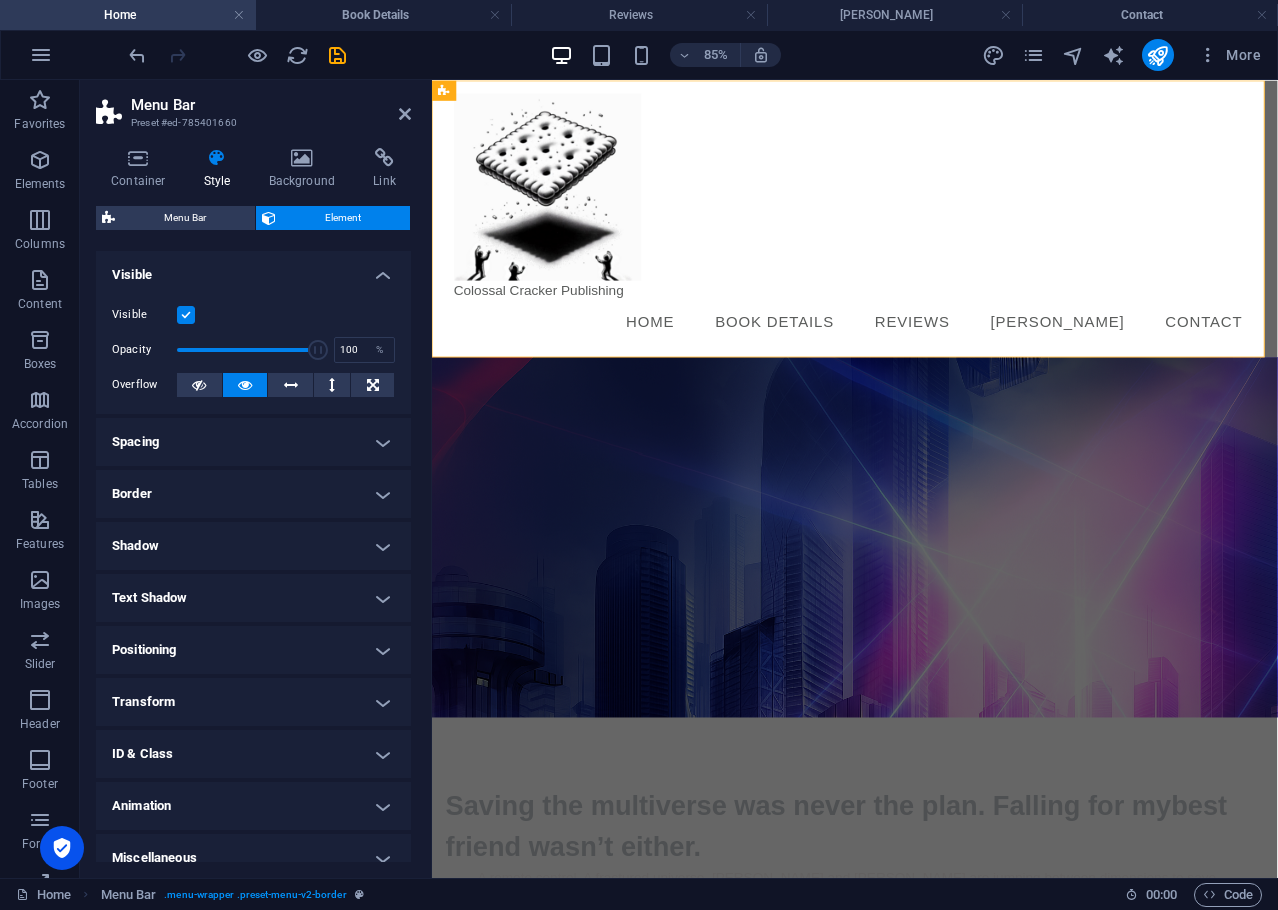 click on "Menu Bar Preset #ed-785401660" at bounding box center (253, 106) 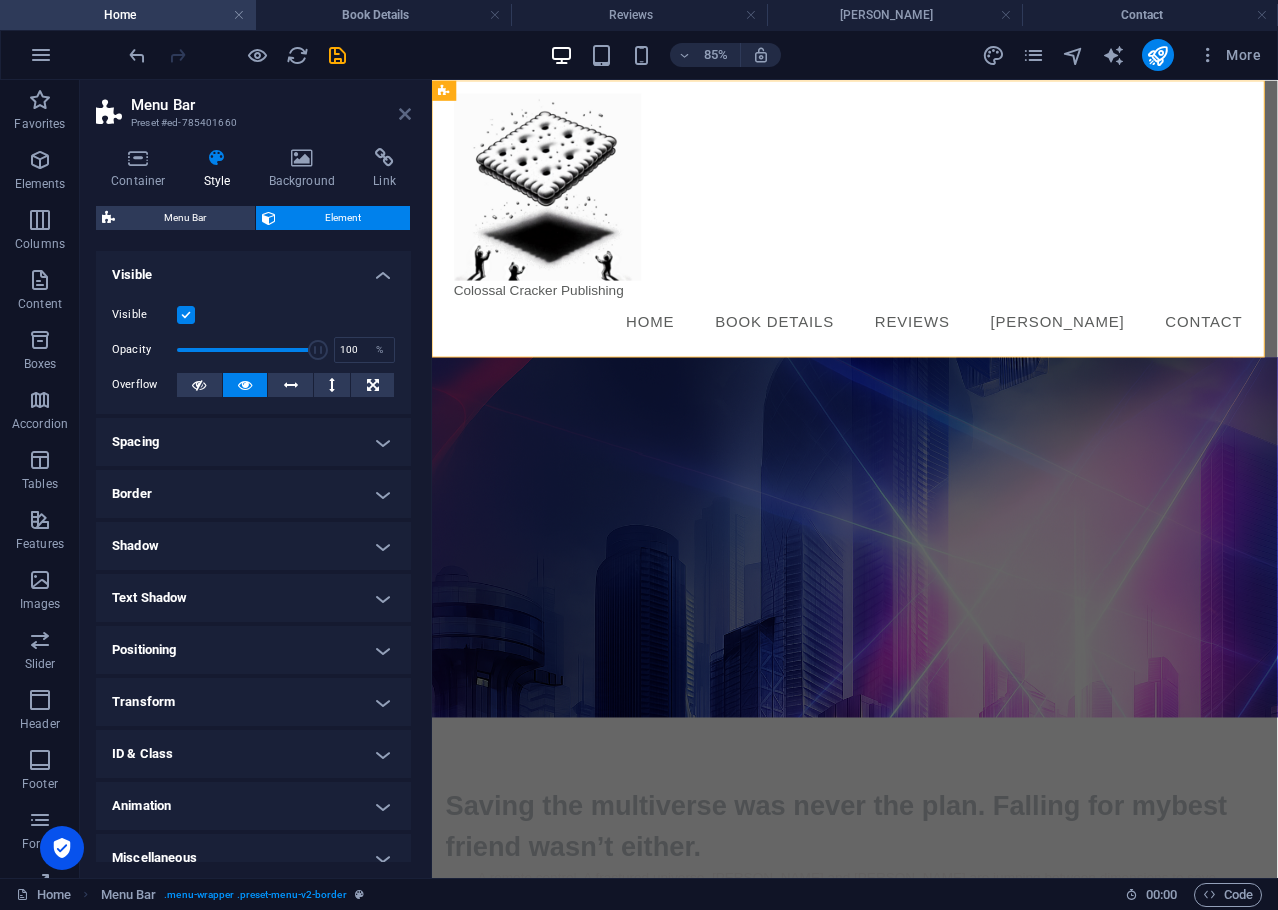 click at bounding box center [405, 114] 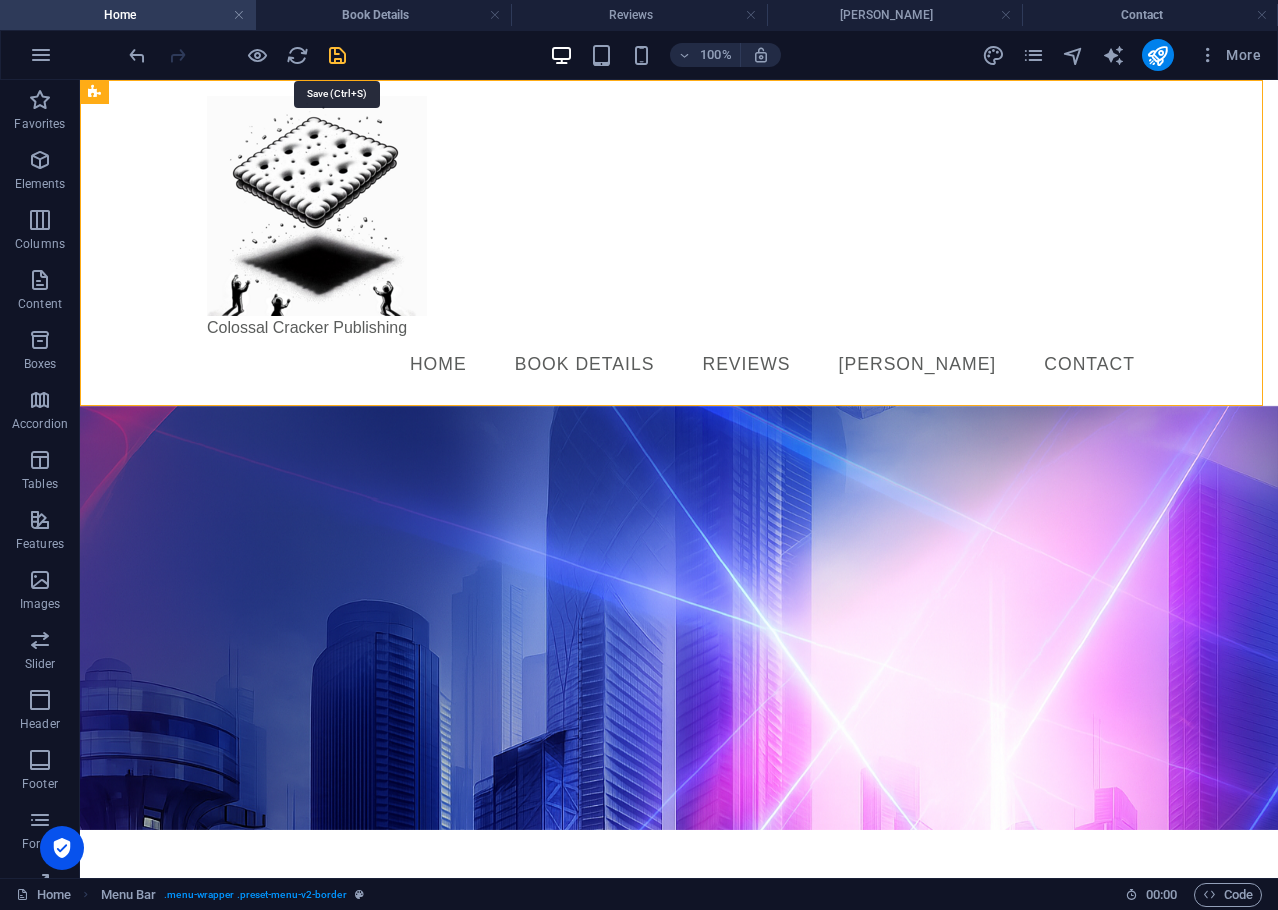 click at bounding box center [337, 55] 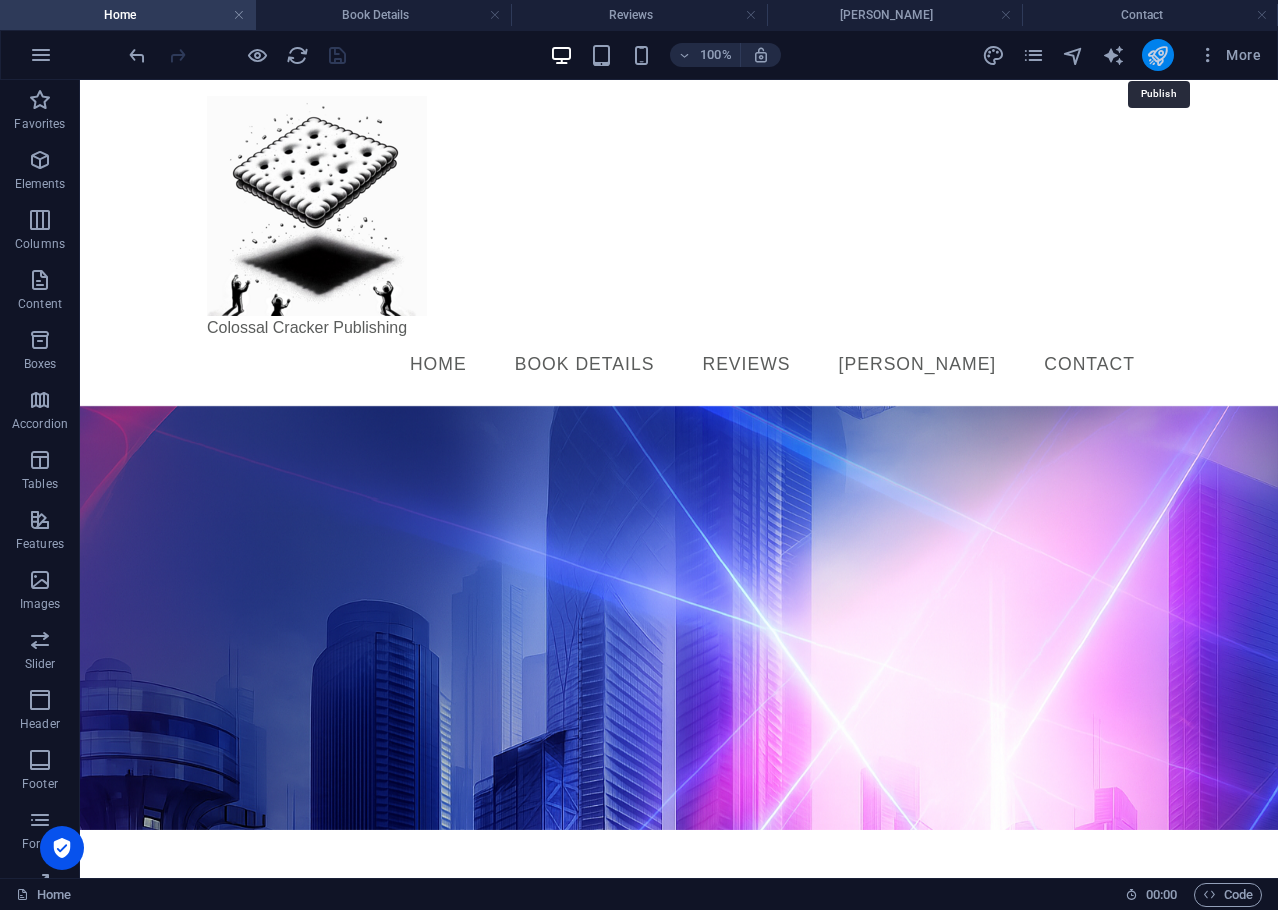 click at bounding box center [1157, 55] 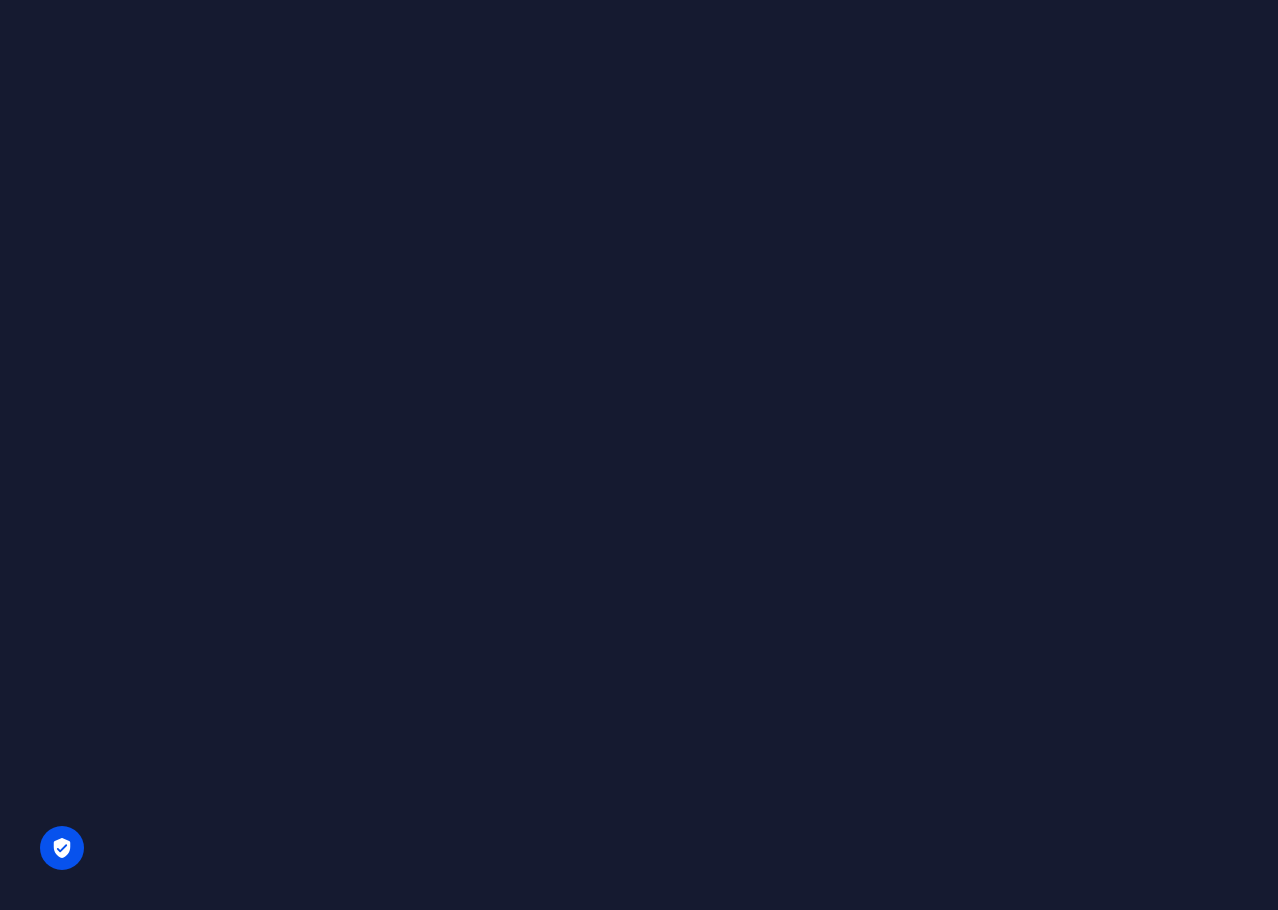 scroll, scrollTop: 0, scrollLeft: 0, axis: both 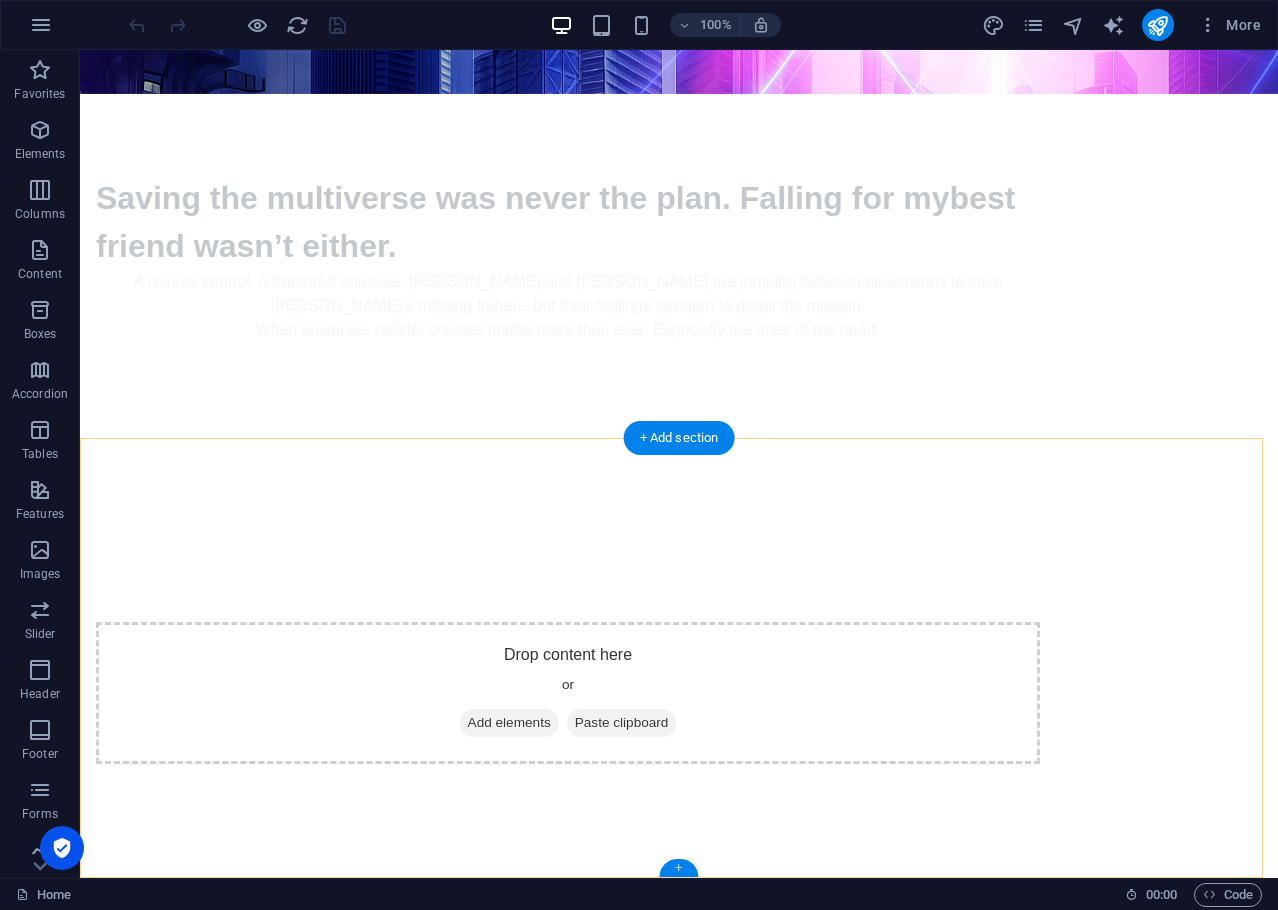click on "+" at bounding box center [678, 868] 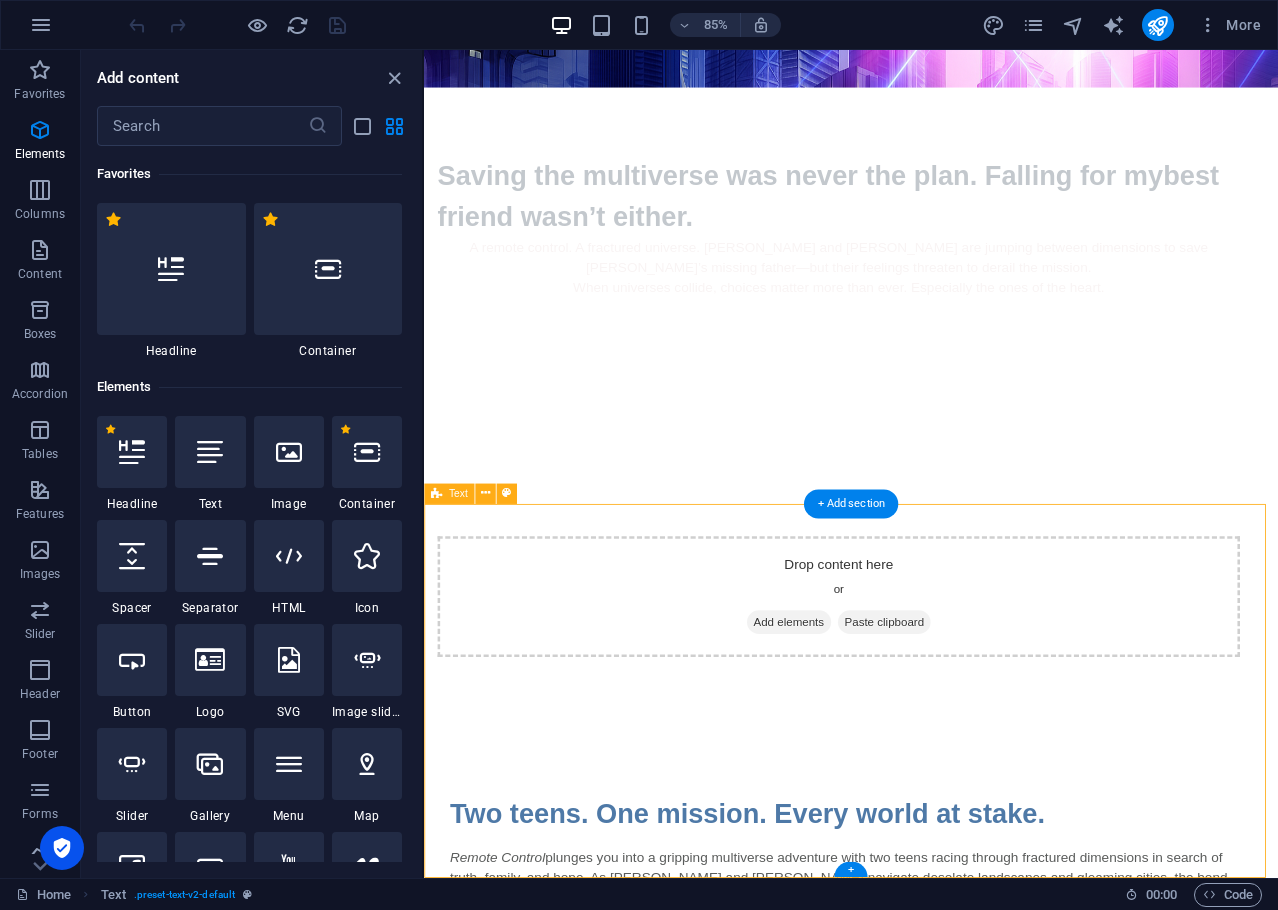 scroll, scrollTop: 560, scrollLeft: 0, axis: vertical 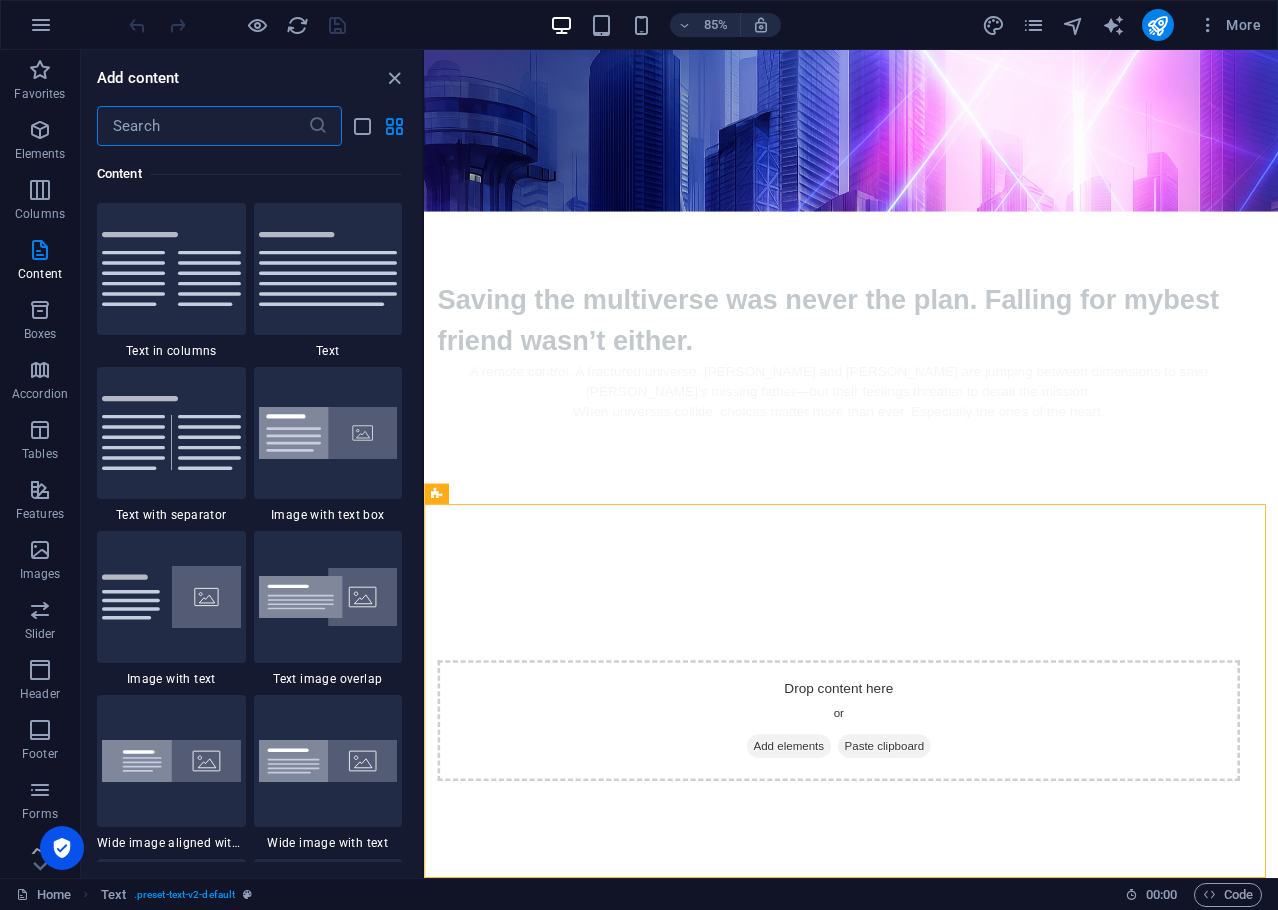click at bounding box center [202, 126] 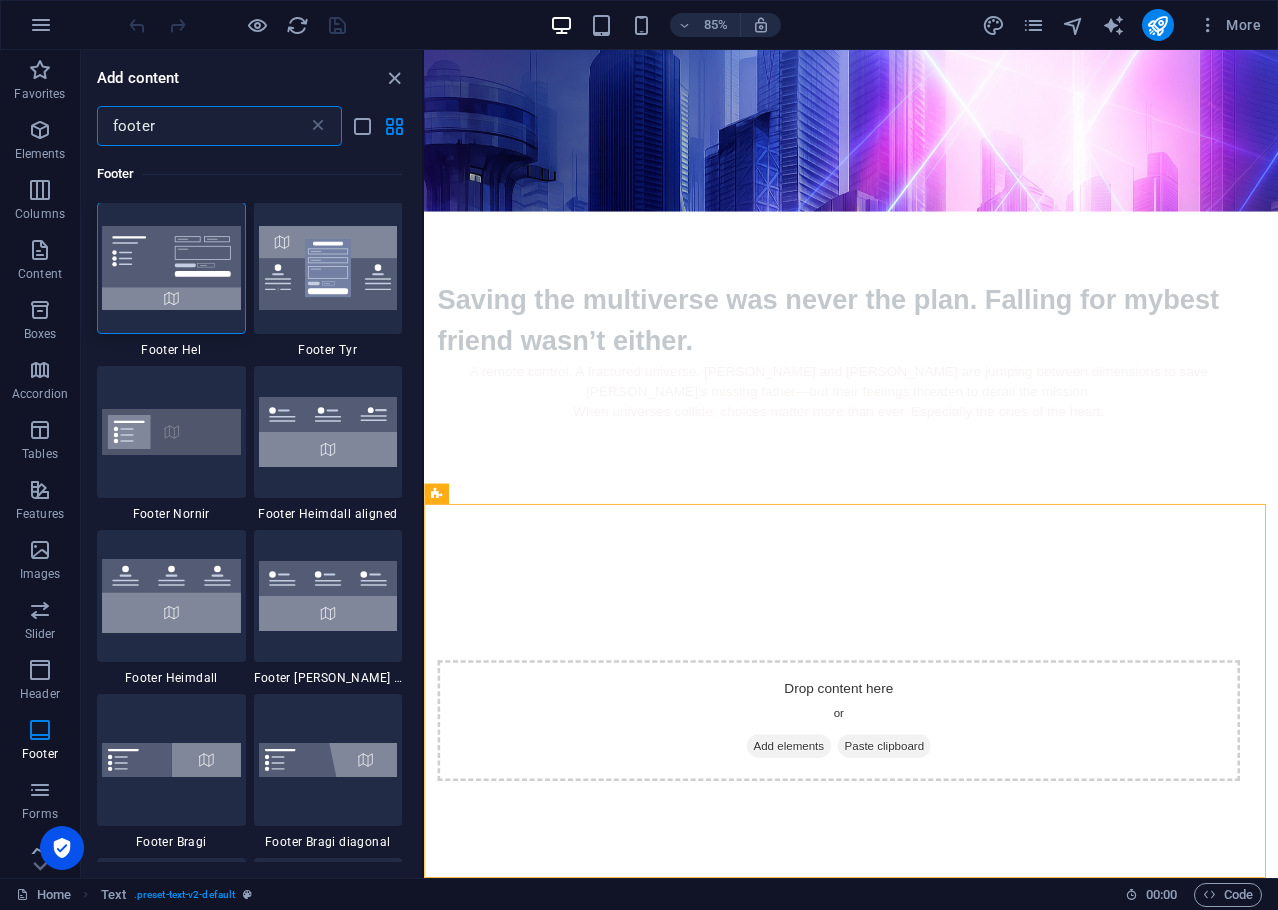 scroll, scrollTop: 0, scrollLeft: 0, axis: both 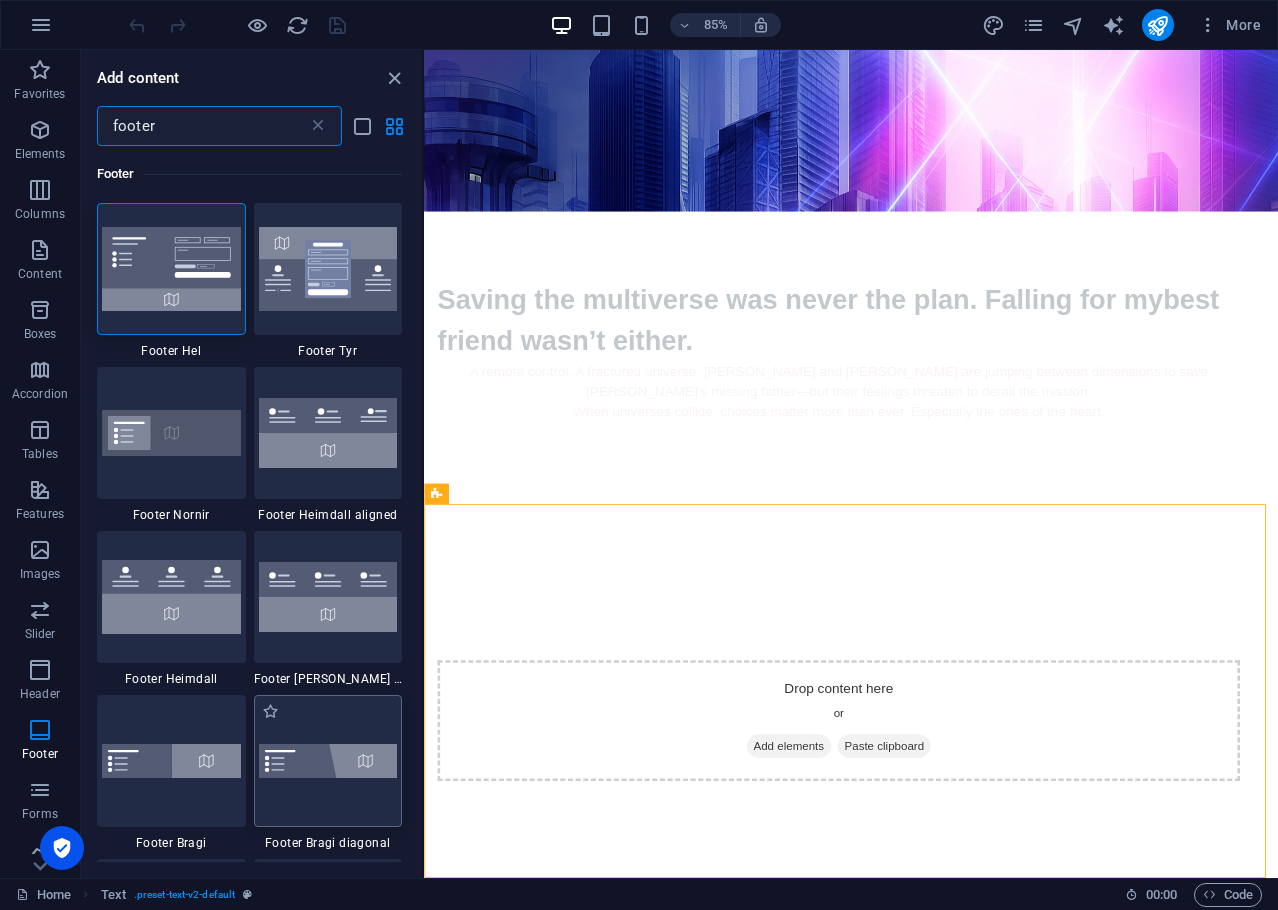 type on "footer" 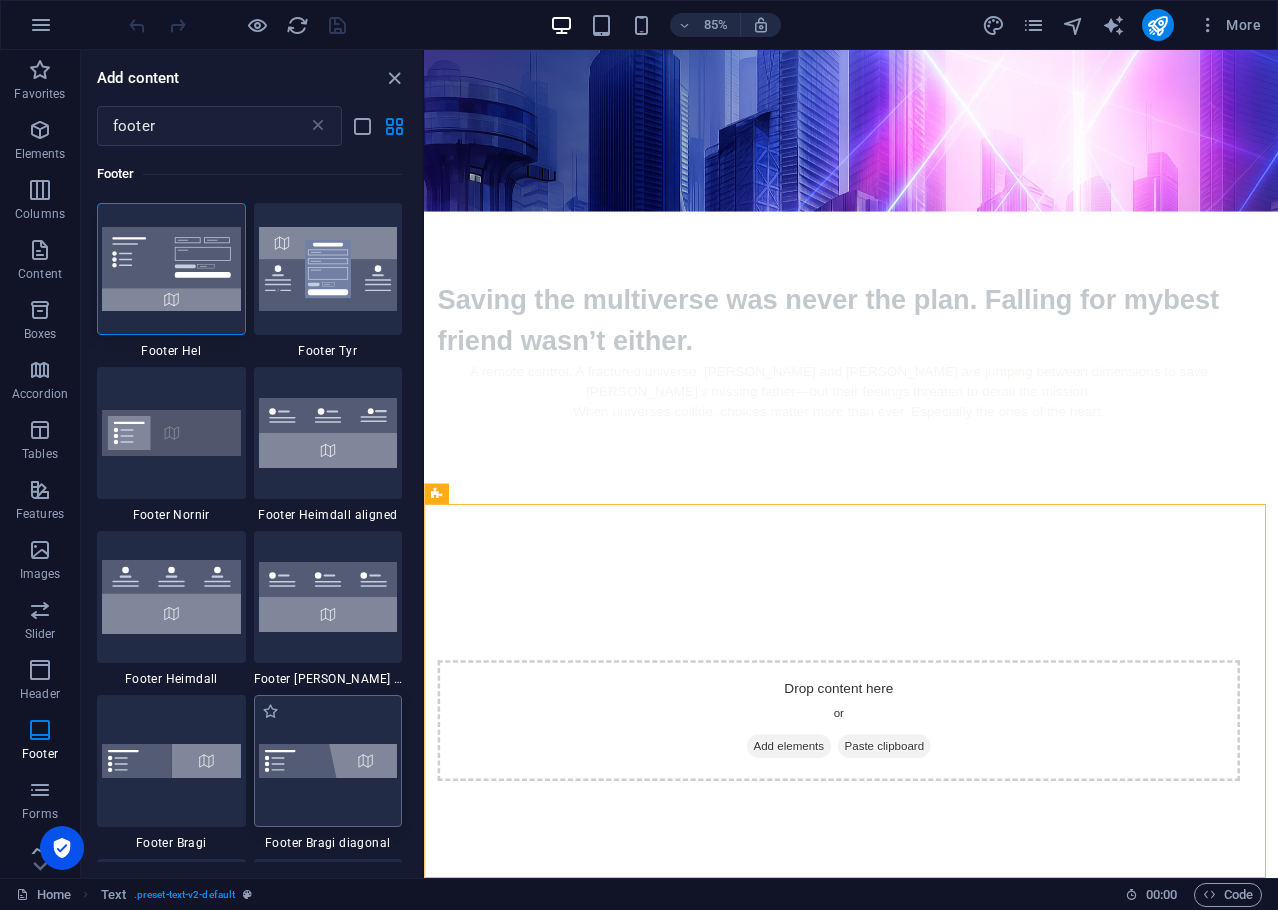 click at bounding box center (328, 761) 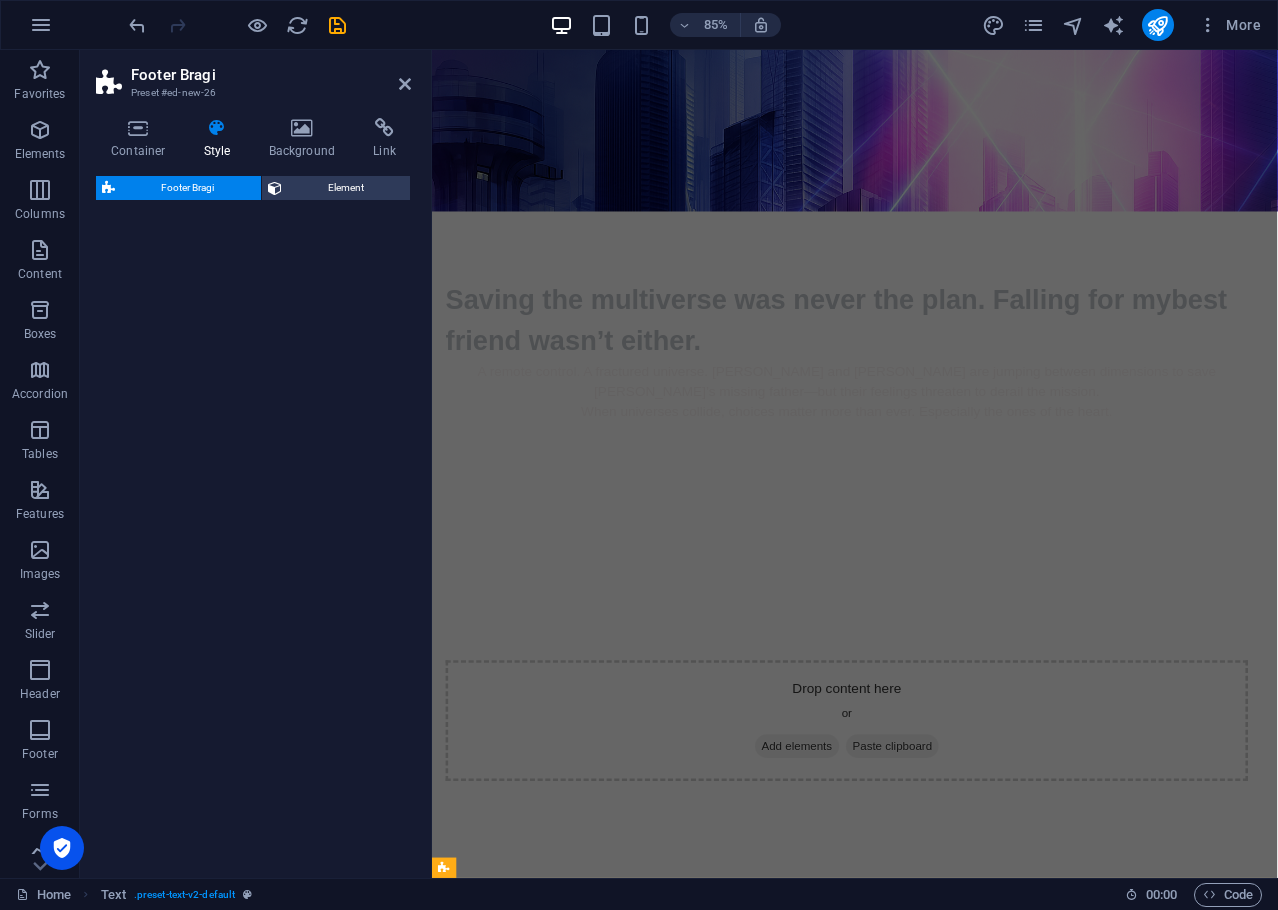 select on "%" 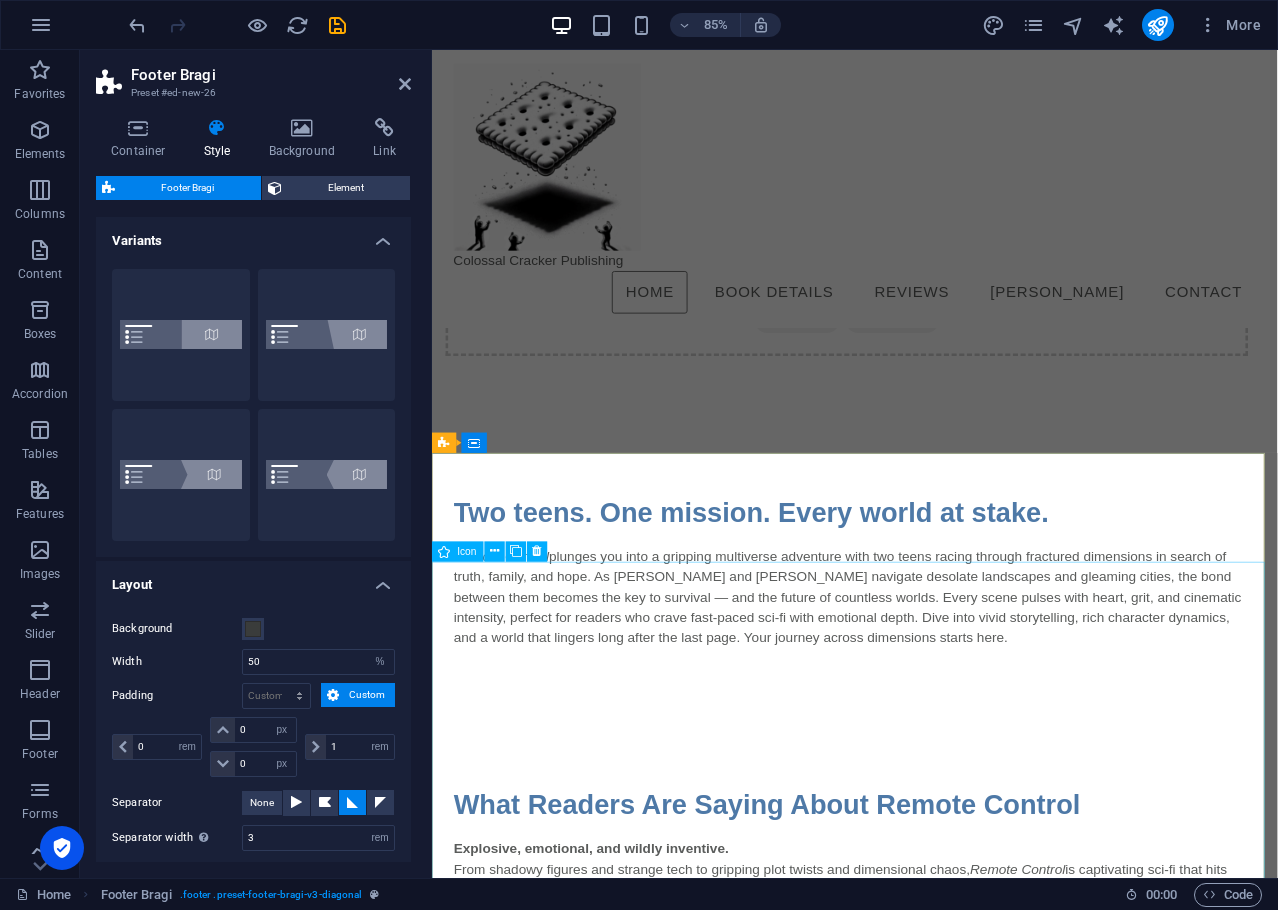 scroll, scrollTop: 912, scrollLeft: 0, axis: vertical 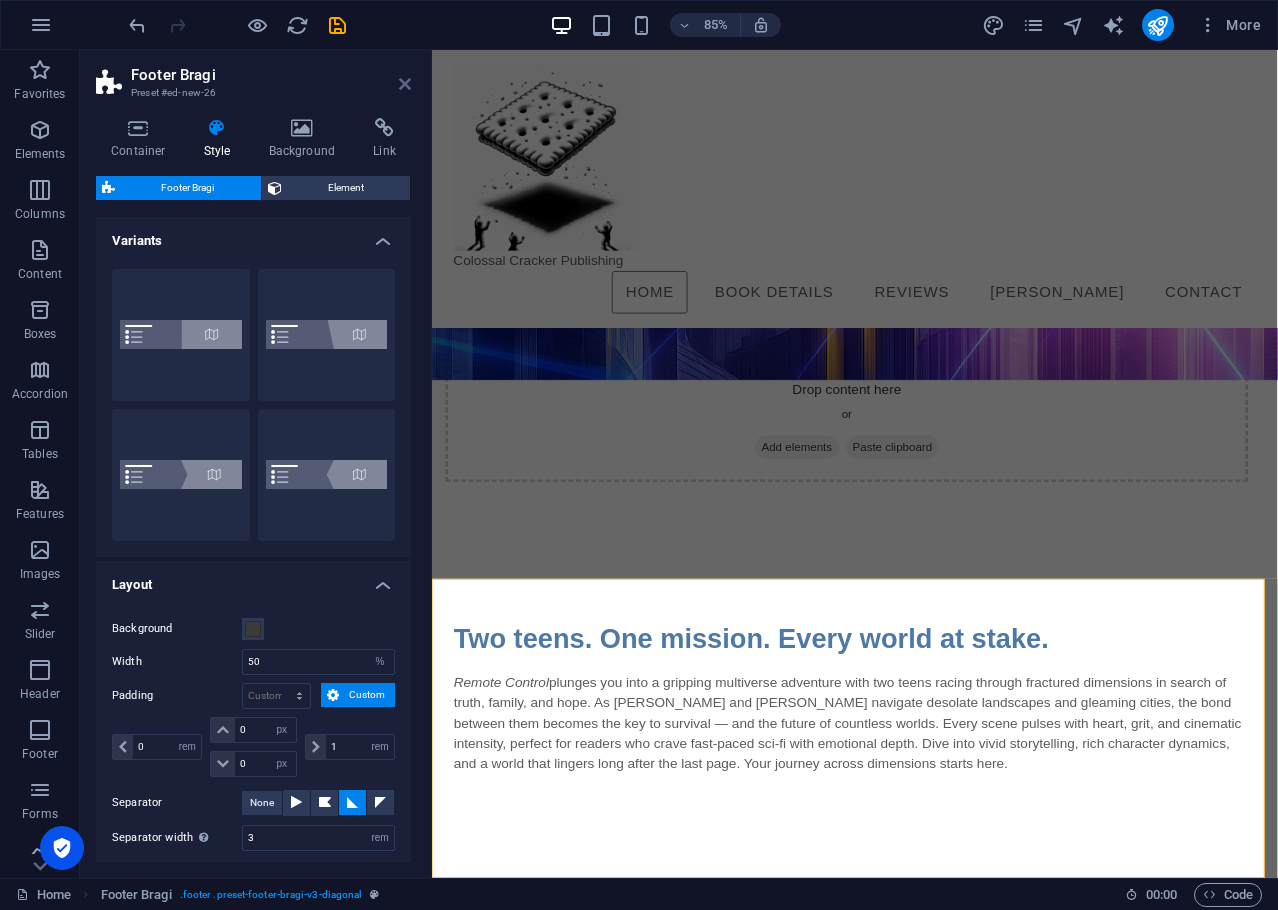 click at bounding box center (405, 84) 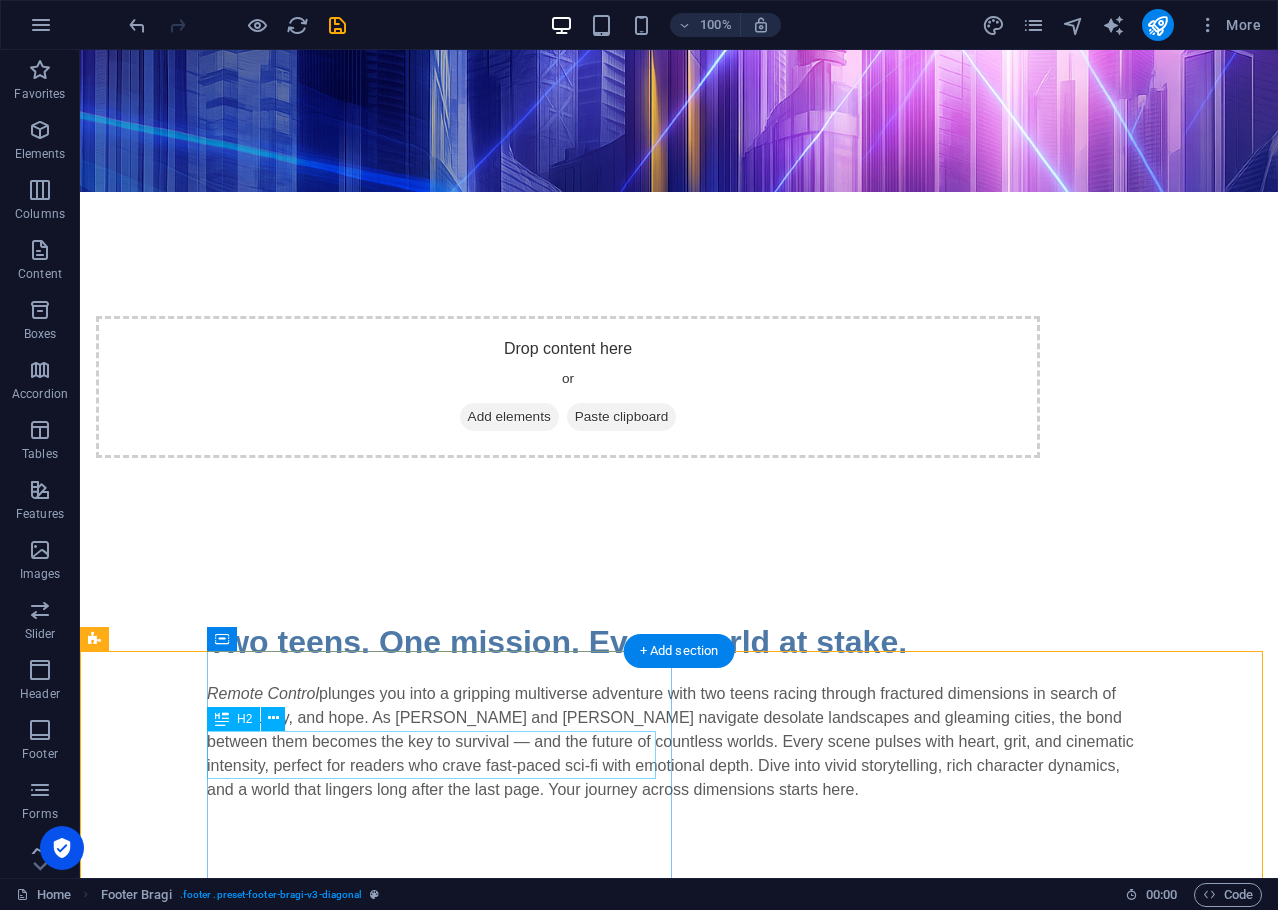 scroll, scrollTop: 1058, scrollLeft: 0, axis: vertical 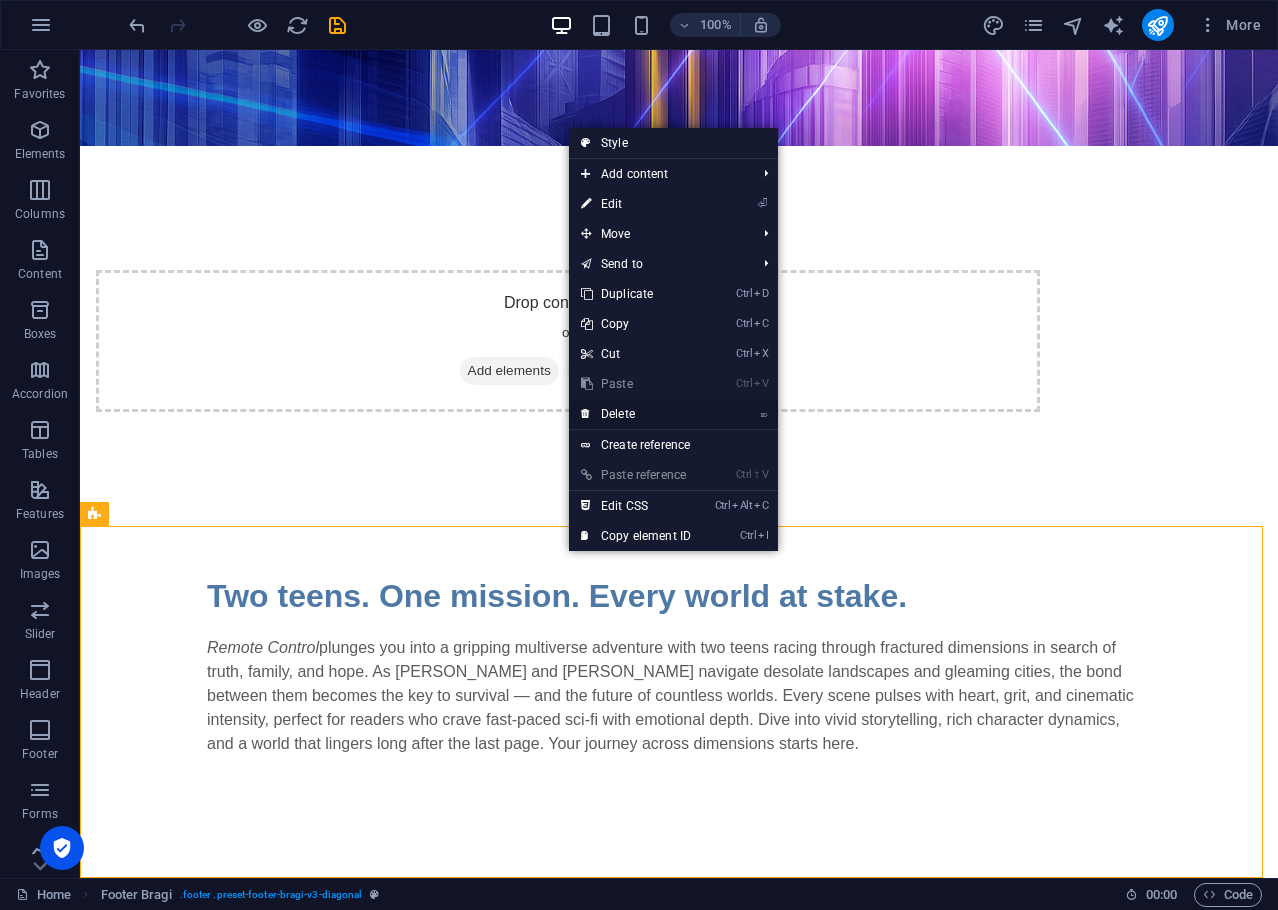 click on "⌦  Delete" at bounding box center [636, 414] 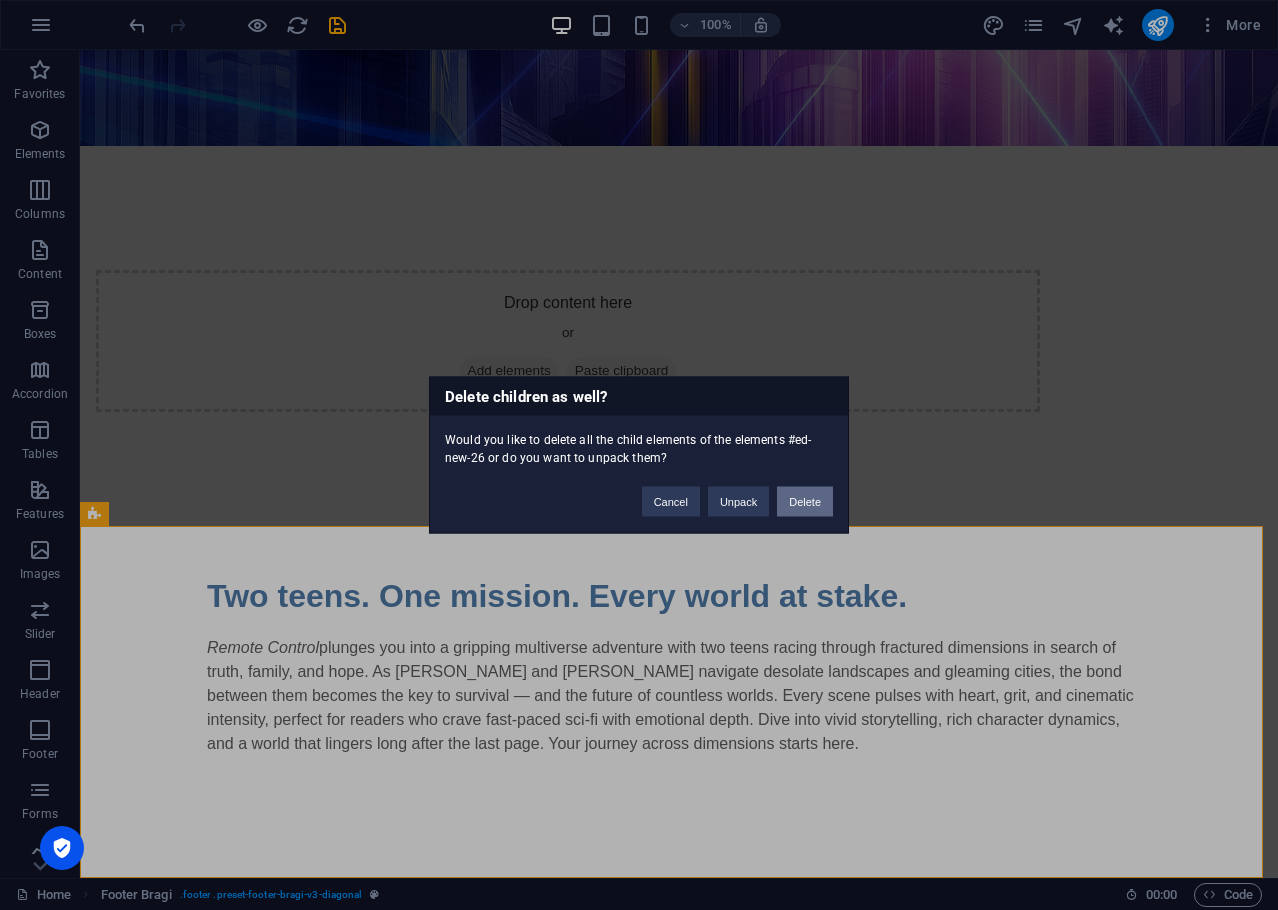 click on "Delete" at bounding box center (805, 502) 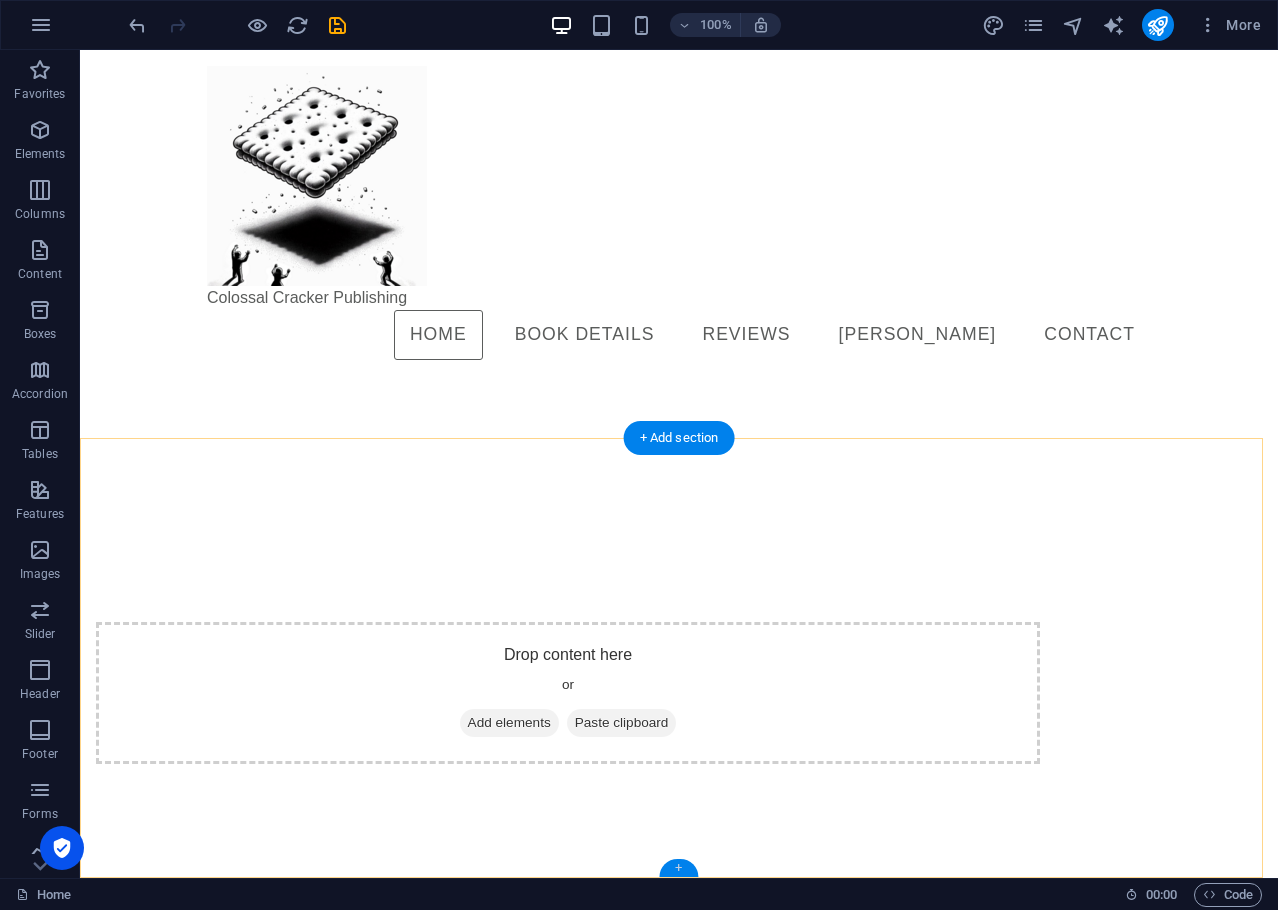 click on "+" at bounding box center [678, 868] 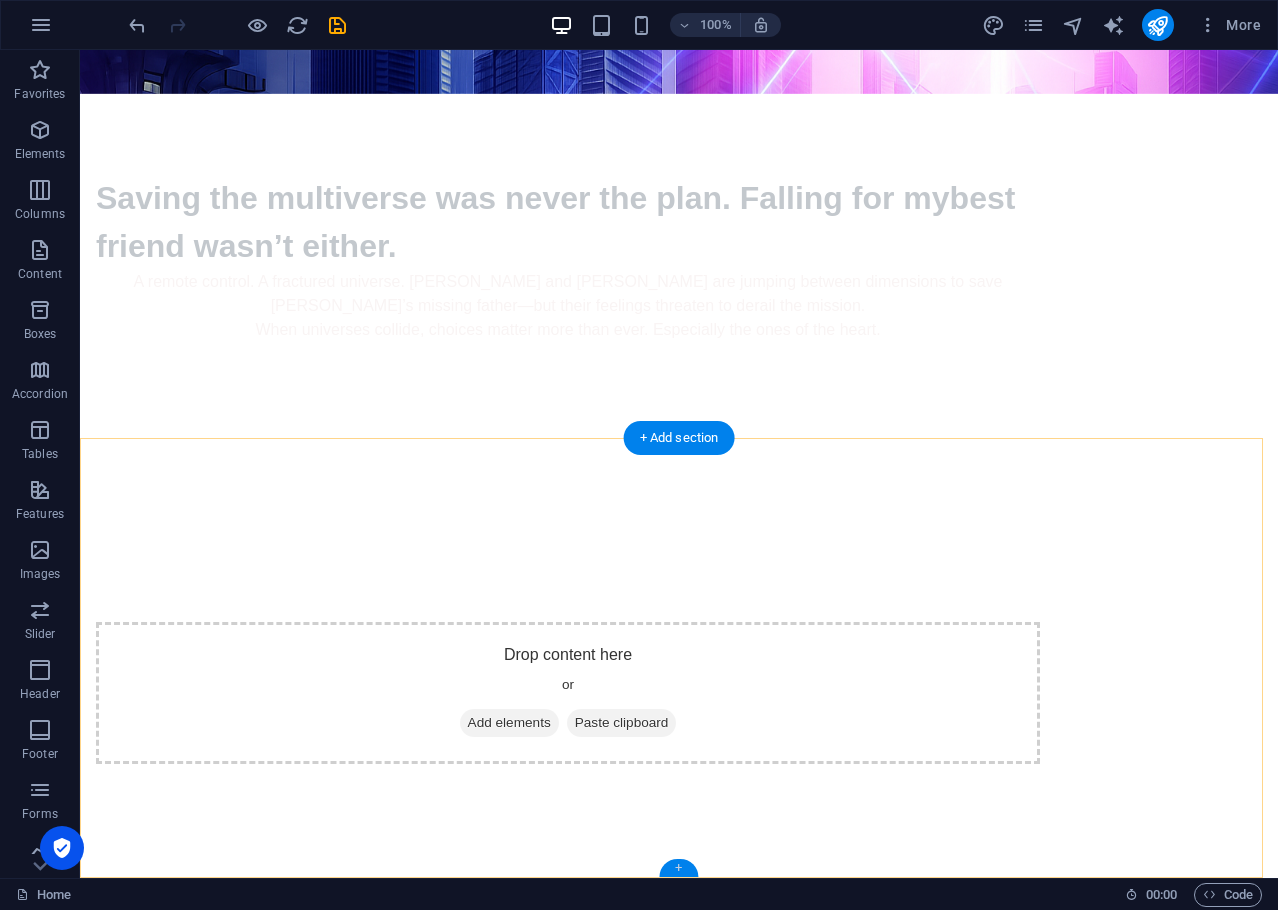 scroll, scrollTop: 560, scrollLeft: 0, axis: vertical 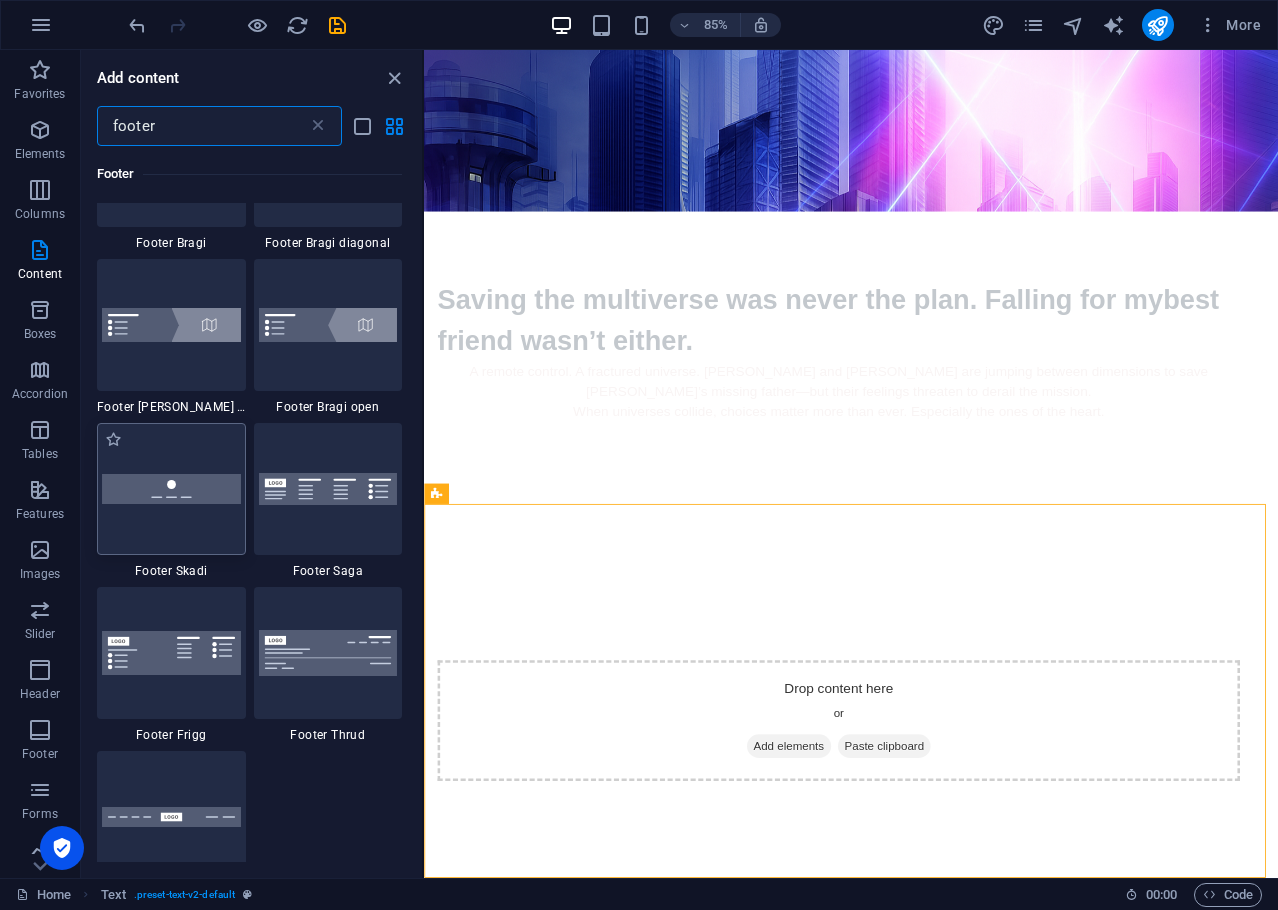 click at bounding box center [171, 488] 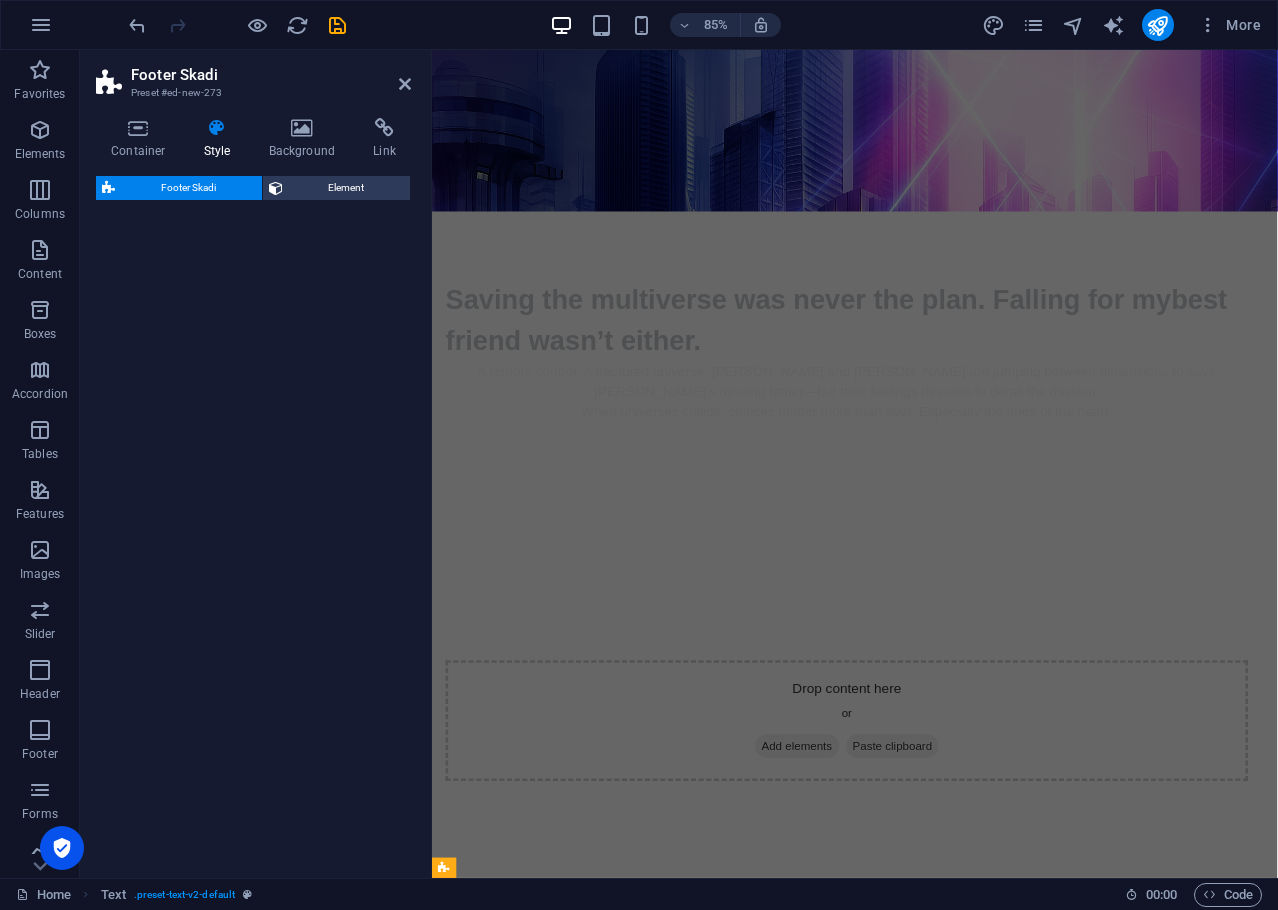 select on "rem" 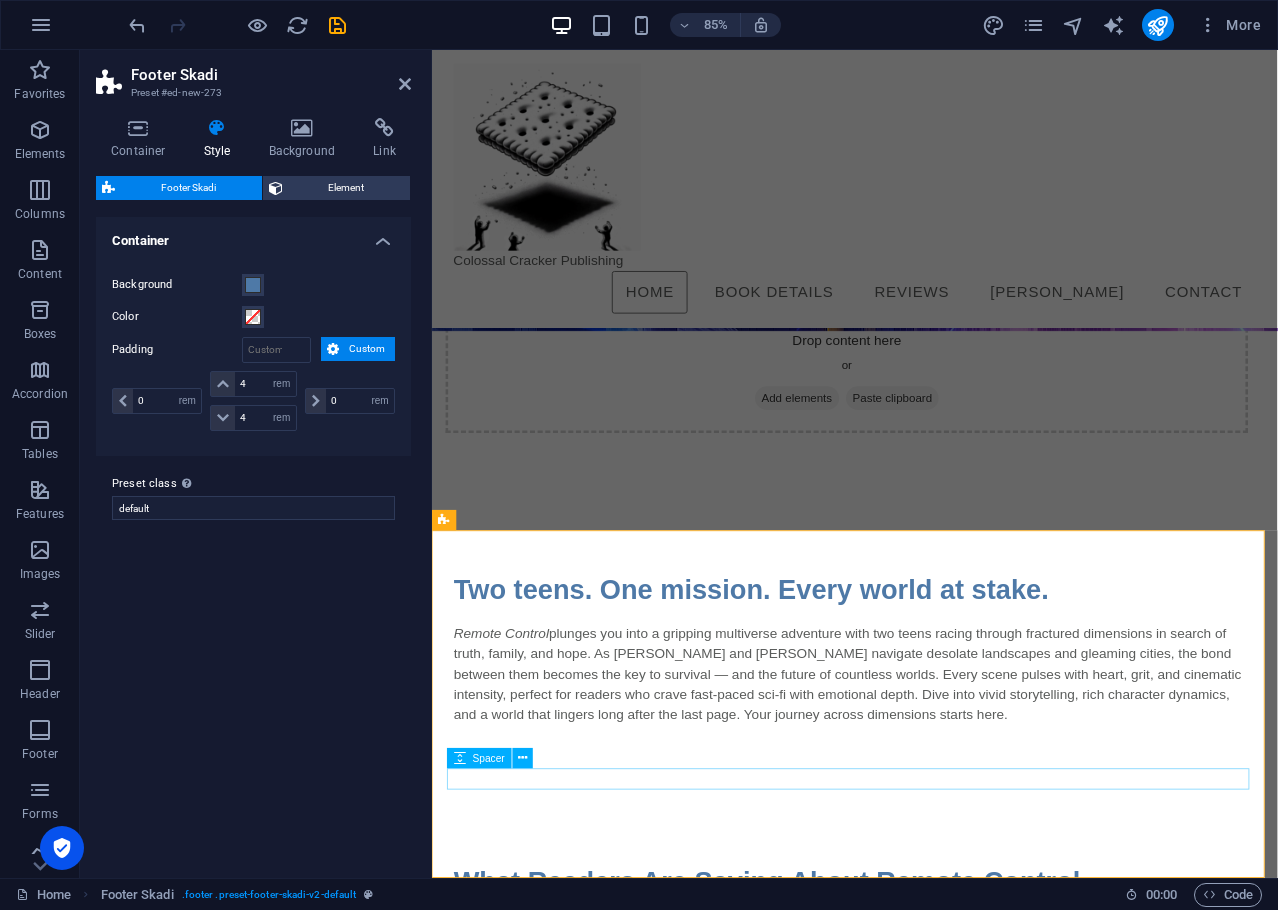 scroll, scrollTop: 937, scrollLeft: 0, axis: vertical 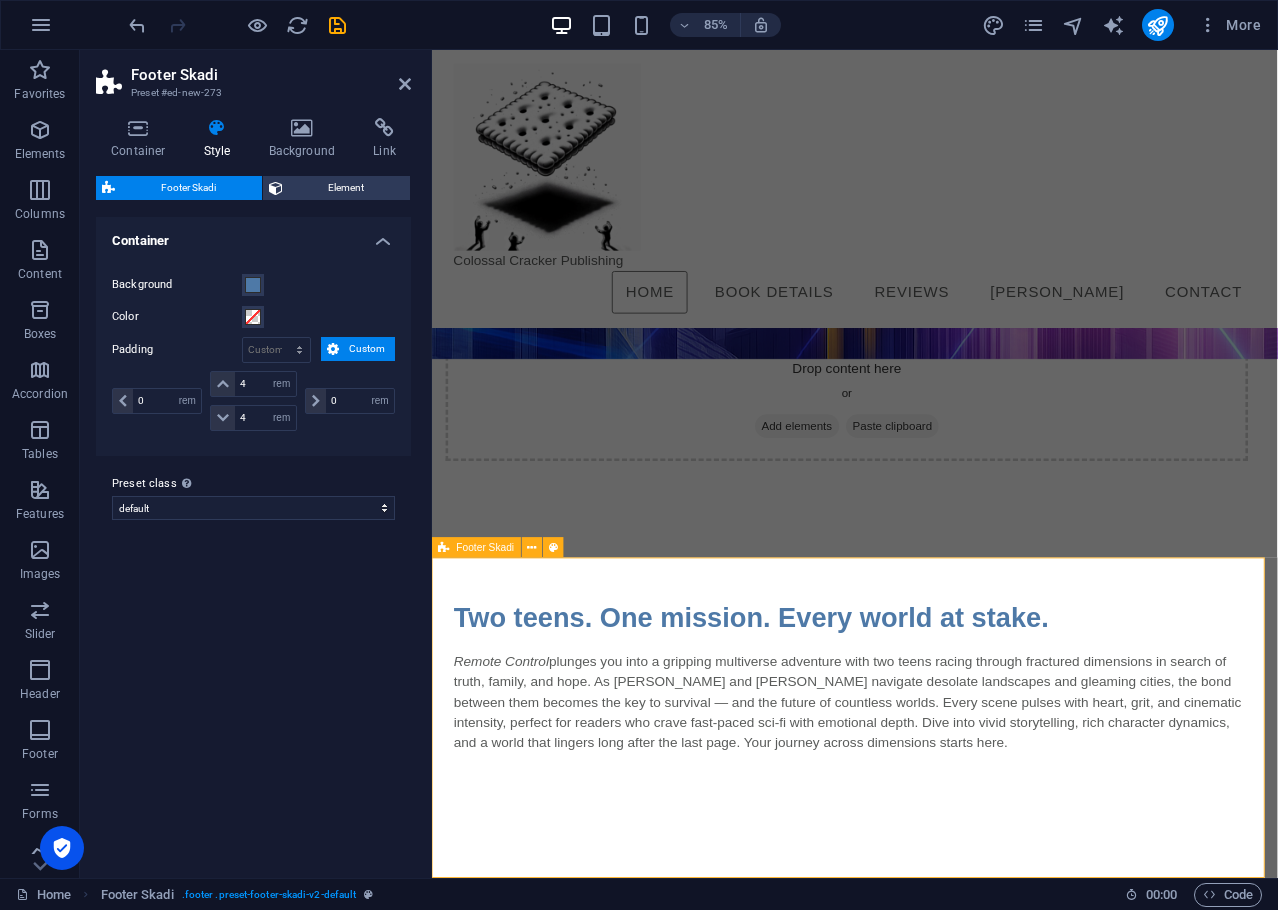 click on "[EMAIL_ADDRESS]  |  Legal Notice  |  Privacy Policy" at bounding box center (929, 1609) 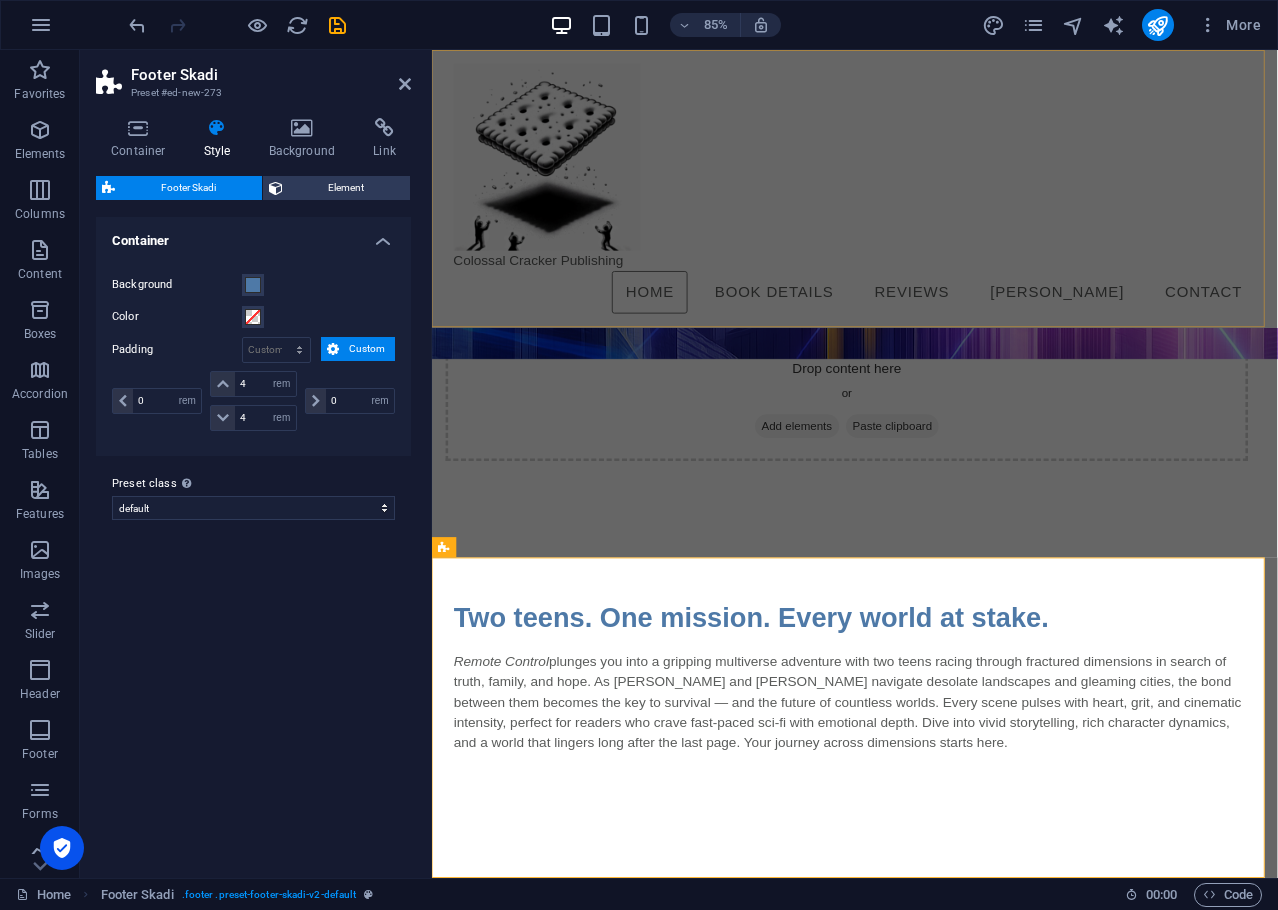 click on "Colossal Cracker Publishing Menu Home Book Details Reviews Axel Contact" at bounding box center [929, 213] 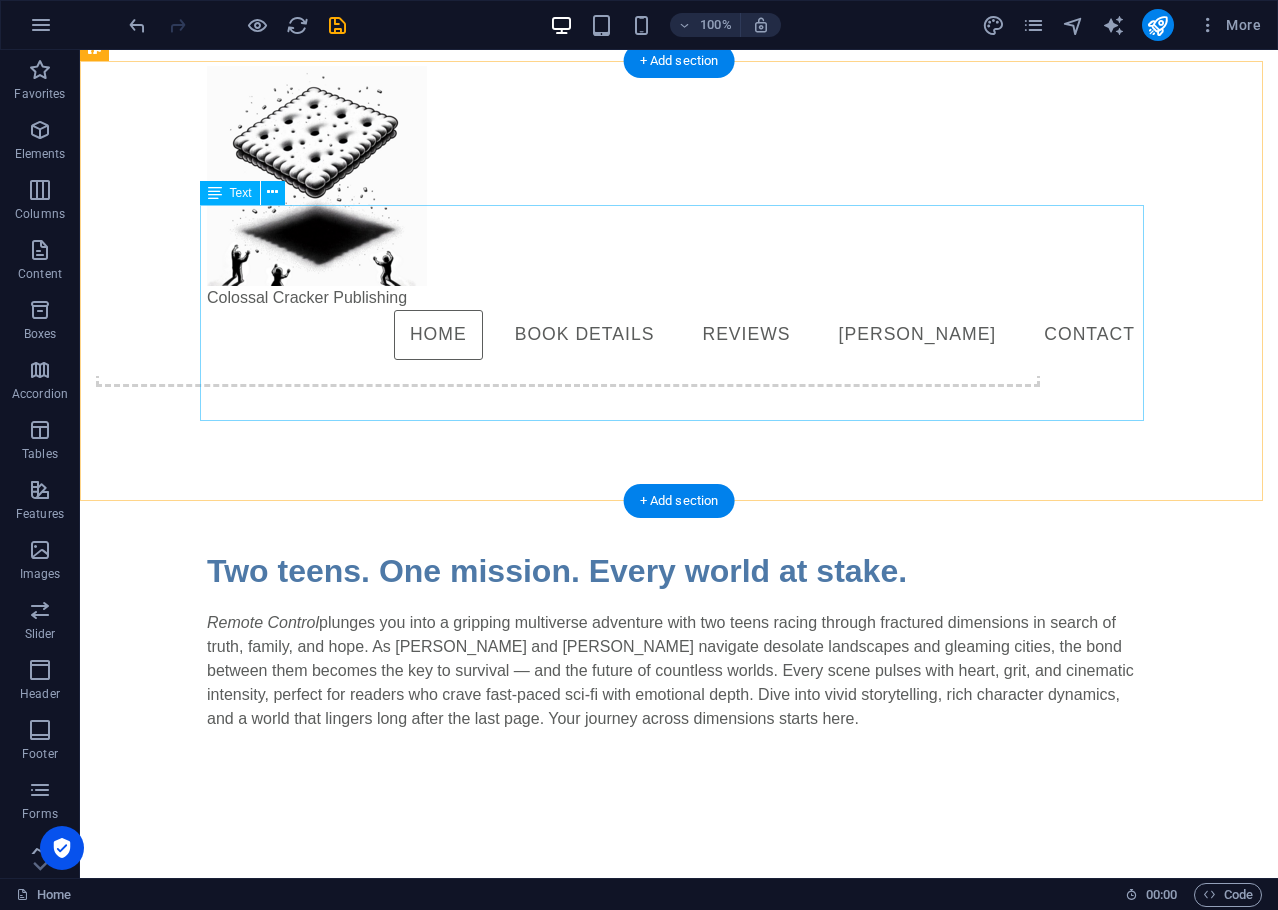 scroll, scrollTop: 0, scrollLeft: 0, axis: both 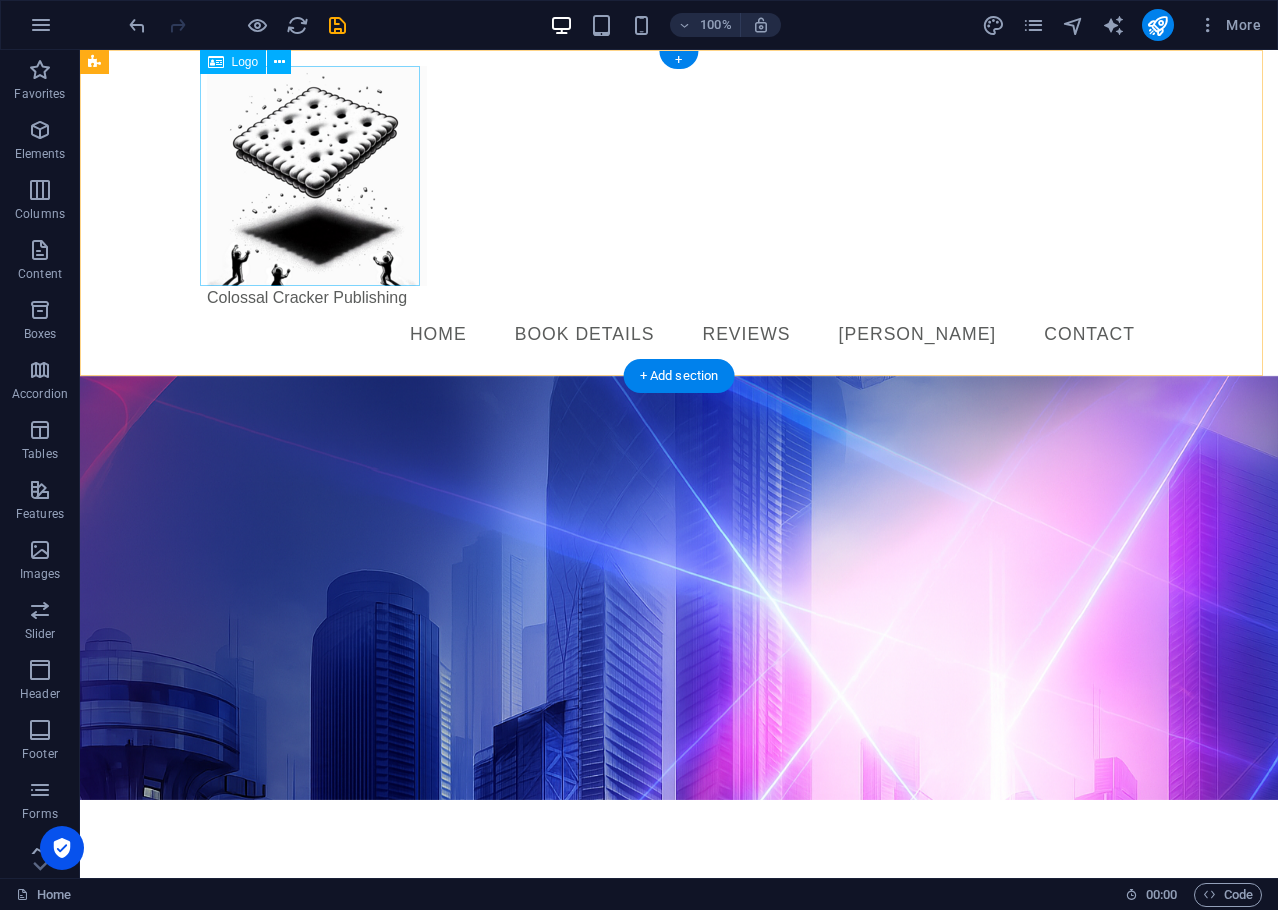click at bounding box center [679, 176] 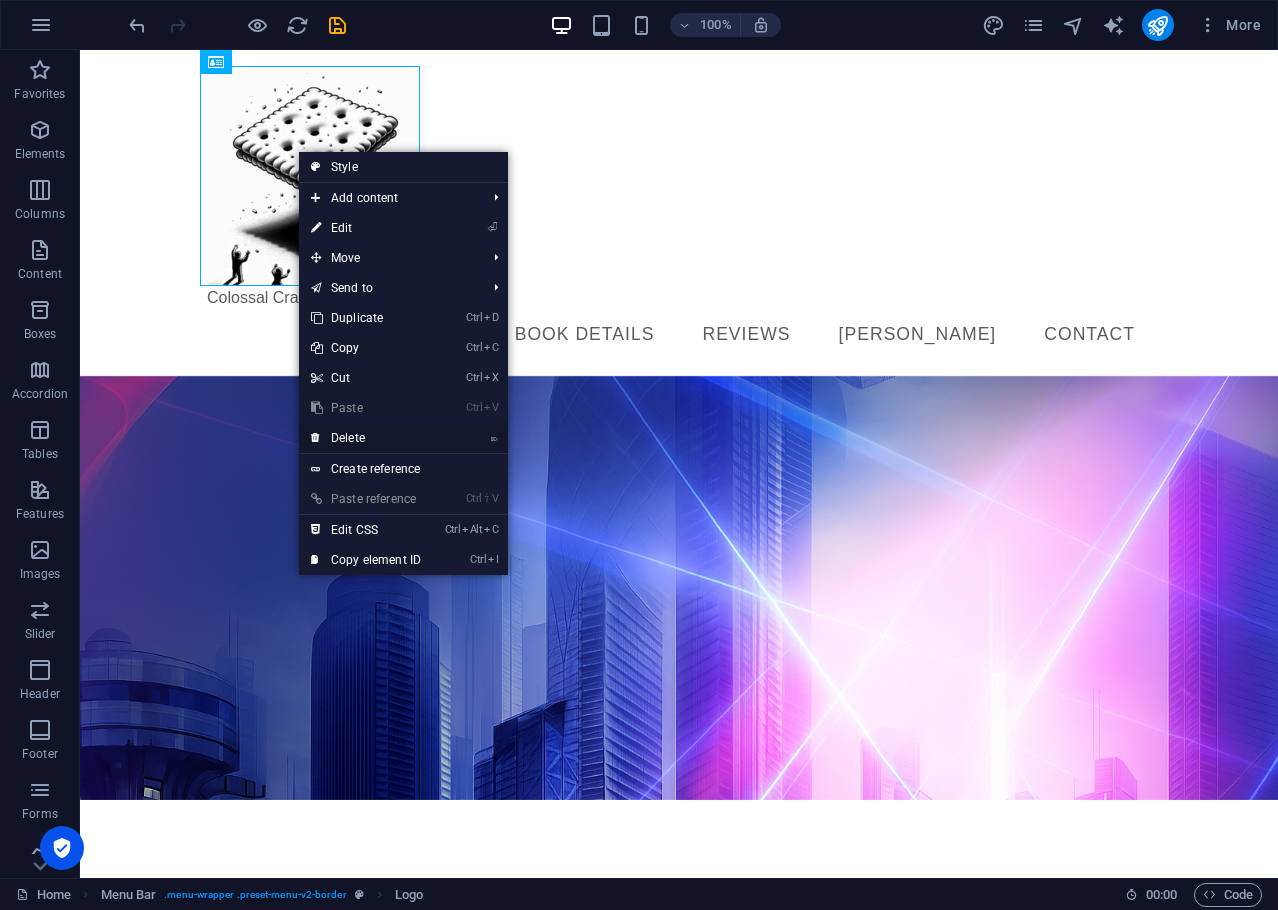 click on "⌦  Delete" at bounding box center [366, 438] 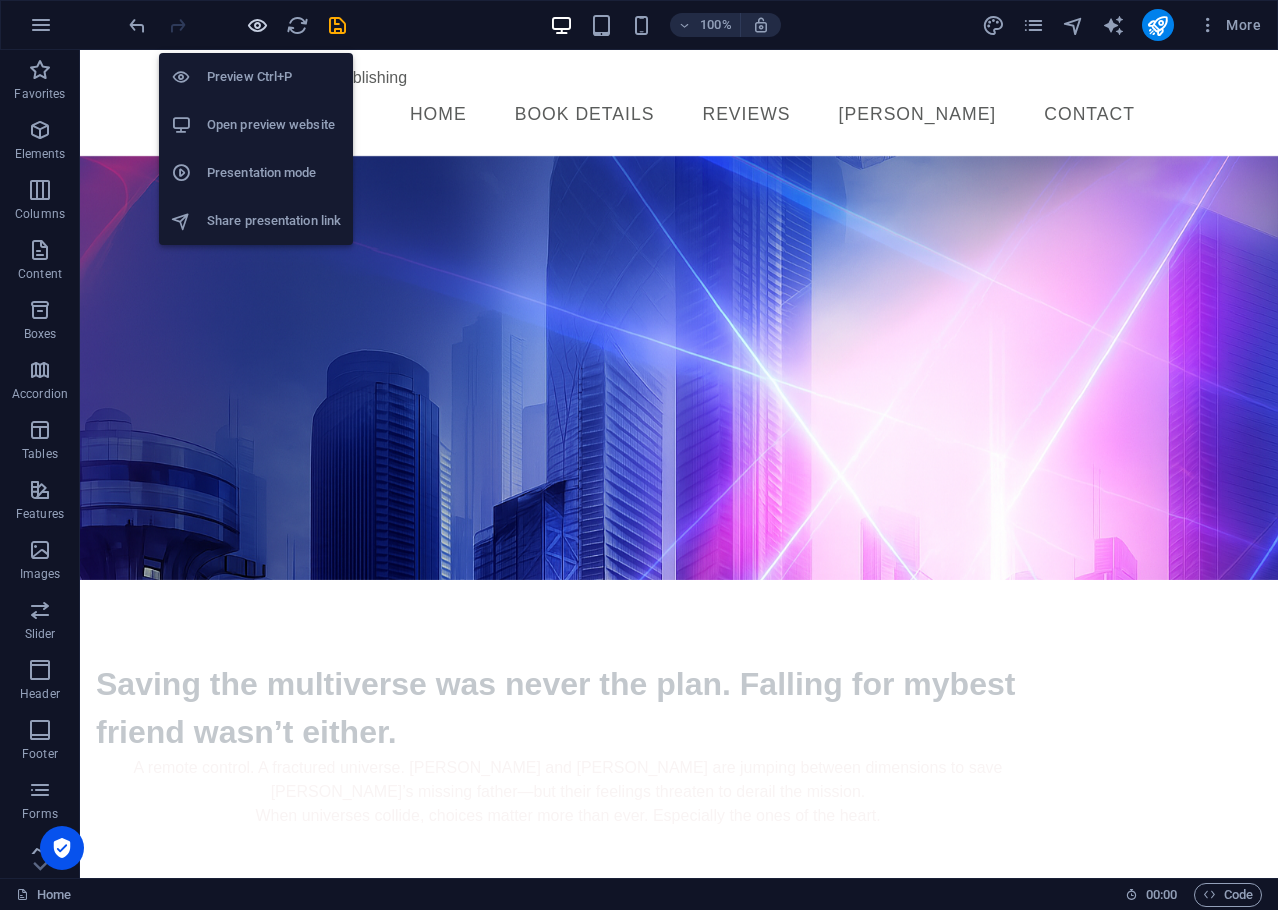 click at bounding box center [257, 25] 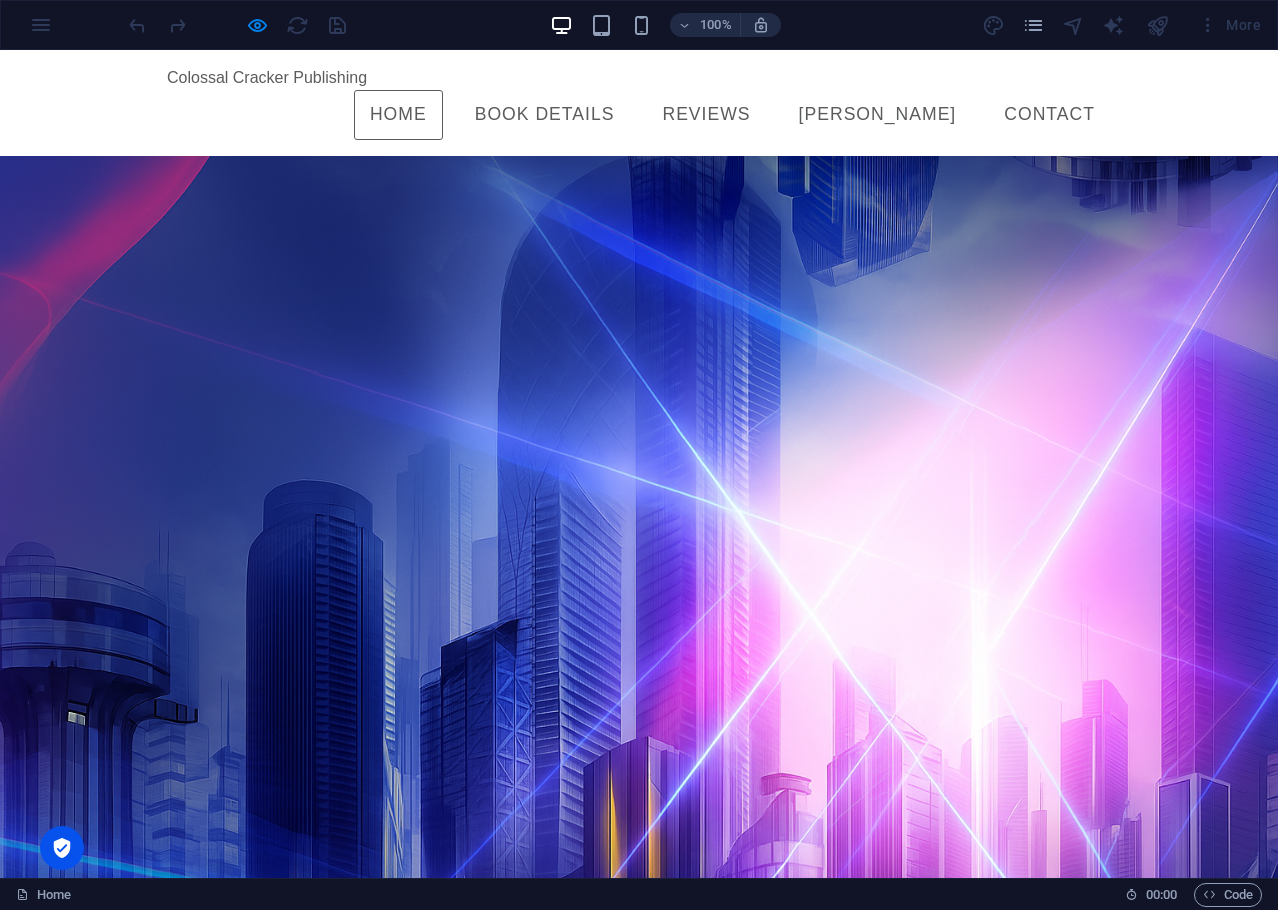 scroll, scrollTop: 0, scrollLeft: 0, axis: both 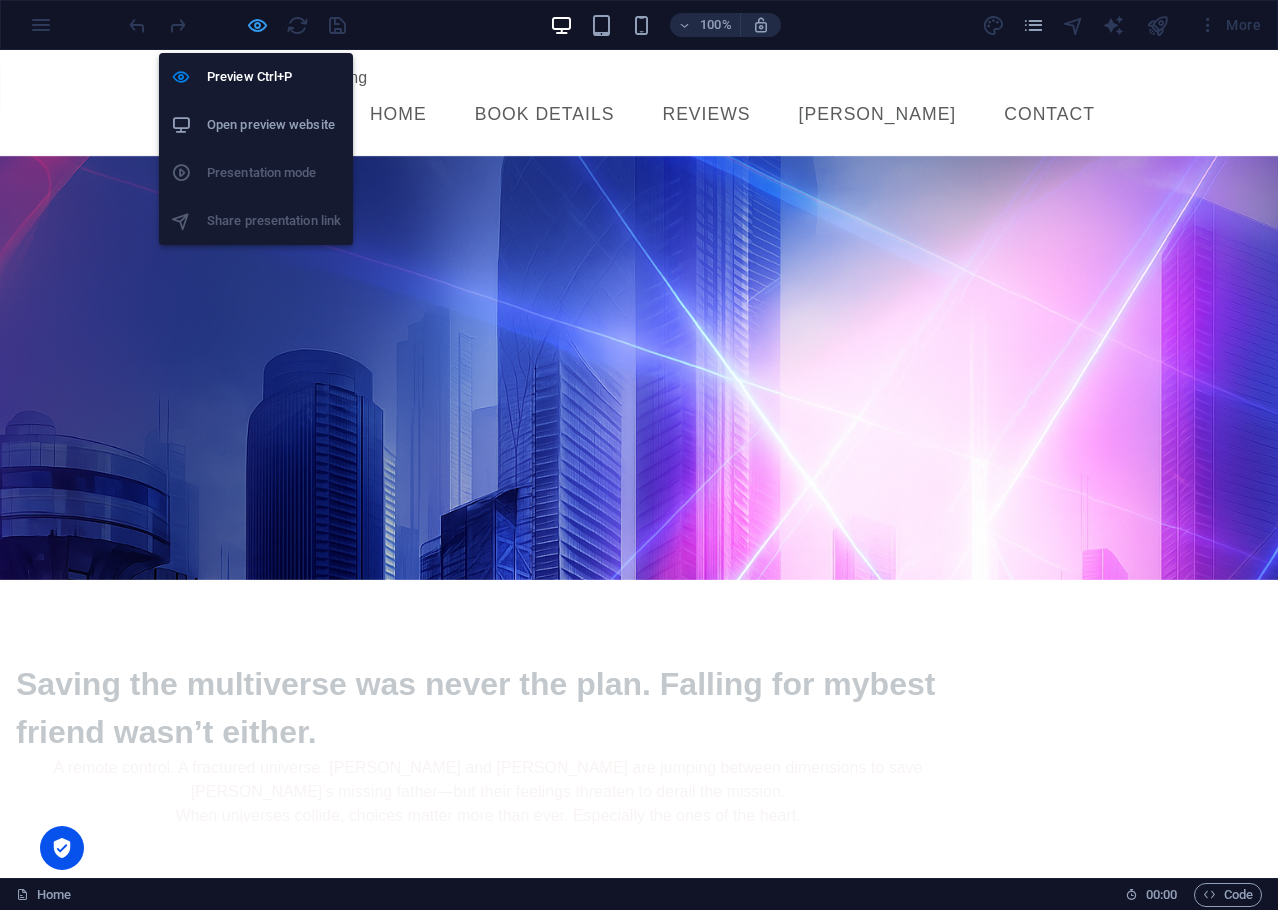 click at bounding box center [257, 25] 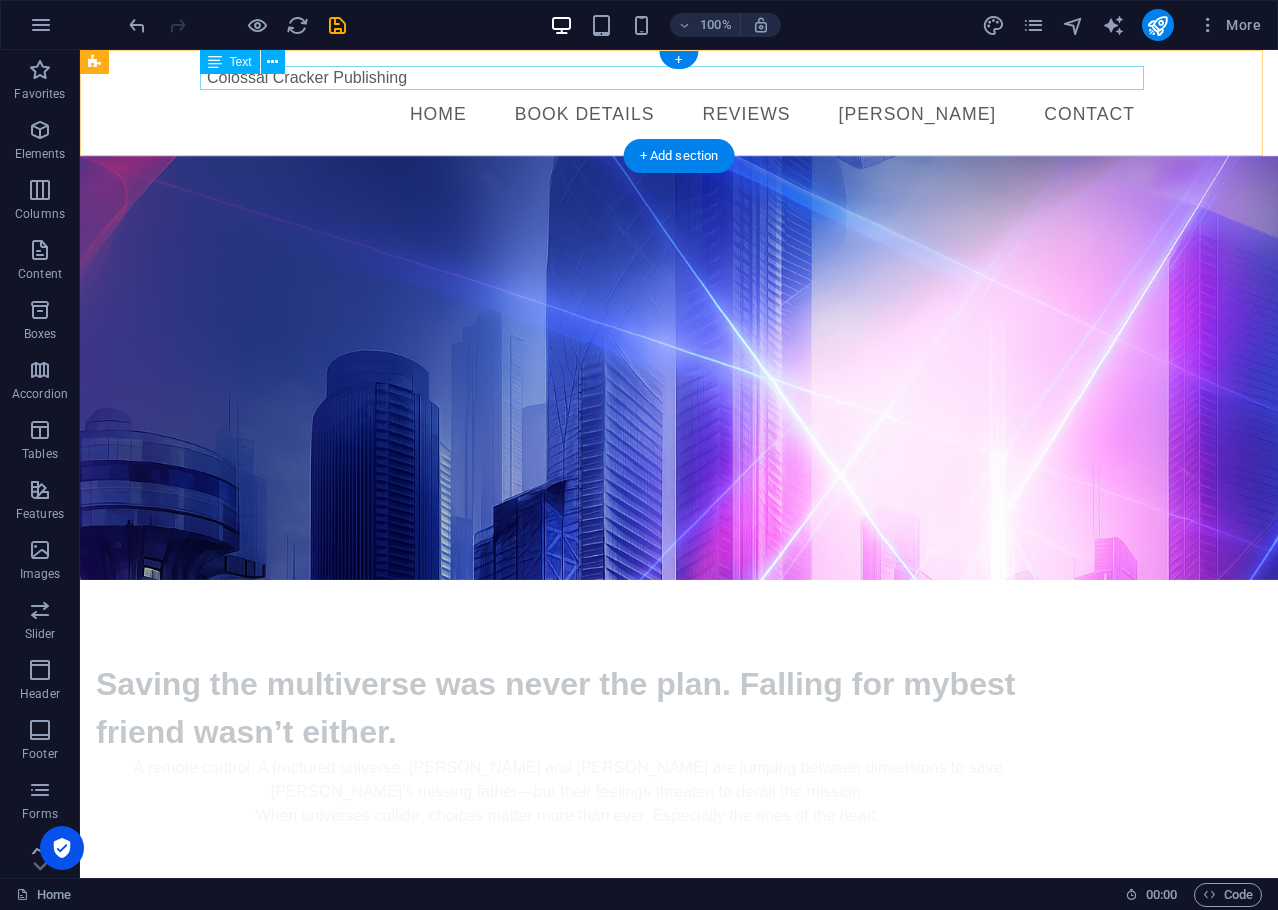 click on "Colossal Cracker Publishing" at bounding box center (679, 78) 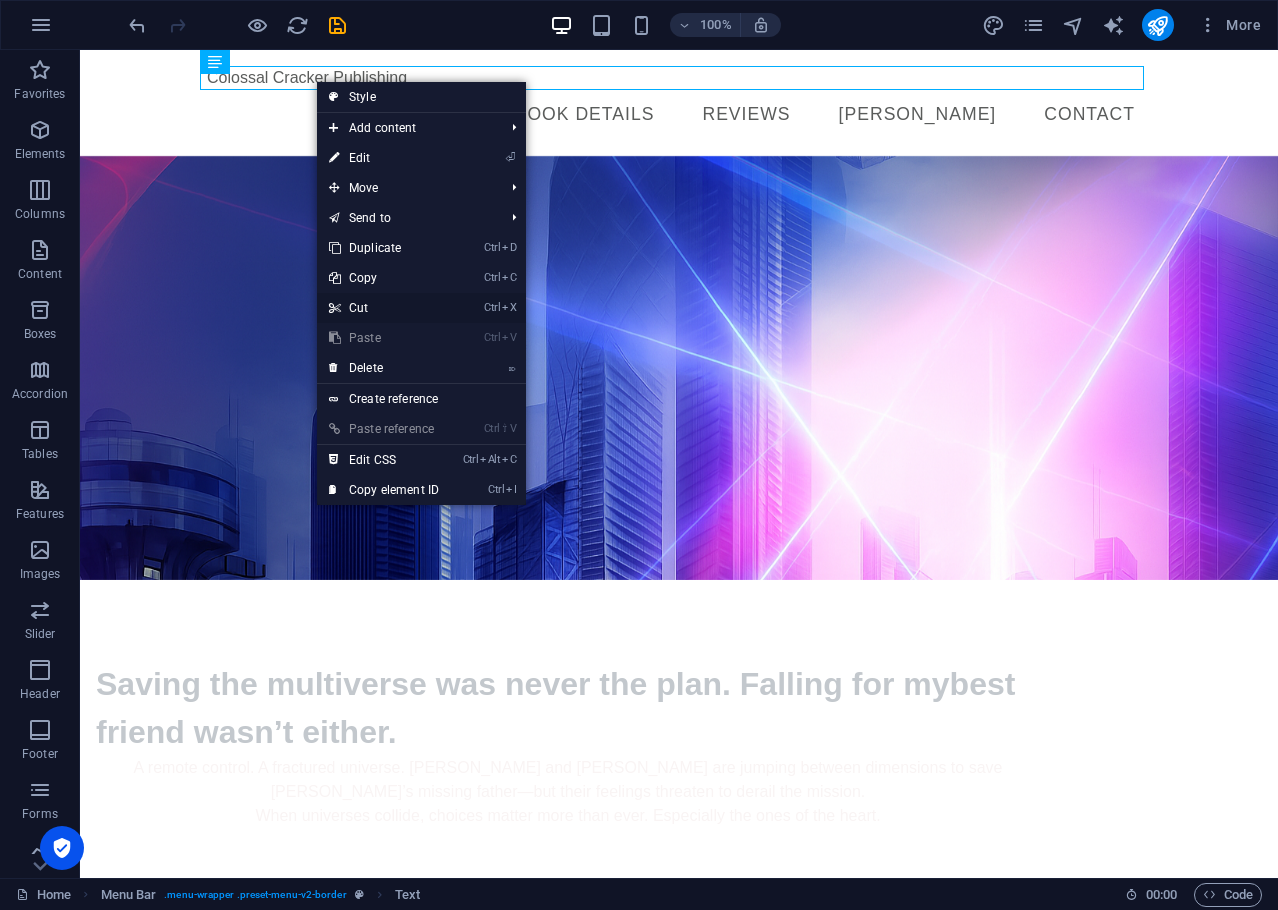 click on "Ctrl X  Cut" at bounding box center (384, 308) 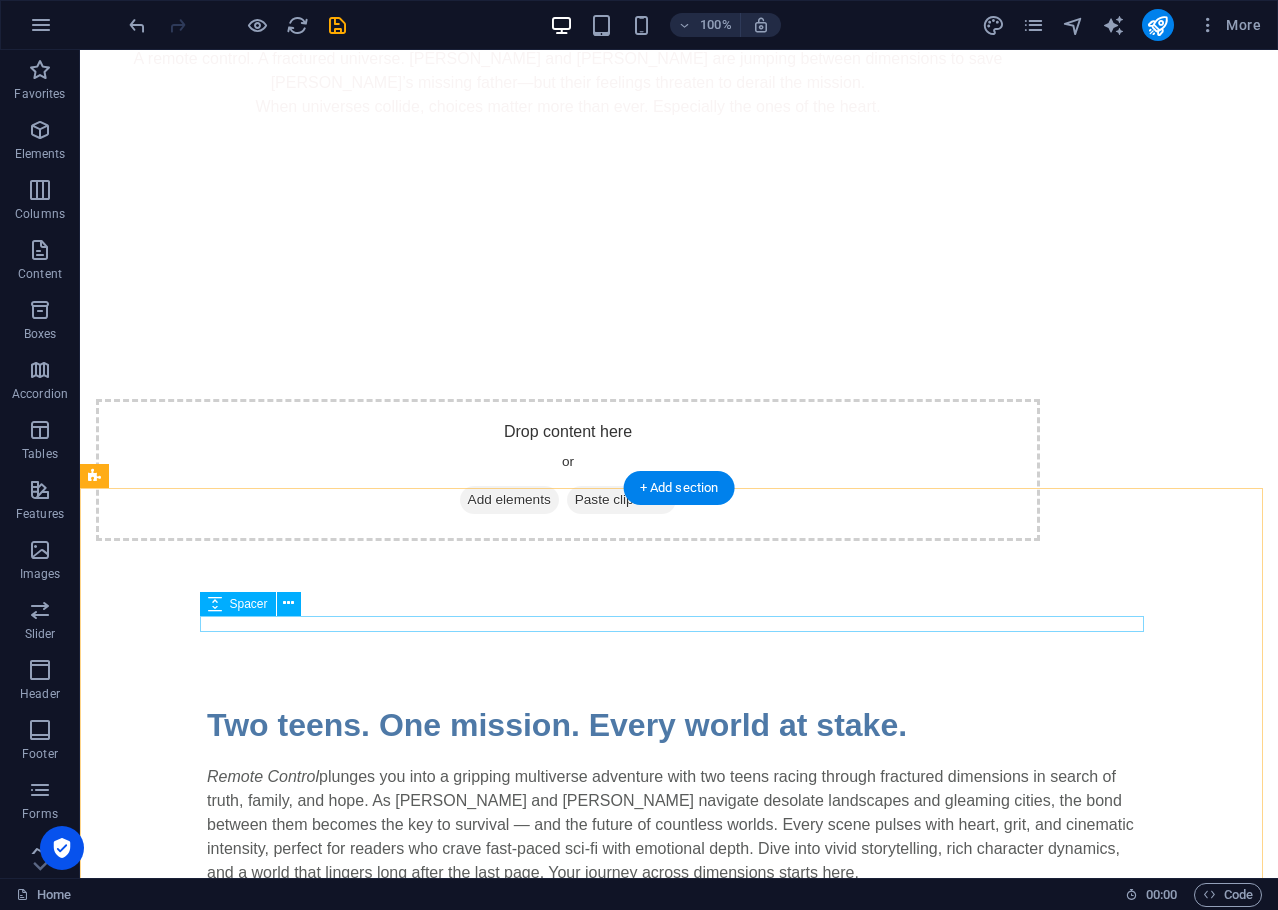 scroll, scrollTop: 839, scrollLeft: 0, axis: vertical 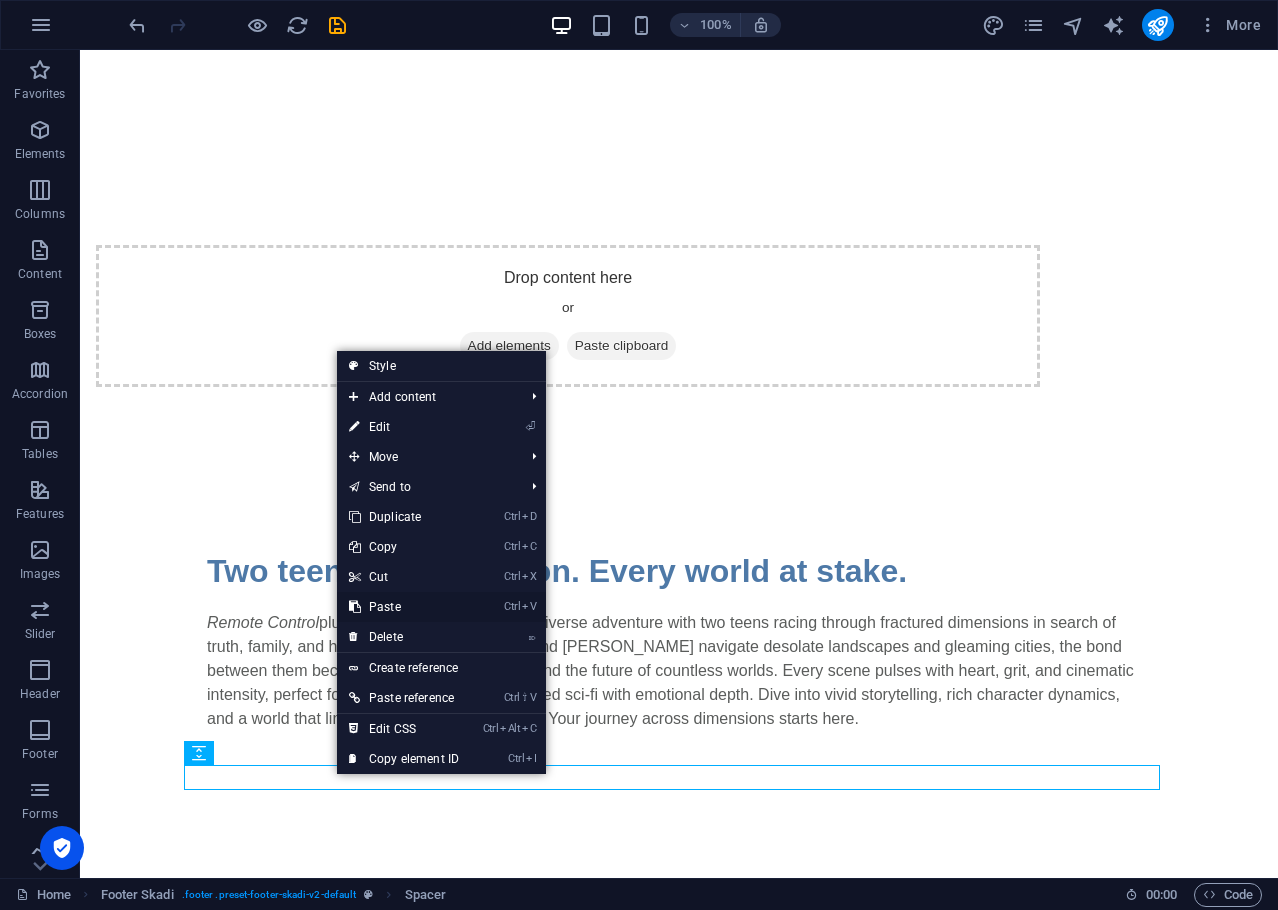 click on "Ctrl V  Paste" at bounding box center [404, 607] 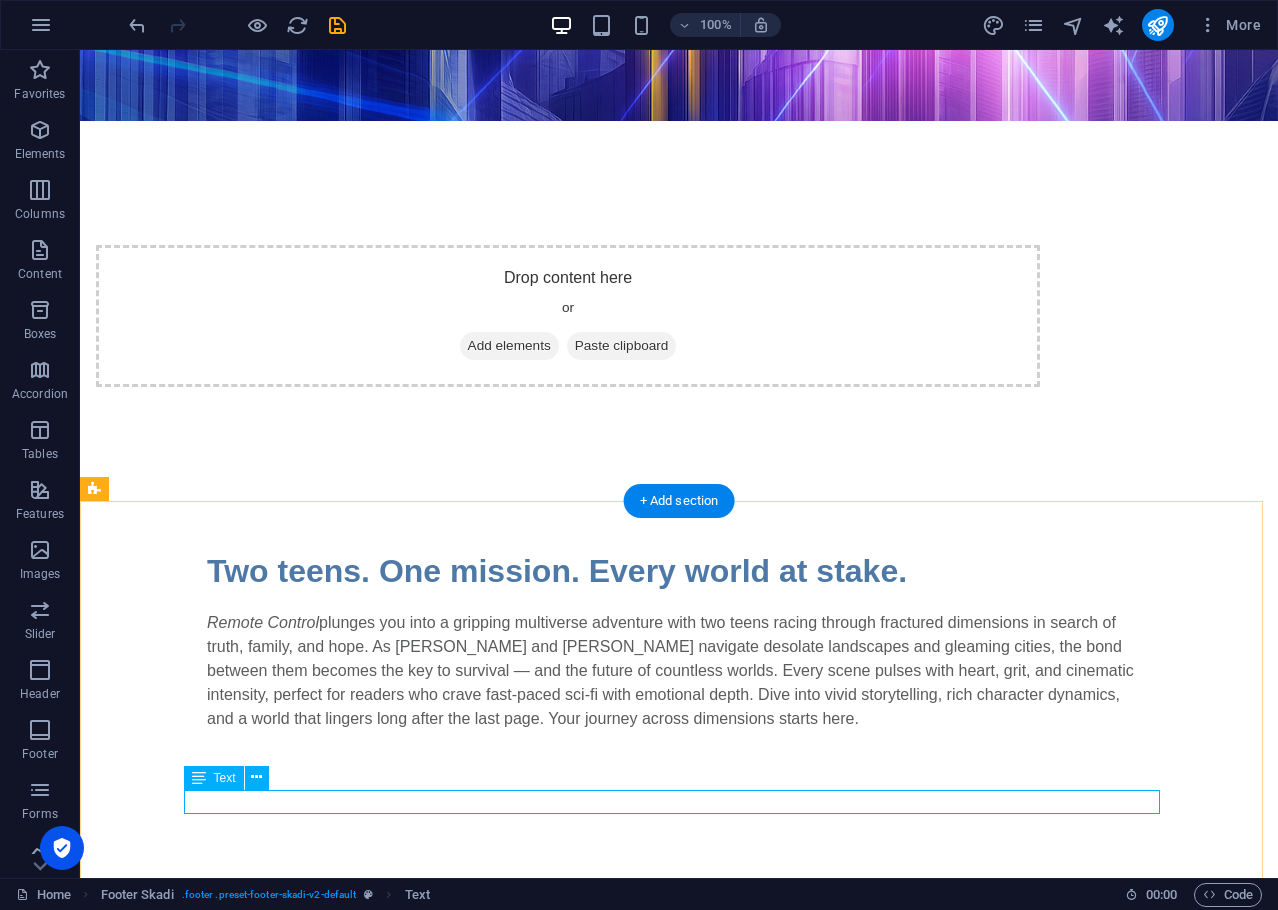 click on "Colossal Cracker Publishing" at bounding box center [679, 1576] 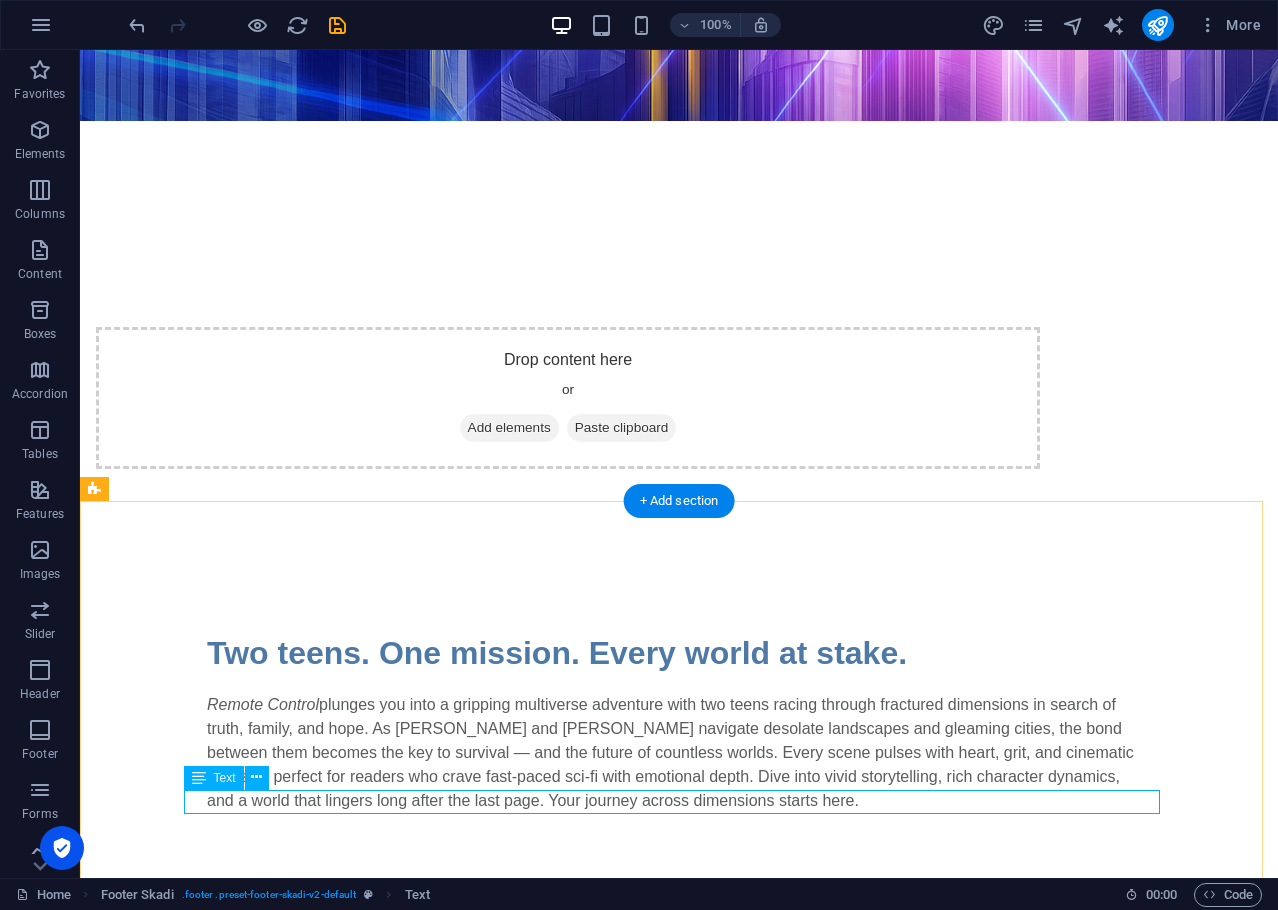 scroll, scrollTop: 693, scrollLeft: 0, axis: vertical 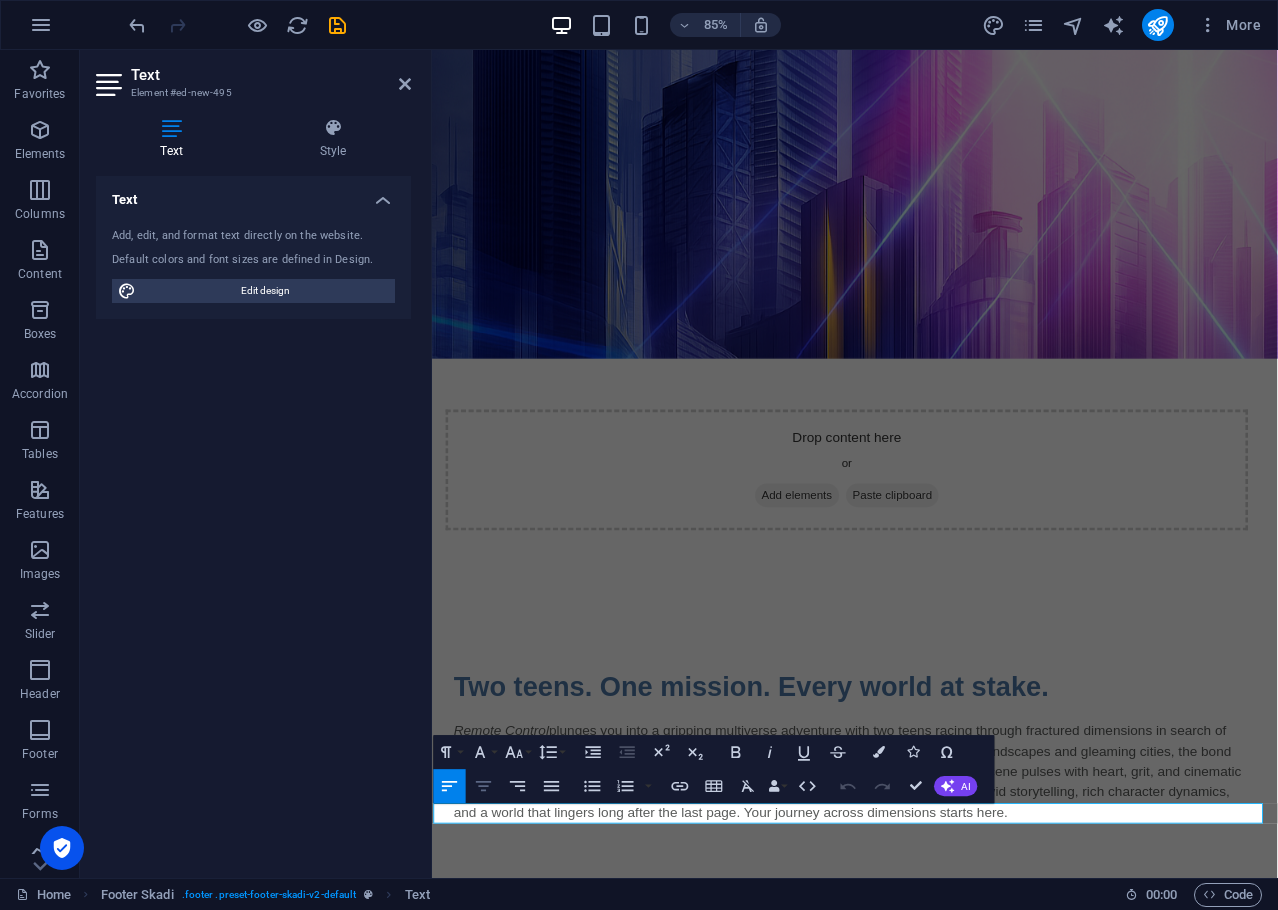 click 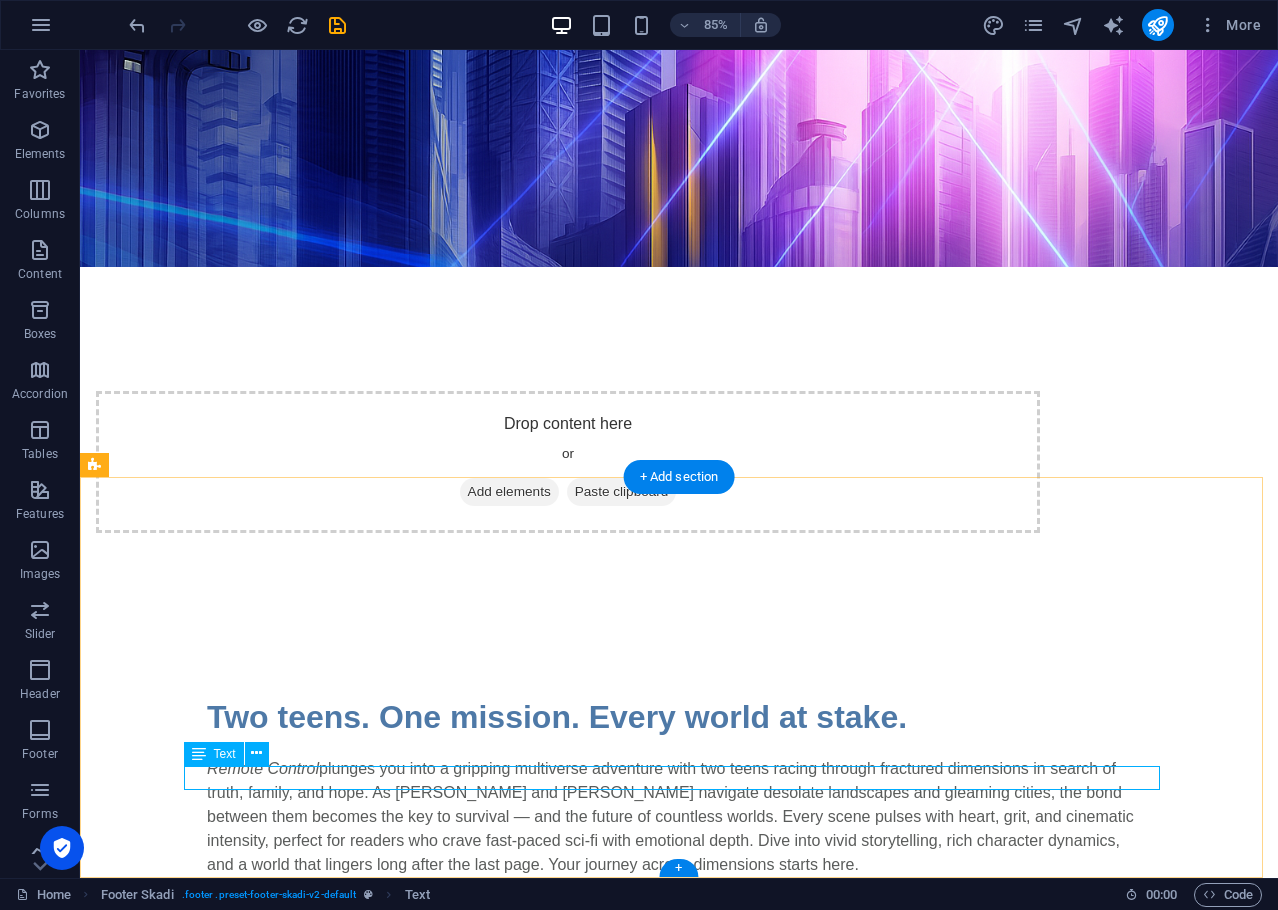 scroll, scrollTop: 863, scrollLeft: 0, axis: vertical 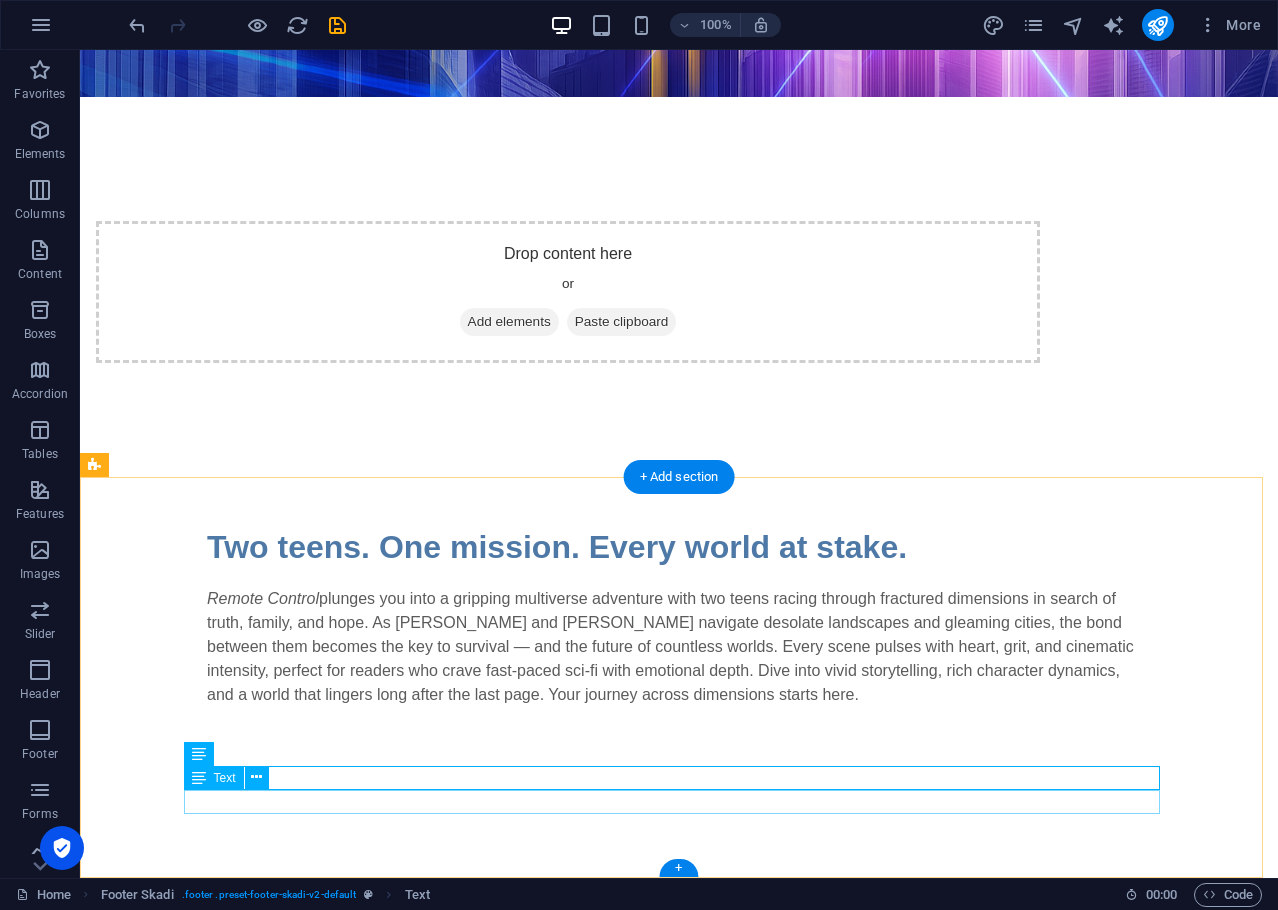click on "[EMAIL_ADDRESS]  |  Legal Notice  |  Privacy Policy" at bounding box center [679, 1576] 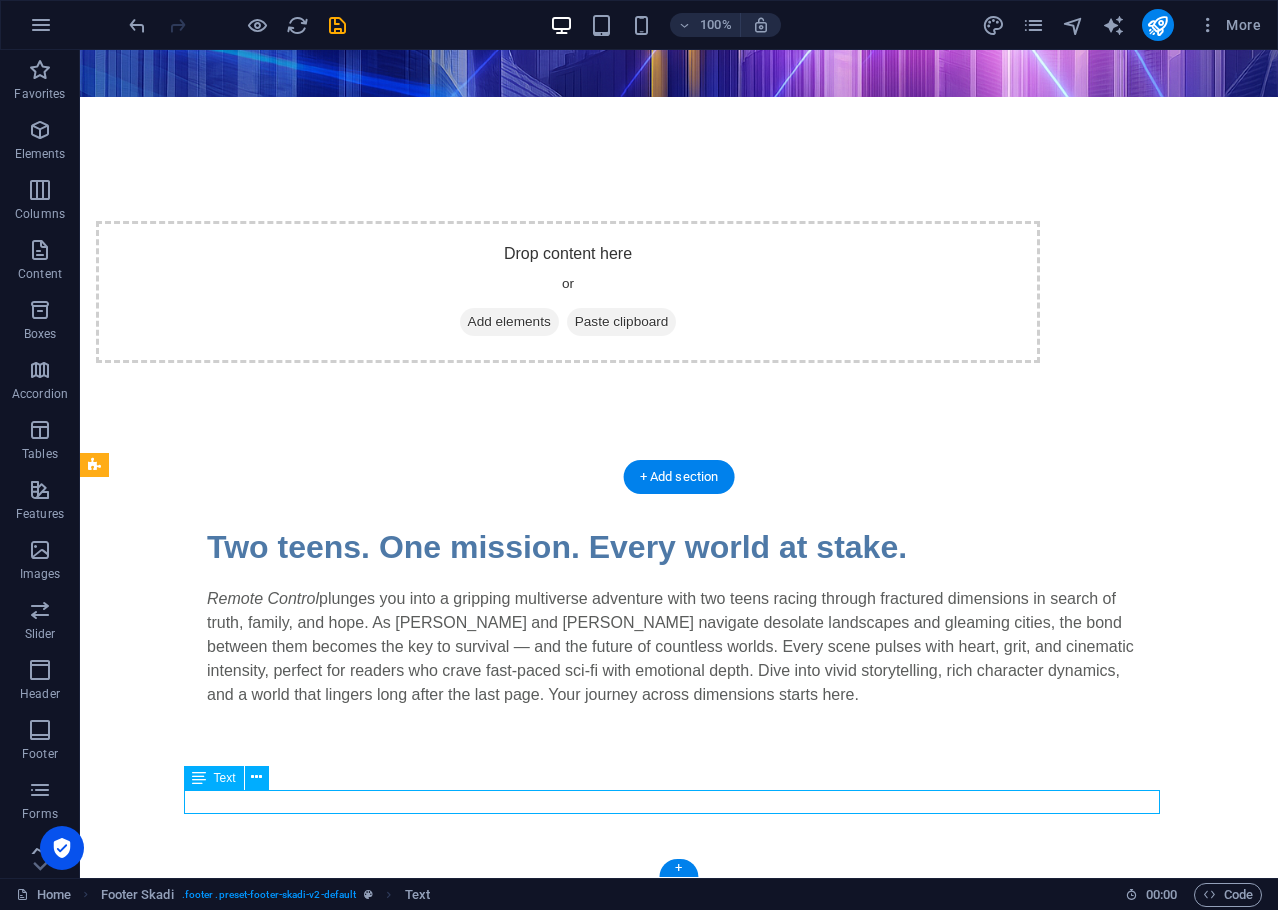 click on "[EMAIL_ADDRESS]  |  Legal Notice  |  Privacy Policy" at bounding box center [679, 1576] 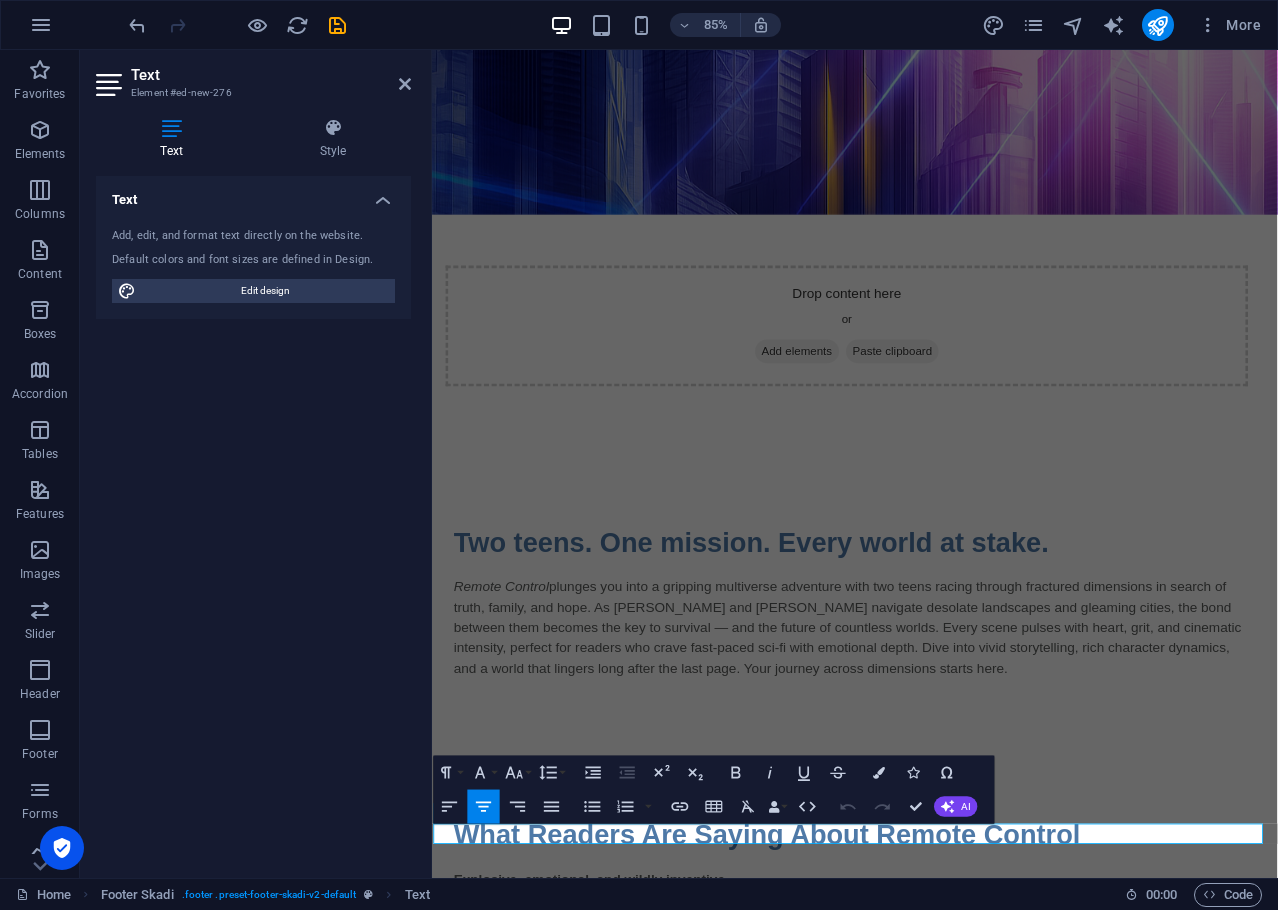 scroll, scrollTop: 693, scrollLeft: 0, axis: vertical 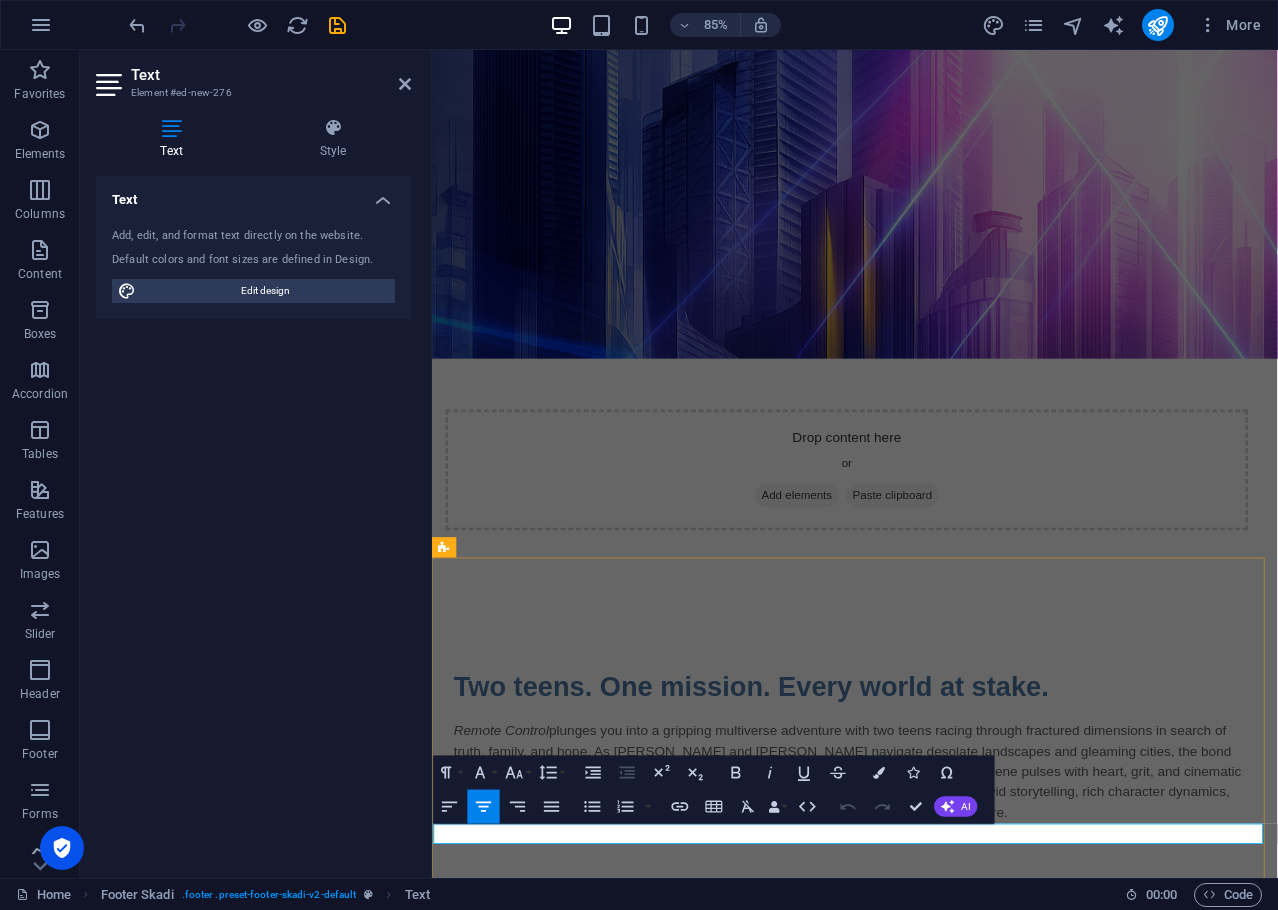click on "Legal Notice" at bounding box center [951, 1827] 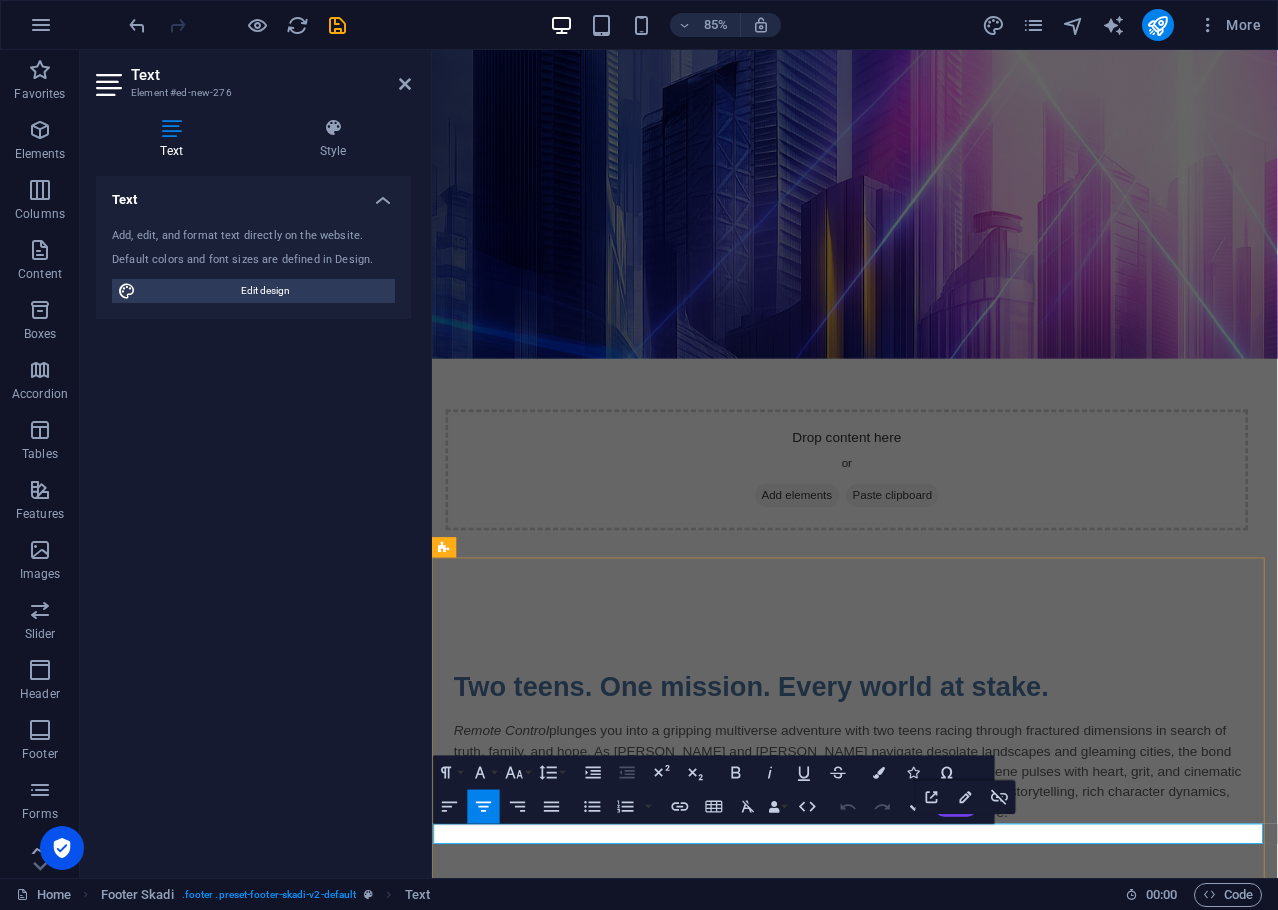 click on "Legal Notice" at bounding box center (951, 1827) 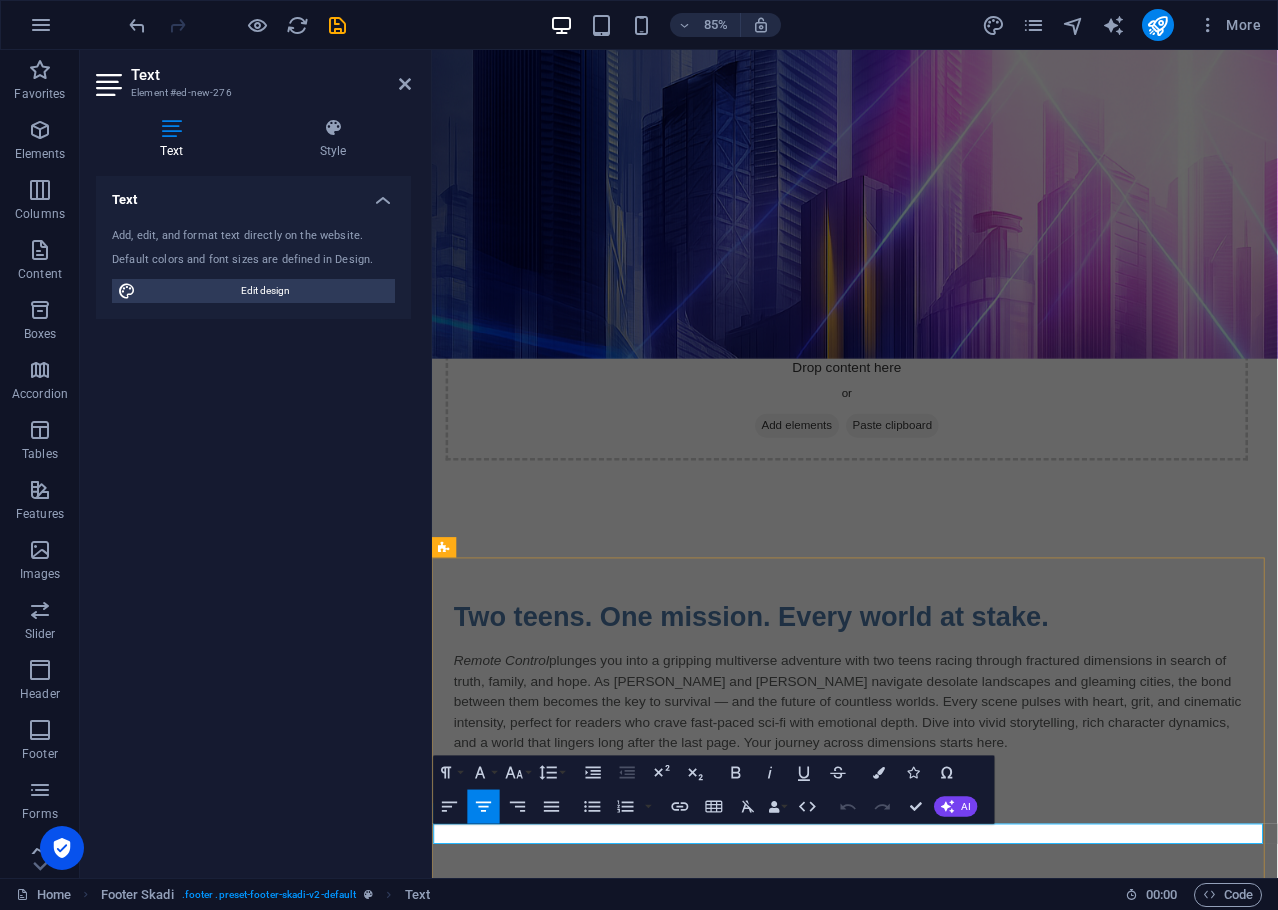 click on "Legal" at bounding box center (951, 1745) 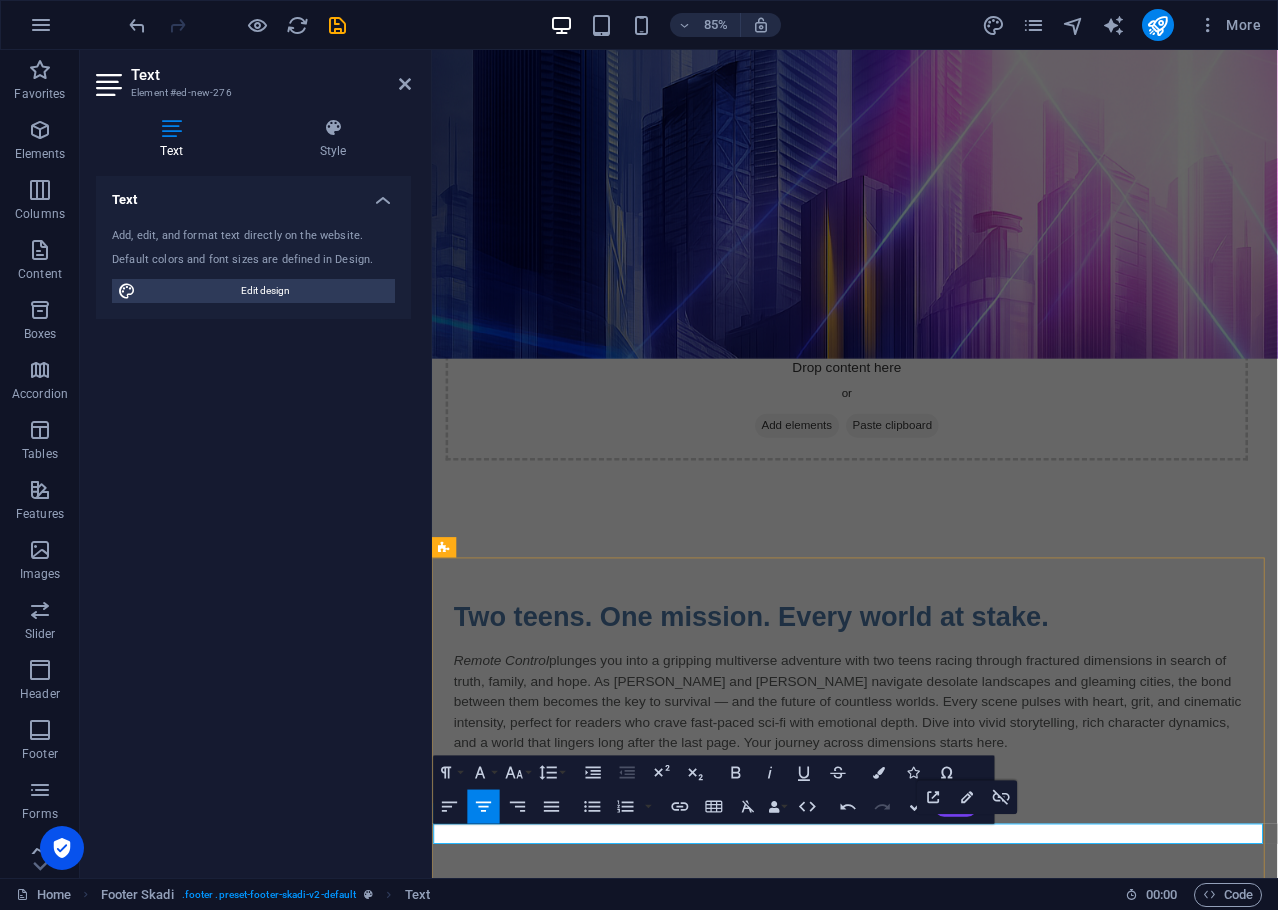 click on "Legal" at bounding box center (951, 1745) 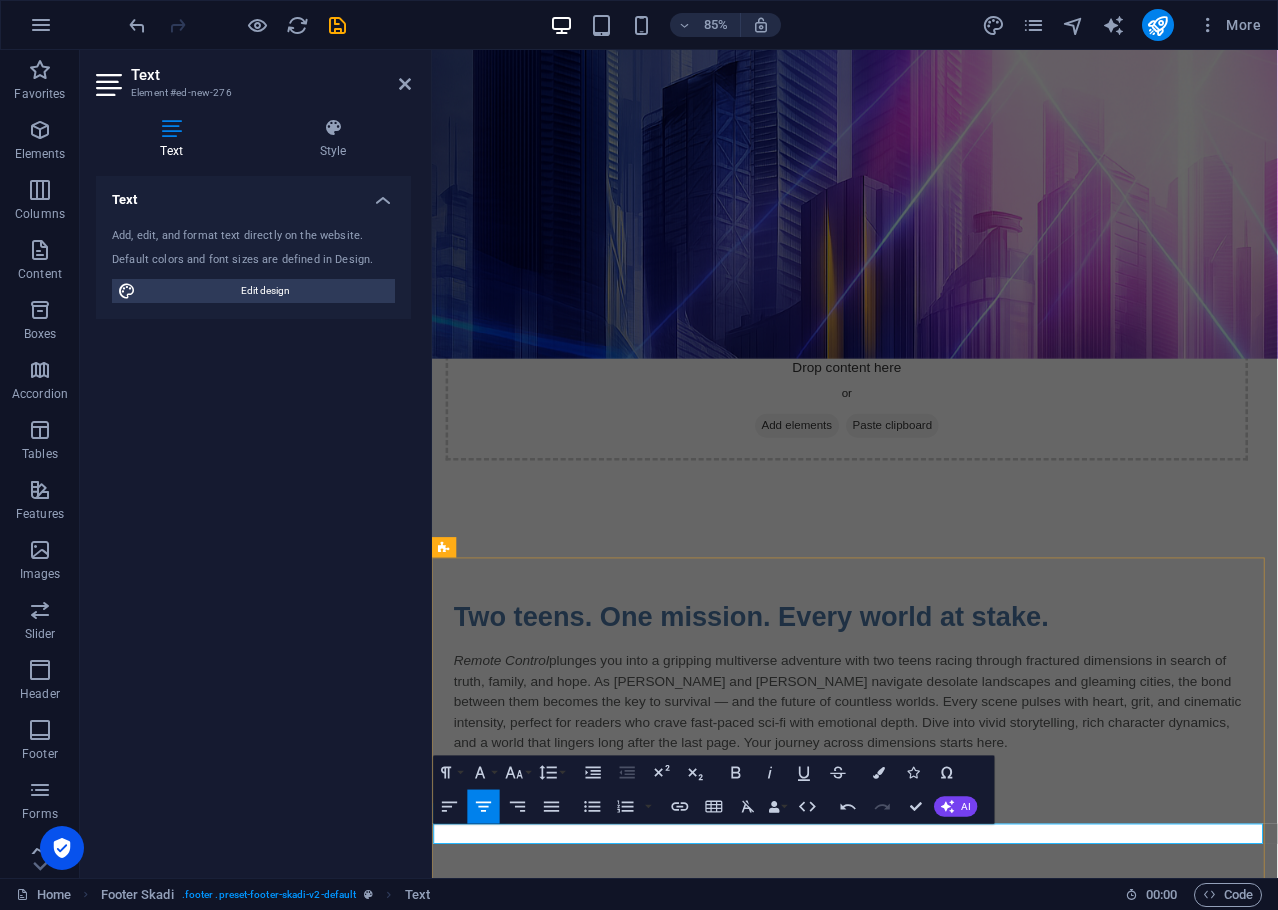 click on "Privacy Policy" at bounding box center [1008, 1745] 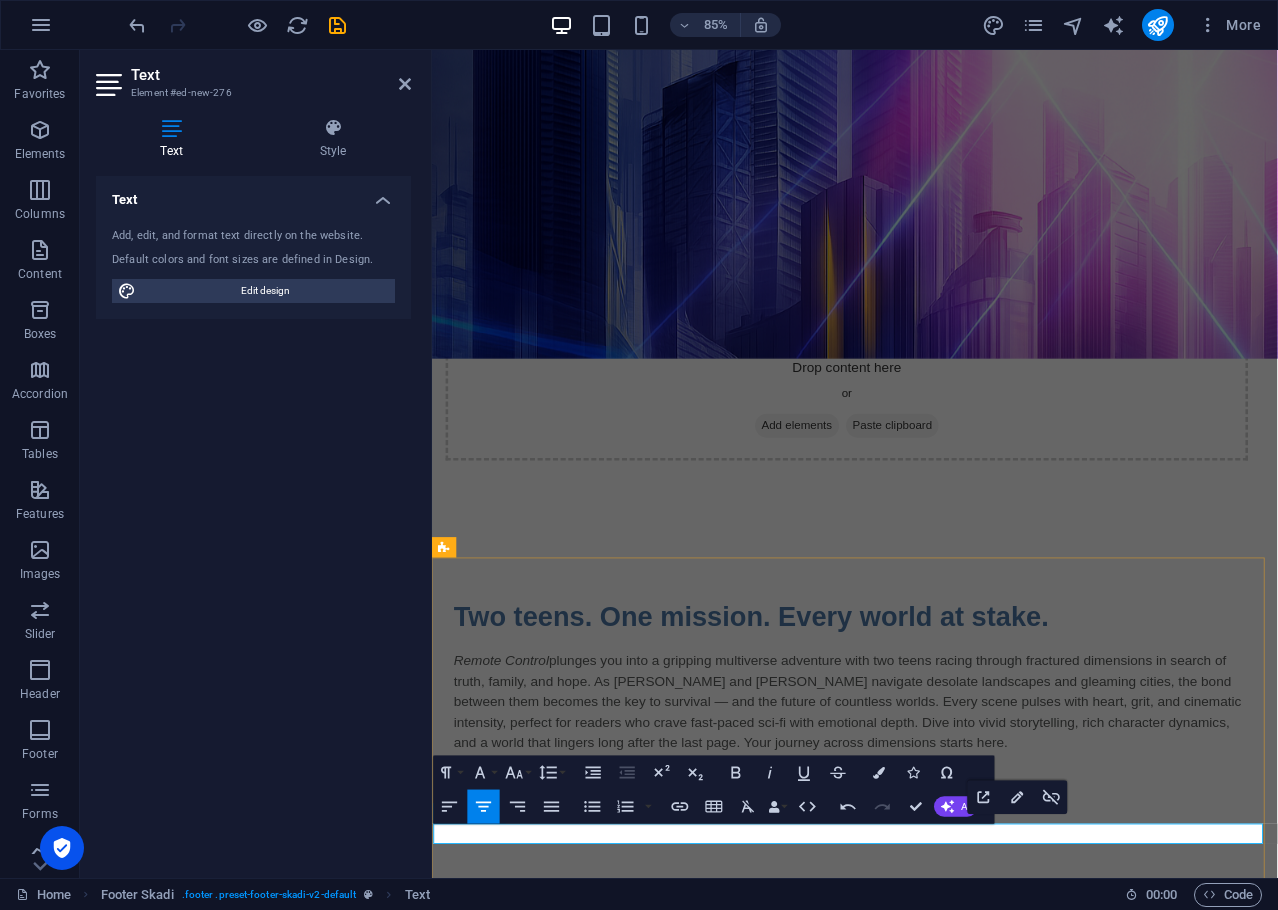 click on "Privacy Policy" at bounding box center (1008, 1745) 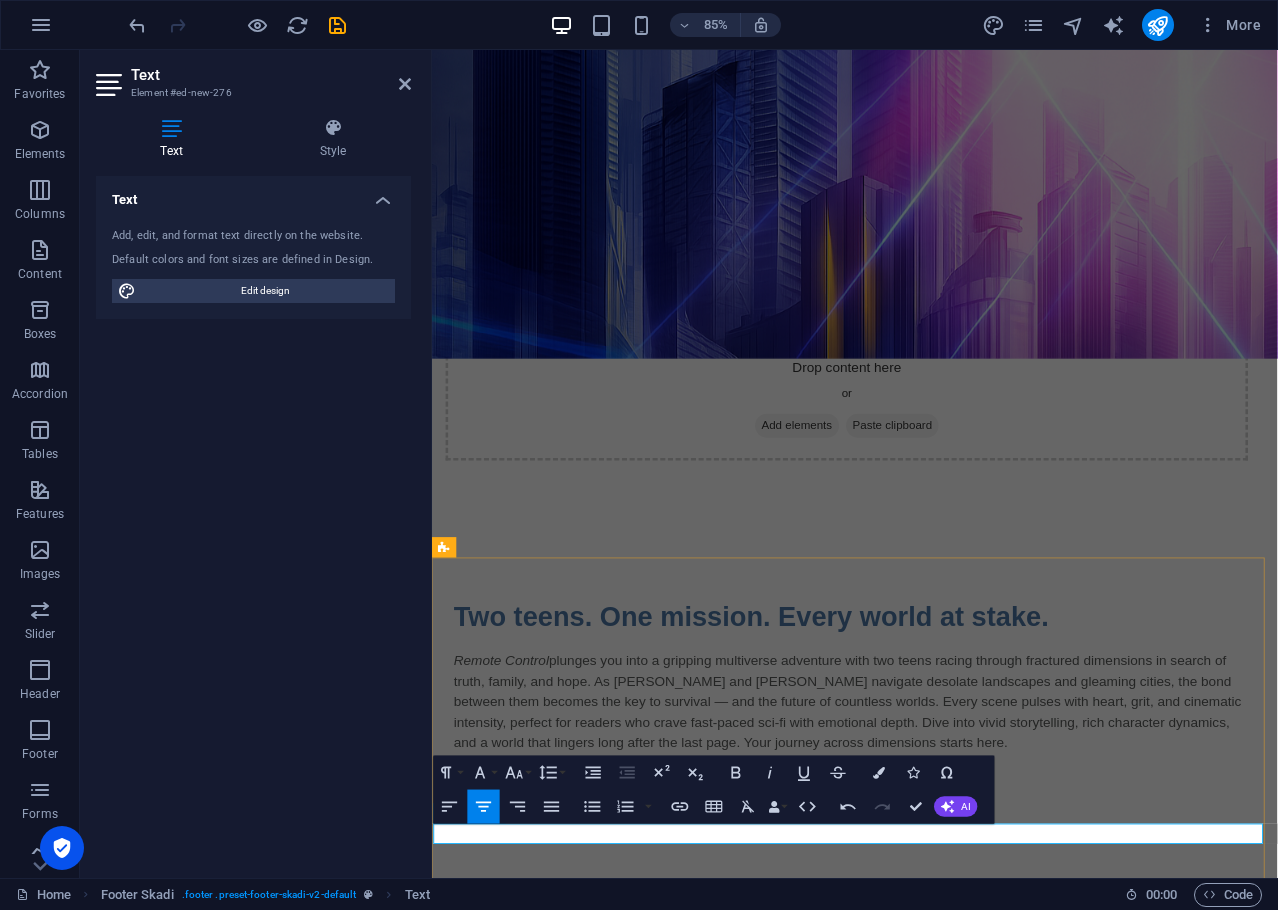 click on "Policy" at bounding box center [1007, 1745] 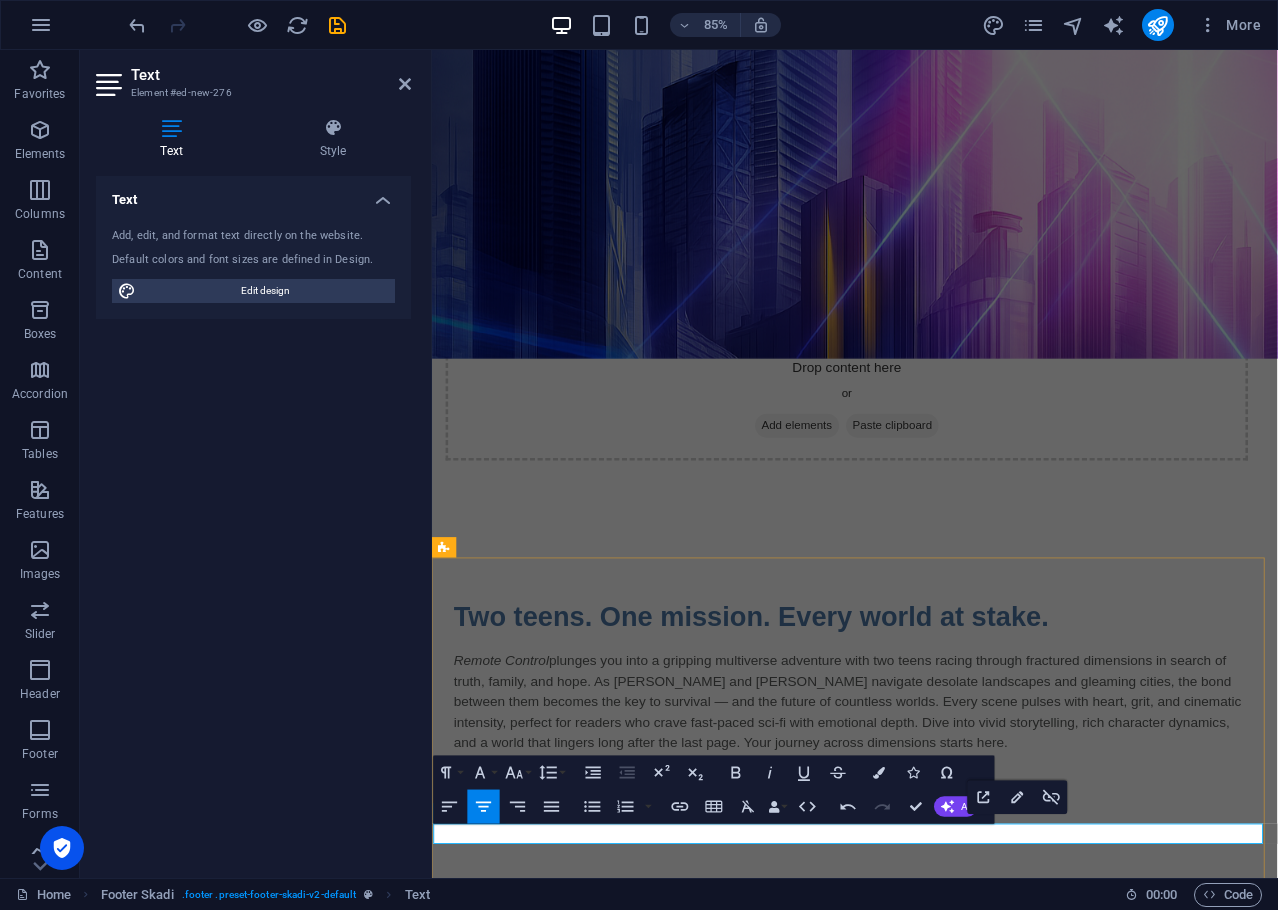 click on "Policy" at bounding box center (1007, 1745) 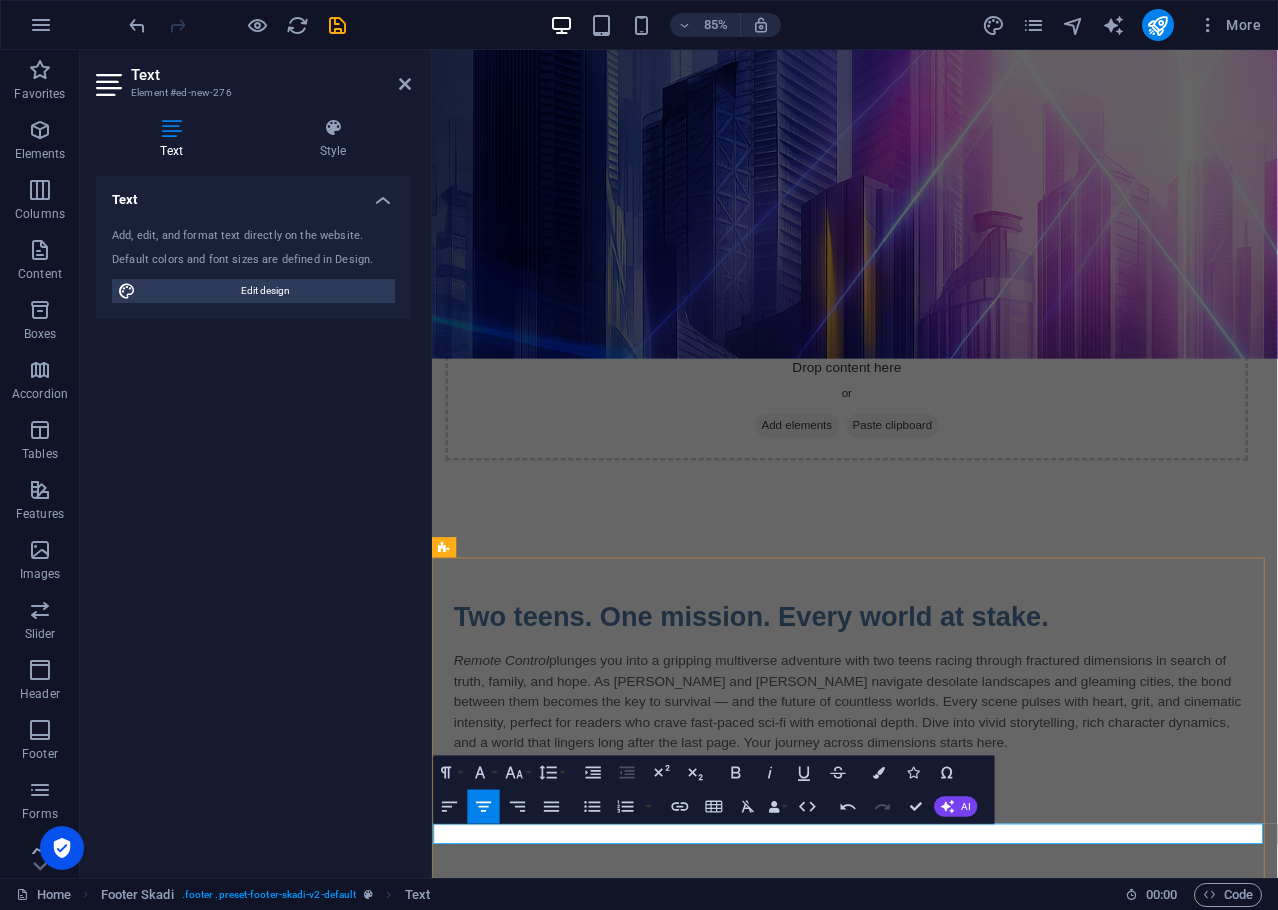 click on "[EMAIL_ADDRESS]  | |" at bounding box center [930, 1746] 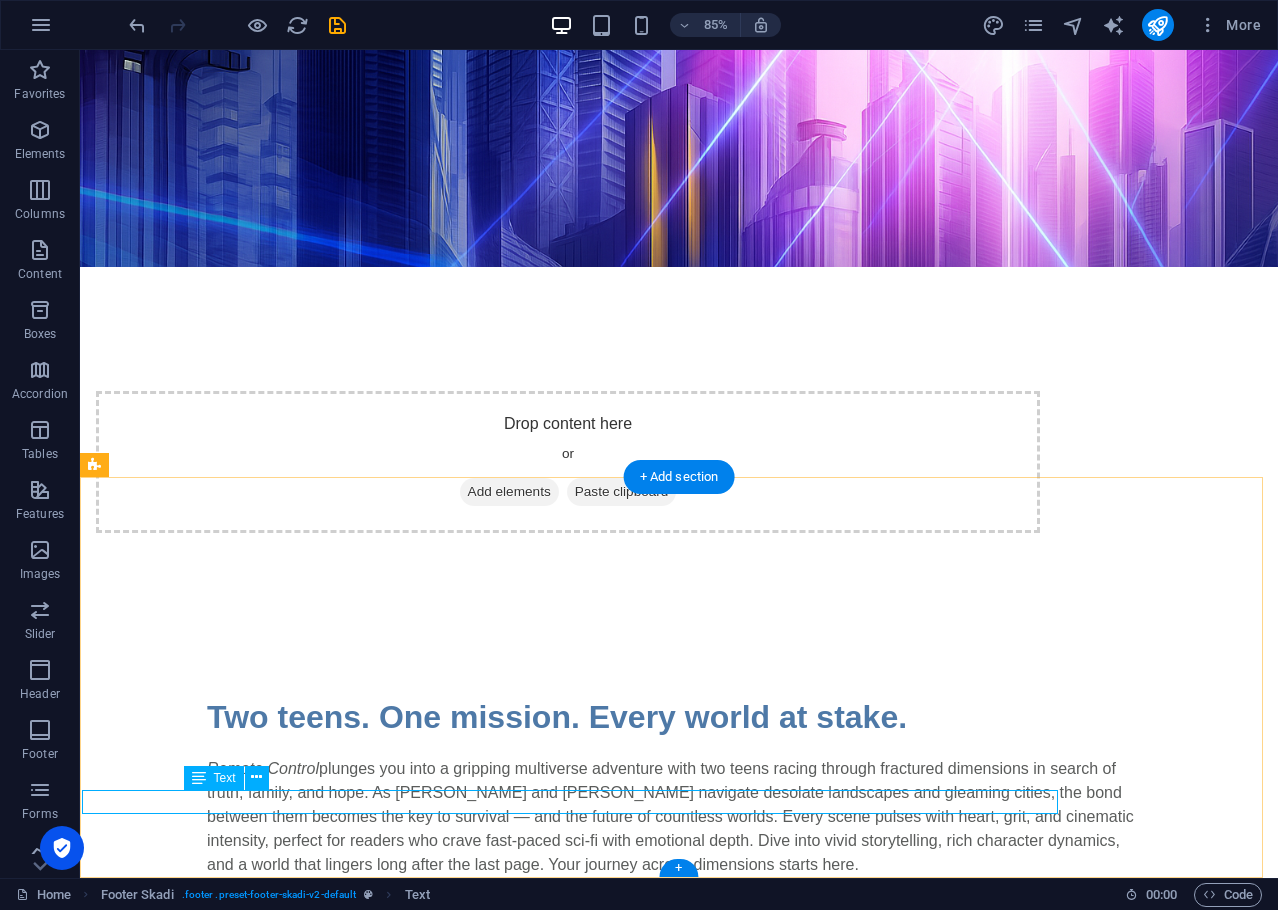 scroll, scrollTop: 863, scrollLeft: 0, axis: vertical 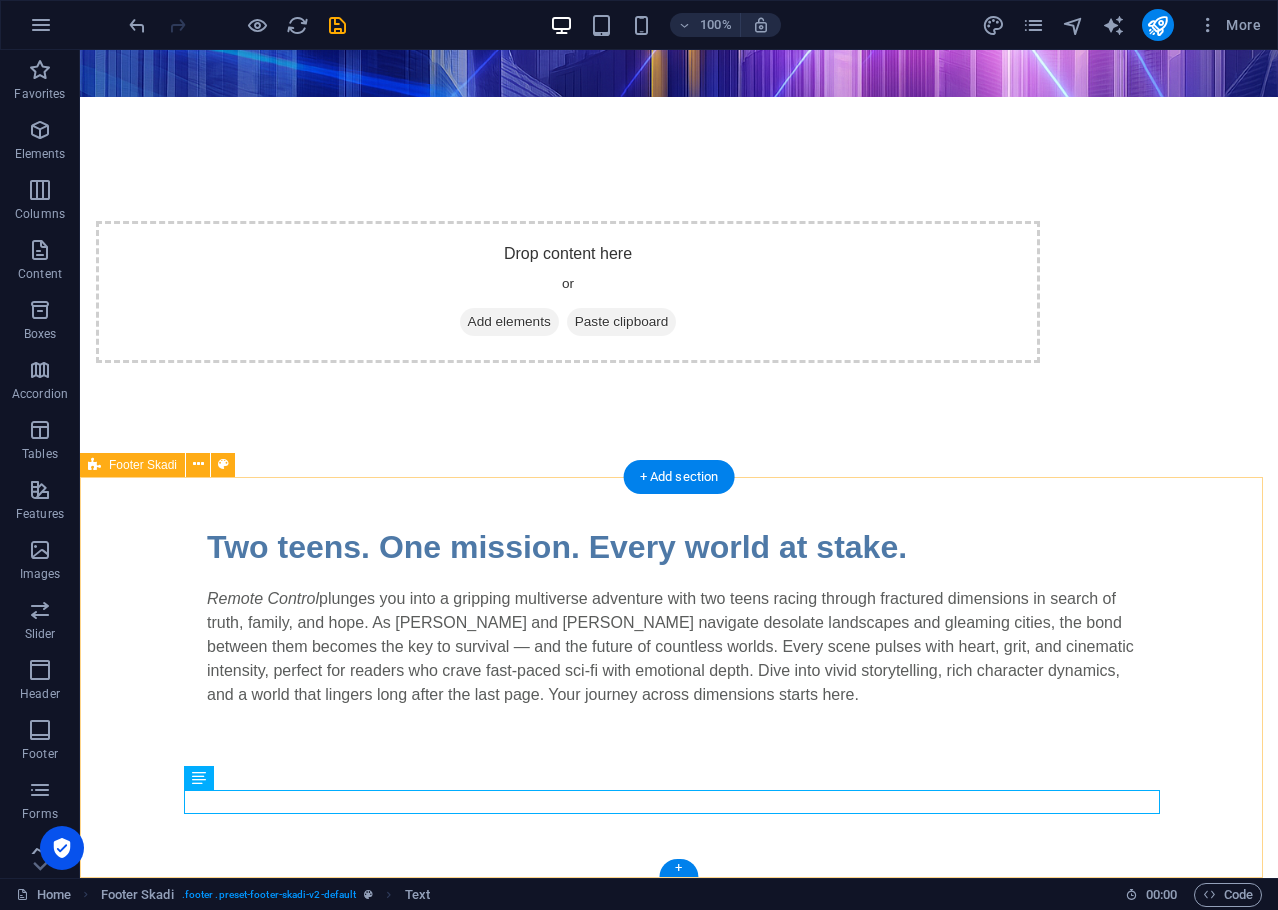 click on "Colossal Cracker Publishing [EMAIL_ADDRESS]" at bounding box center [679, 1451] 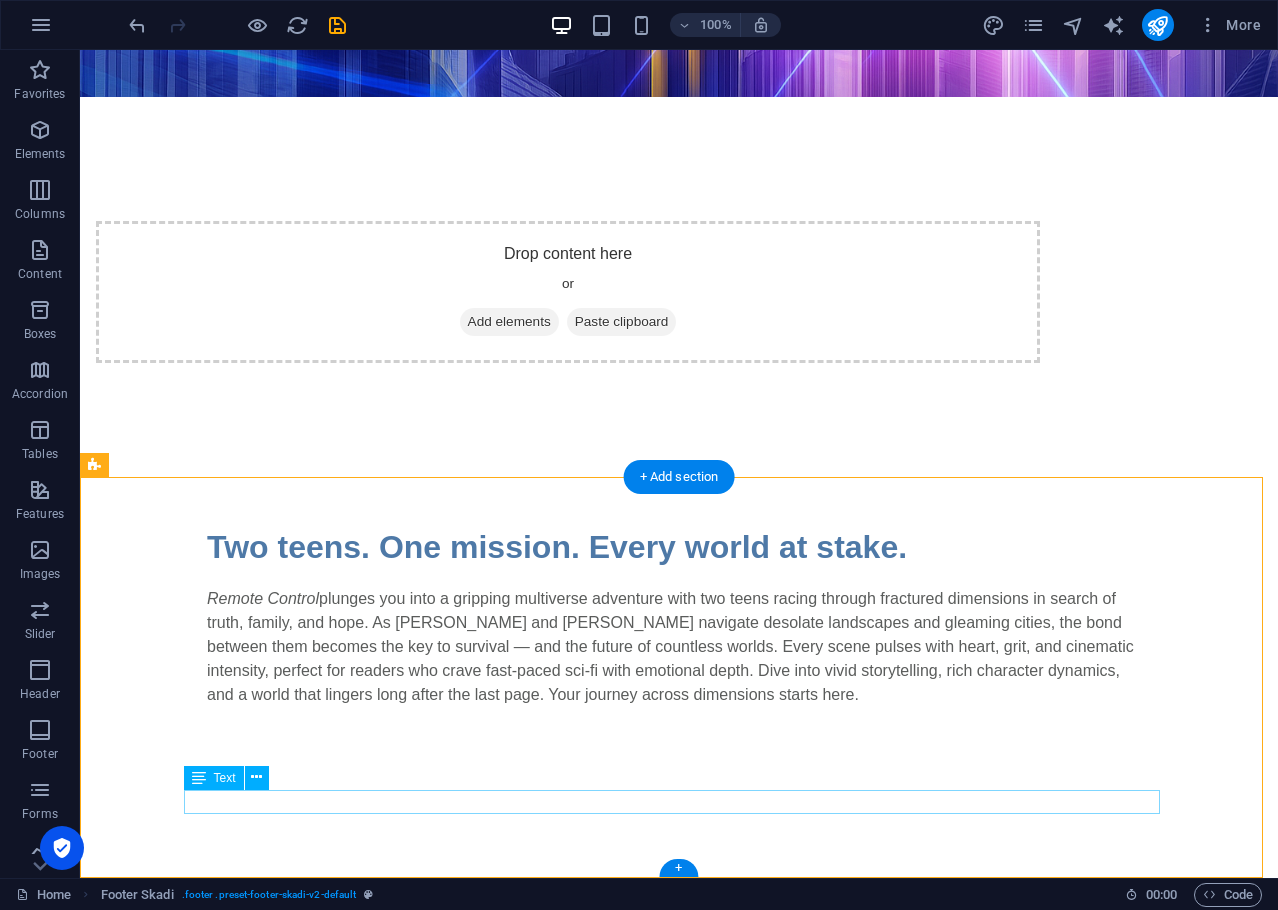 click on "[EMAIL_ADDRESS]" at bounding box center (679, 1576) 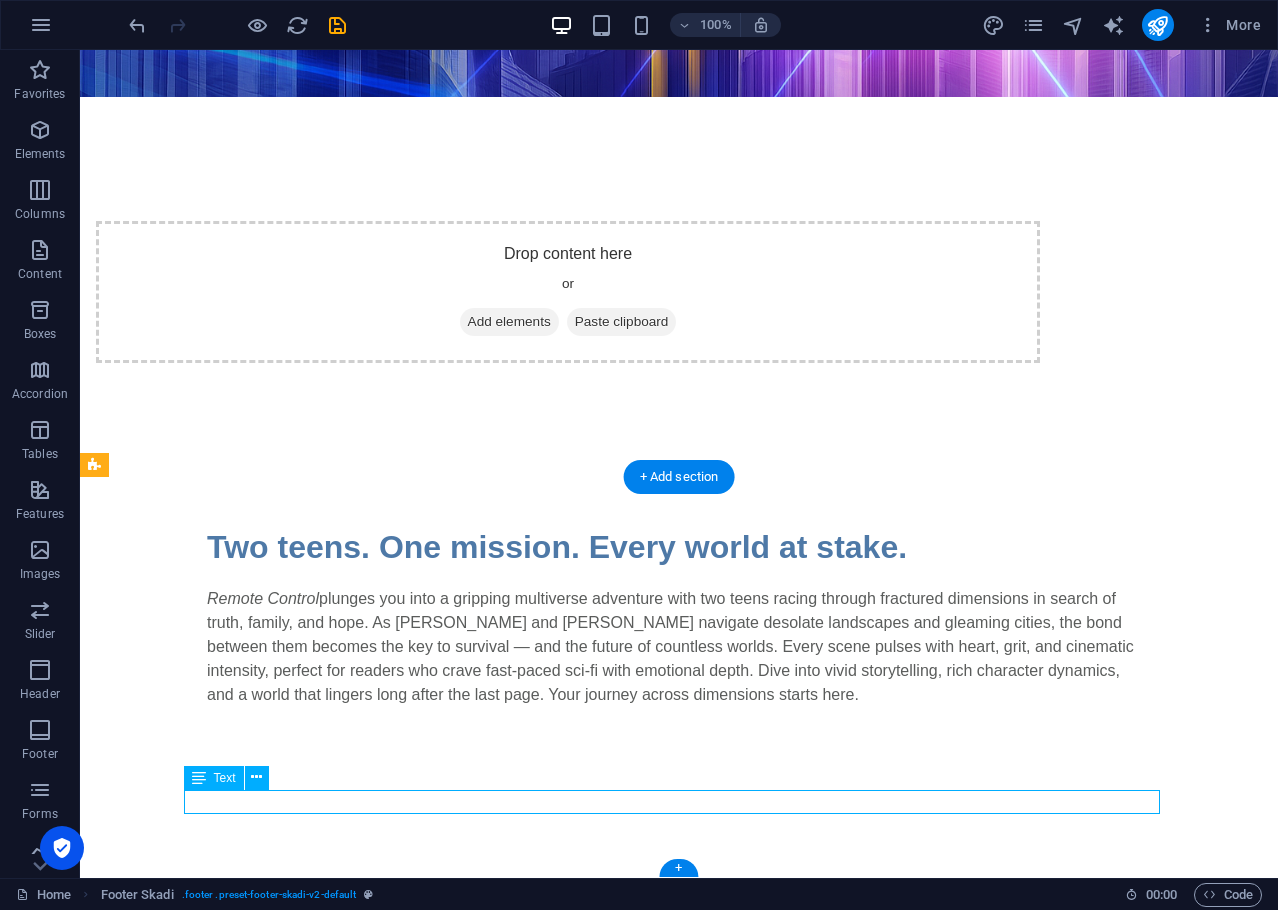 click on "[EMAIL_ADDRESS]" at bounding box center (679, 1576) 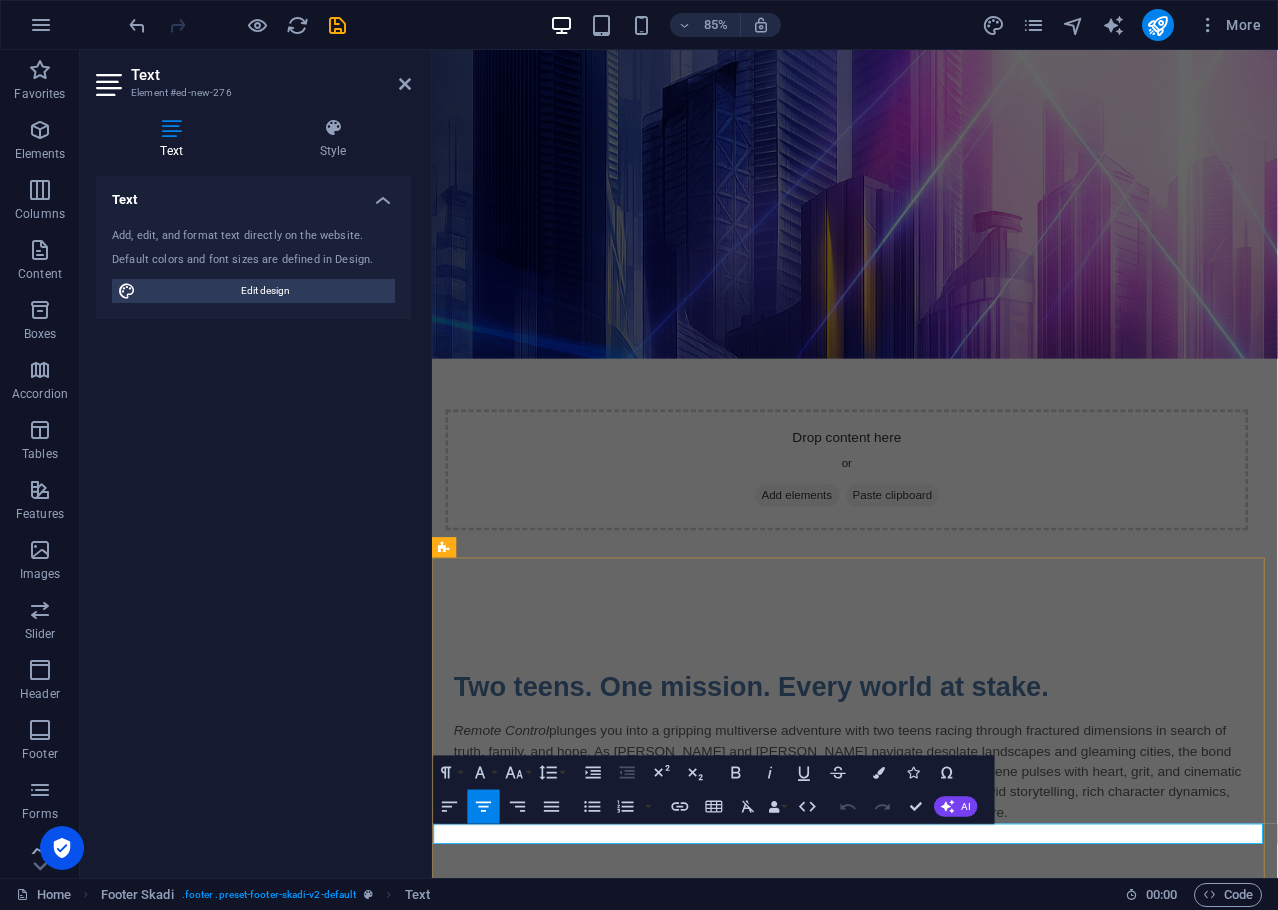 type 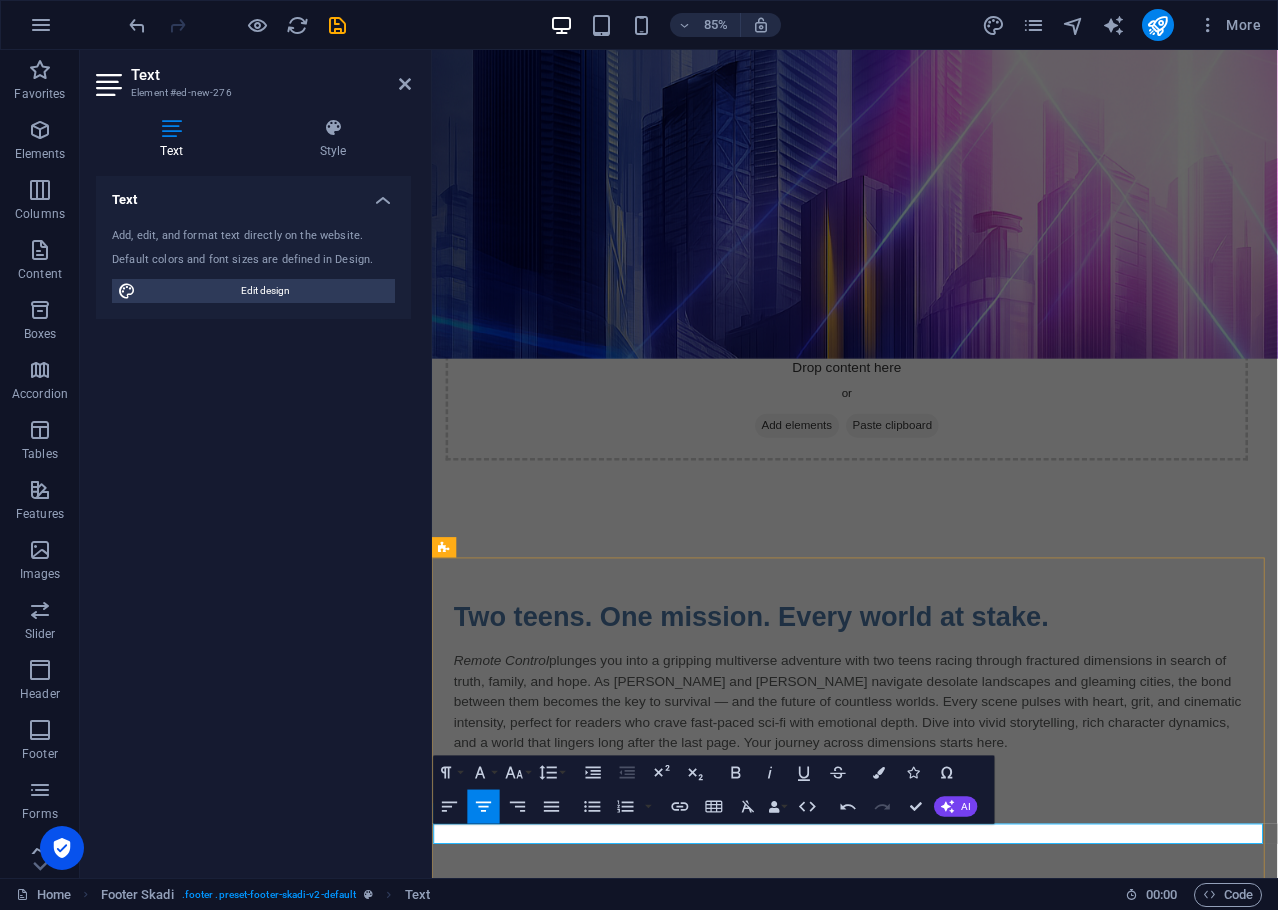 click on "[EMAIL_ADDRESS]" at bounding box center [937, 1745] 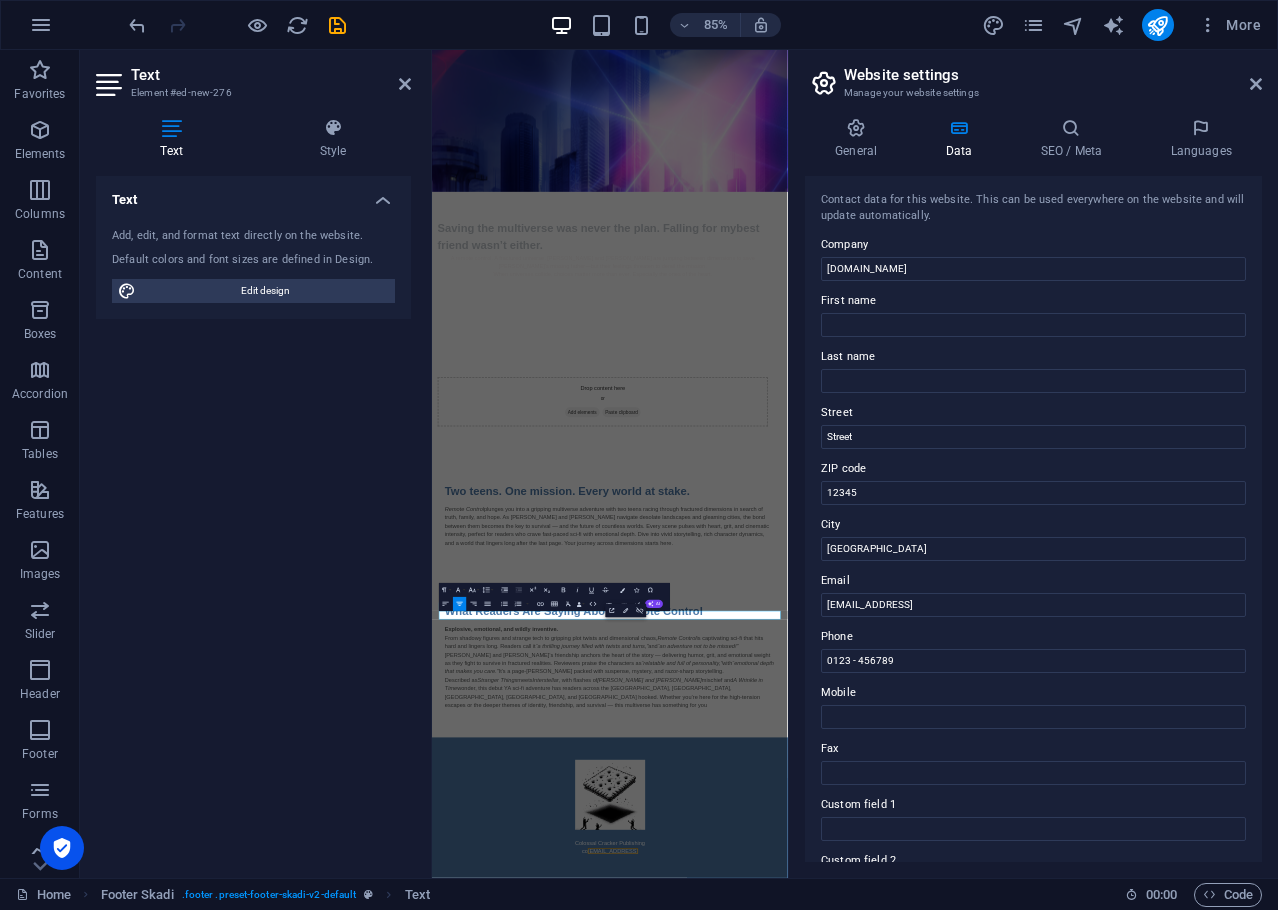 scroll, scrollTop: 0, scrollLeft: 0, axis: both 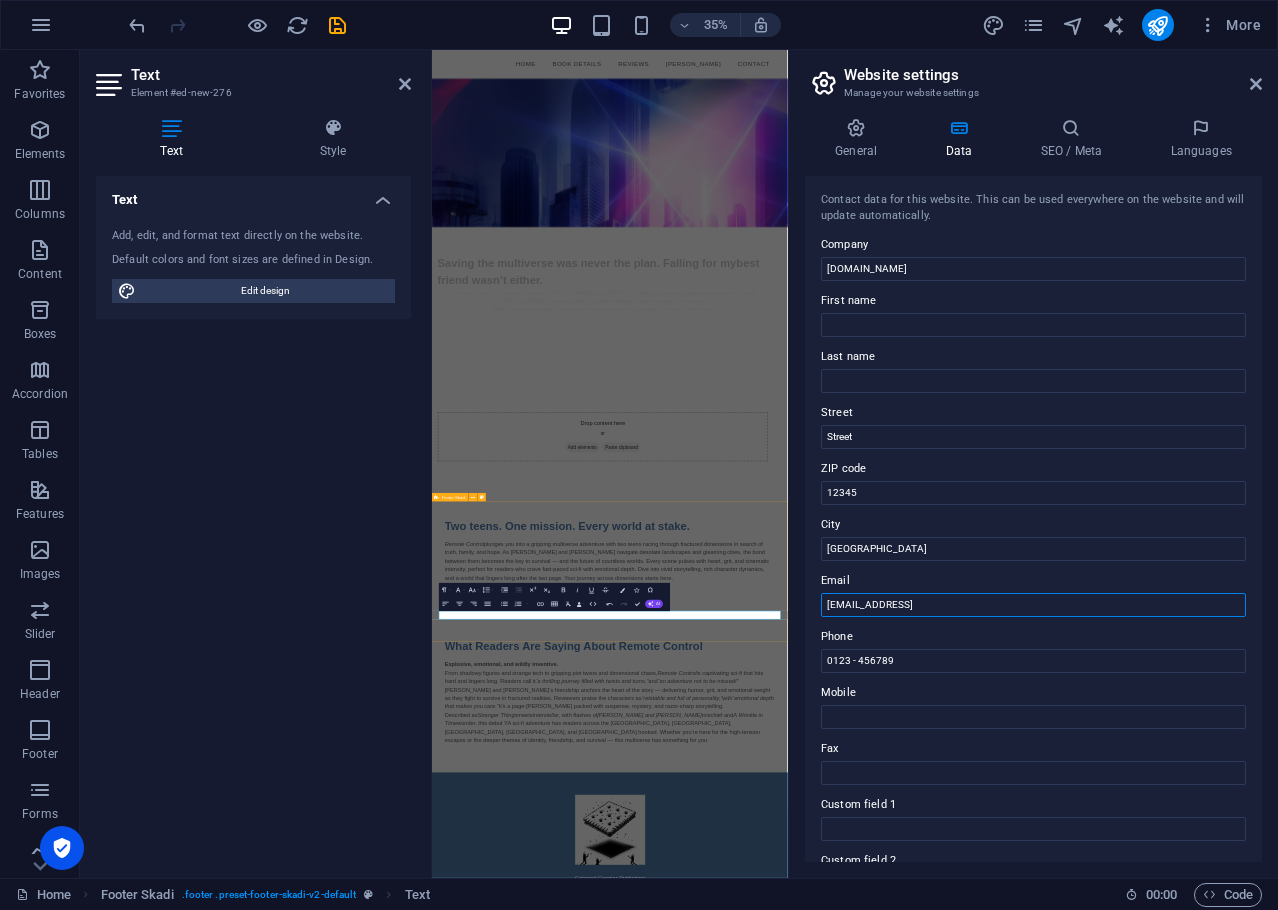 drag, startPoint x: 1510, startPoint y: 658, endPoint x: 1220, endPoint y: 665, distance: 290.08447 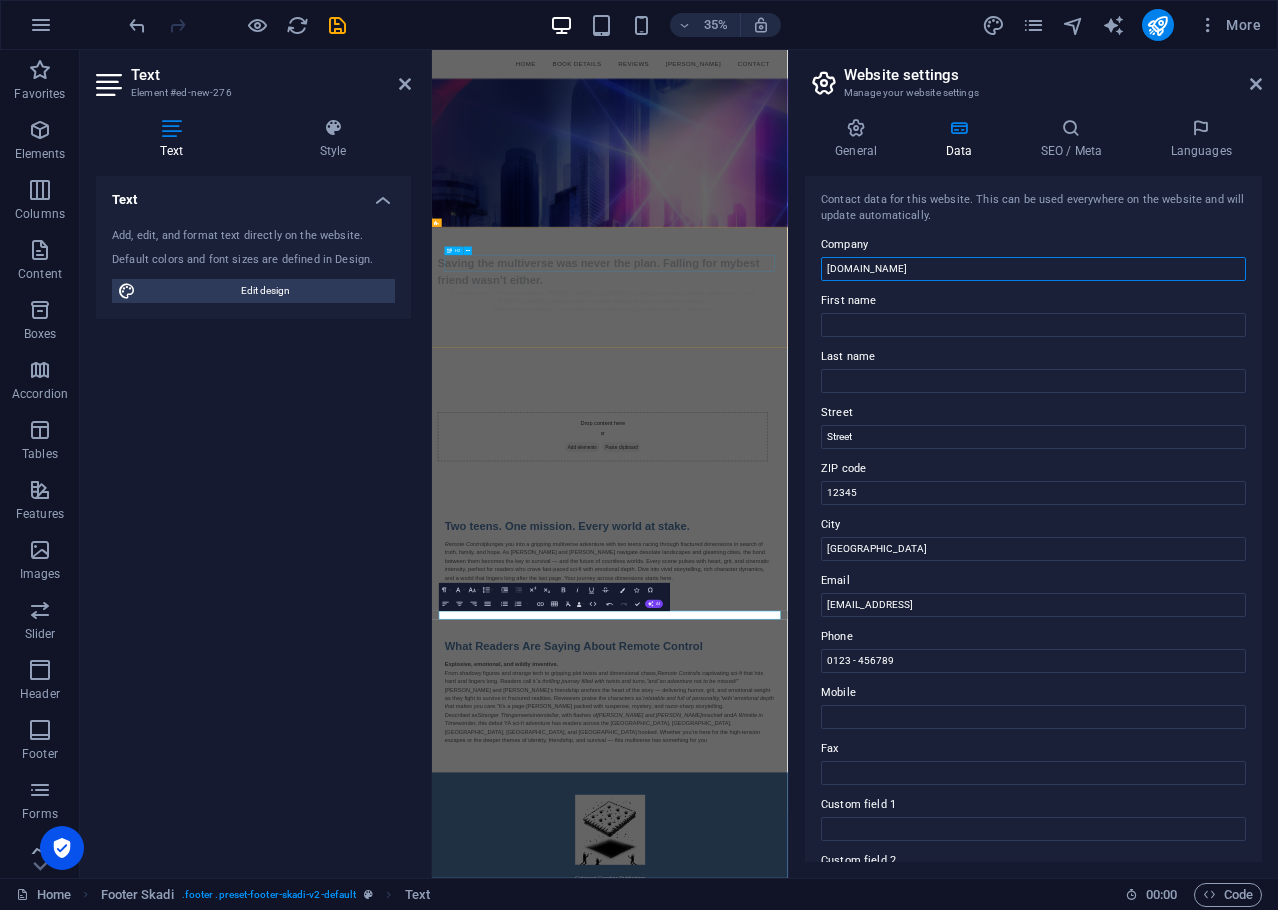 drag, startPoint x: 1368, startPoint y: 323, endPoint x: 1386, endPoint y: 678, distance: 355.45605 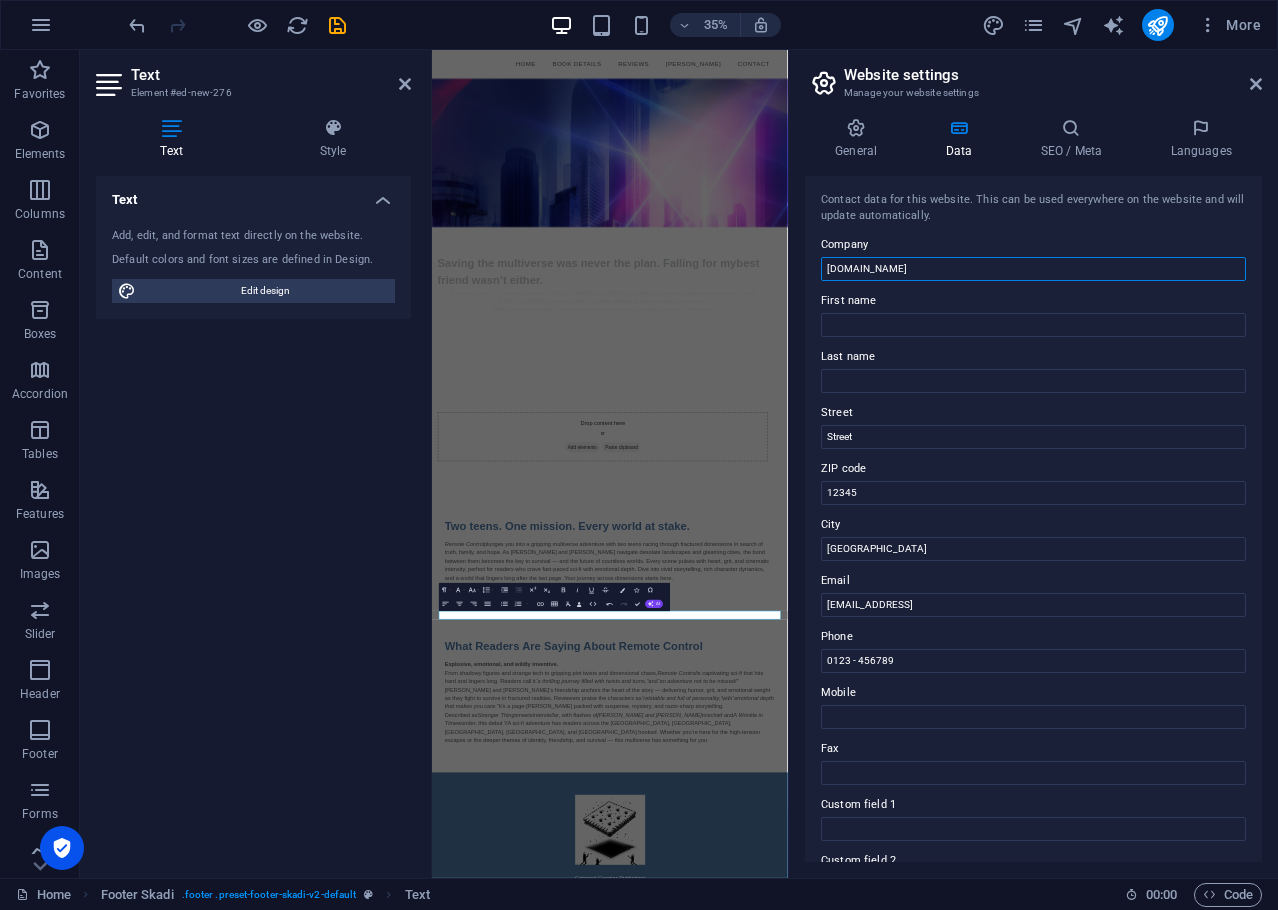 drag, startPoint x: 916, startPoint y: 271, endPoint x: 826, endPoint y: 265, distance: 90.199776 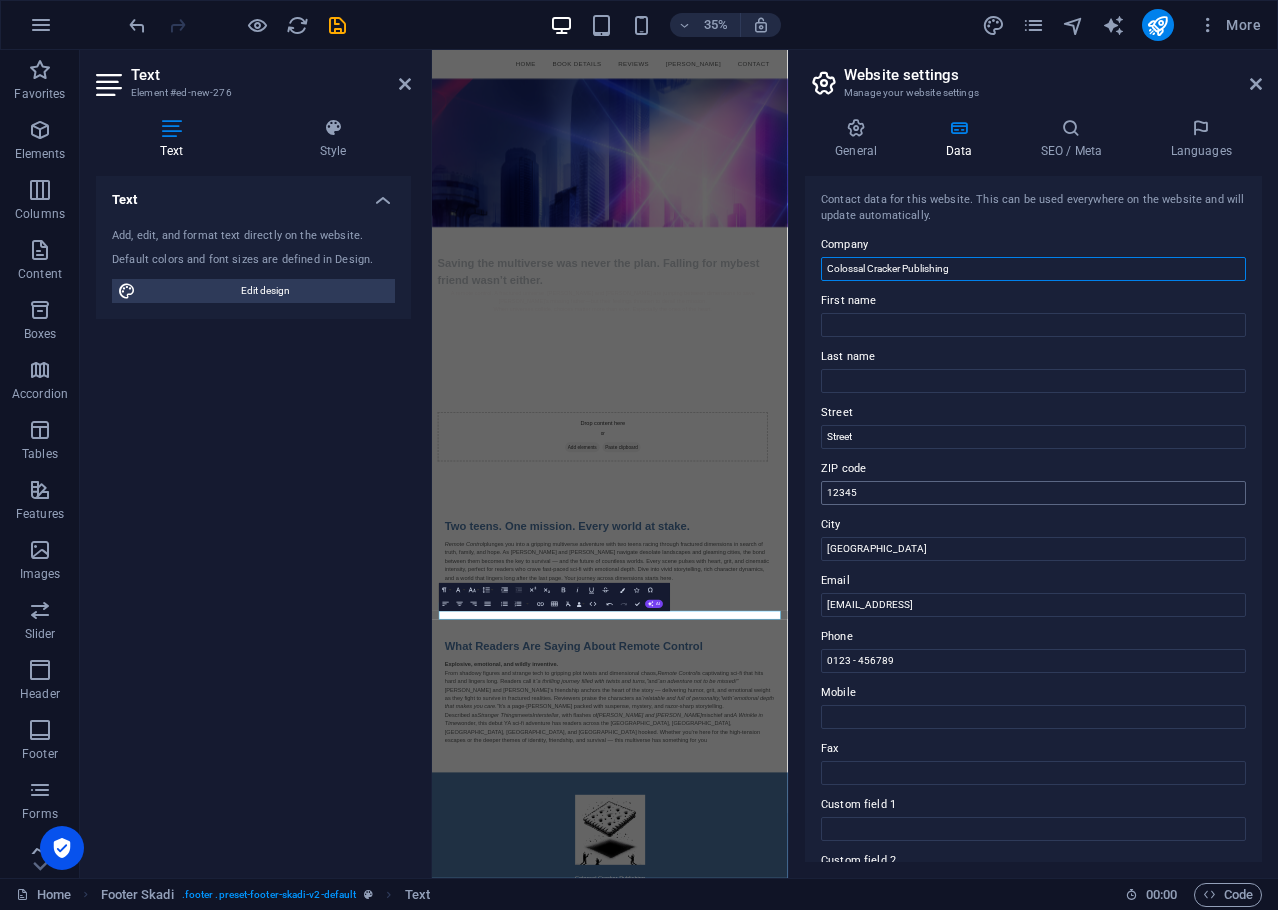 type on "Colossal Cracker Publishing" 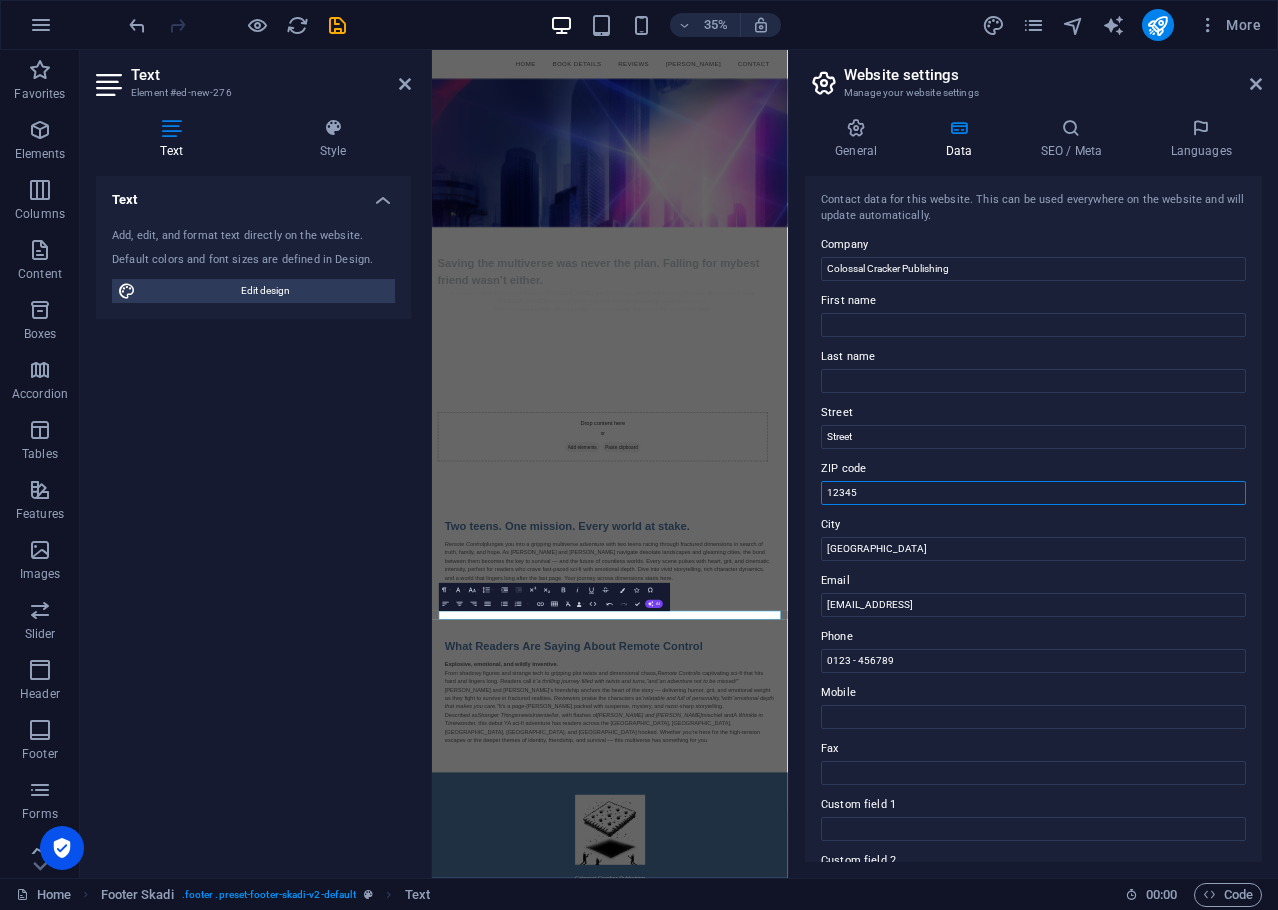 click on "12345" at bounding box center (1033, 493) 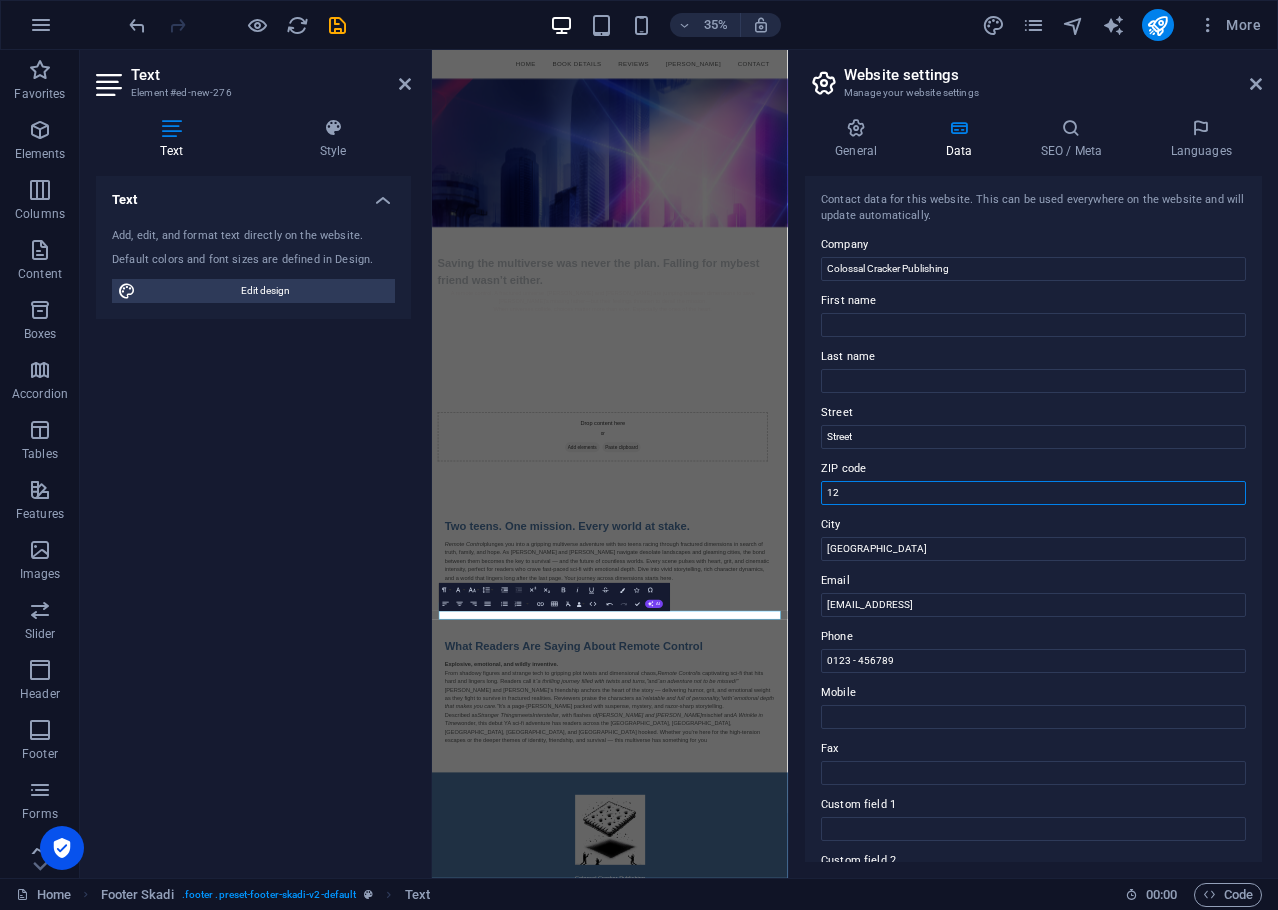 type on "1" 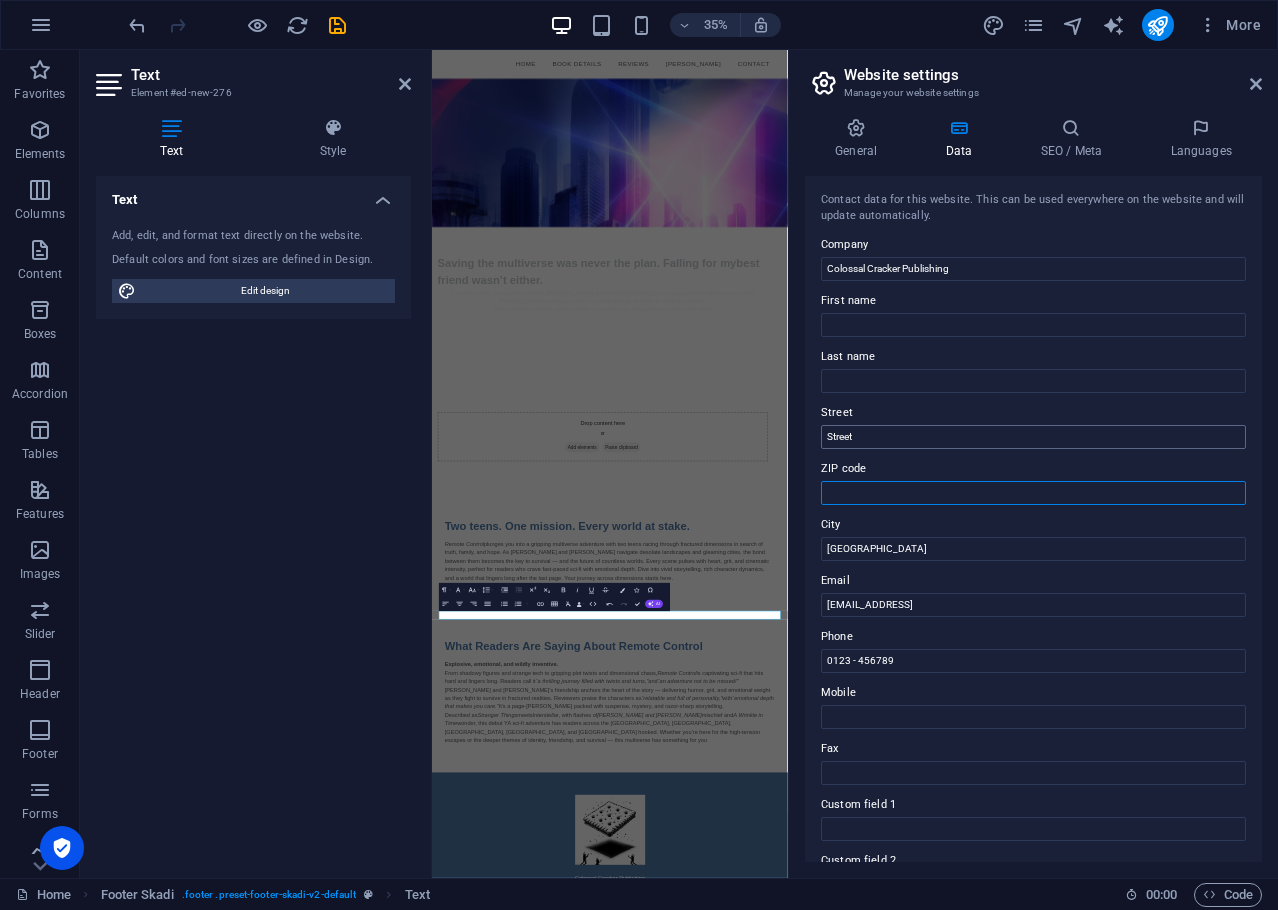 type 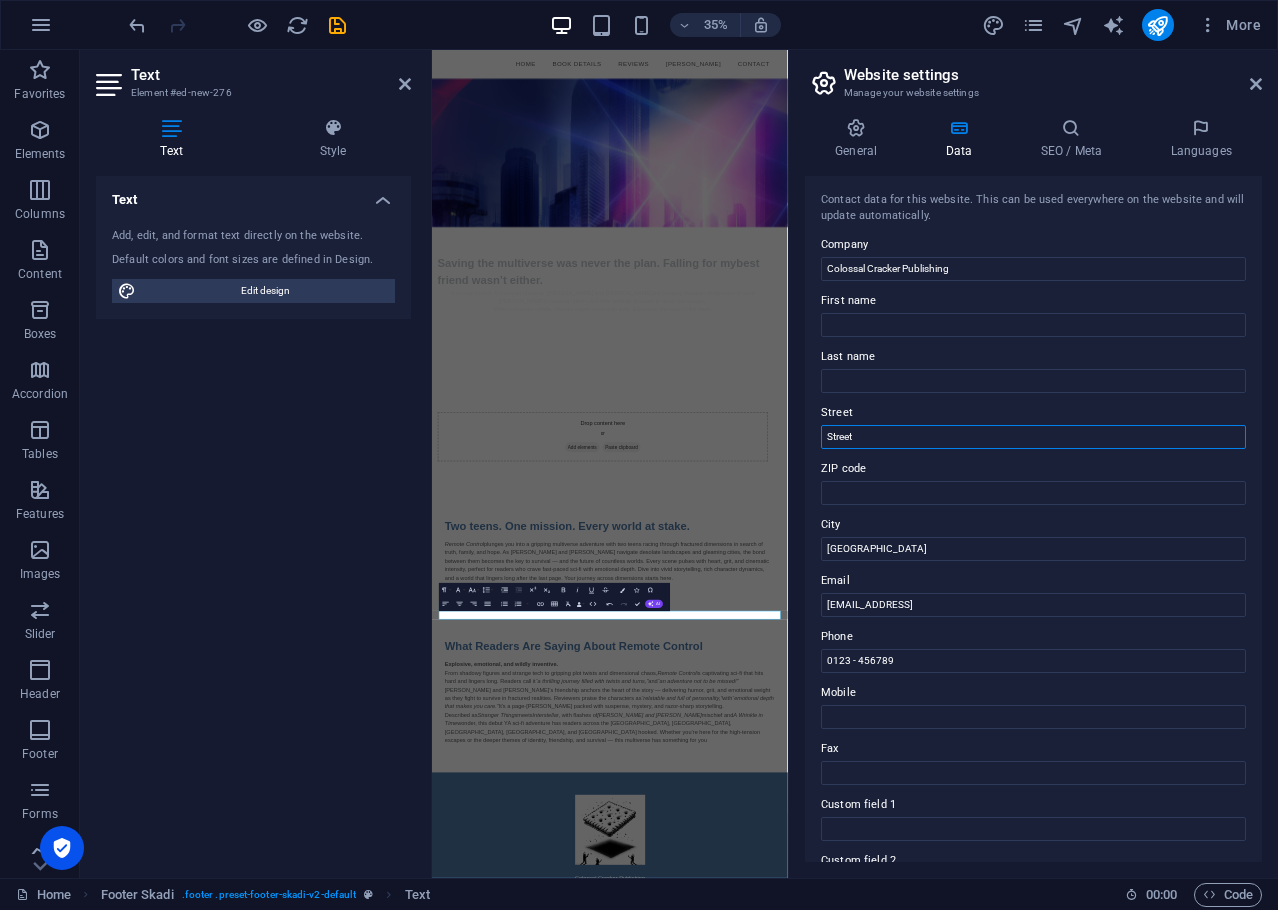 click on "Street" at bounding box center (1033, 437) 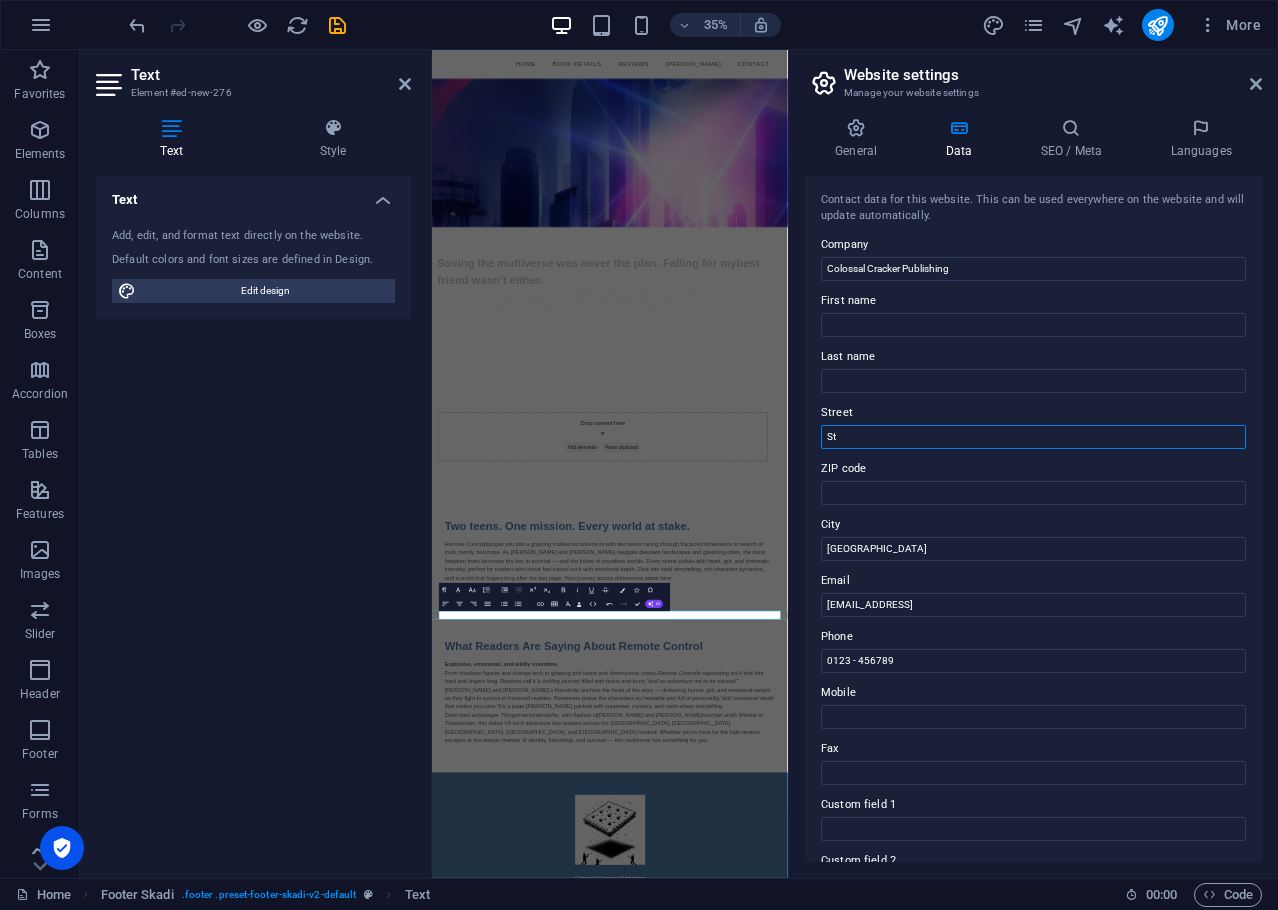 type on "S" 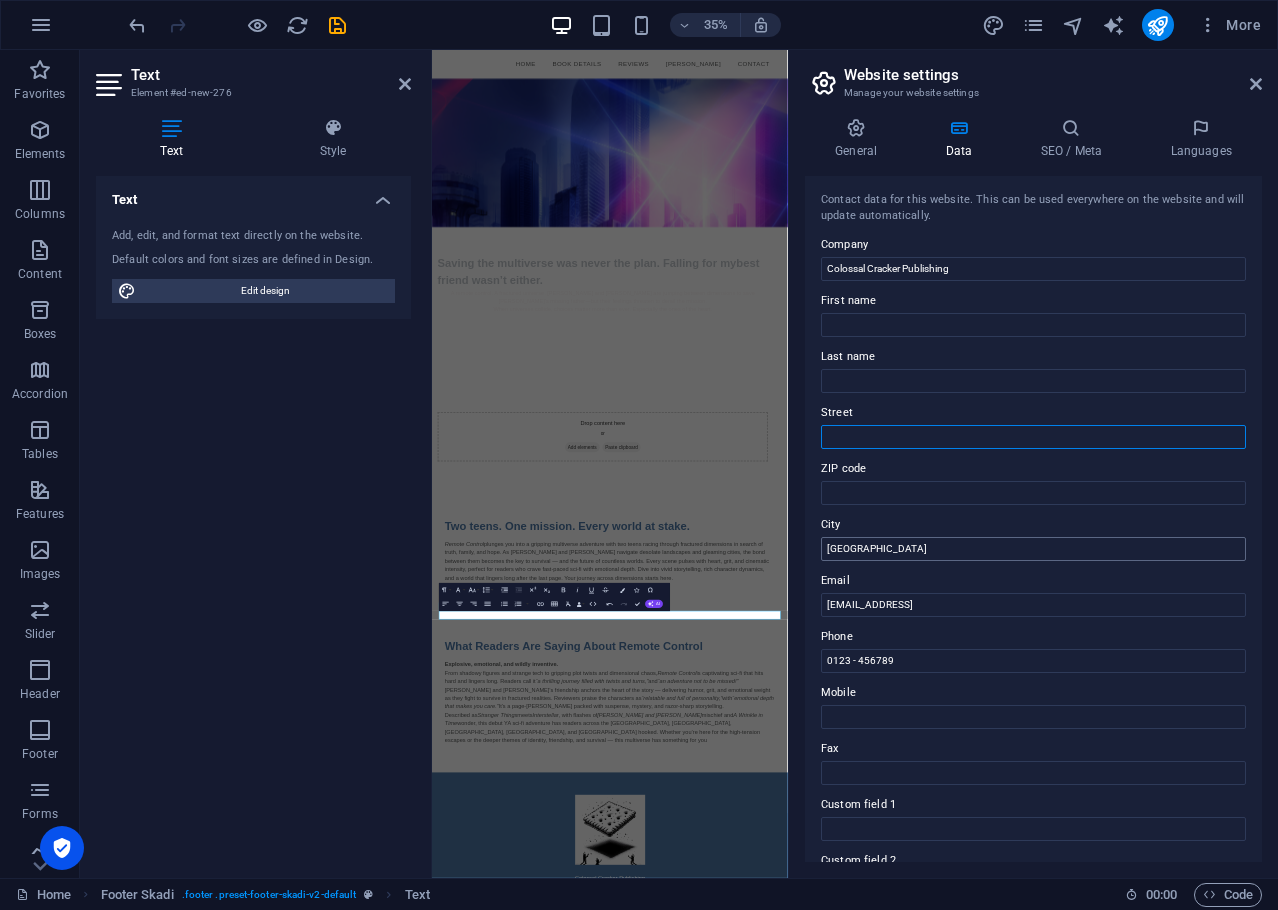 type 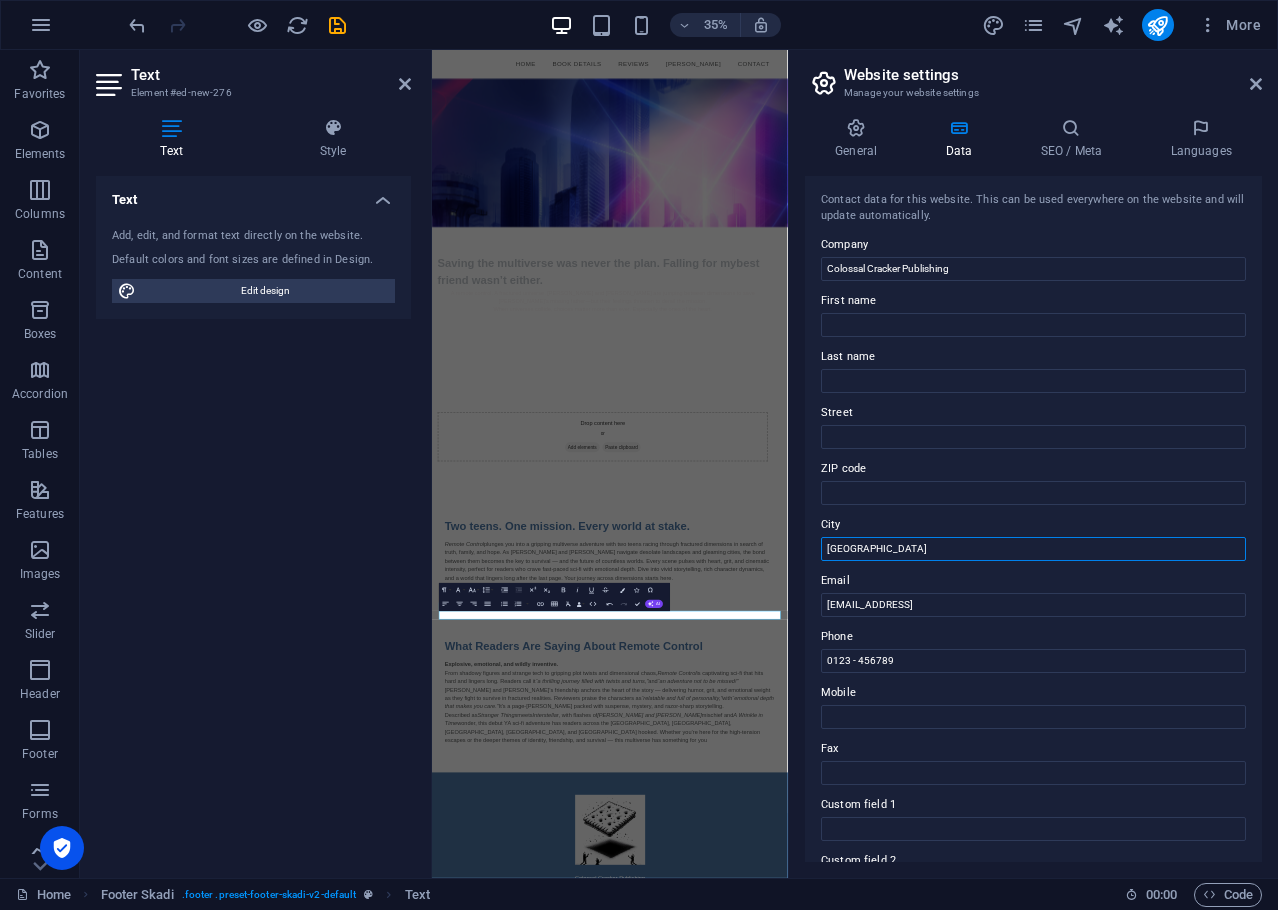 click on "[GEOGRAPHIC_DATA]" at bounding box center (1033, 549) 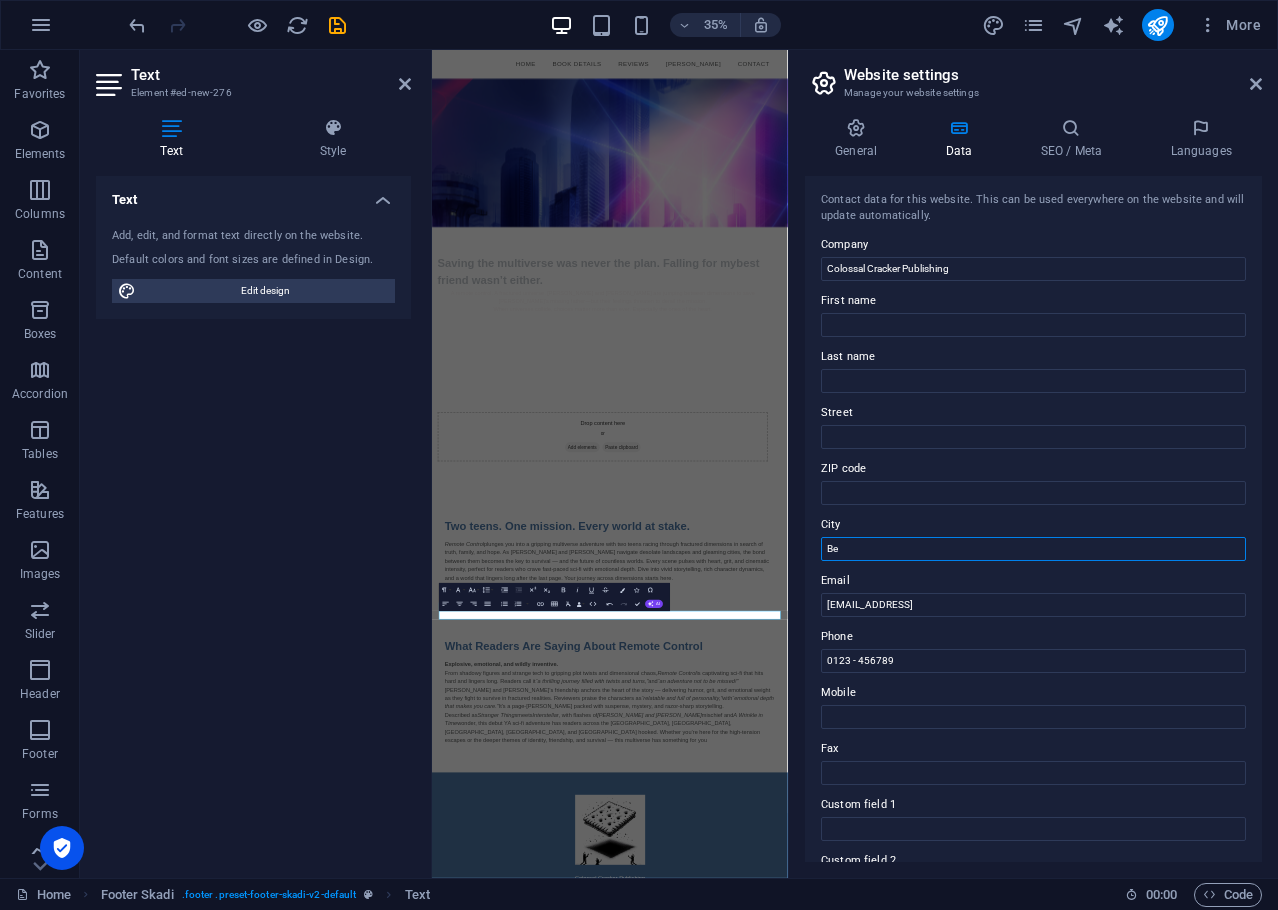 type on "B" 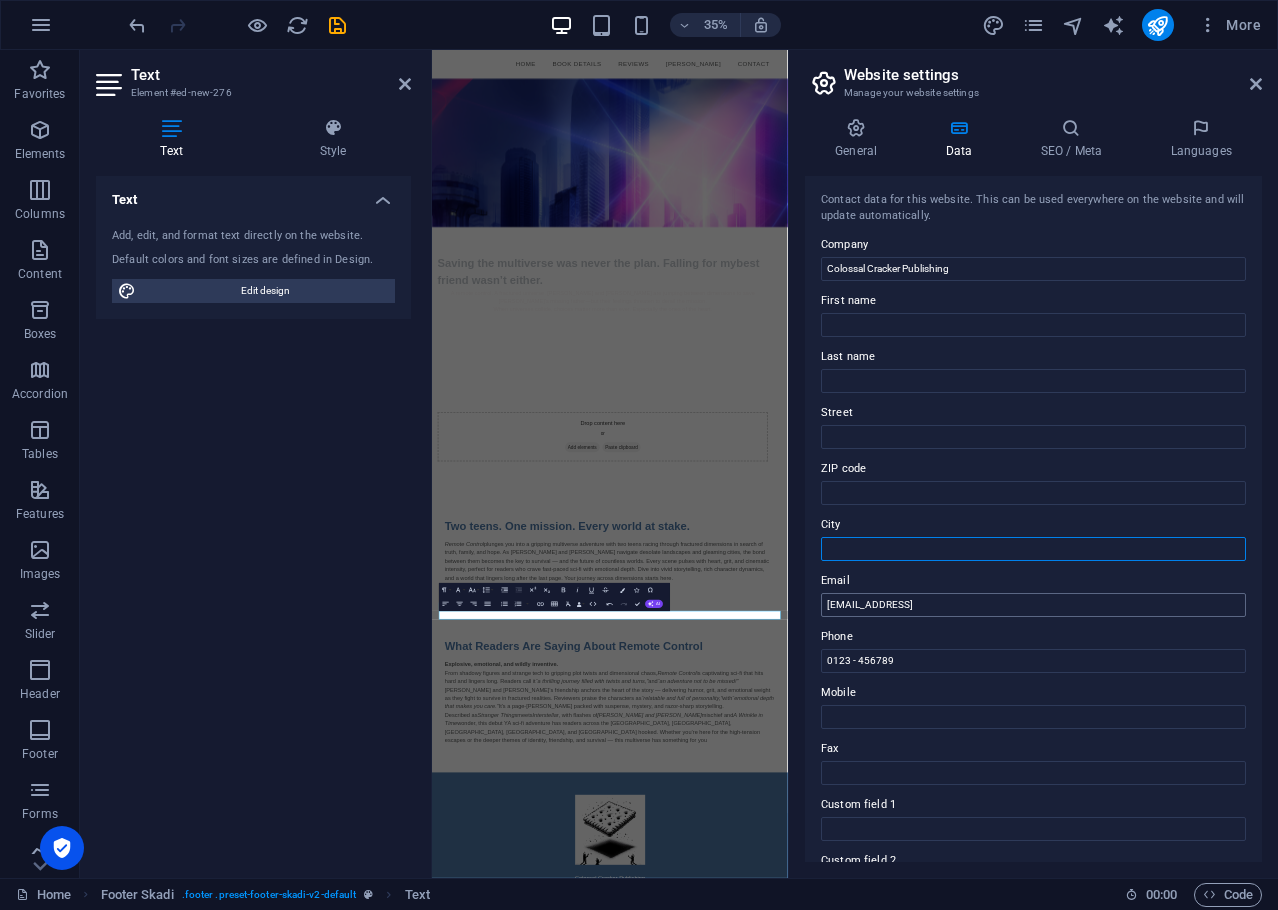 type 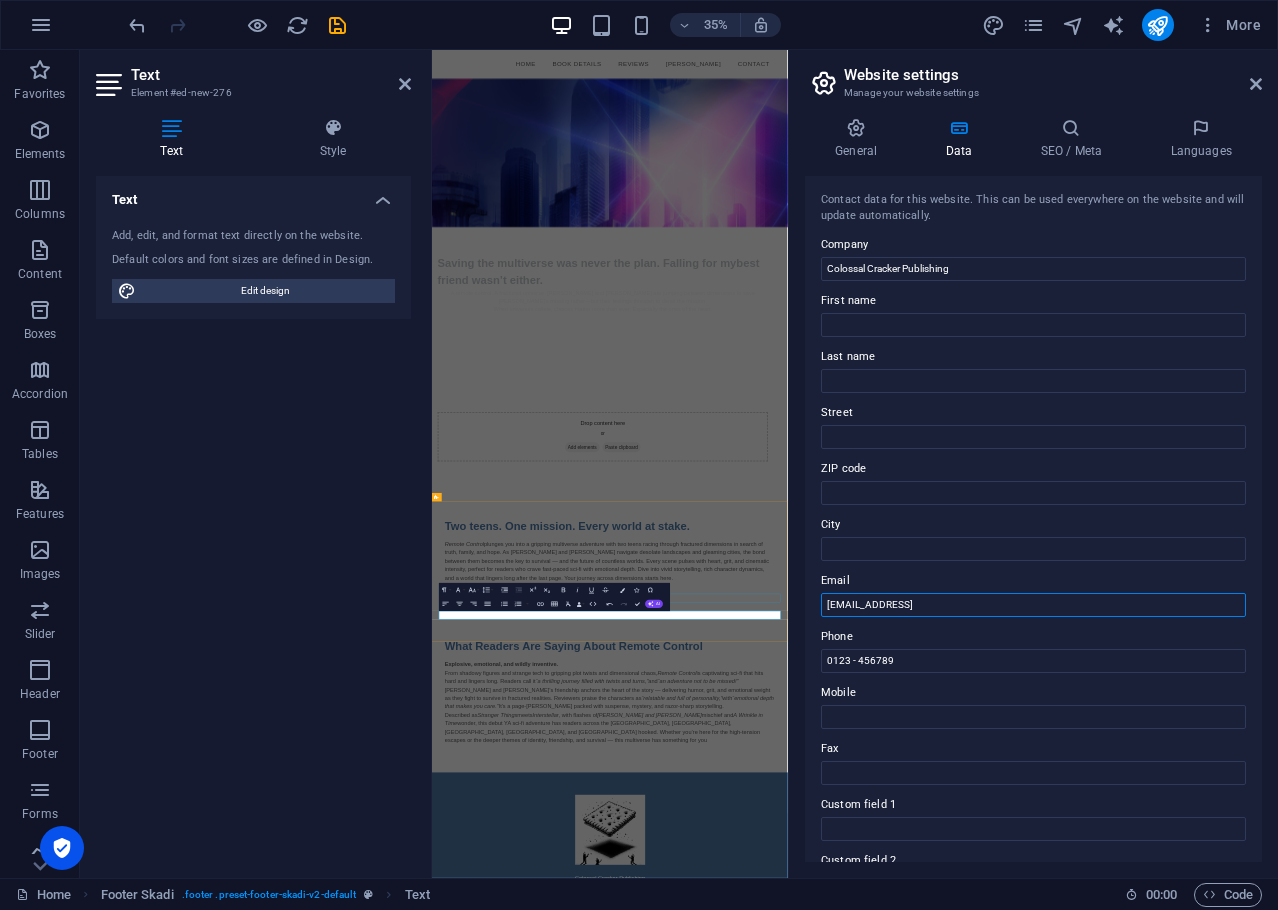drag, startPoint x: 1512, startPoint y: 659, endPoint x: 1426, endPoint y: 1627, distance: 971.81274 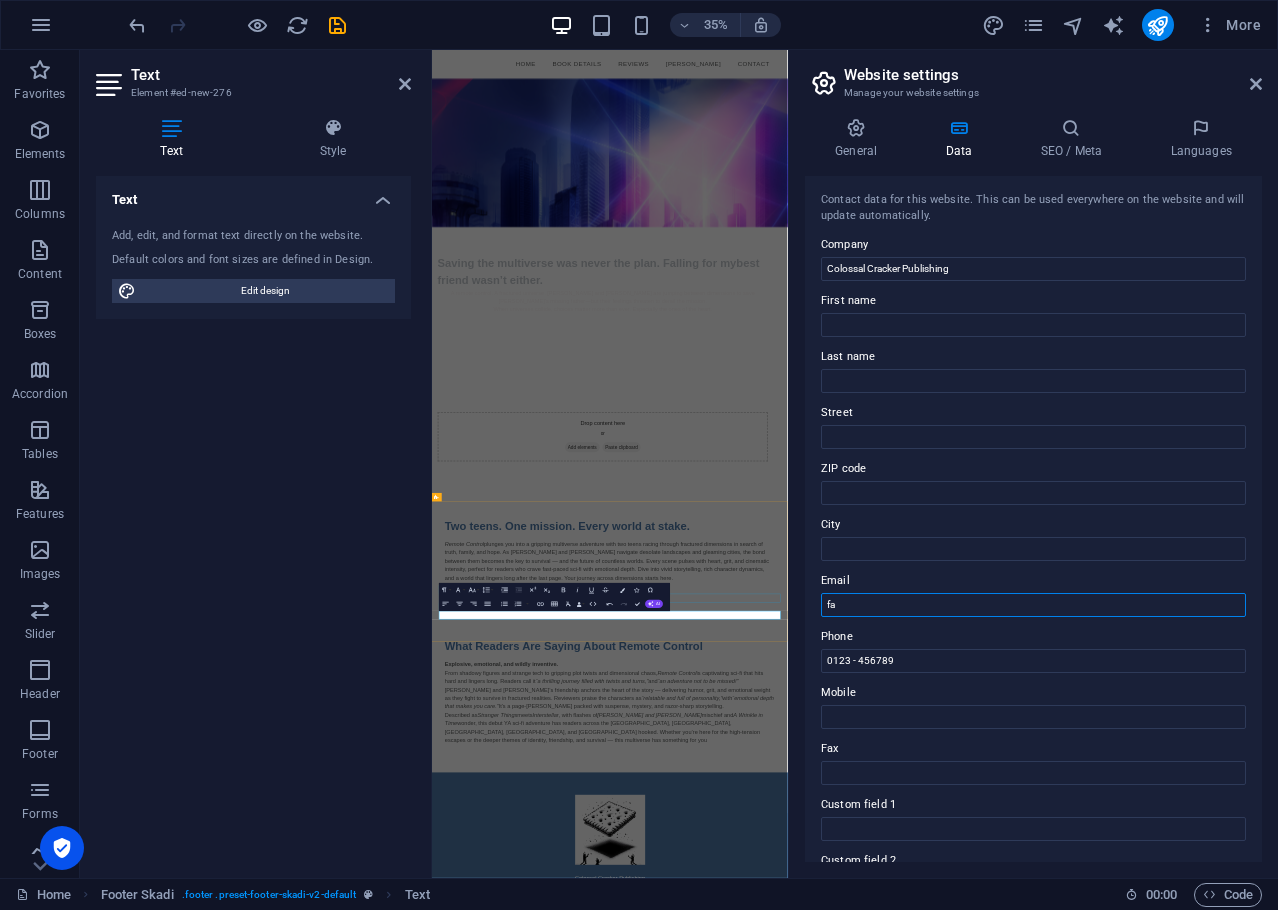 type on "f" 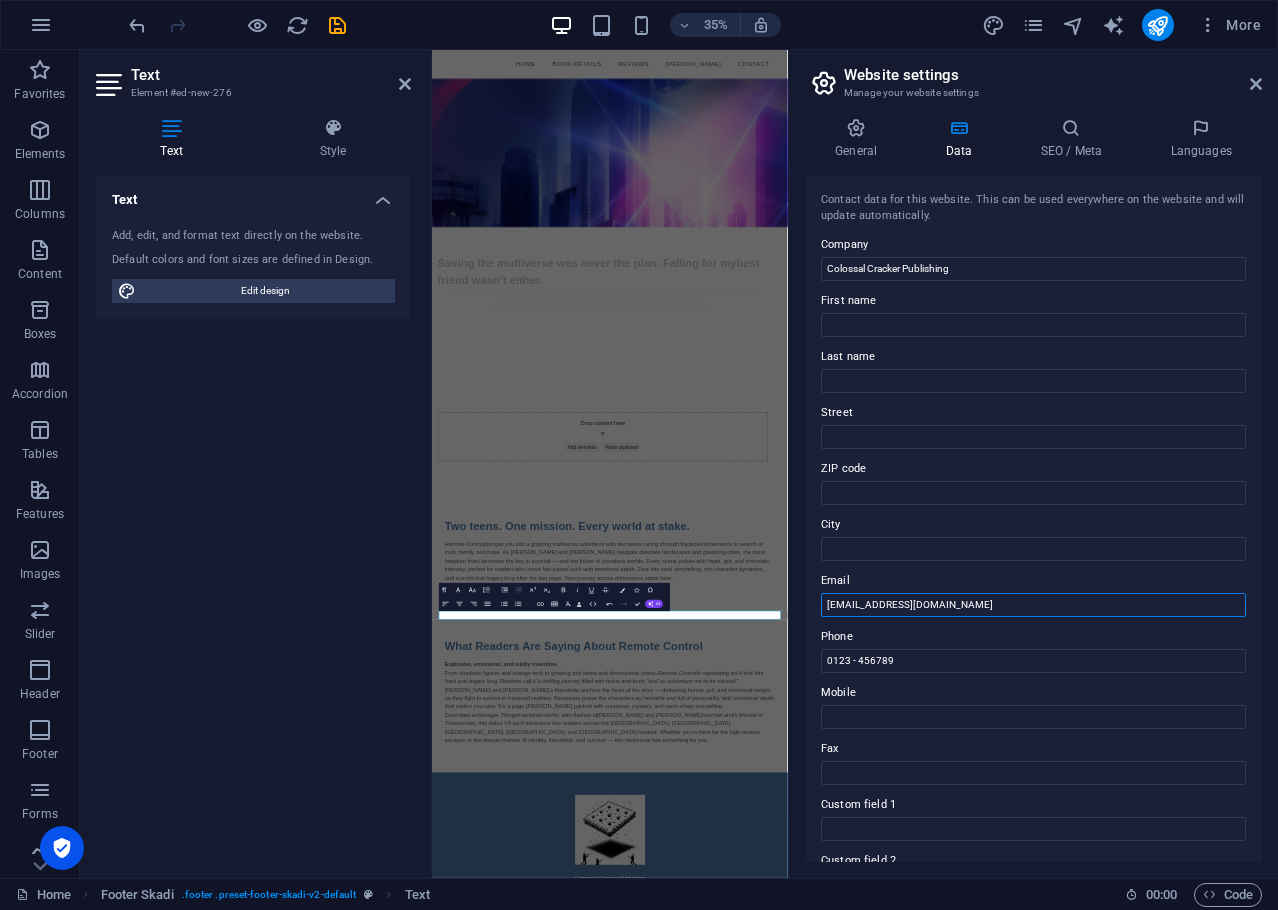type on "[EMAIL_ADDRESS][DOMAIN_NAME]" 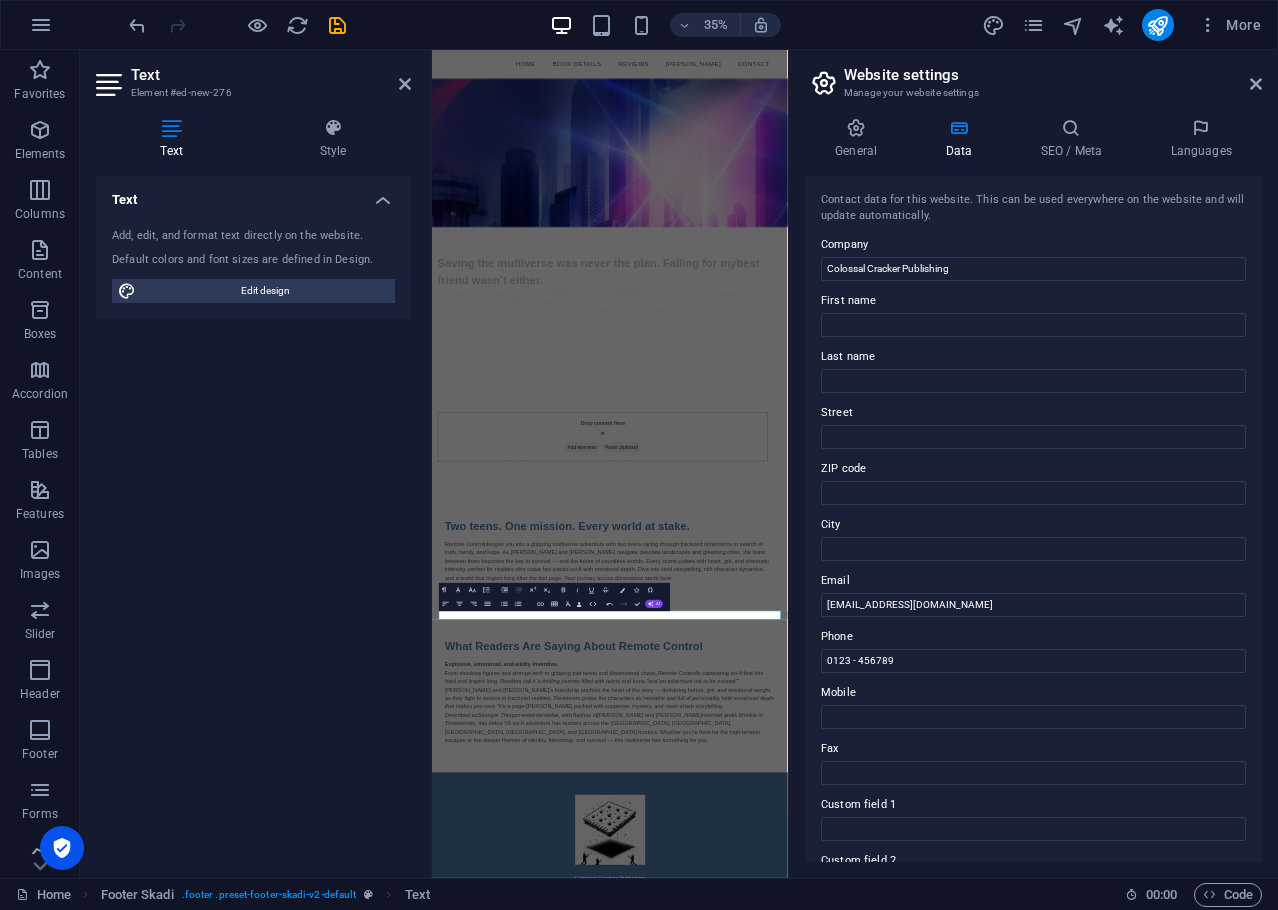 click on "Manage your website settings" at bounding box center [1033, 93] 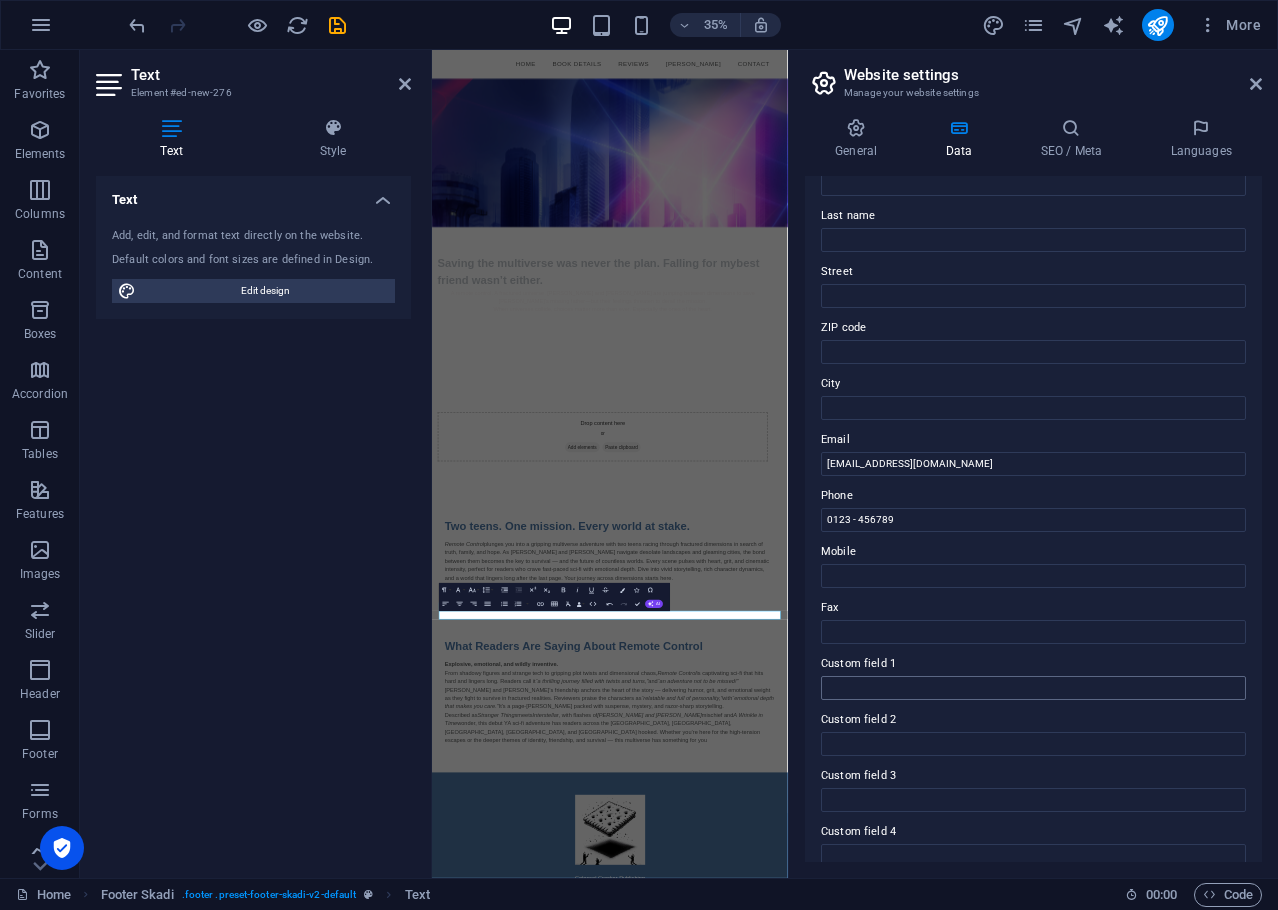 scroll, scrollTop: 0, scrollLeft: 0, axis: both 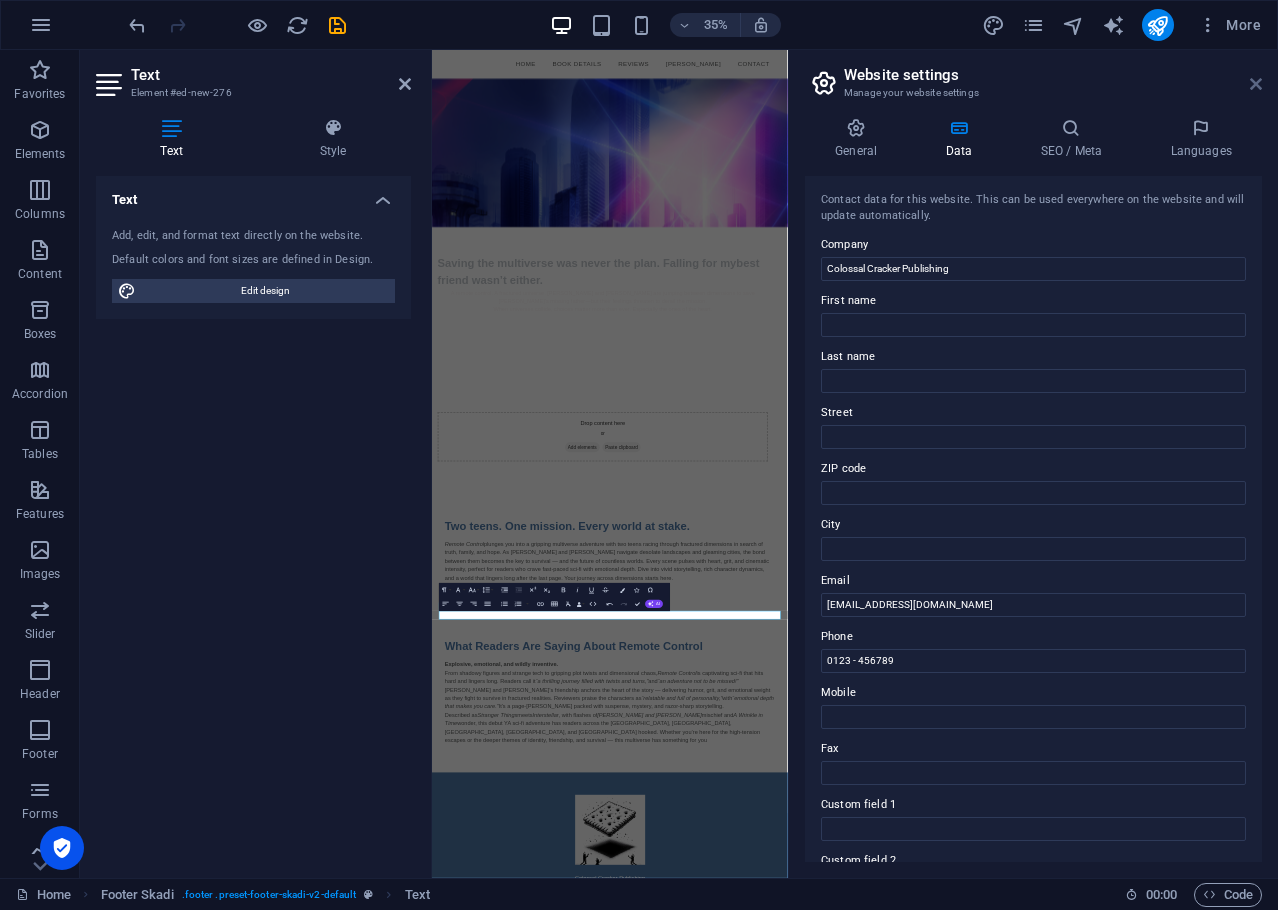 click at bounding box center [1256, 84] 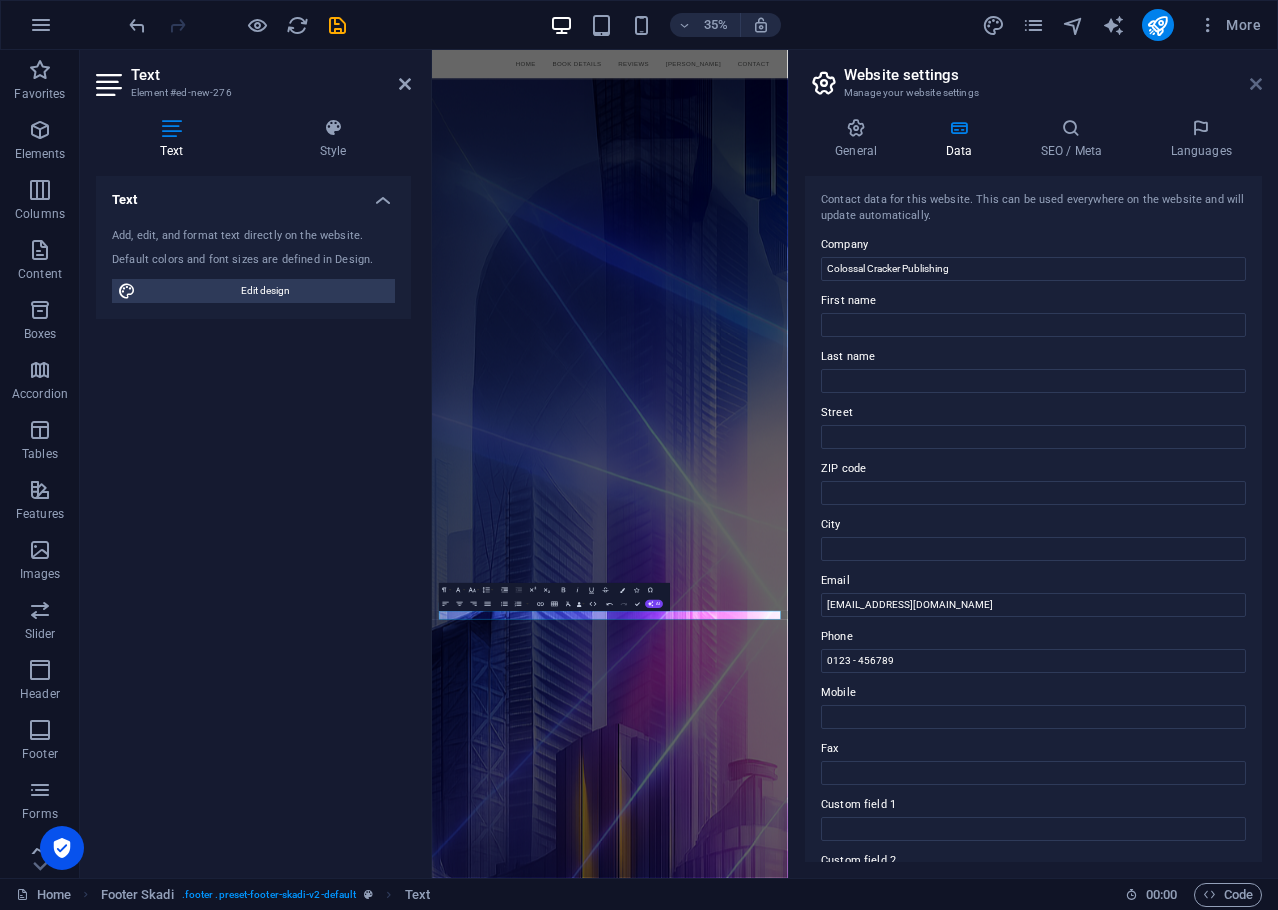scroll, scrollTop: 717, scrollLeft: 0, axis: vertical 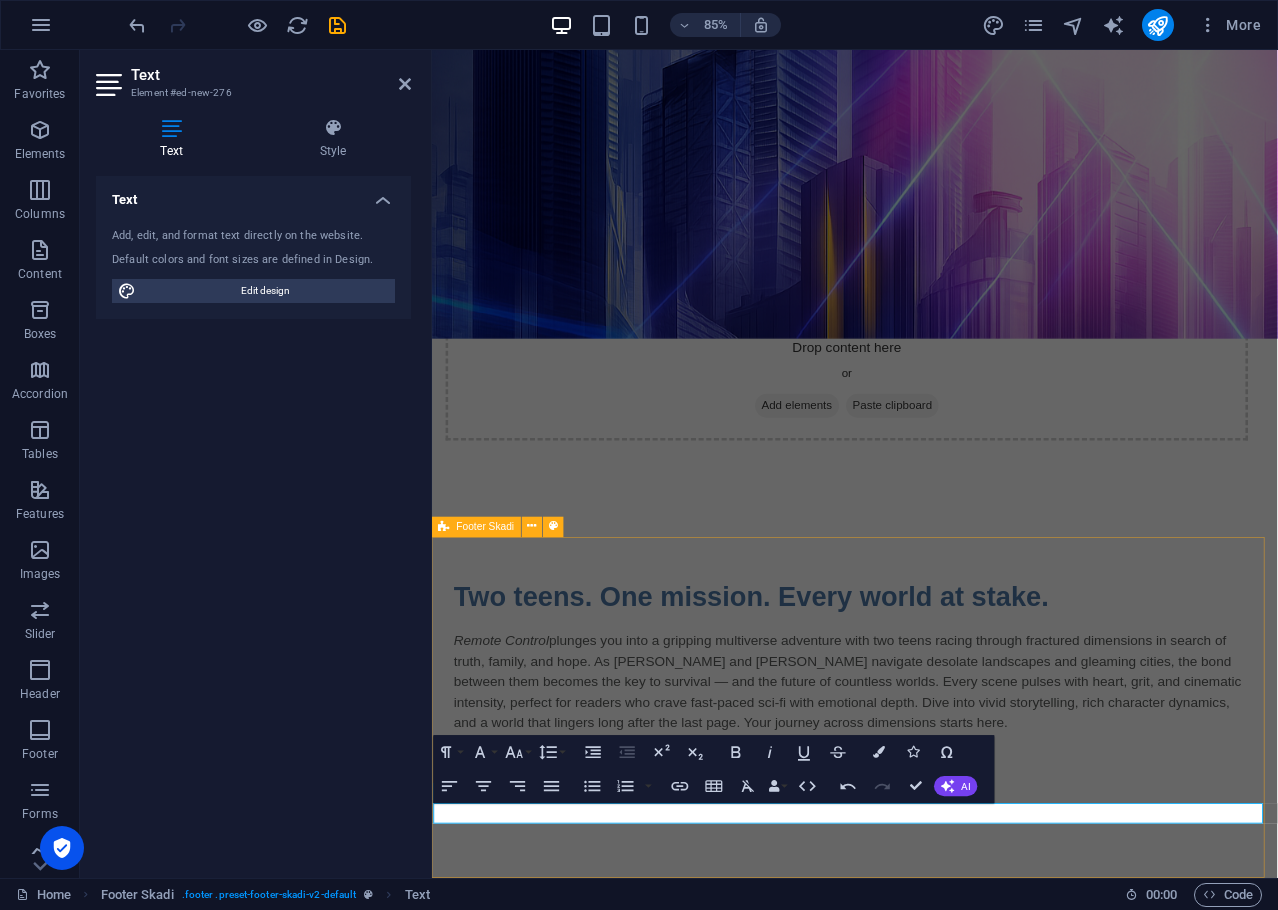 click on "Colossal Cracker Publishing co [EMAIL_ADDRESS][DOMAIN_NAME]" at bounding box center (929, 1597) 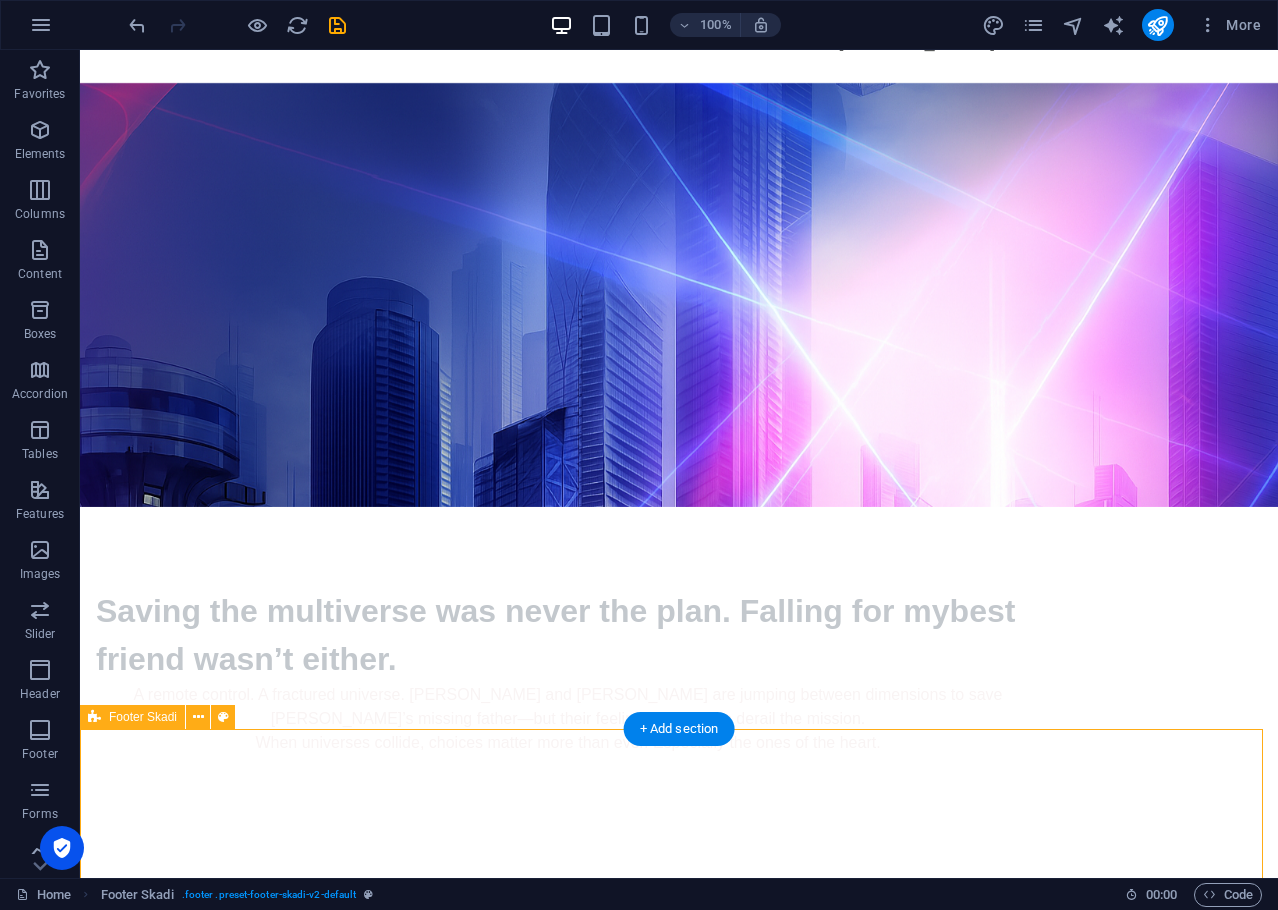 scroll, scrollTop: 0, scrollLeft: 0, axis: both 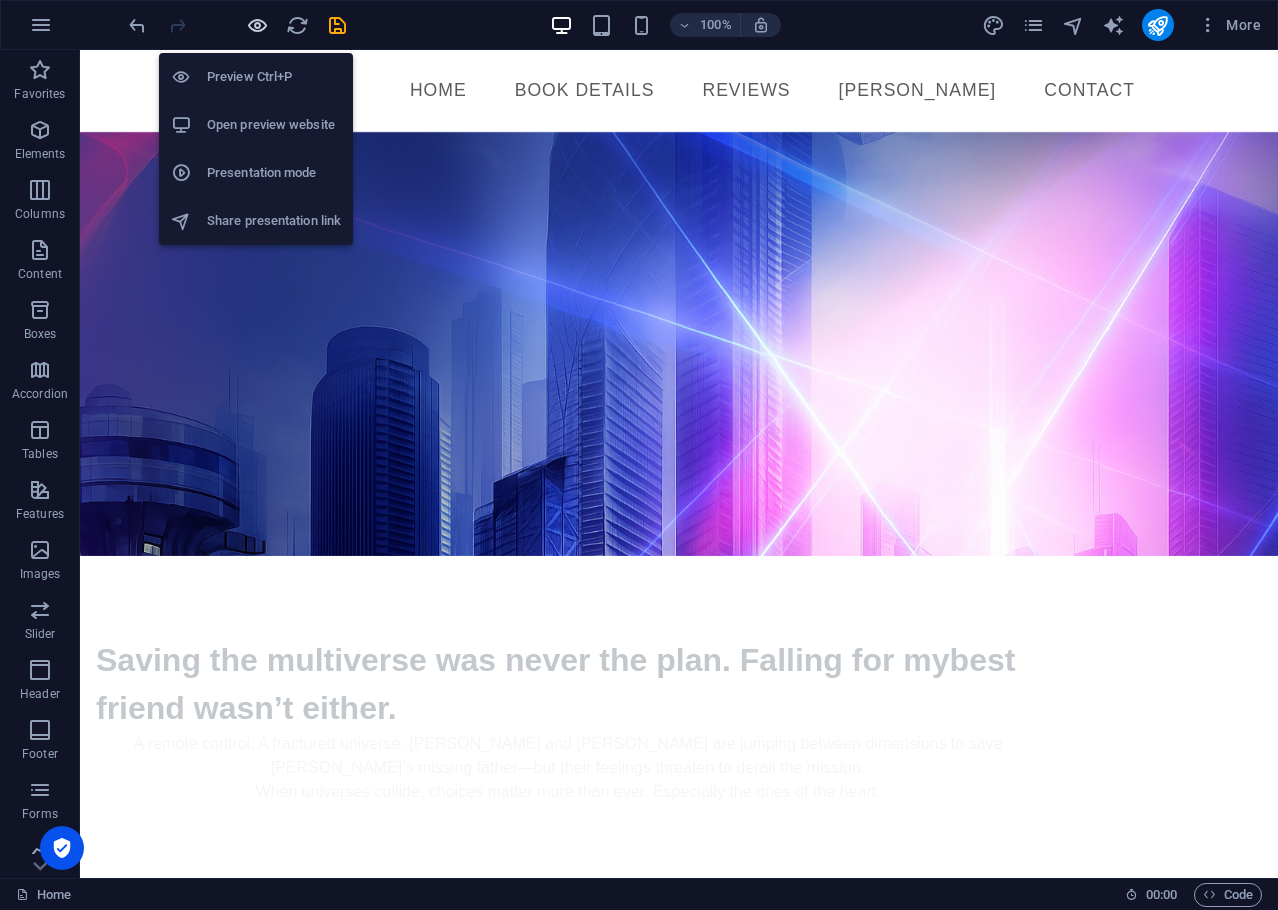 click at bounding box center (257, 25) 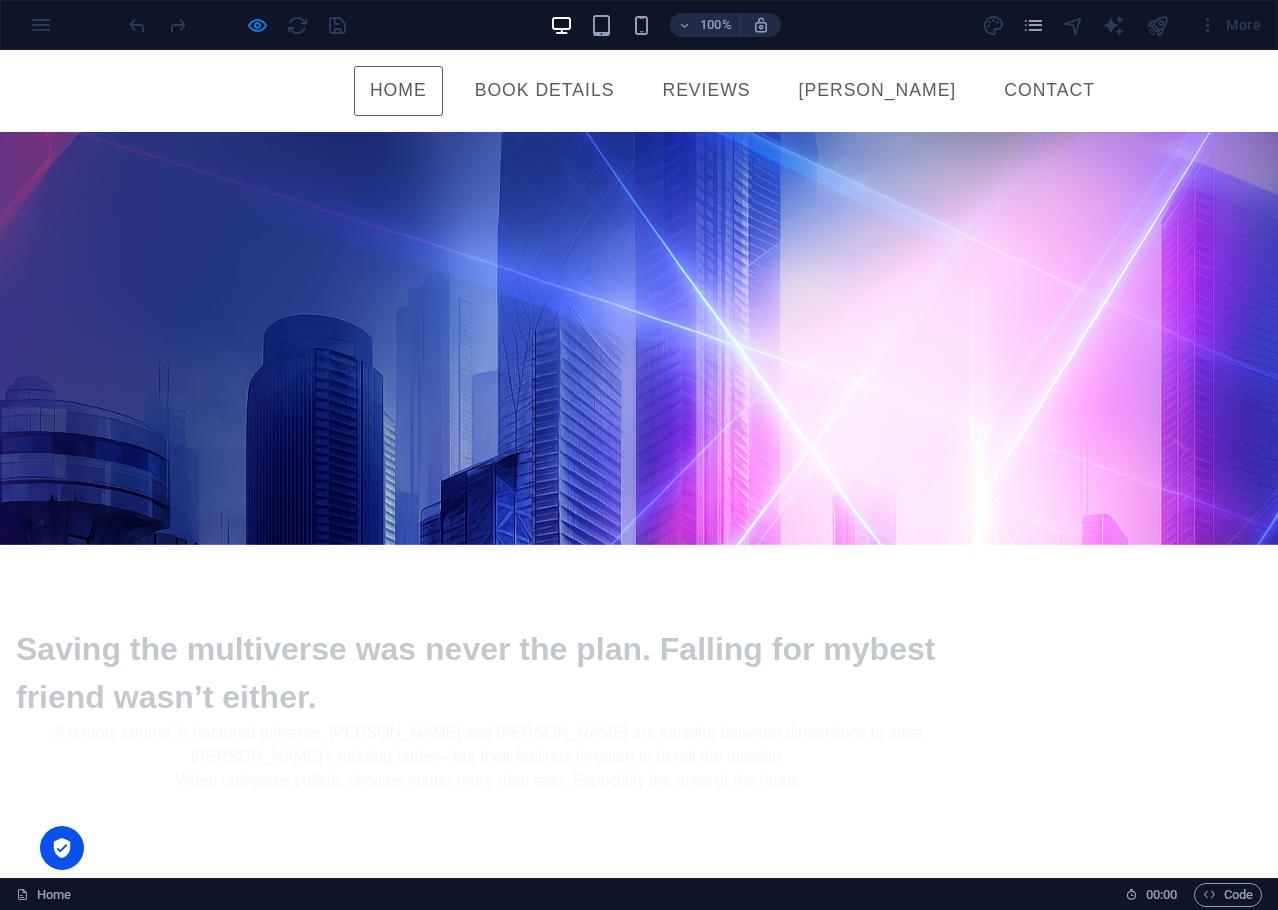 scroll, scrollTop: 0, scrollLeft: 0, axis: both 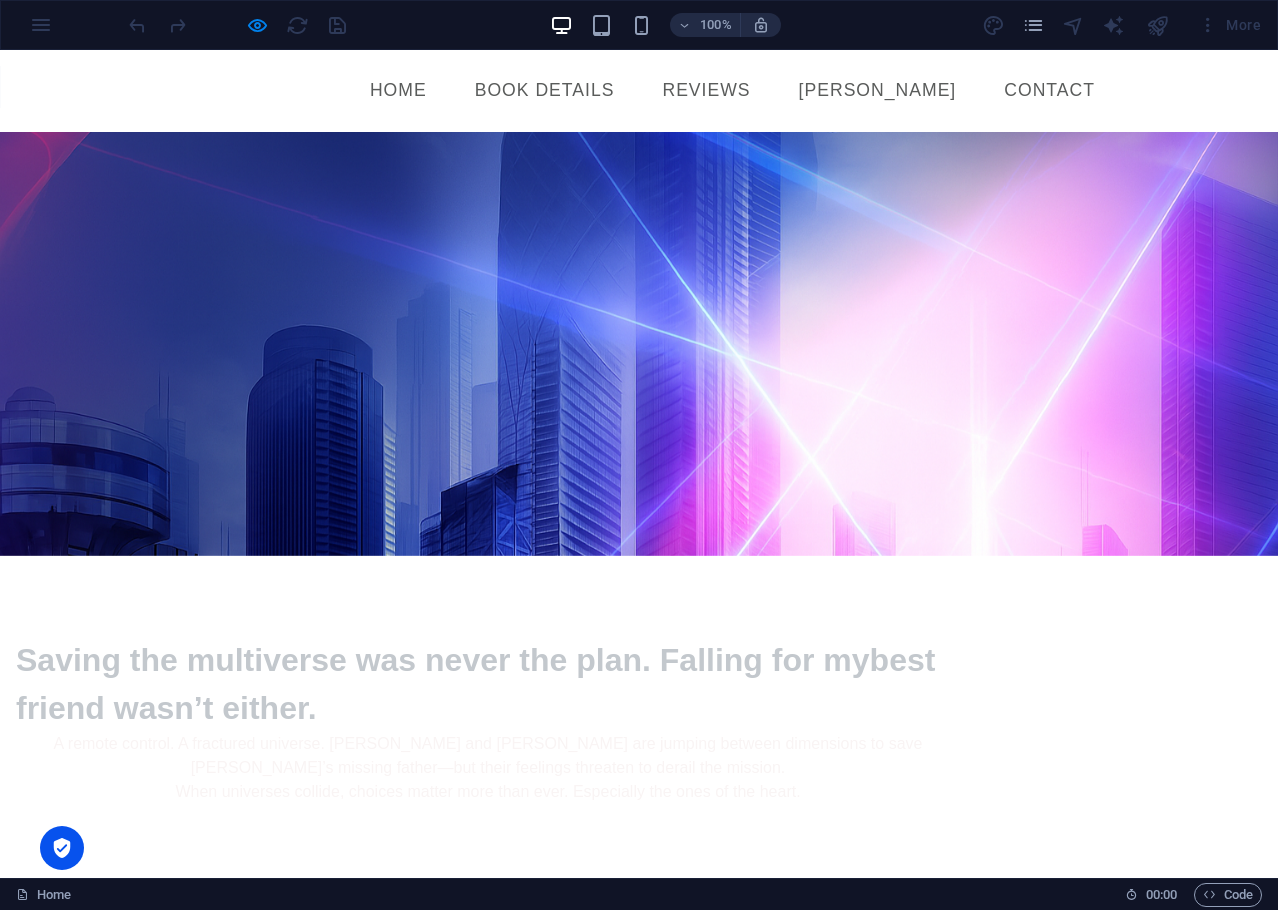 click on "Book Details" at bounding box center (545, 91) 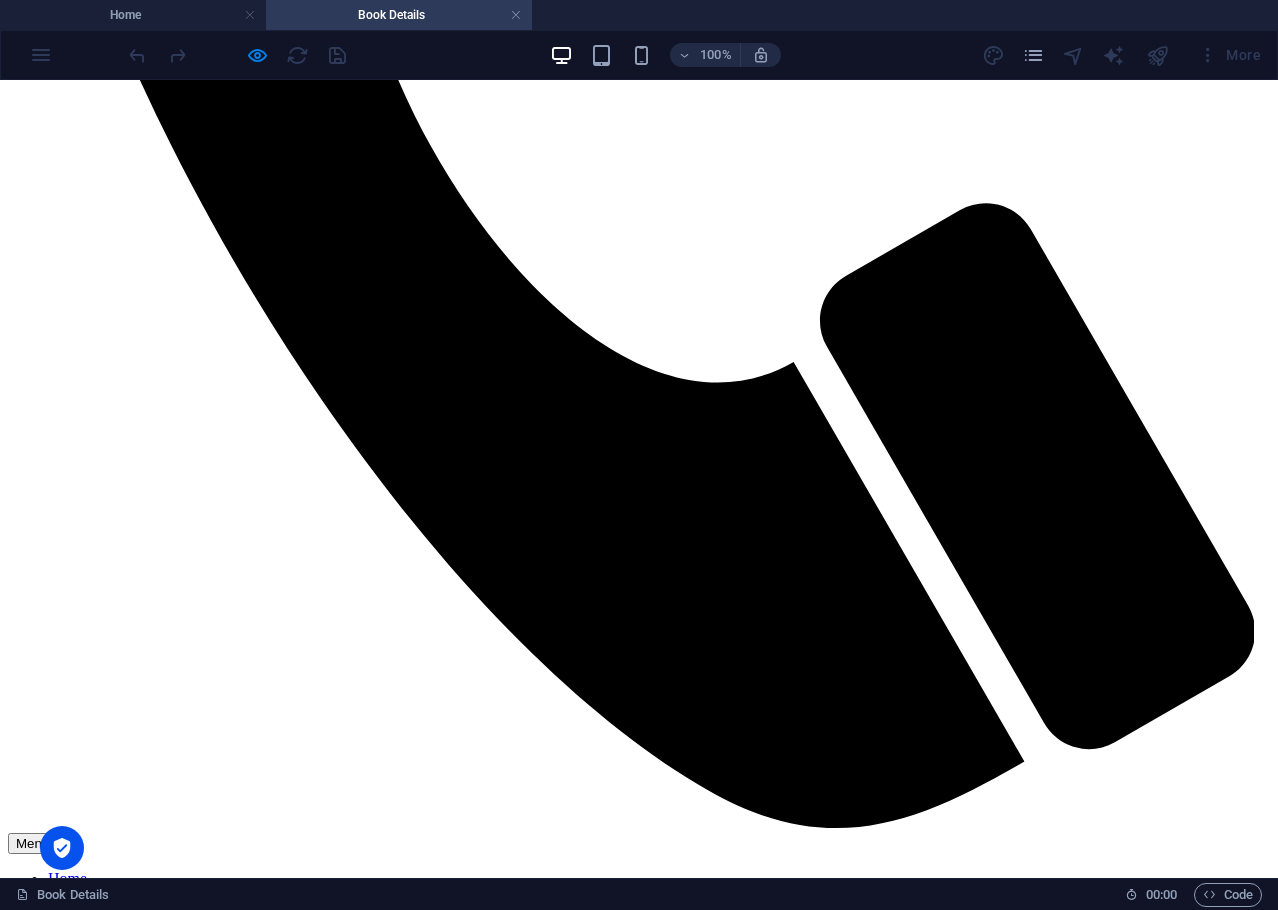 scroll, scrollTop: 0, scrollLeft: 0, axis: both 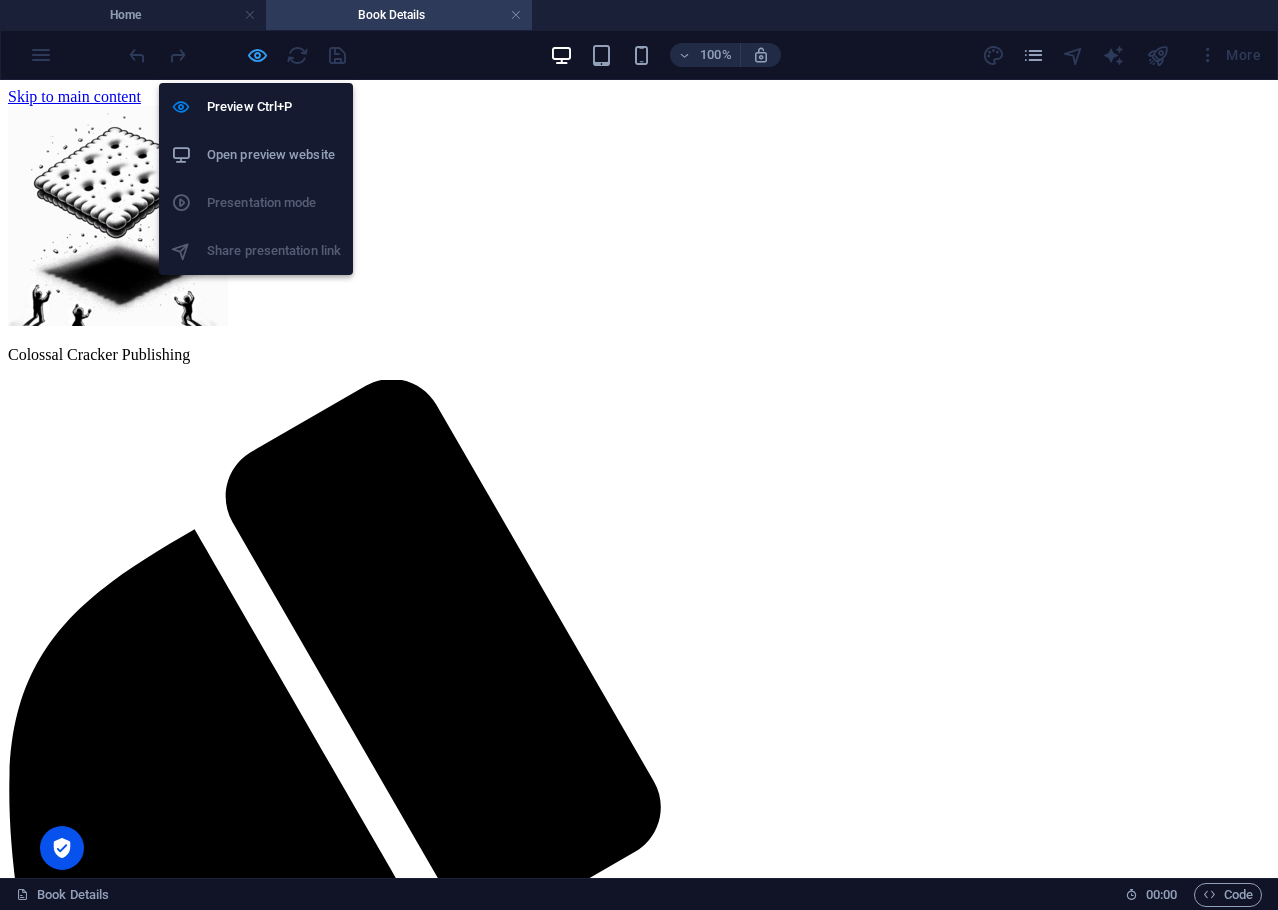 click at bounding box center [257, 55] 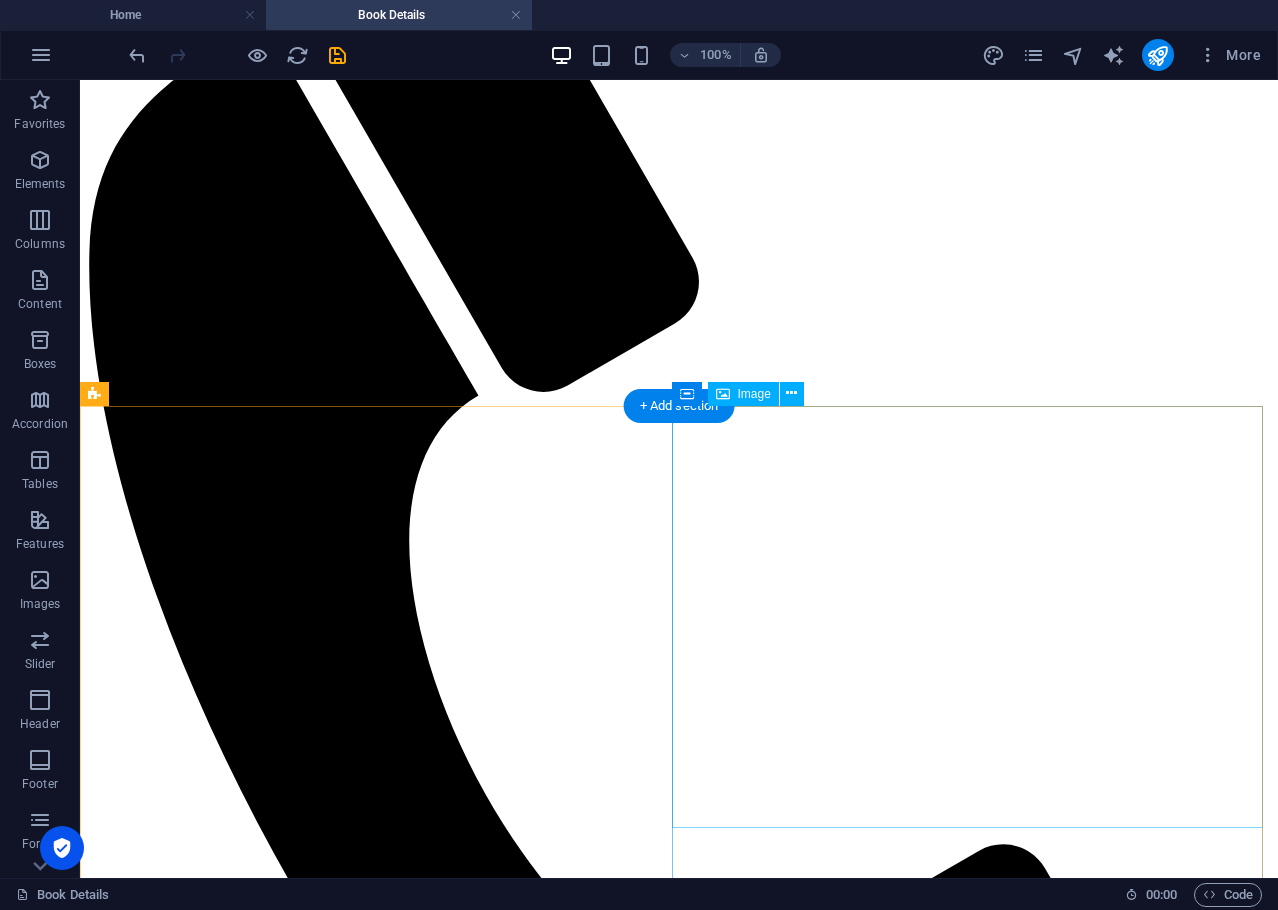 scroll, scrollTop: 1205, scrollLeft: 0, axis: vertical 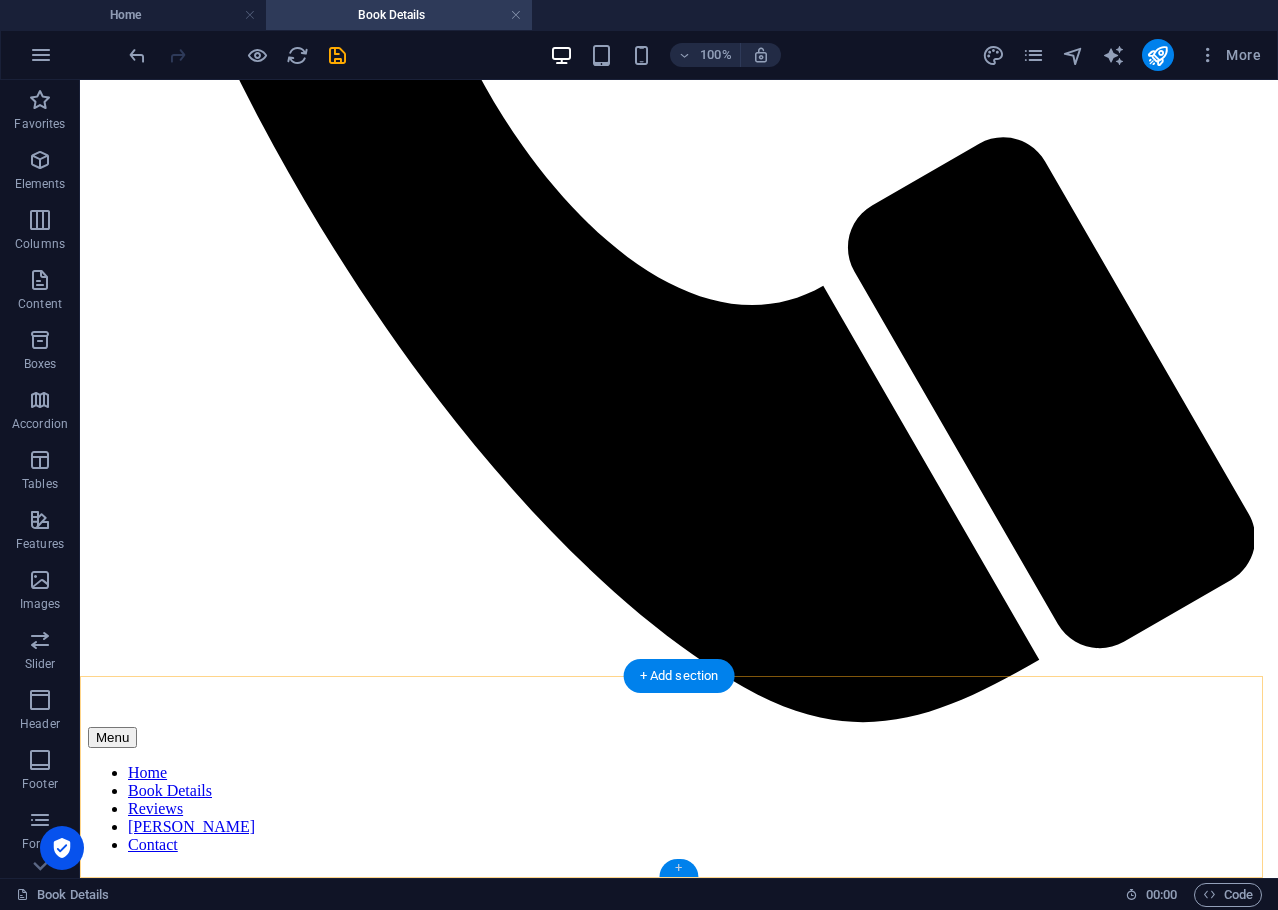 click on "+" at bounding box center (678, 868) 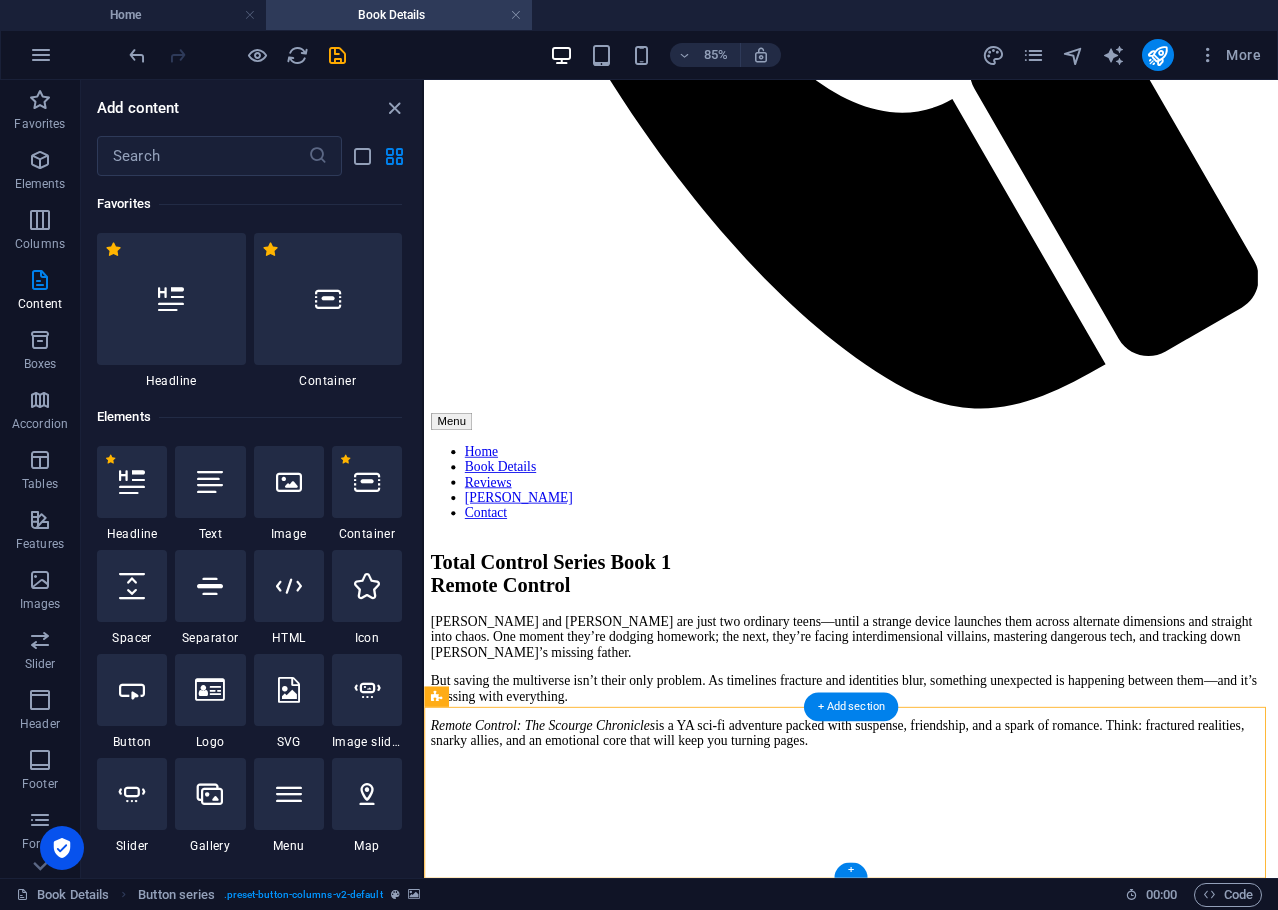 scroll, scrollTop: 1184, scrollLeft: 0, axis: vertical 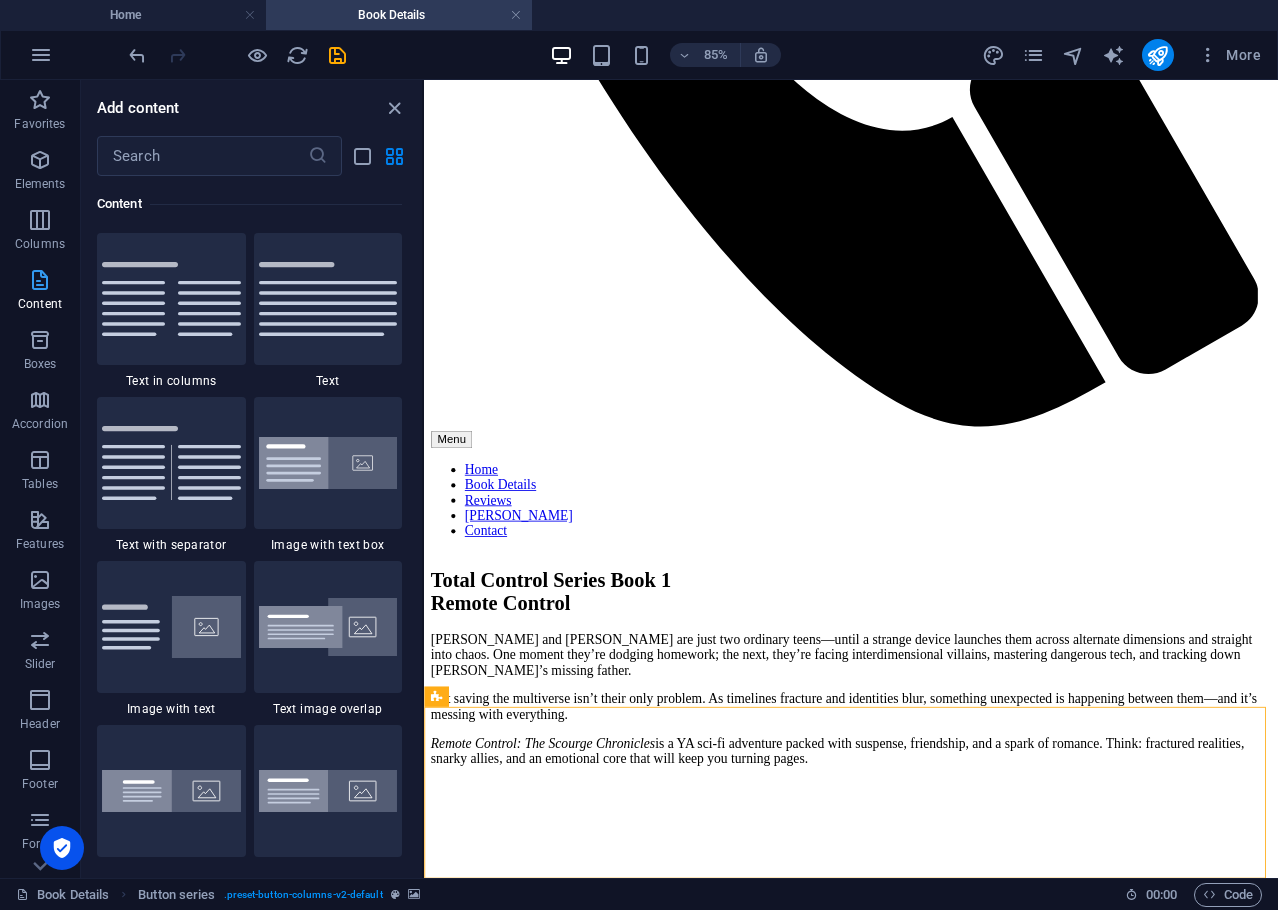 click at bounding box center [40, 280] 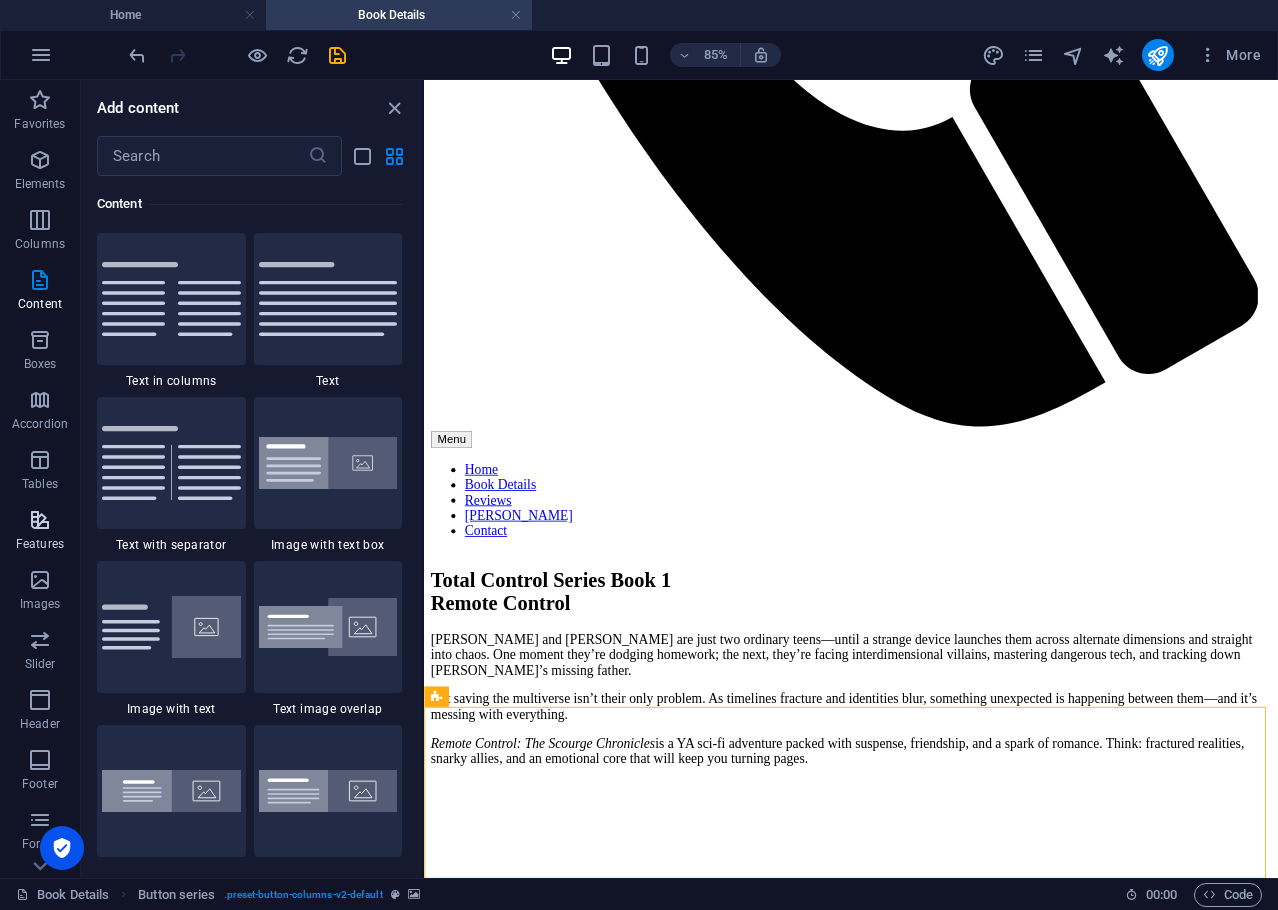 click at bounding box center (40, 520) 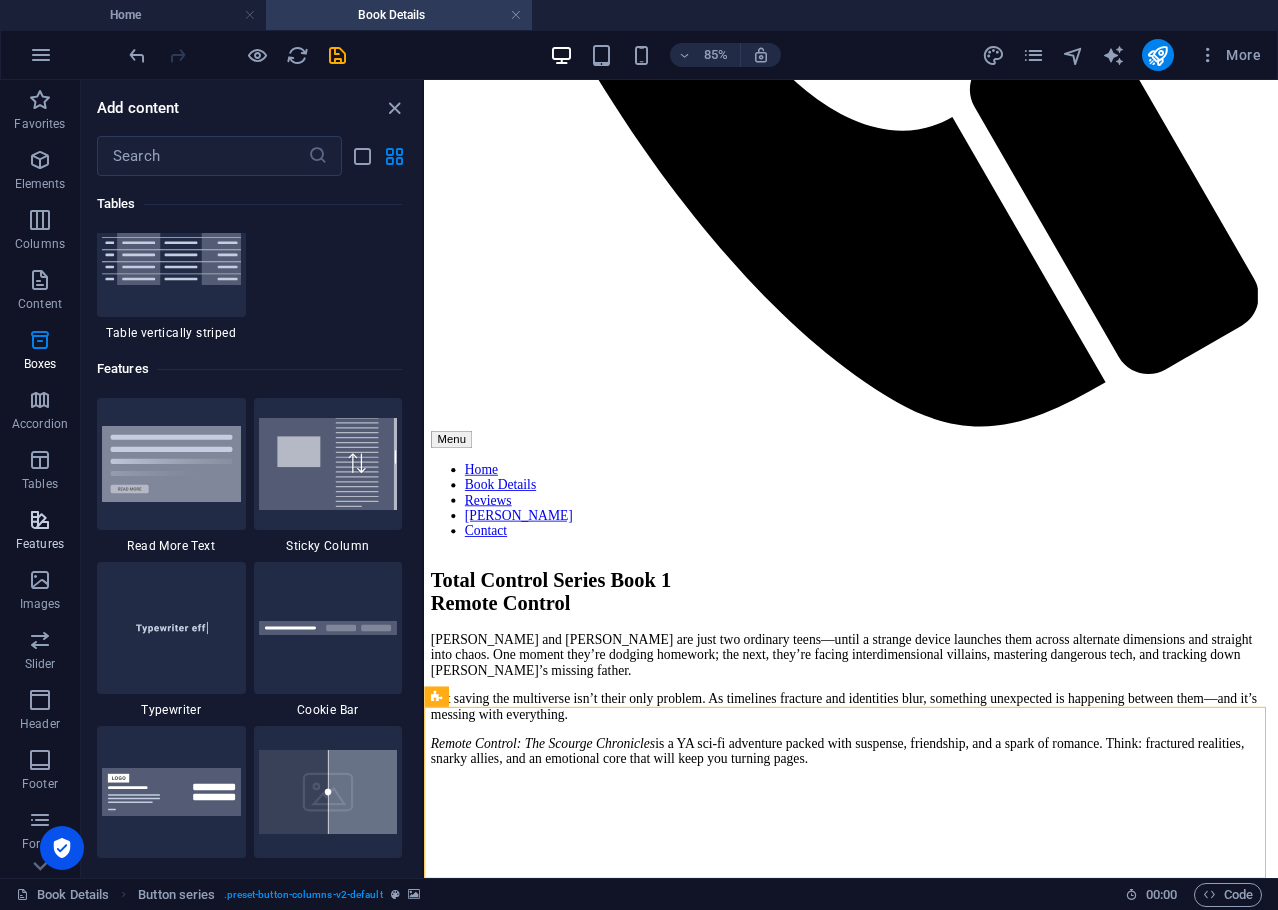 scroll, scrollTop: 7631, scrollLeft: 0, axis: vertical 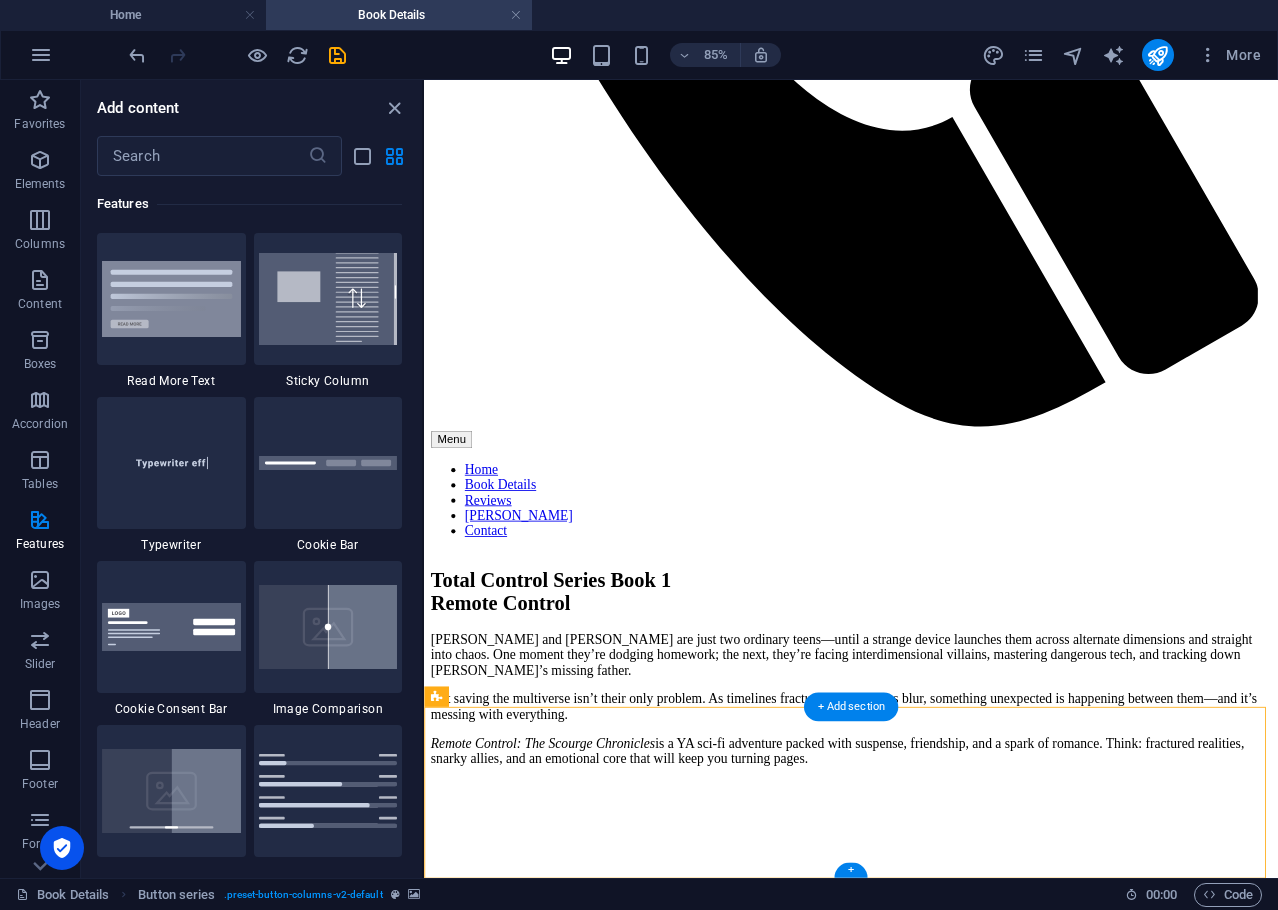 click on "+" at bounding box center [850, 869] 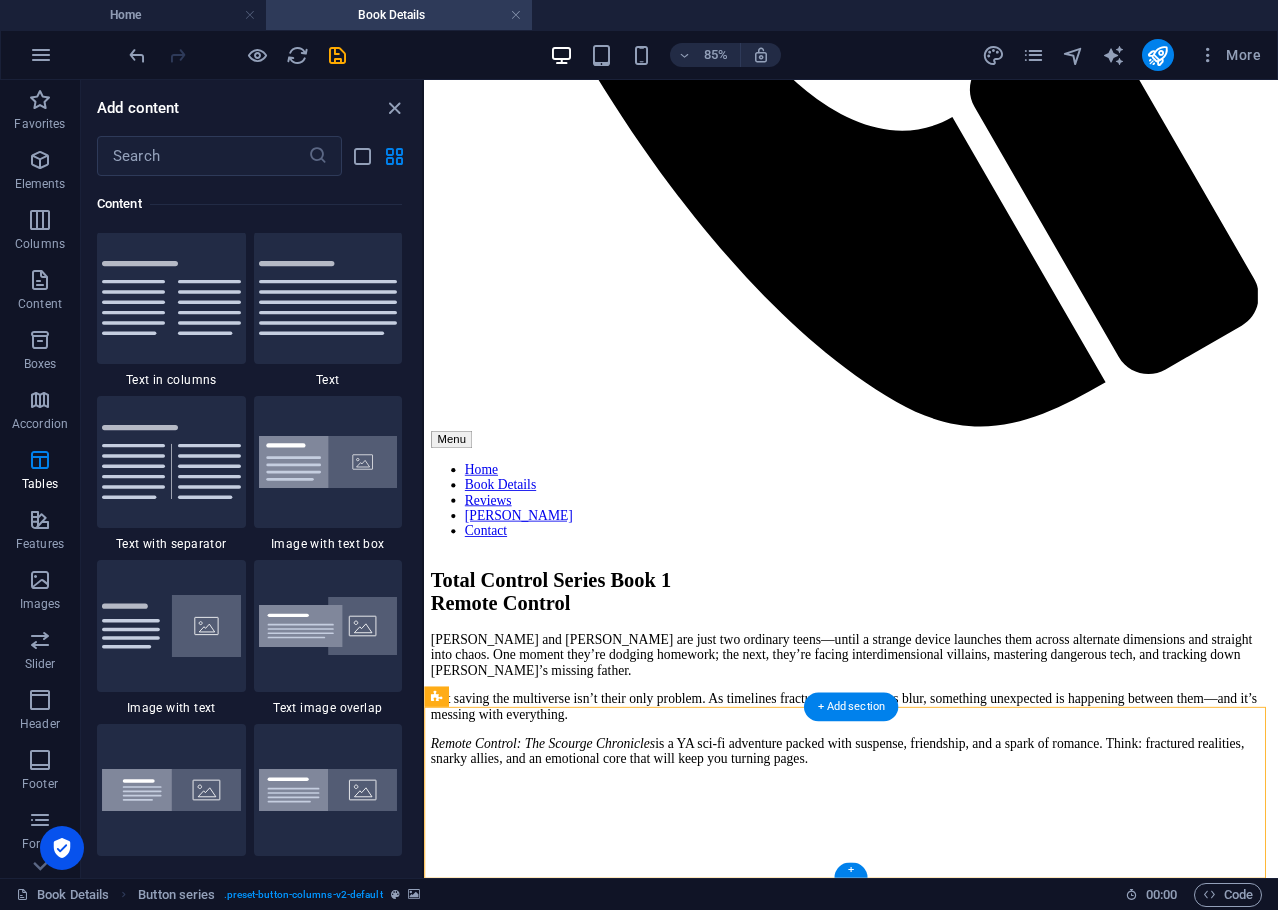 scroll, scrollTop: 3499, scrollLeft: 0, axis: vertical 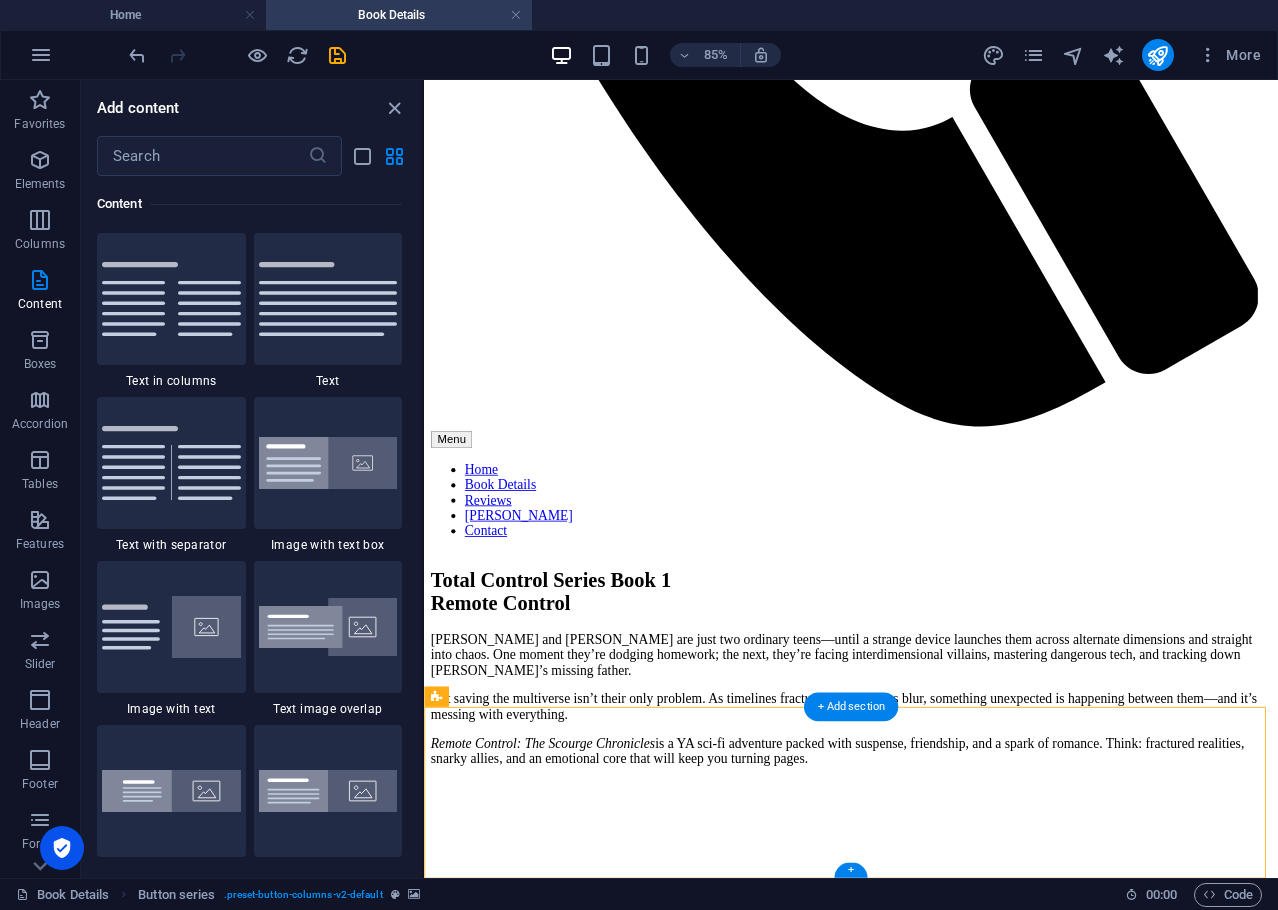 drag, startPoint x: 923, startPoint y: 1016, endPoint x: 901, endPoint y: 1005, distance: 24.596748 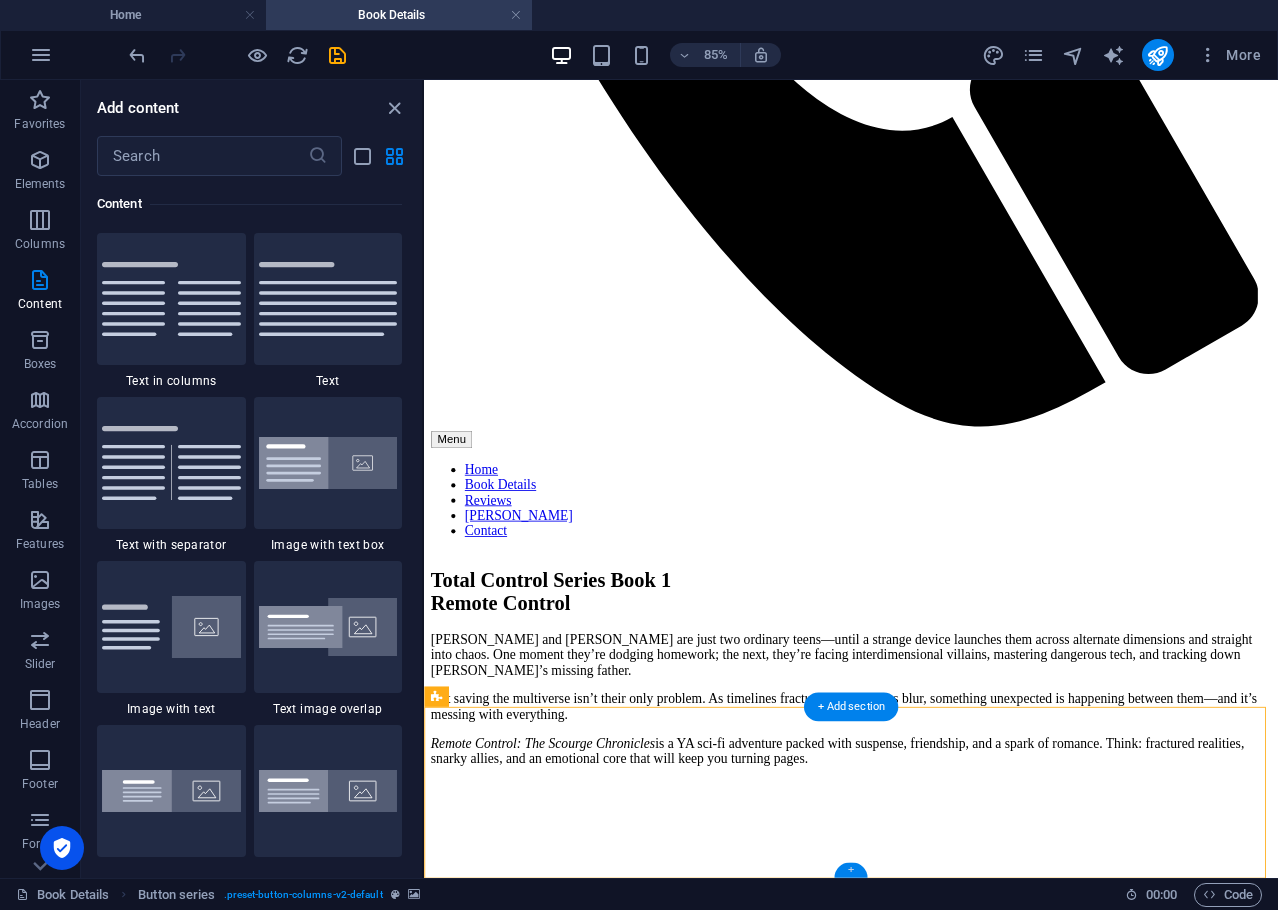 click on "+" at bounding box center [850, 869] 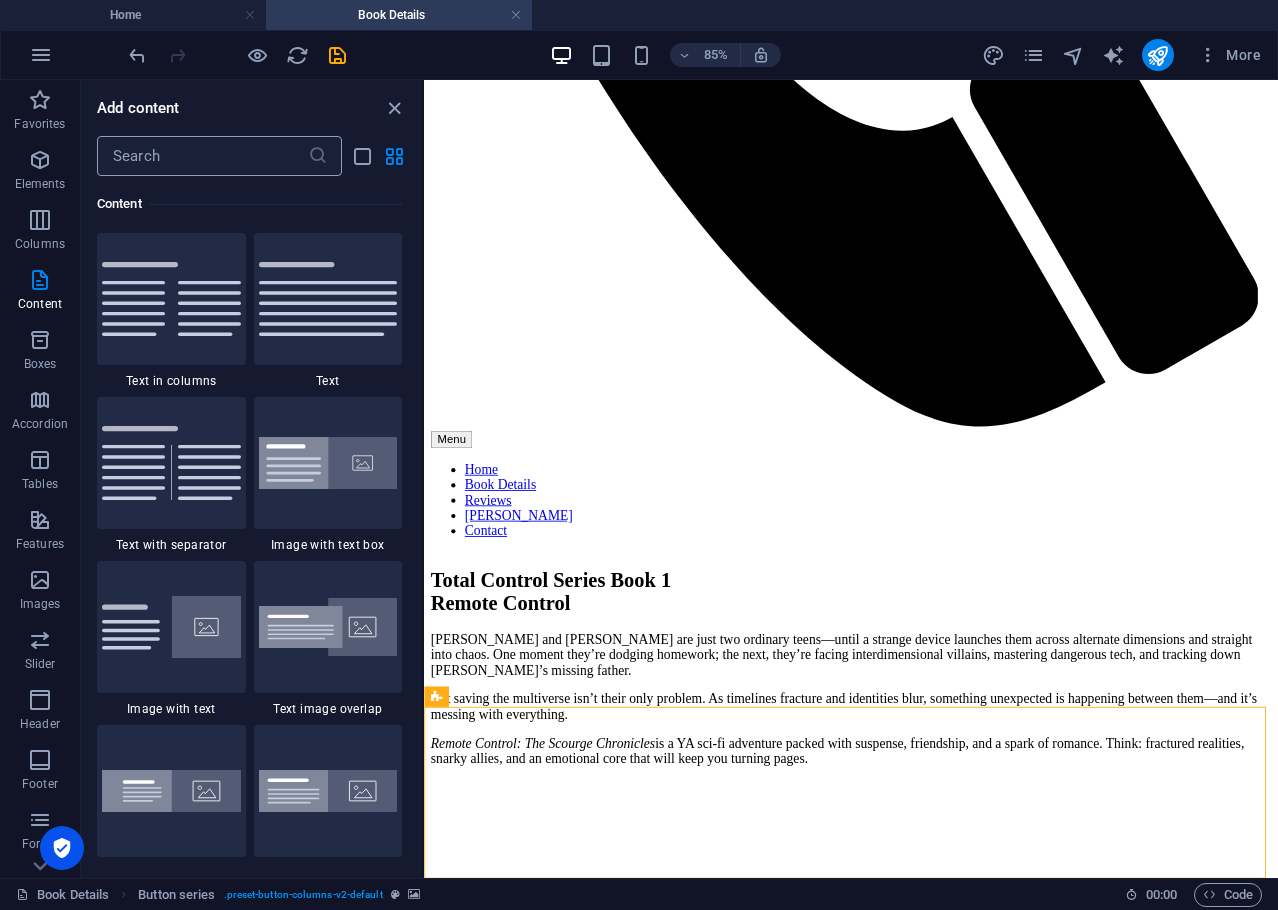 click at bounding box center (202, 156) 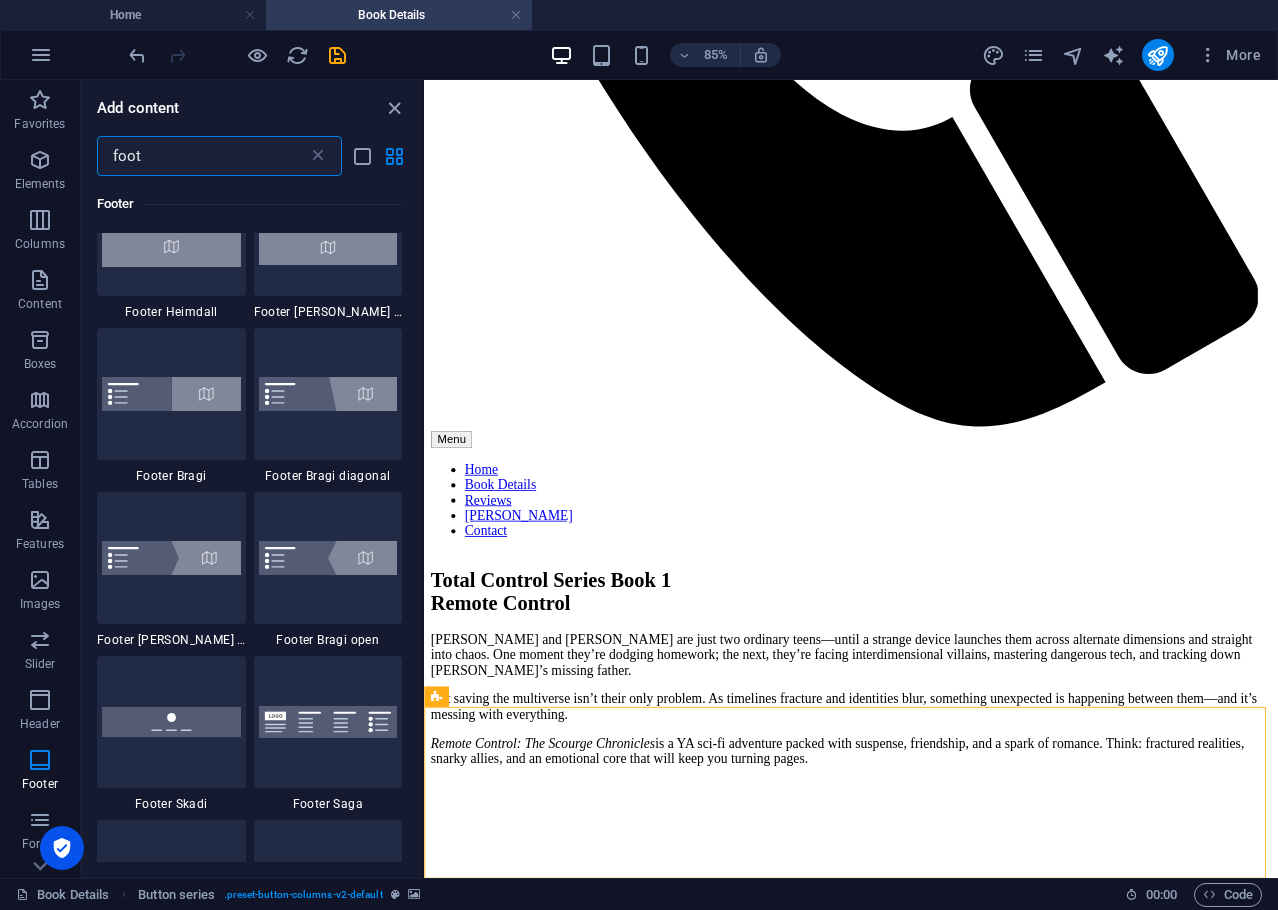 scroll, scrollTop: 0, scrollLeft: 0, axis: both 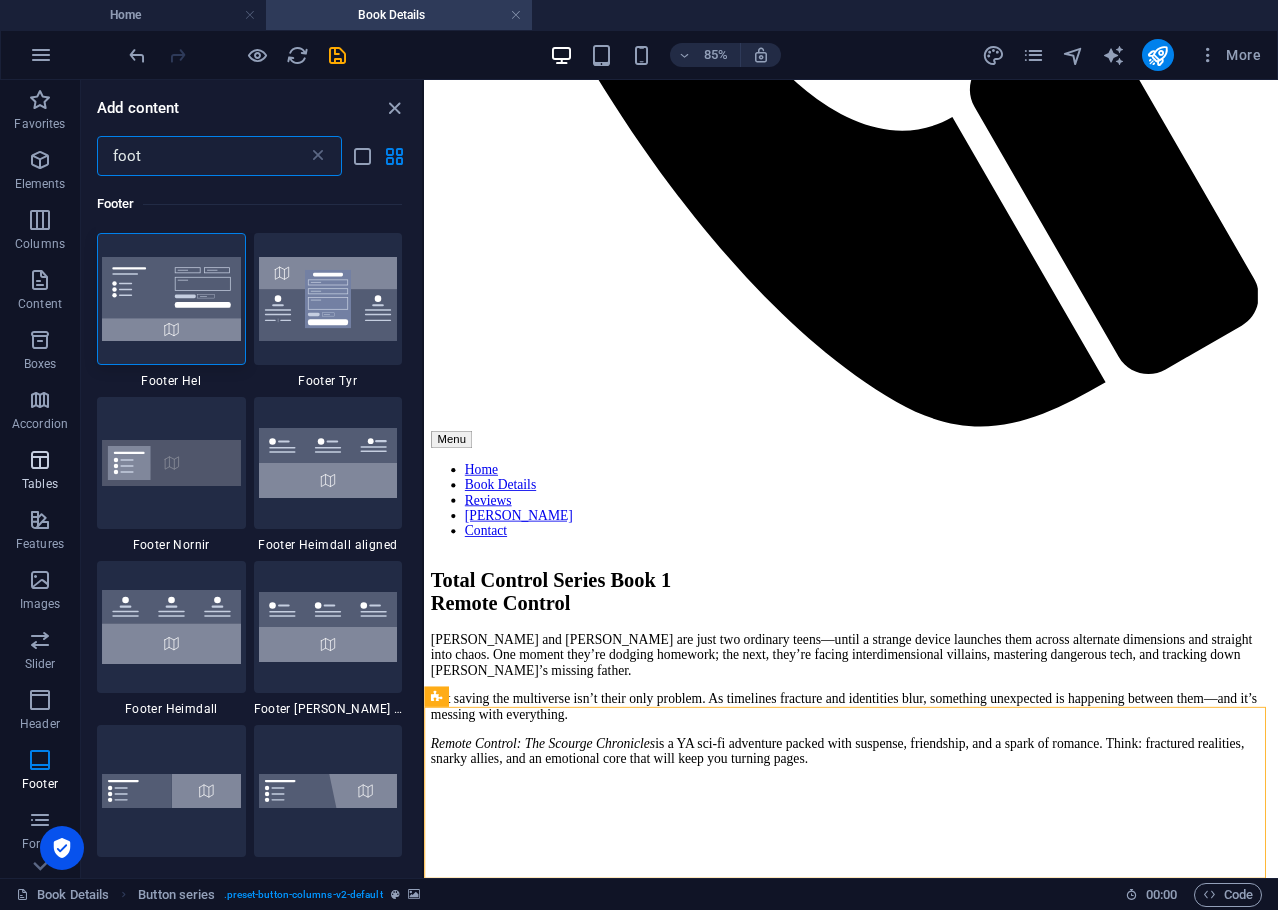 type on "foot" 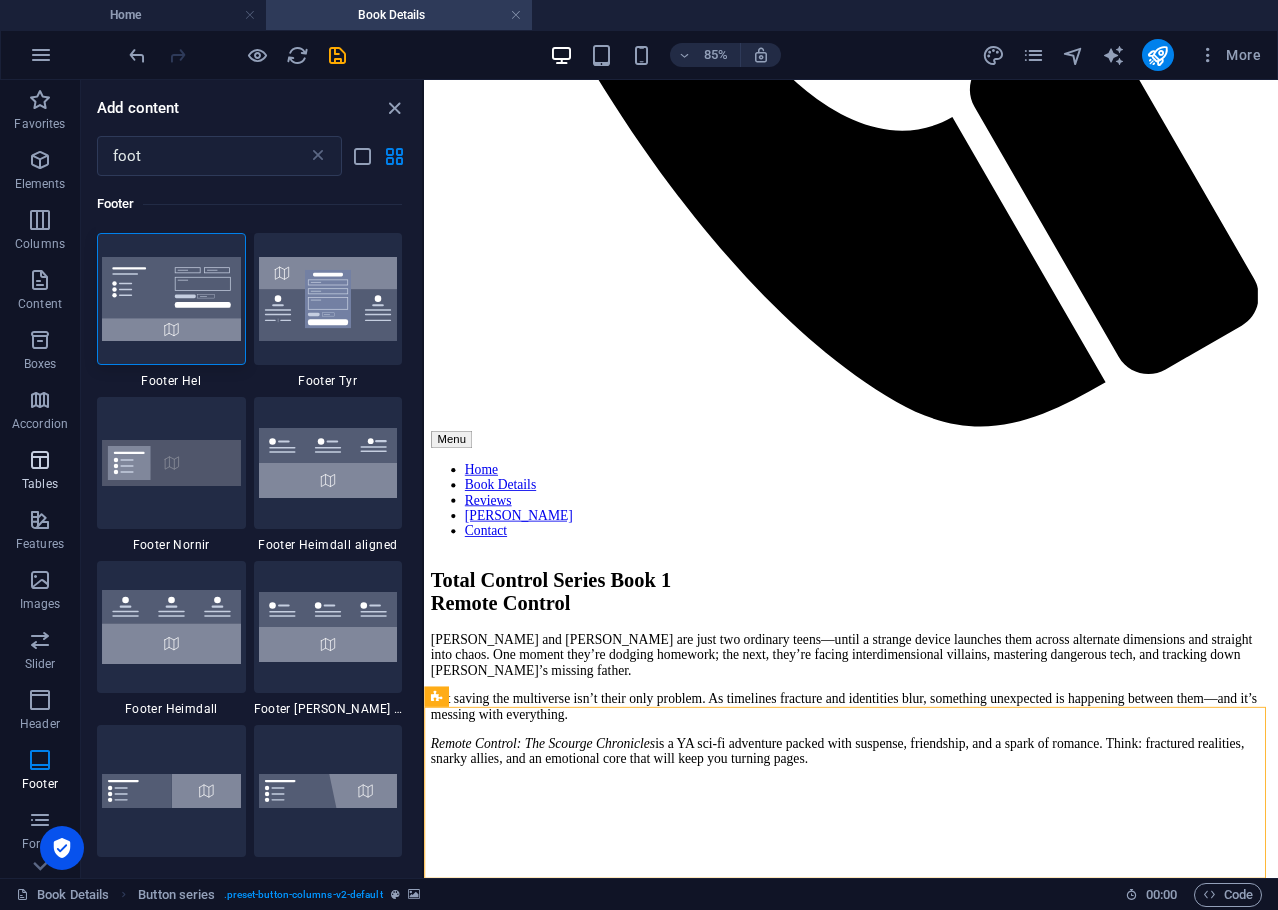 click at bounding box center (40, 460) 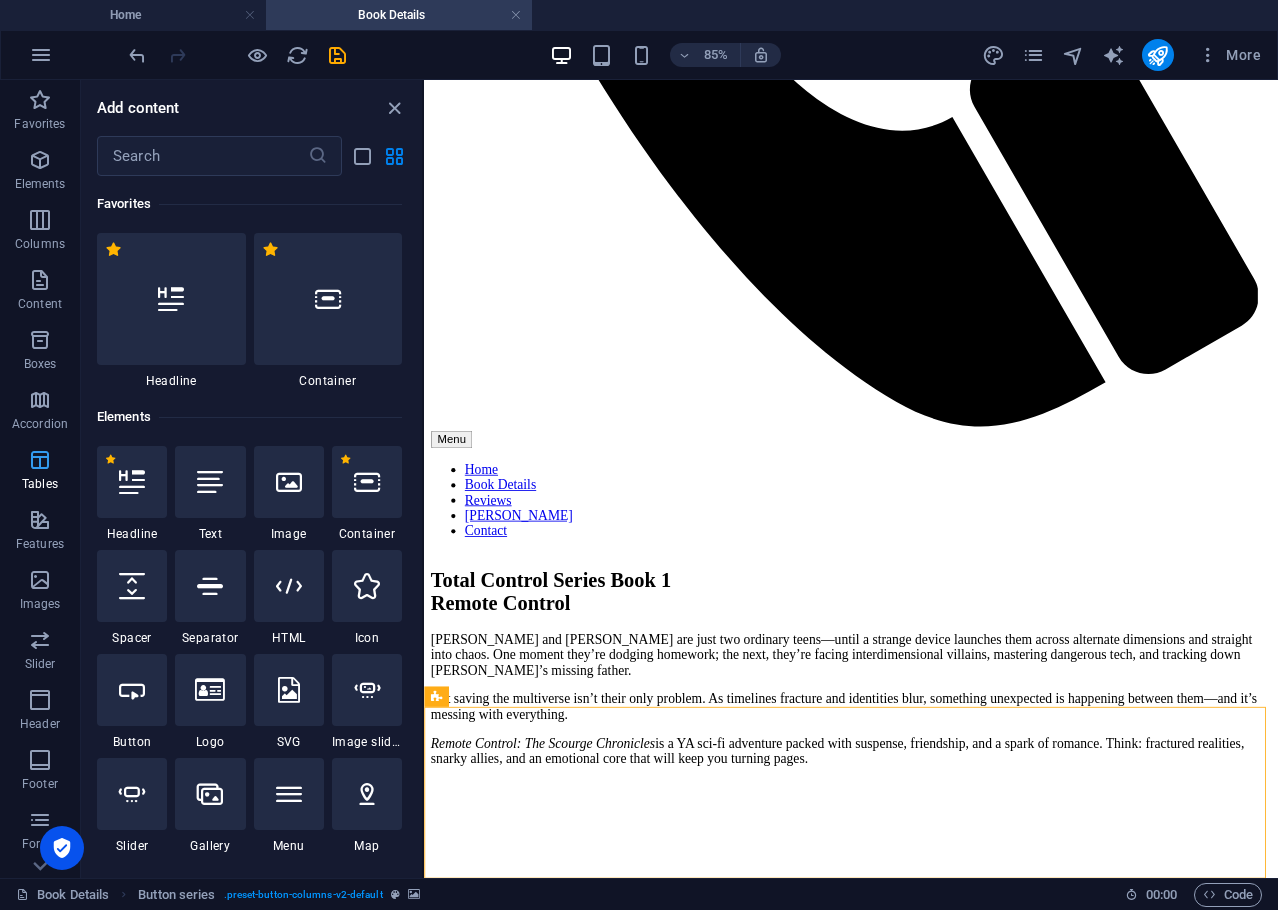 scroll, scrollTop: 43, scrollLeft: 0, axis: vertical 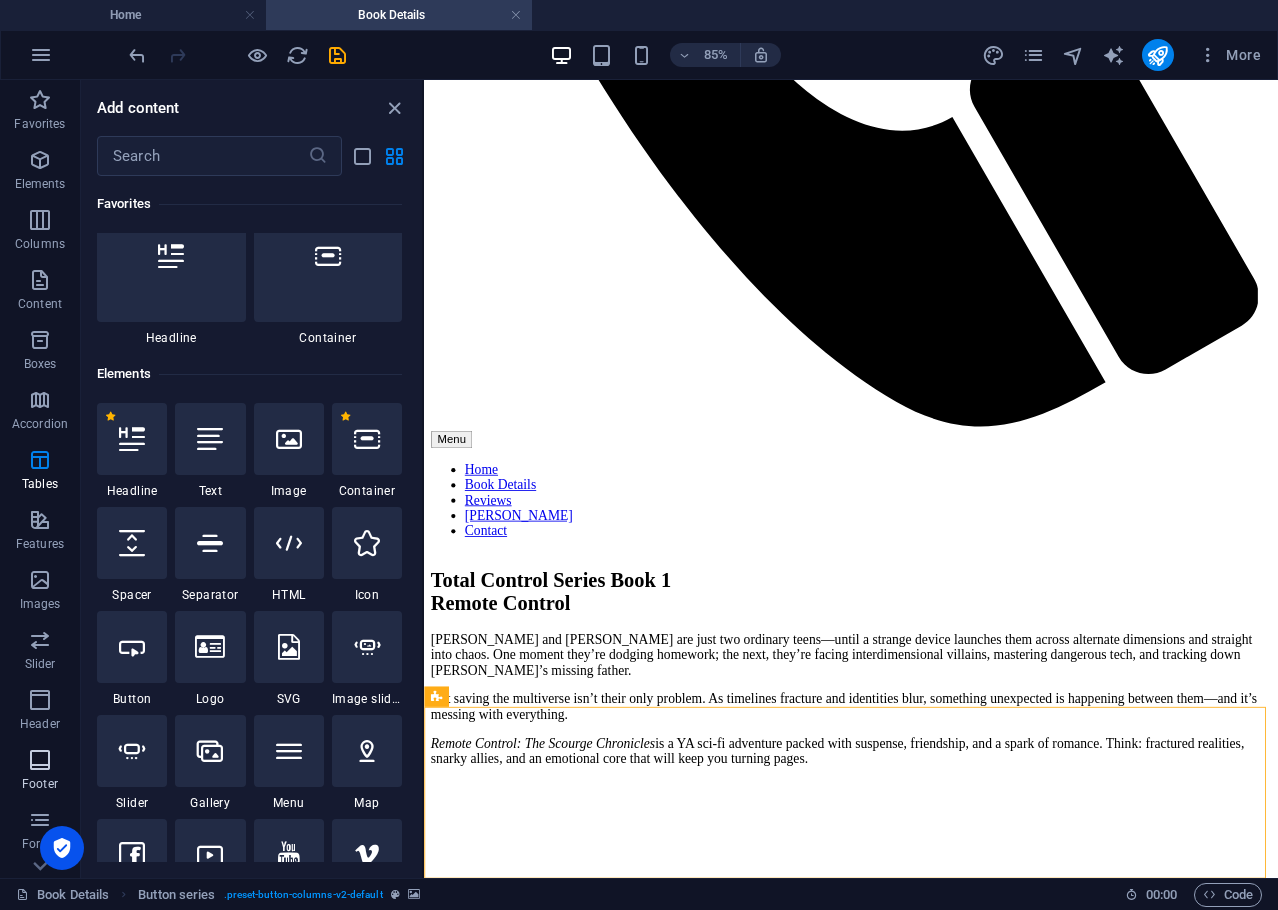 click at bounding box center [40, 760] 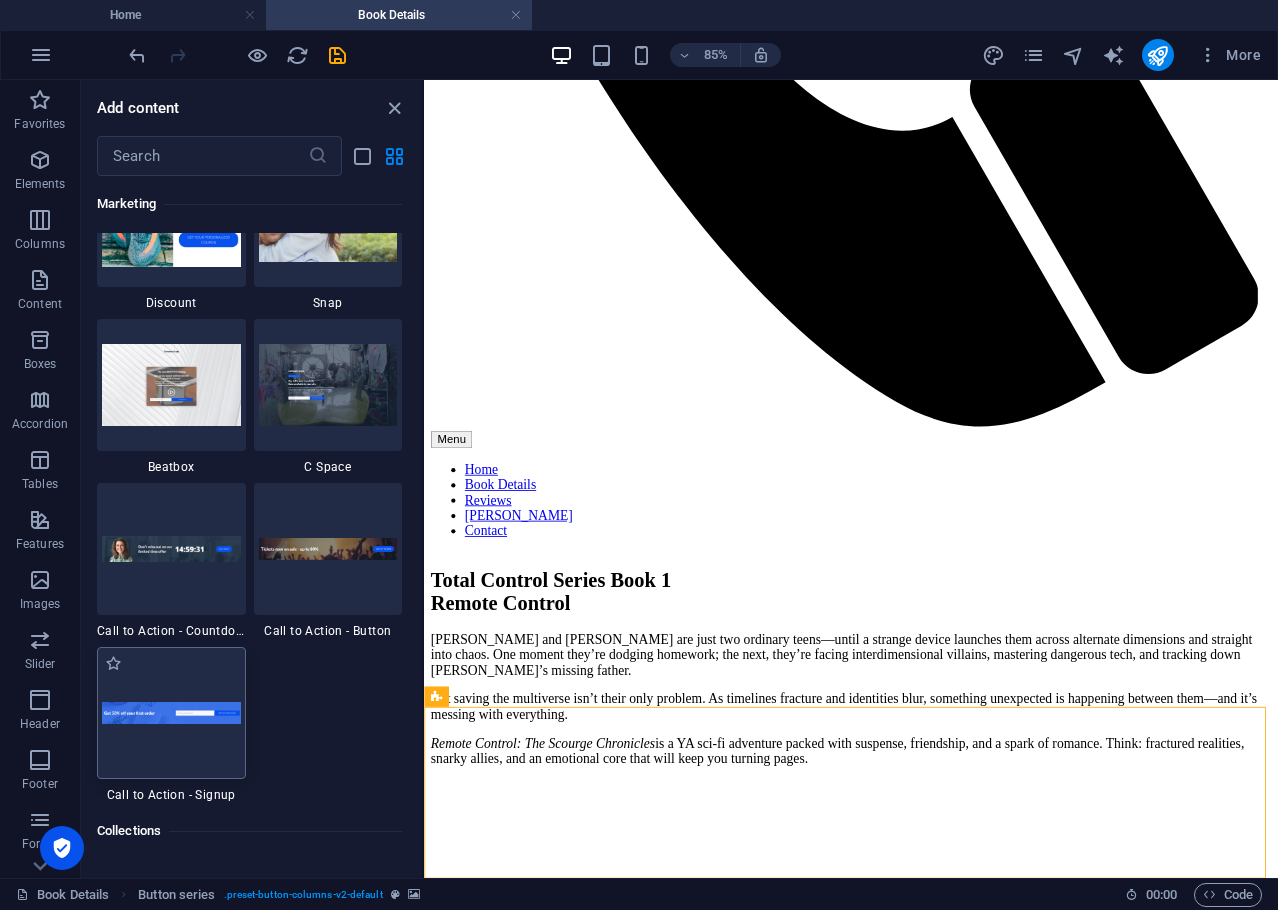scroll, scrollTop: 17531, scrollLeft: 0, axis: vertical 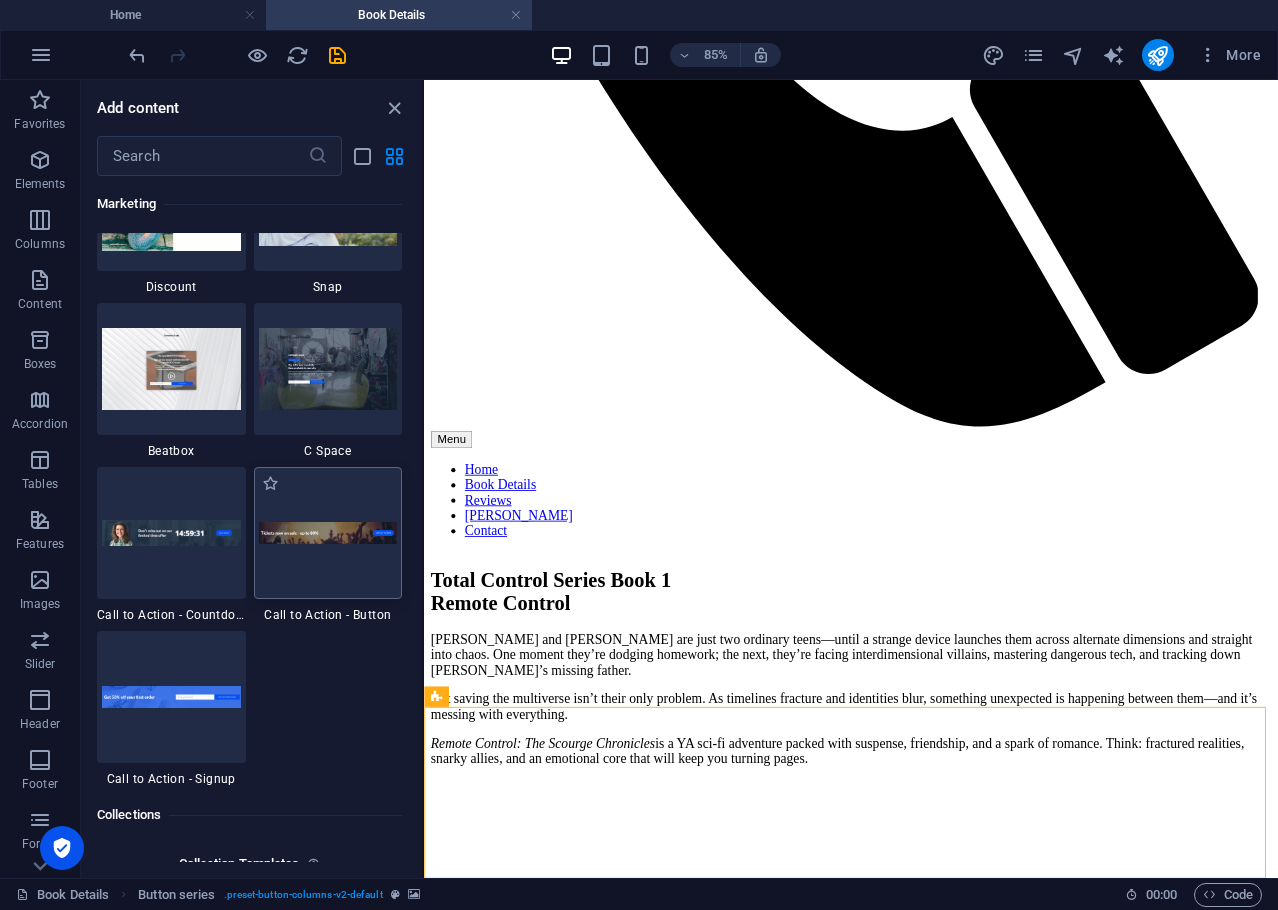 click at bounding box center (328, 533) 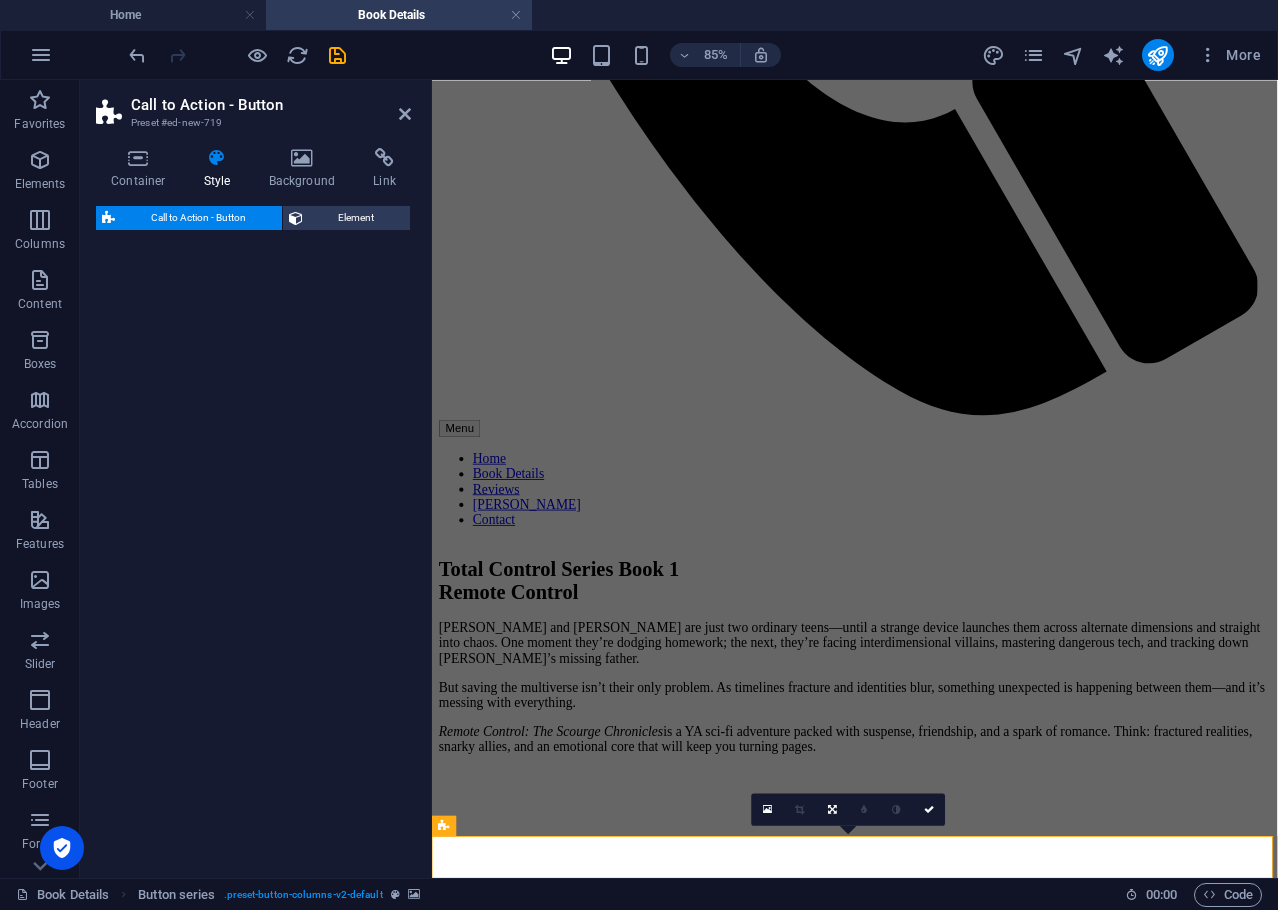 select on "rem" 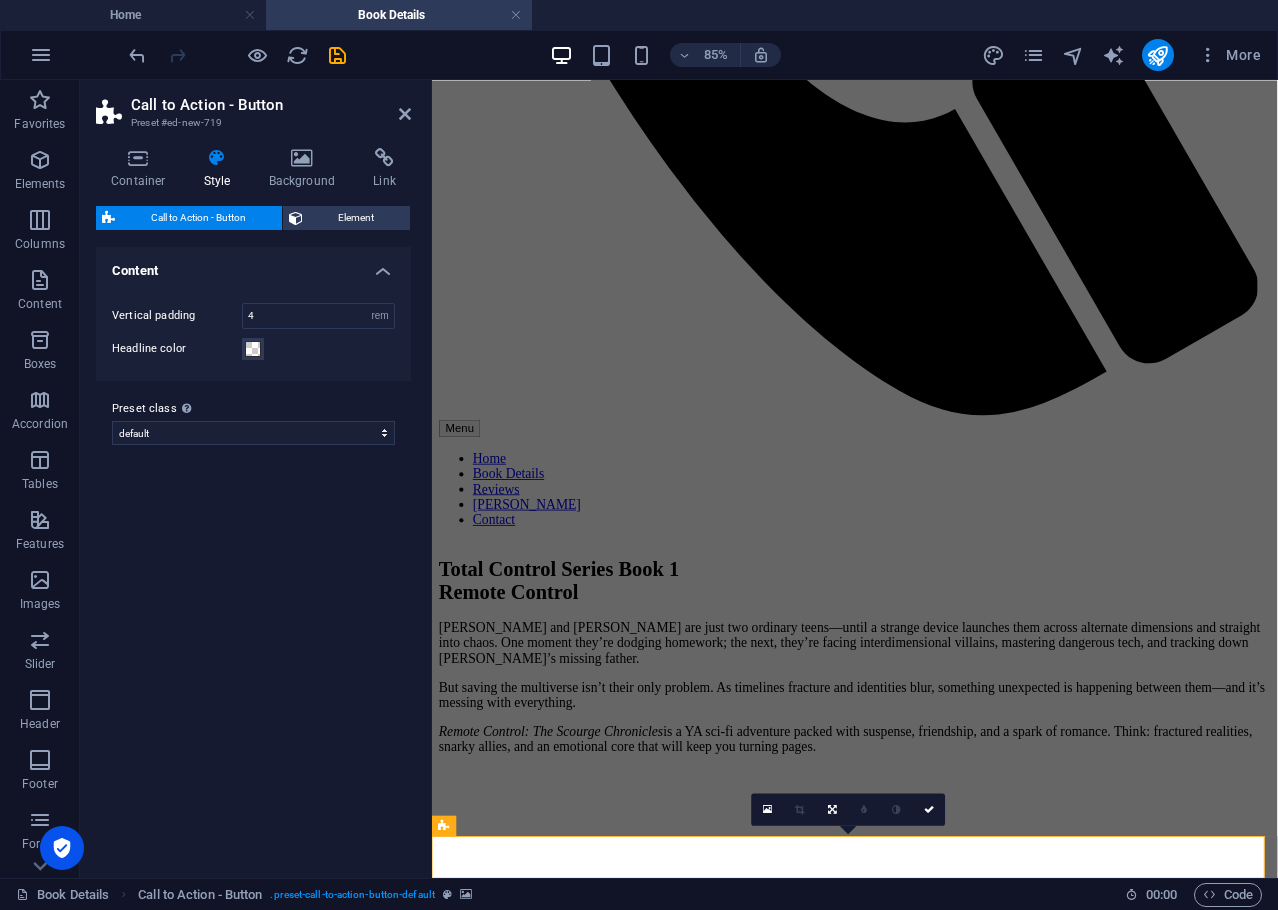 scroll, scrollTop: 1234, scrollLeft: 0, axis: vertical 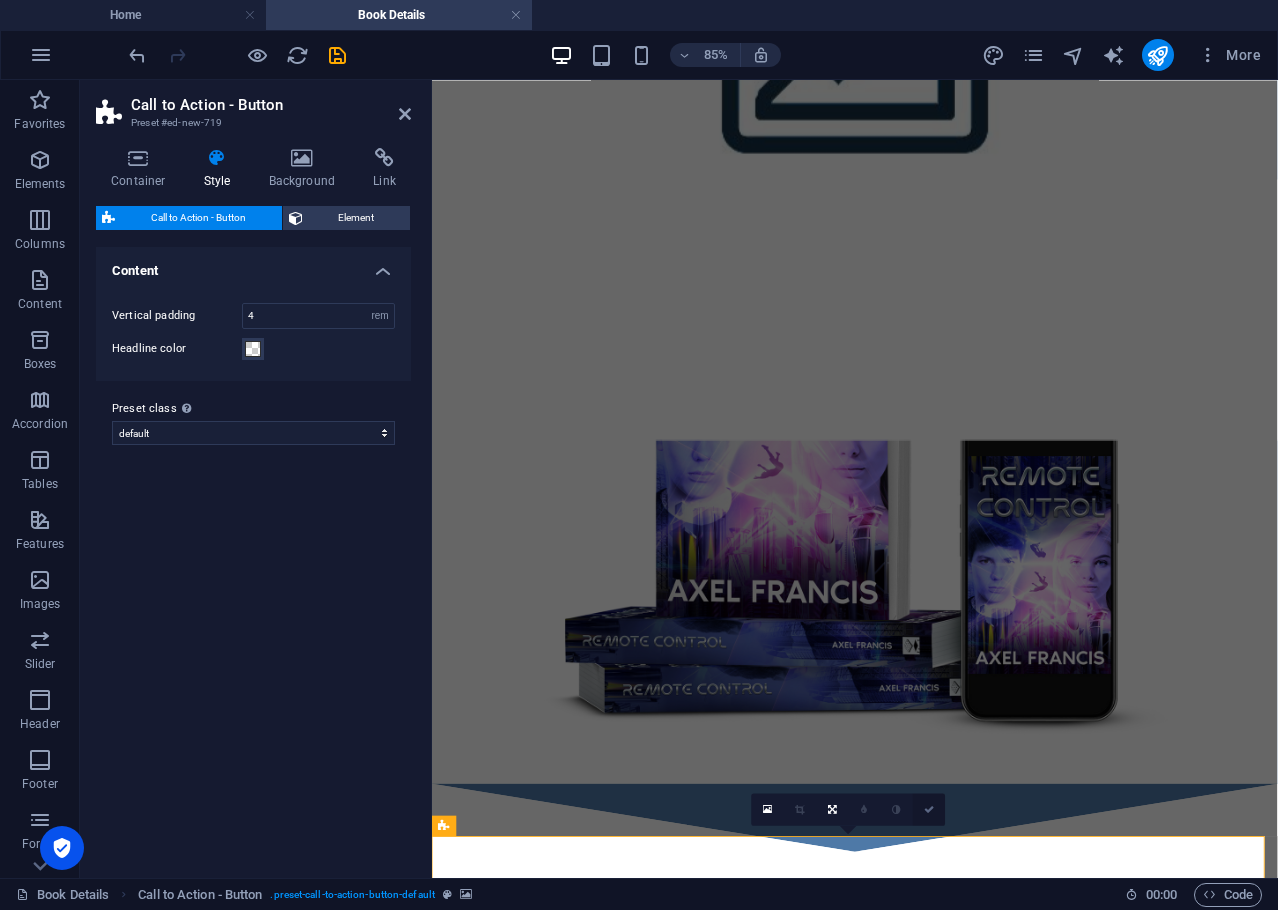 click at bounding box center (929, 809) 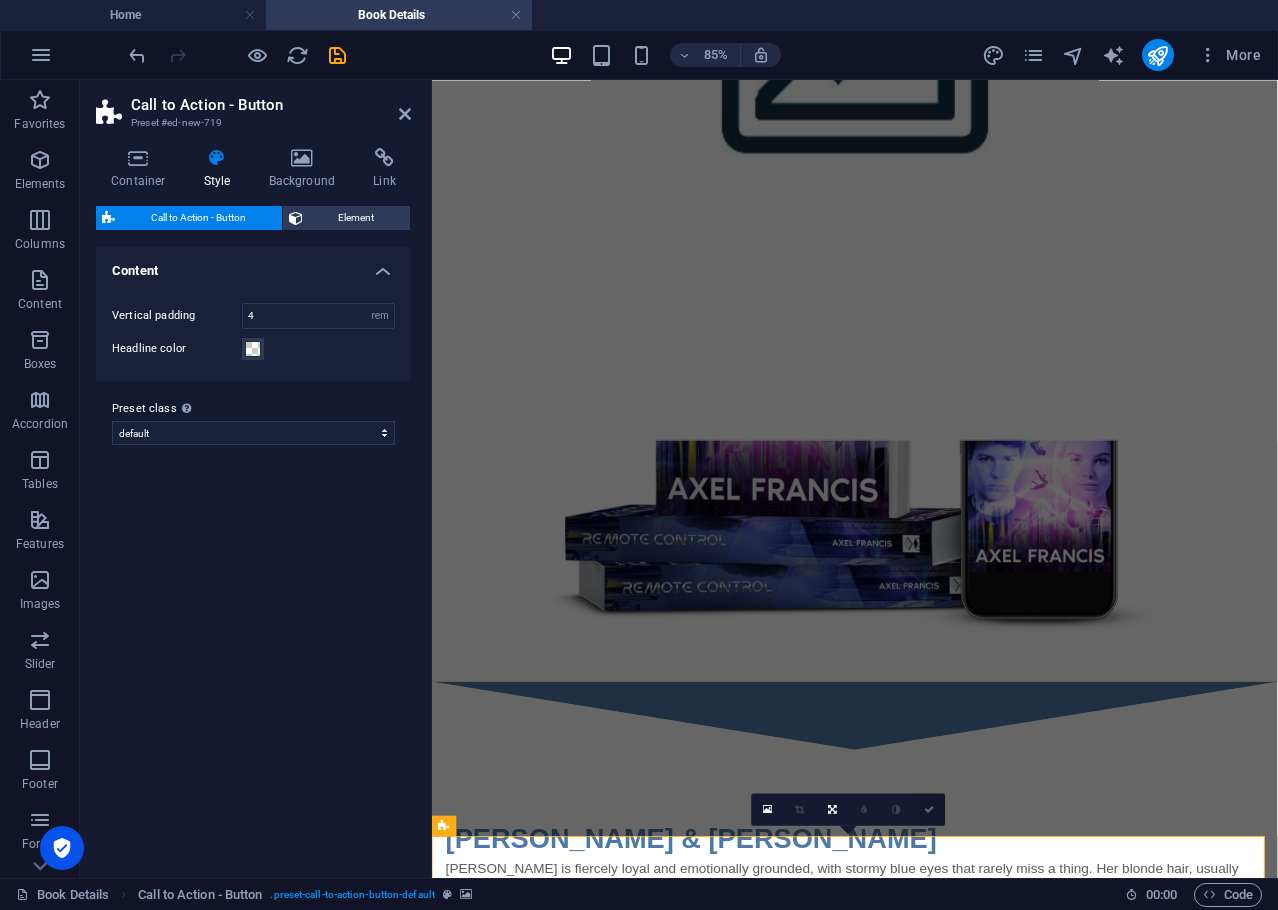 scroll, scrollTop: 1383, scrollLeft: 0, axis: vertical 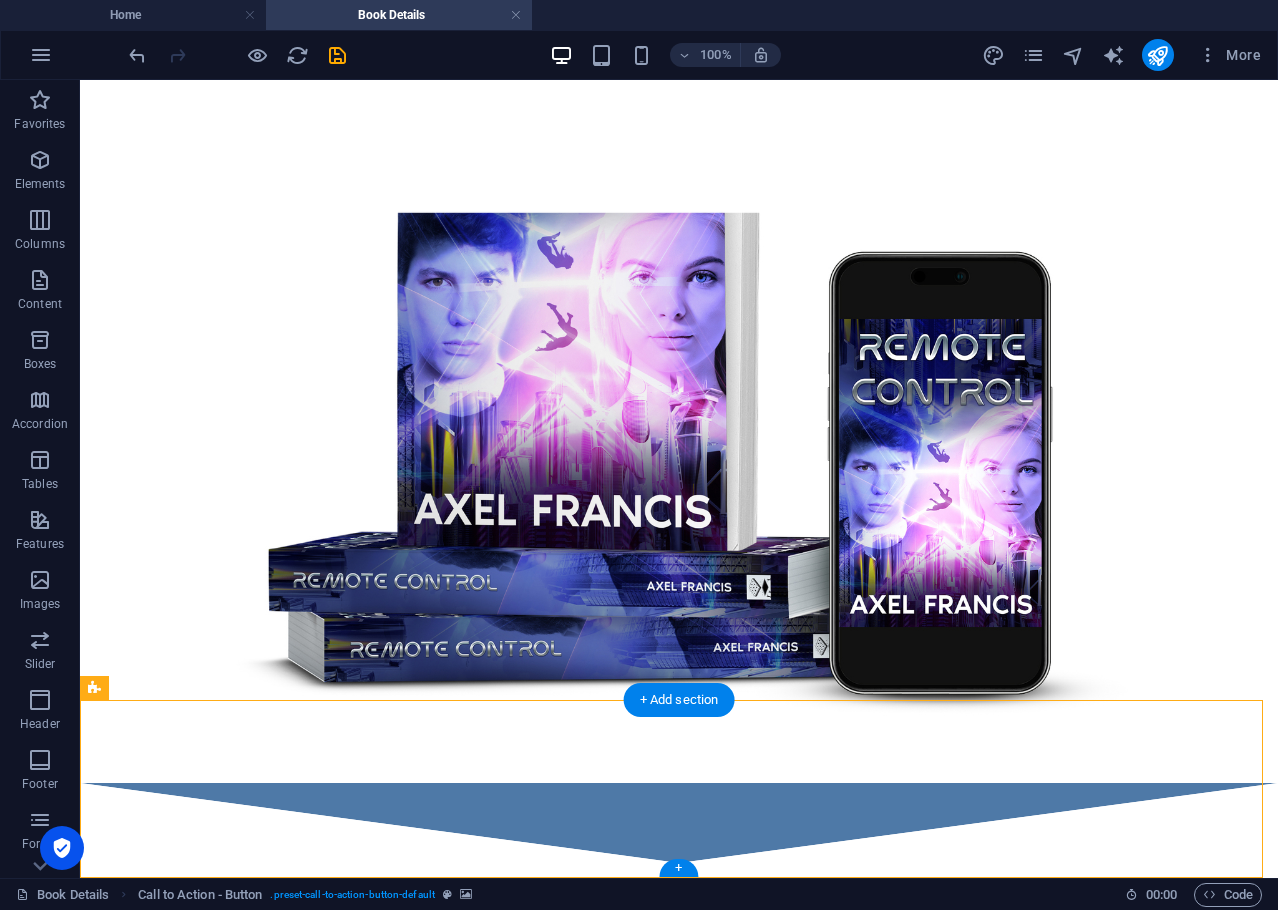 click at bounding box center (679, 2355) 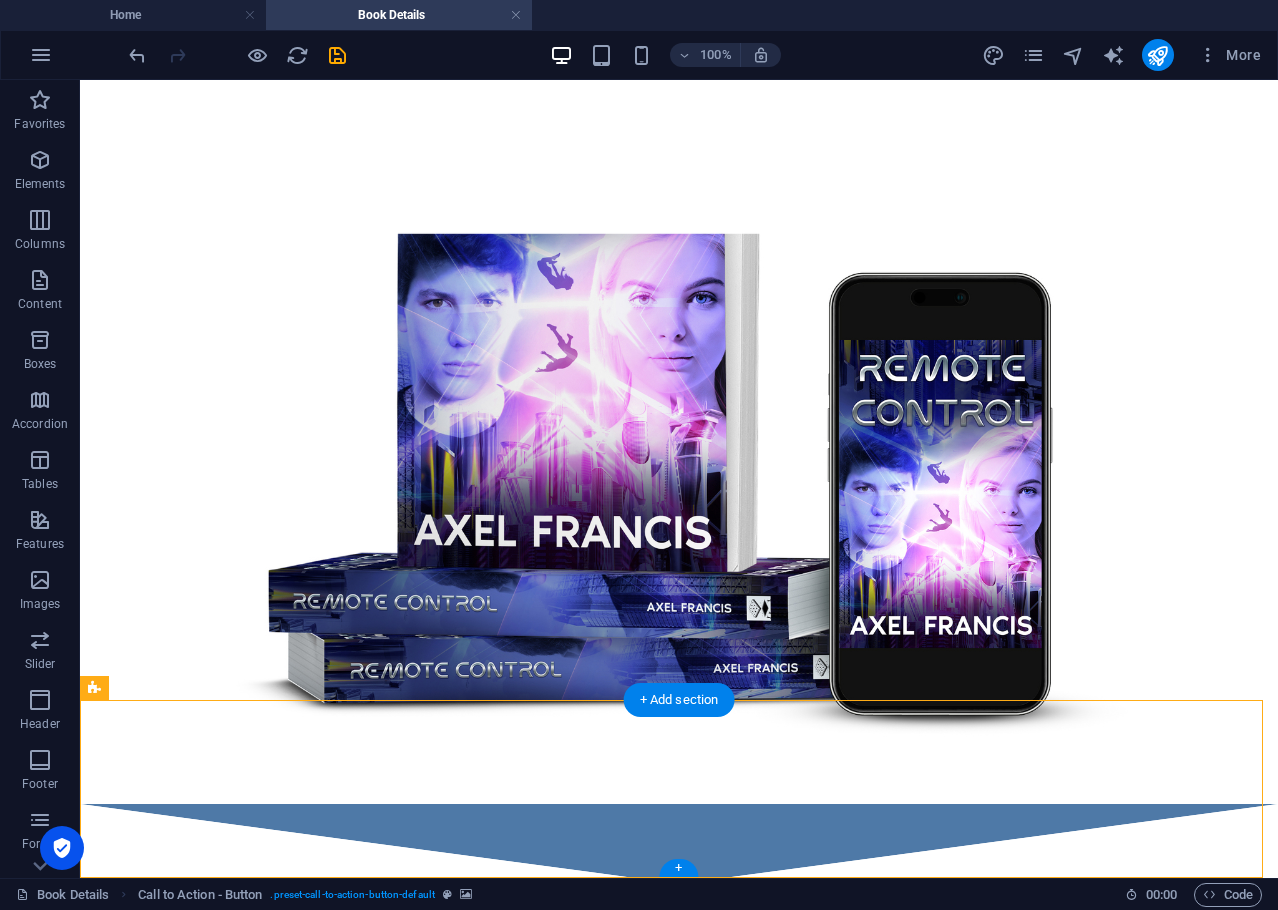 select on "rem" 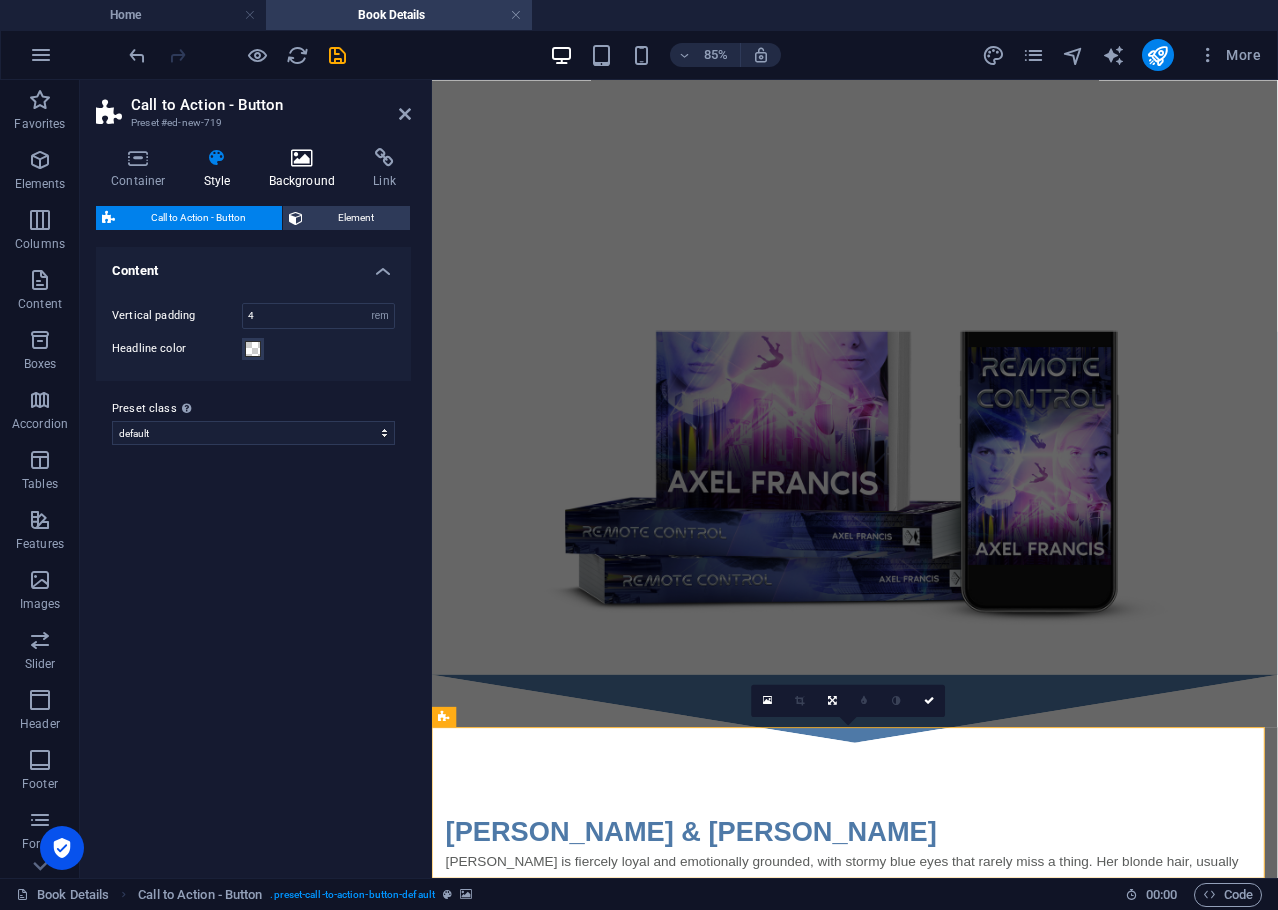click at bounding box center [302, 158] 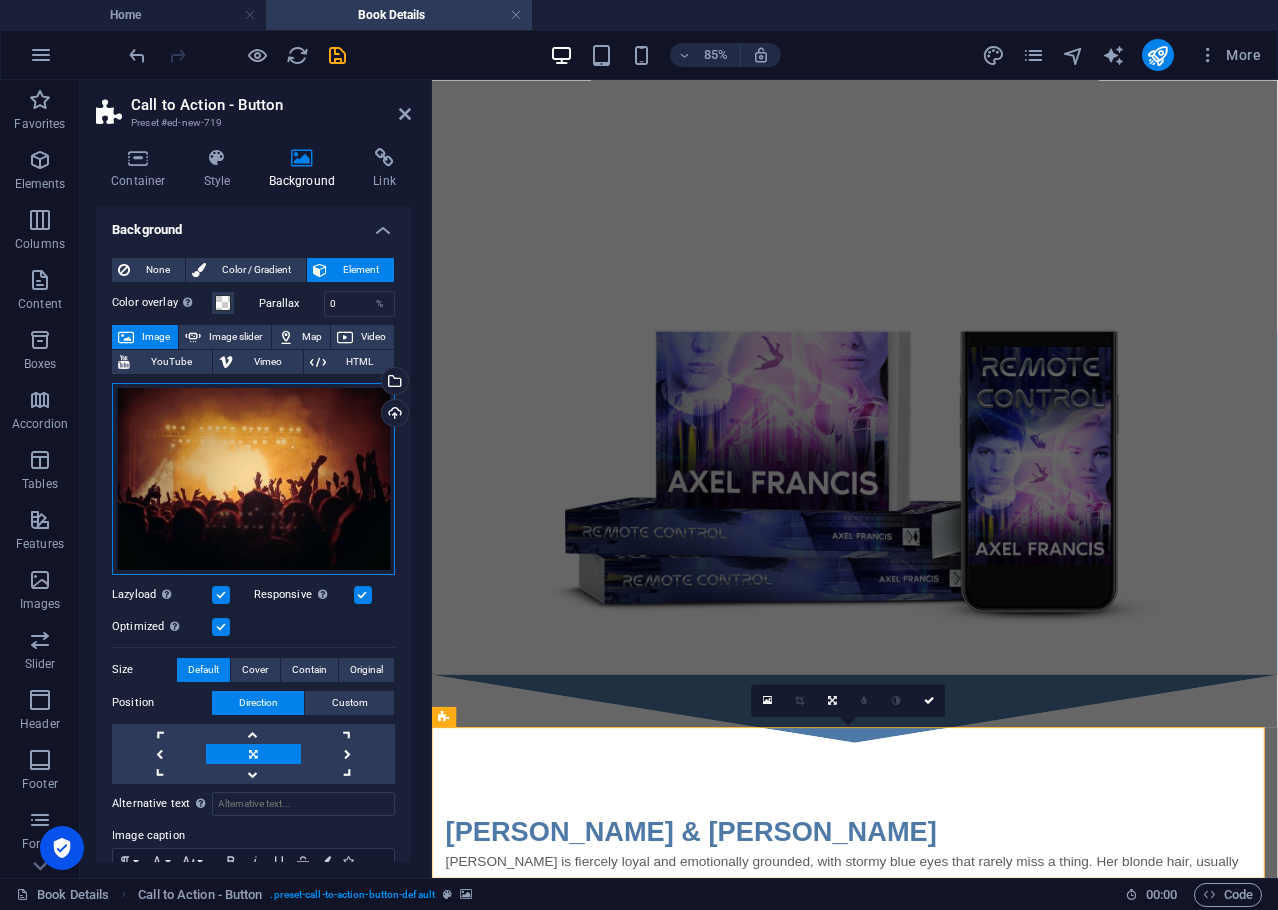 click on "Drag files here, click to choose files or select files from Files or our free stock photos & videos" at bounding box center (253, 479) 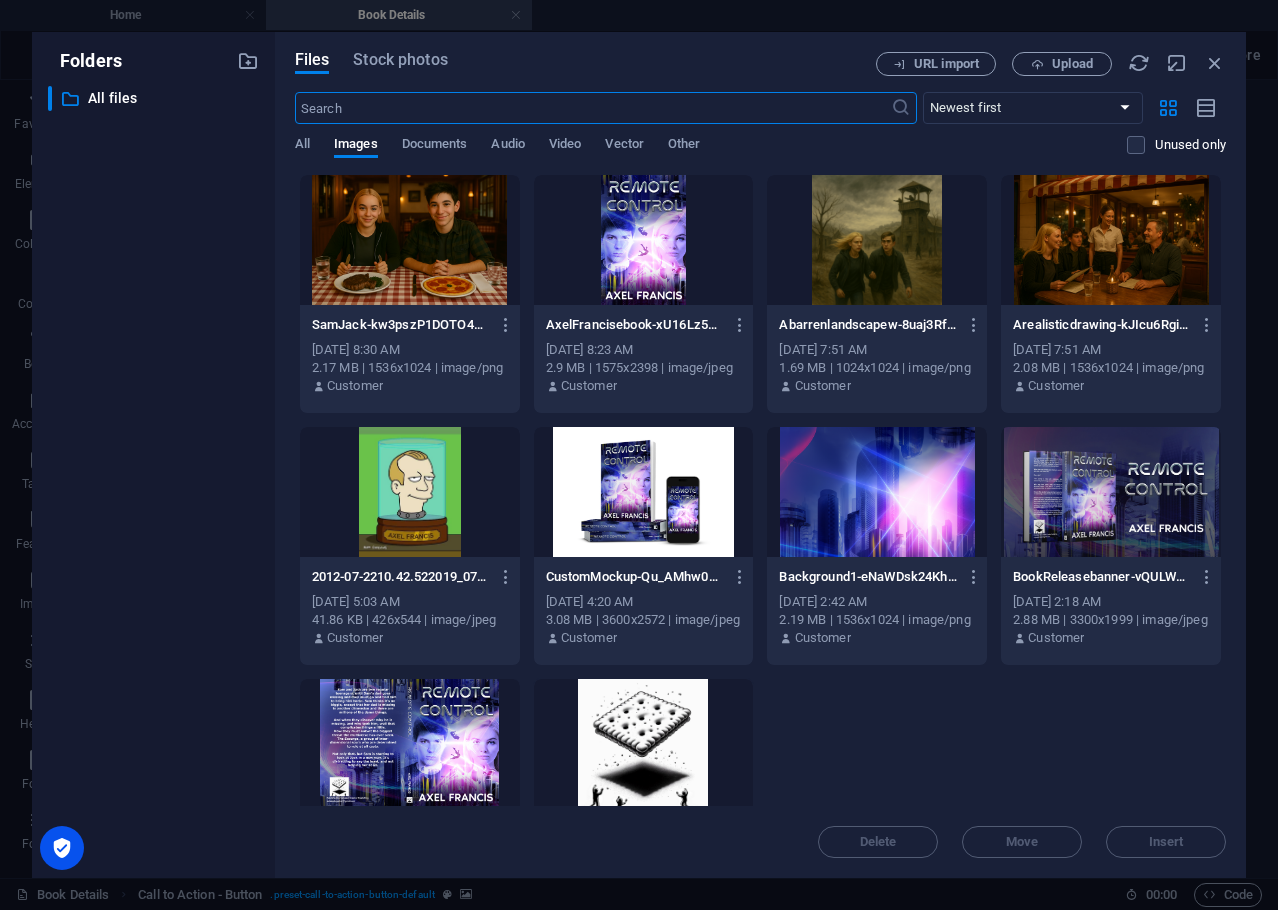 scroll, scrollTop: 21, scrollLeft: 0, axis: vertical 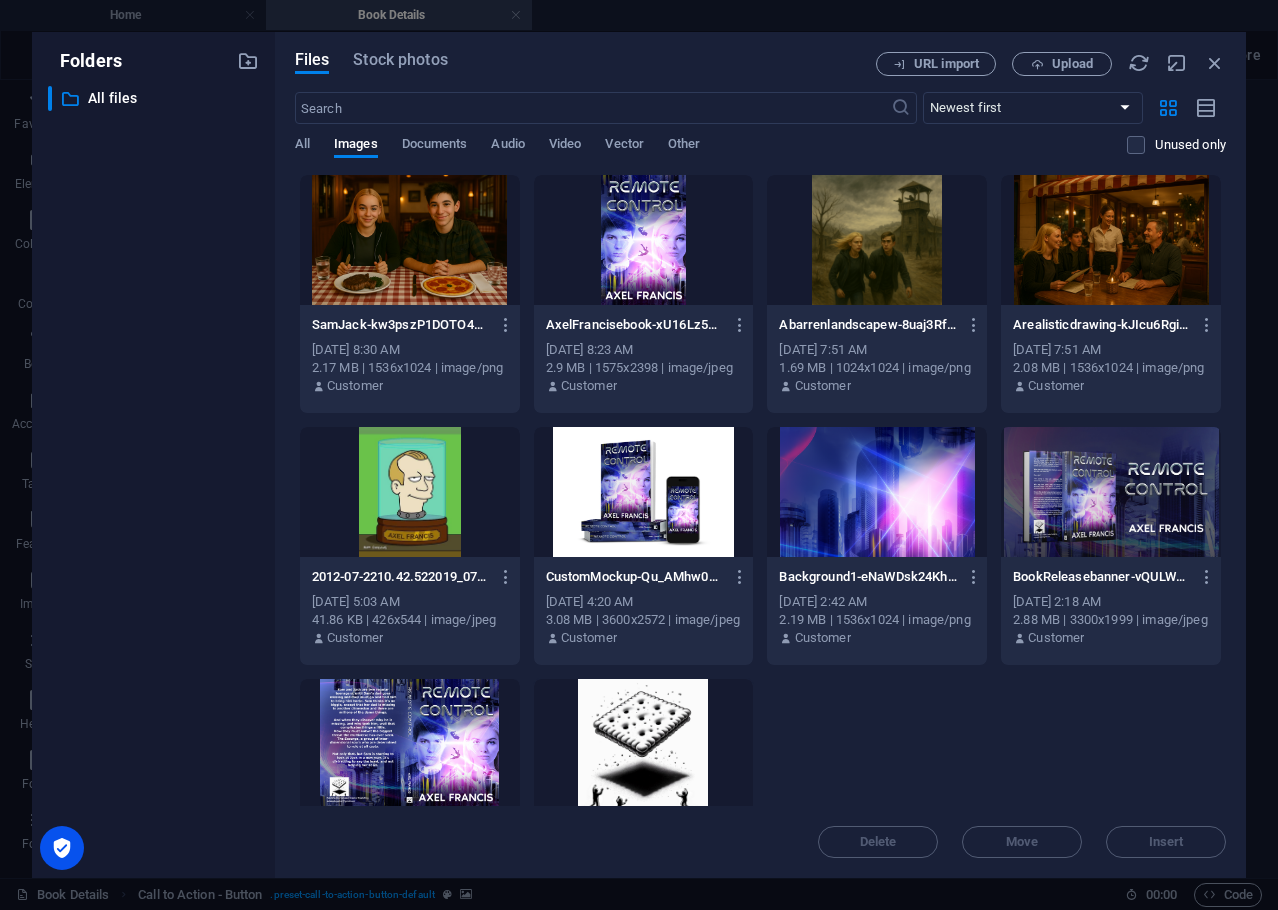 click at bounding box center [877, 492] 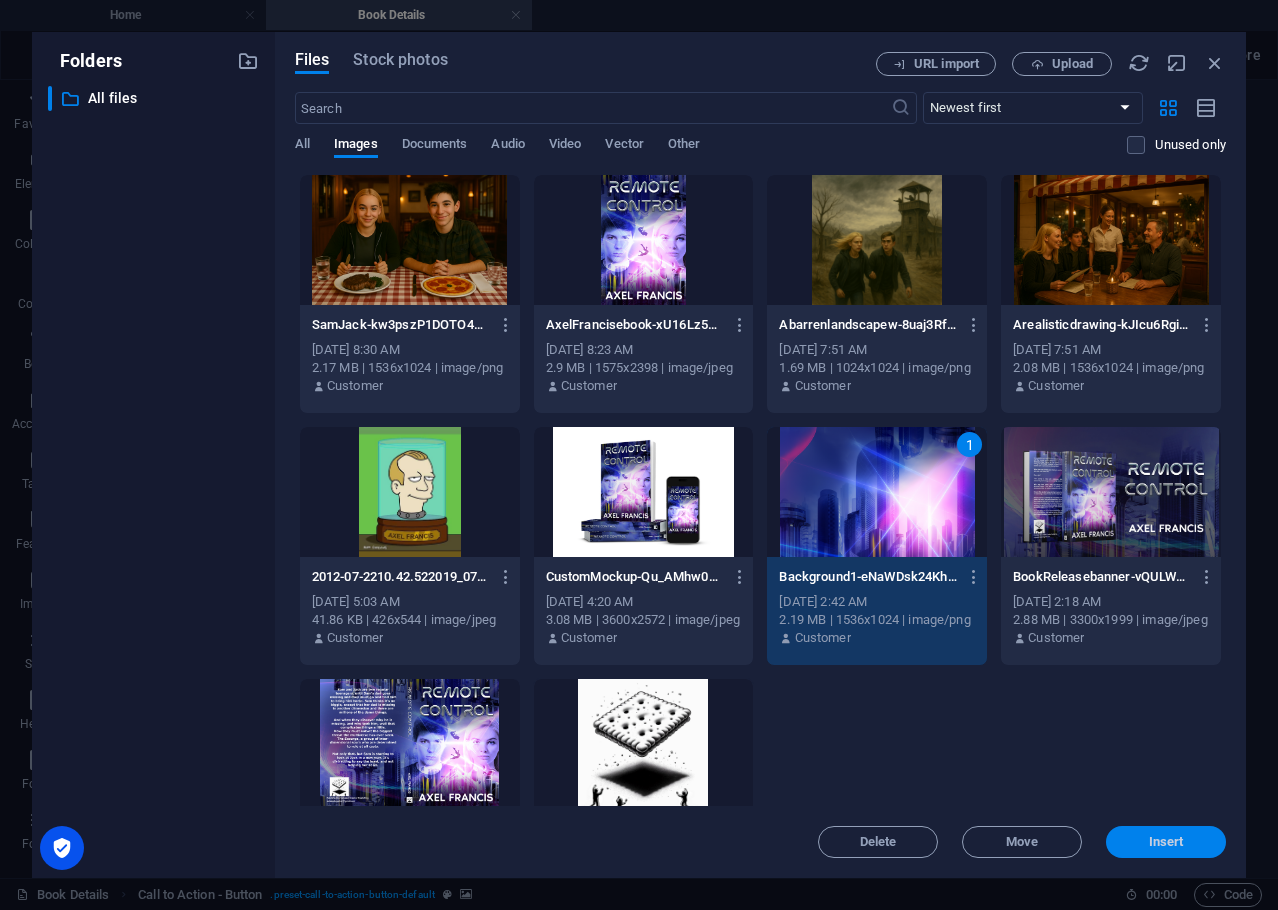 click on "Insert" at bounding box center (1166, 842) 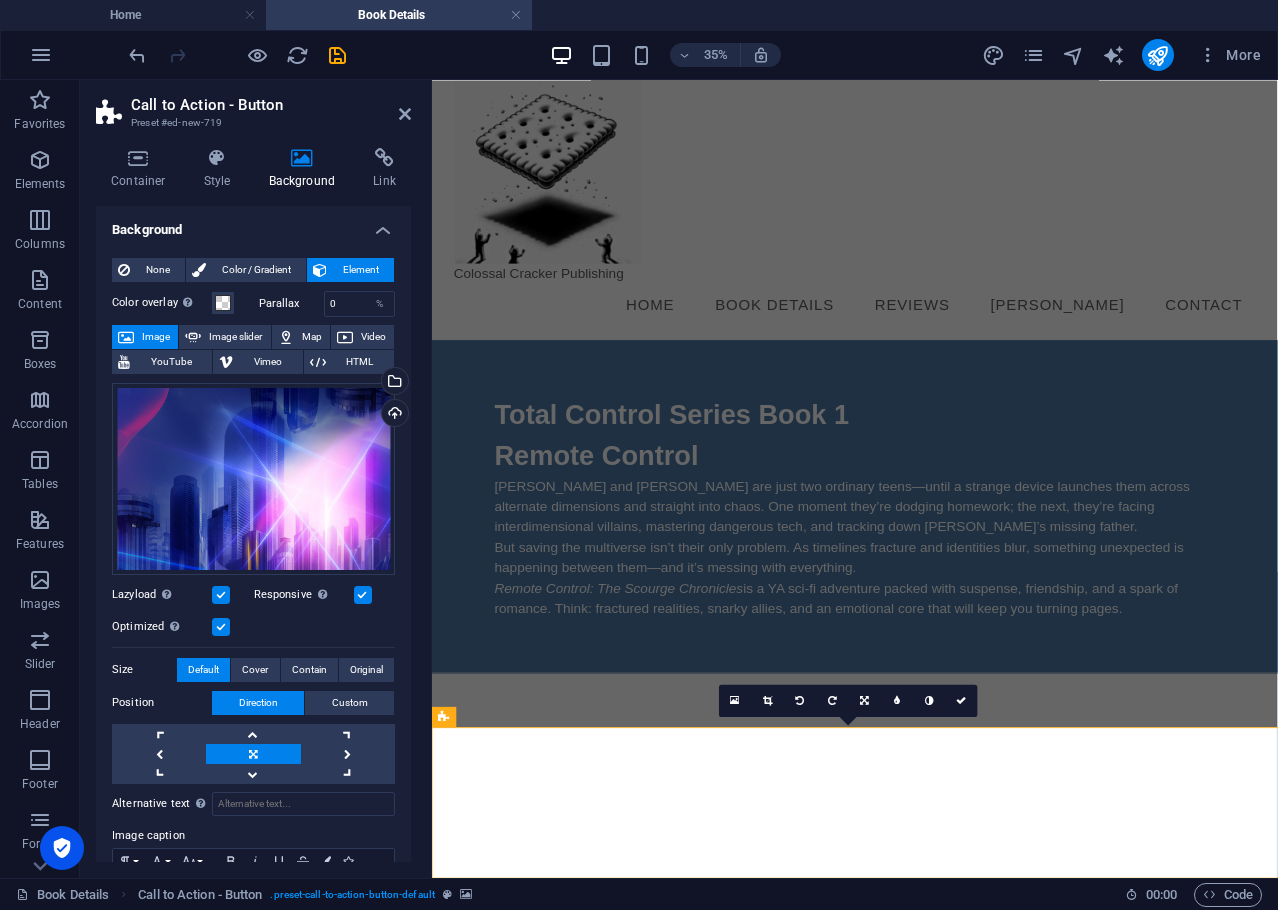 scroll, scrollTop: 1362, scrollLeft: 0, axis: vertical 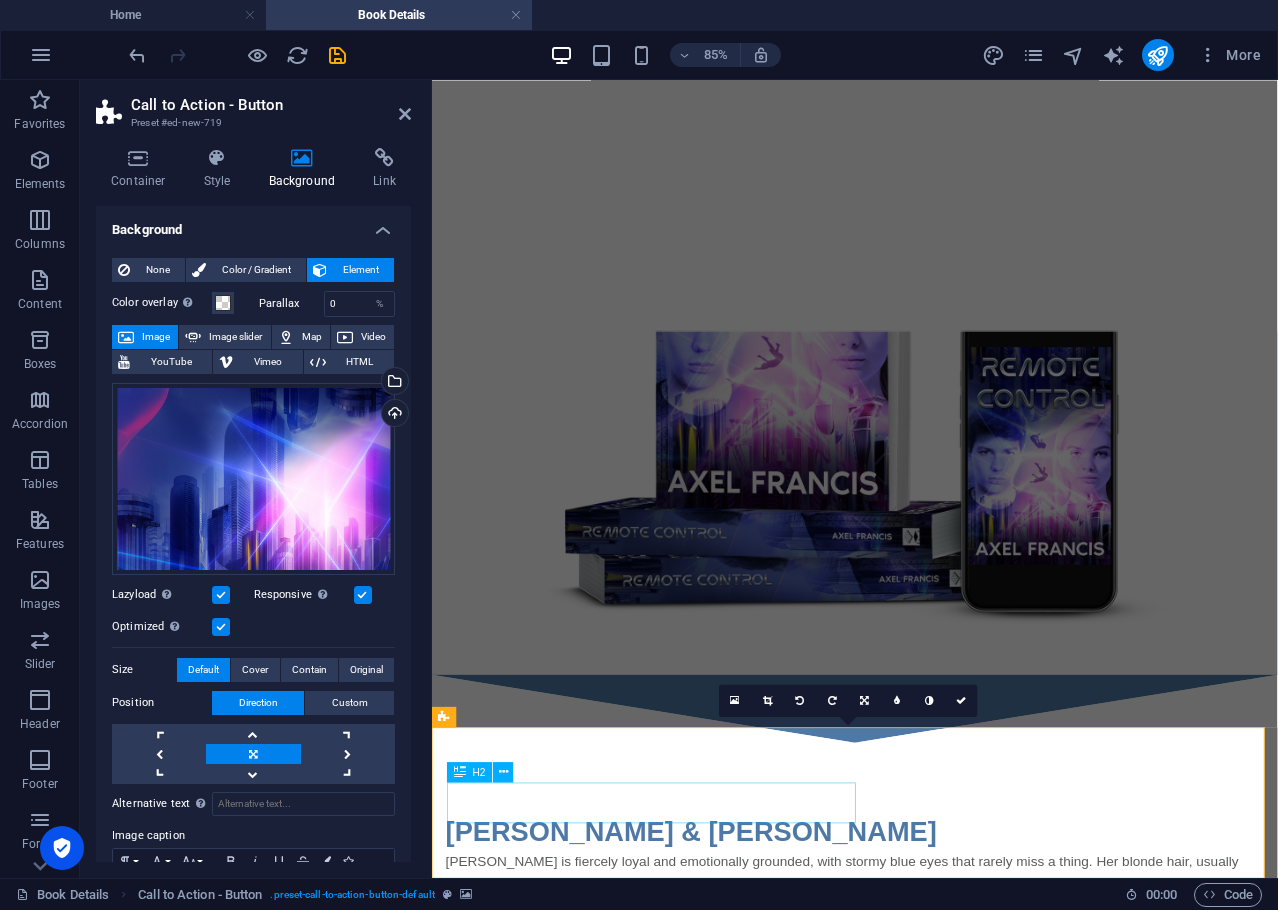 click on "Tickets now on sale - up to 80%" at bounding box center [930, 2528] 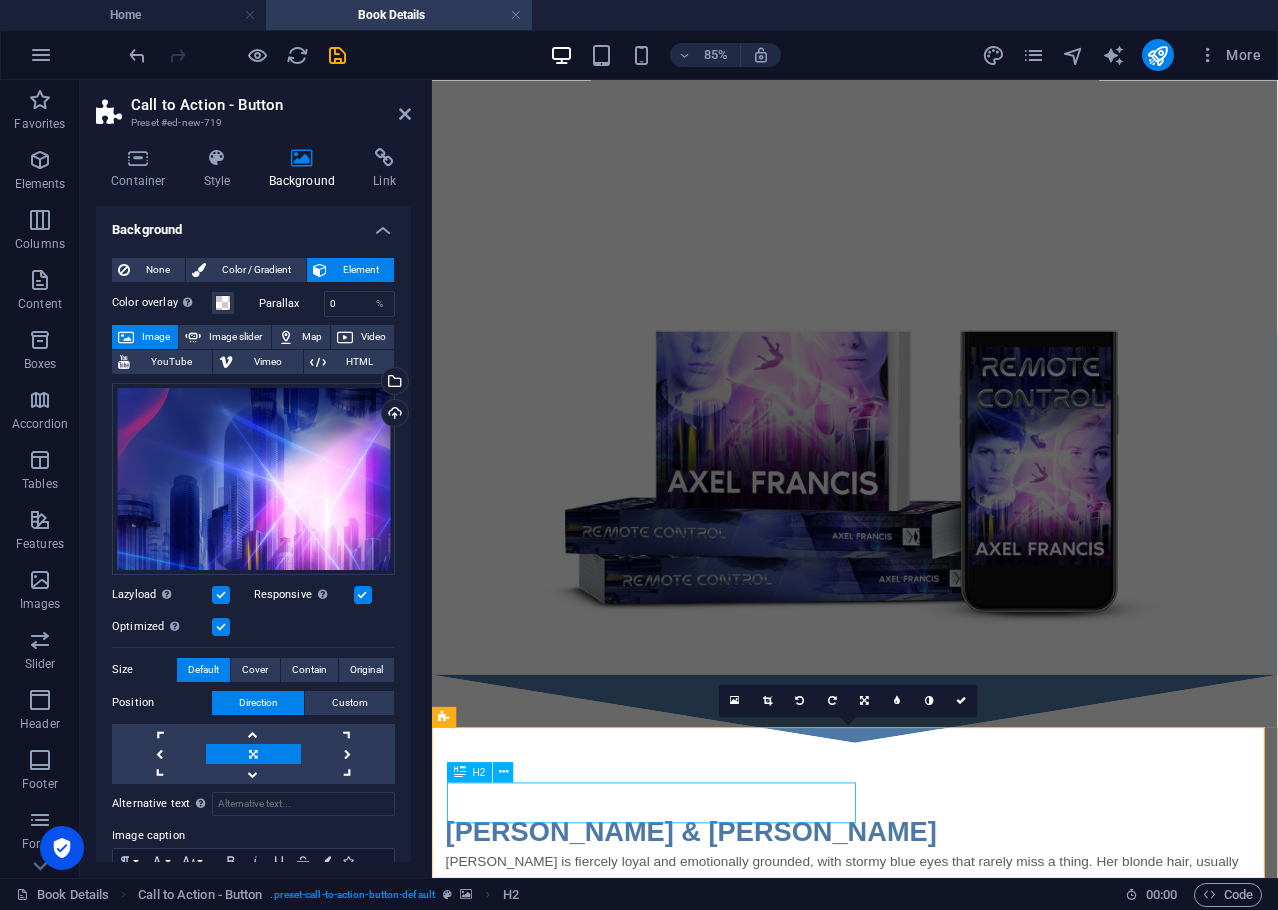 click on "Tickets now on sale - up to 80%" at bounding box center (930, 2528) 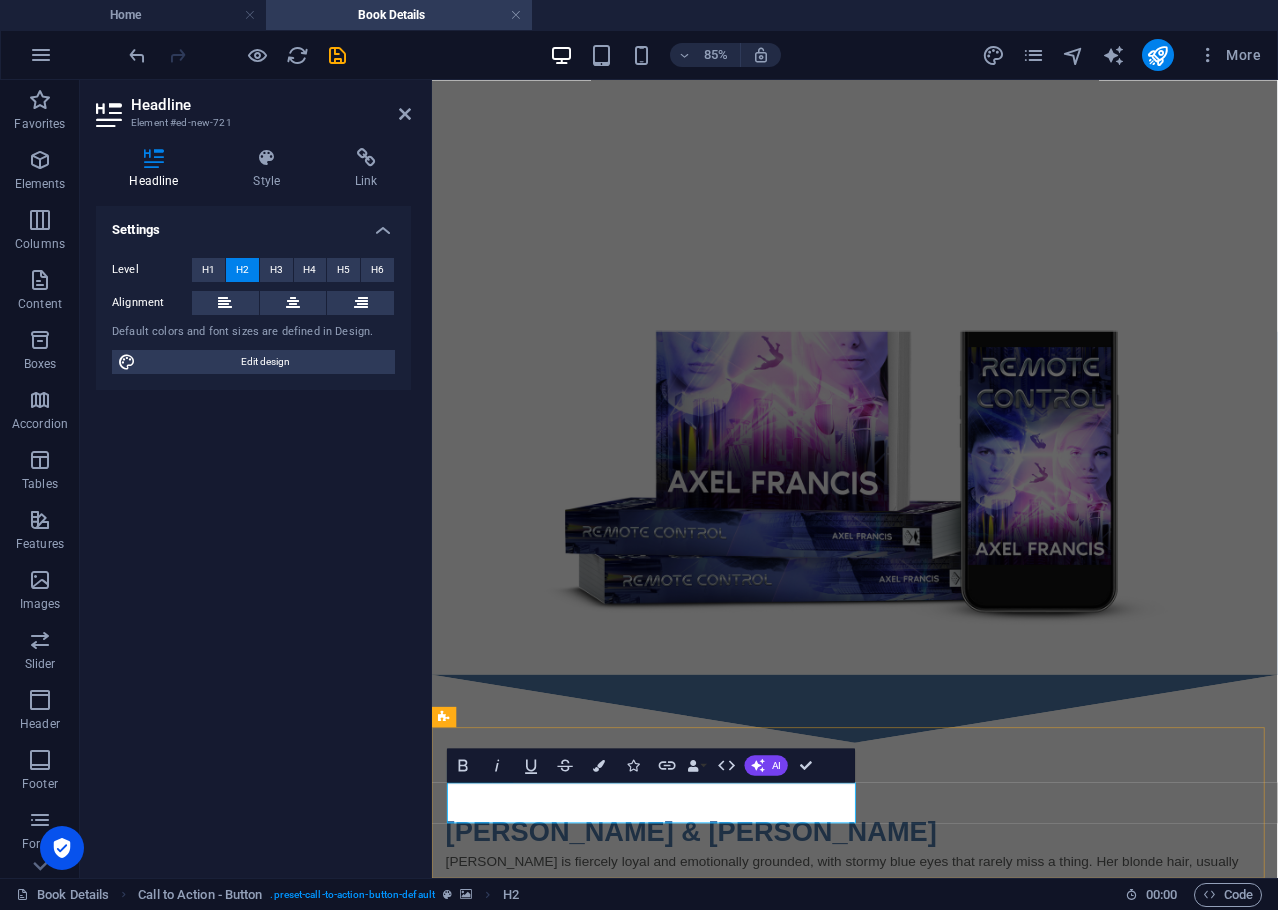 click on "Tickets now on sale - up to 80%" at bounding box center (930, 2528) 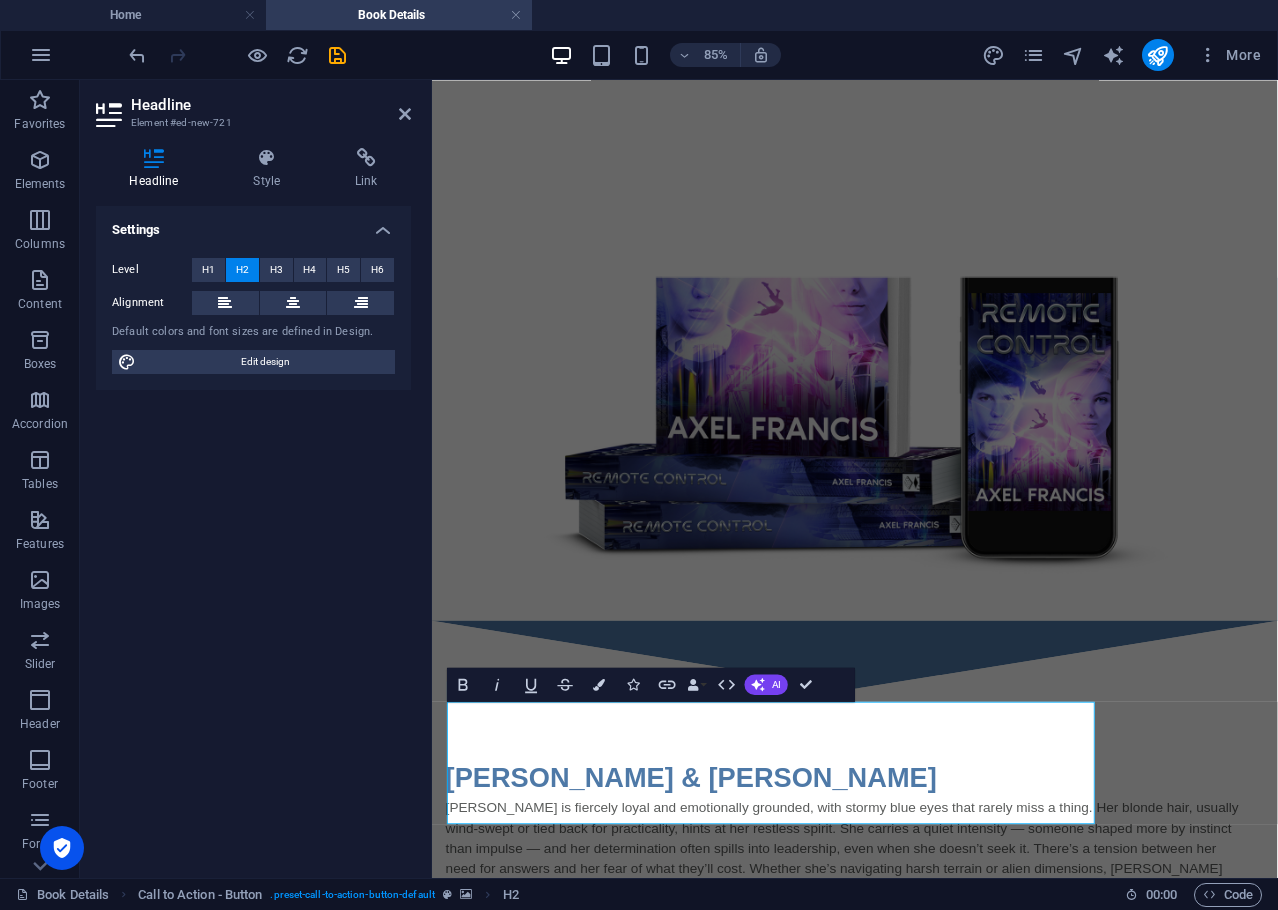 scroll, scrollTop: 1456, scrollLeft: 0, axis: vertical 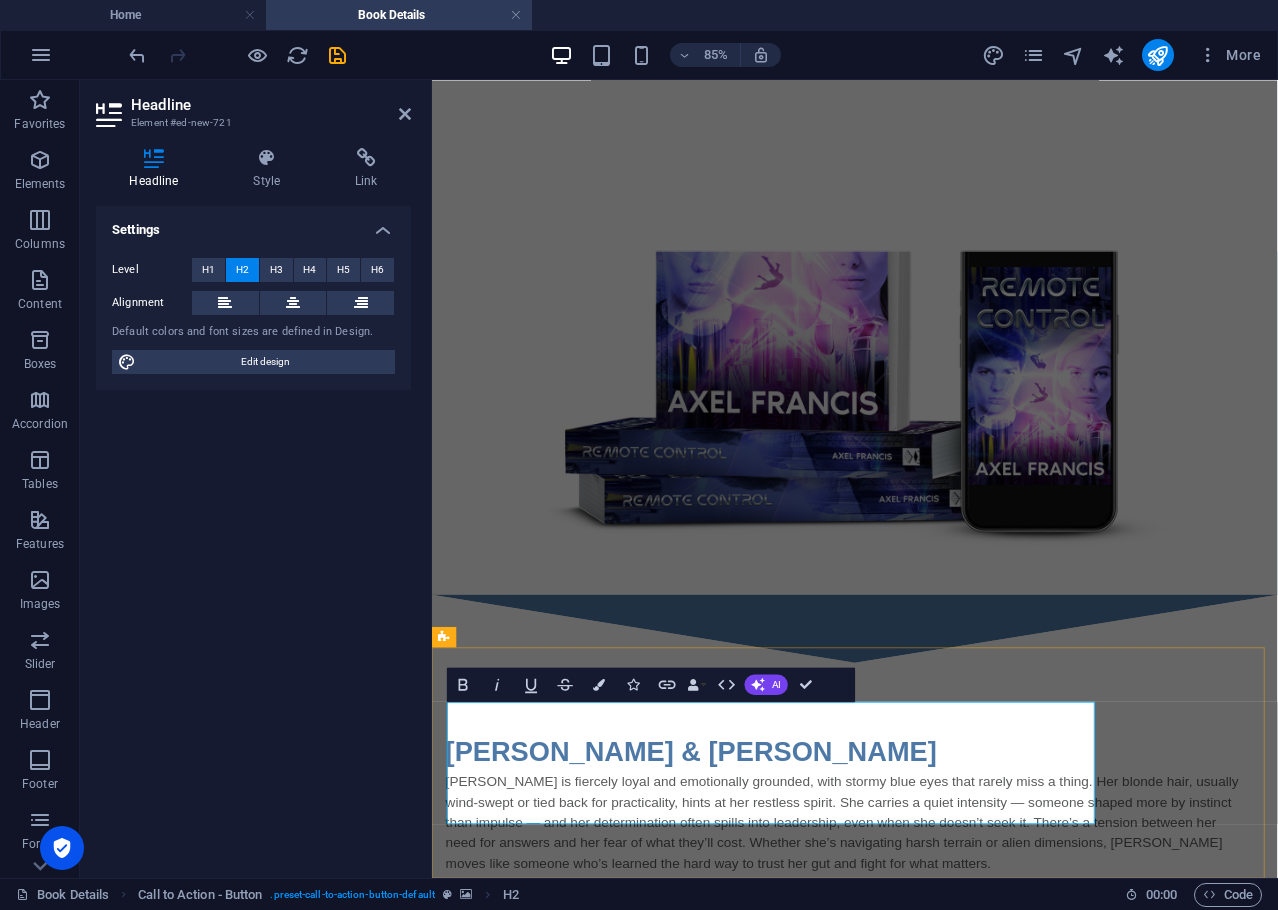 drag, startPoint x: 1049, startPoint y: 930, endPoint x: 769, endPoint y: 932, distance: 280.00714 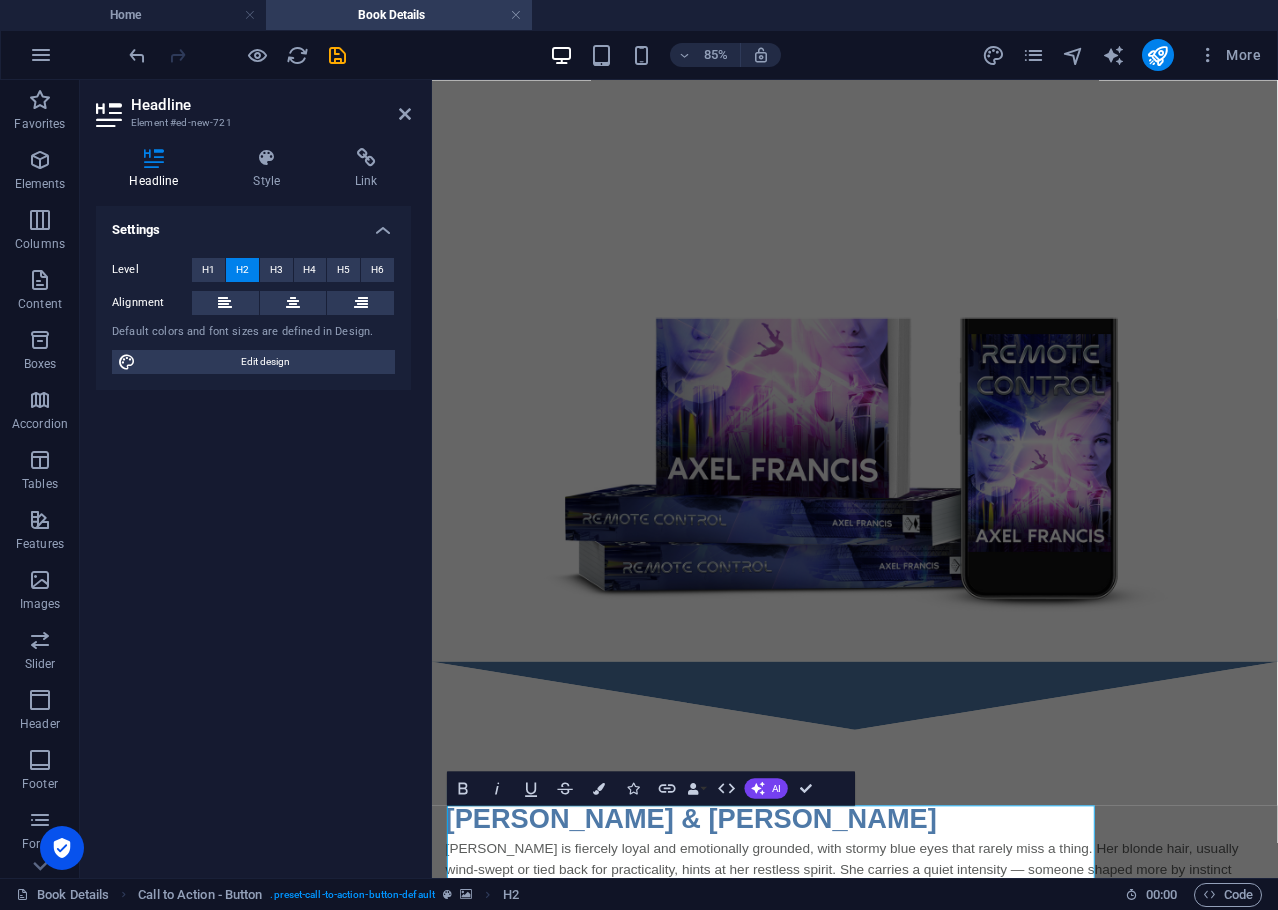 scroll, scrollTop: 1408, scrollLeft: 0, axis: vertical 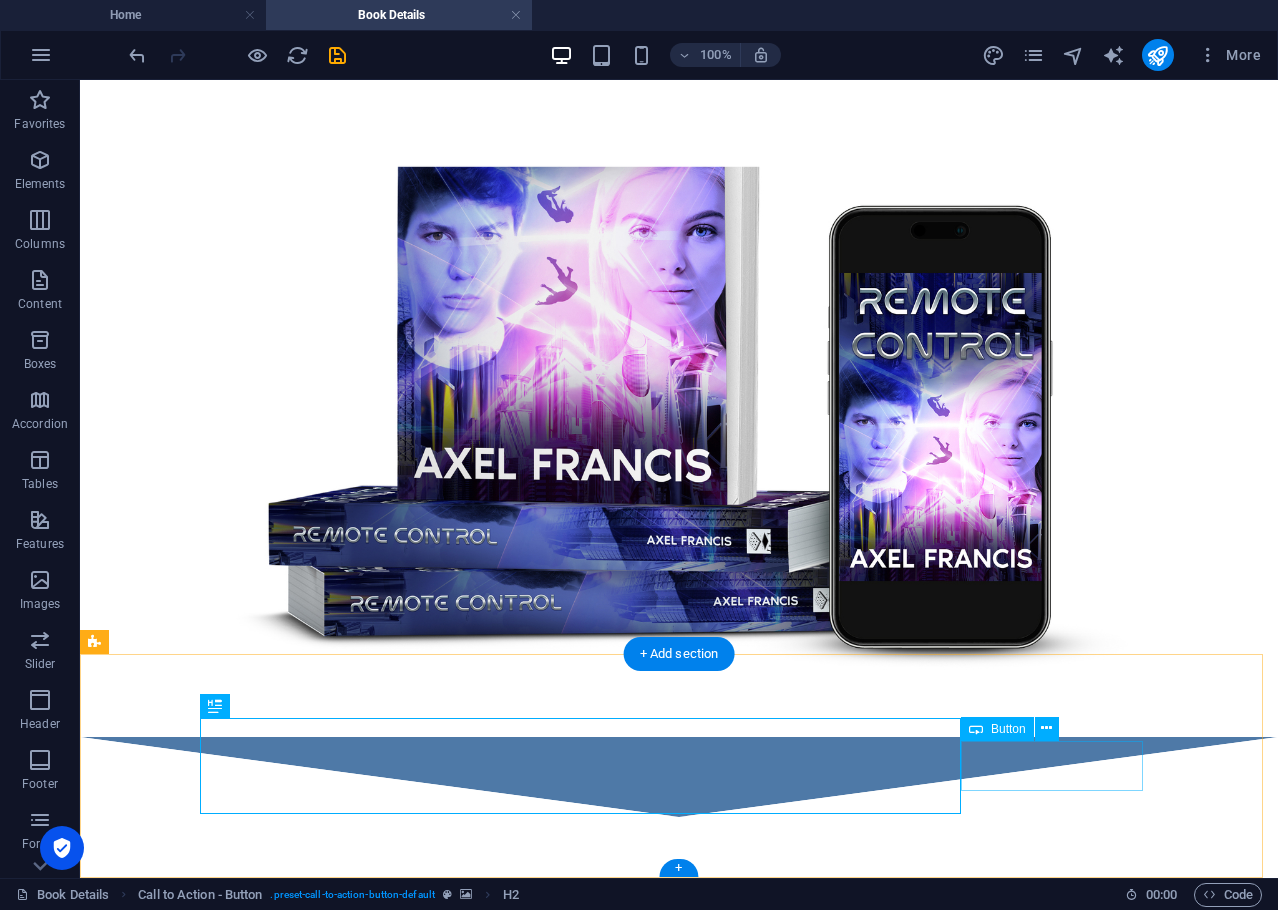 click on "Get my tickets" at bounding box center (679, 2629) 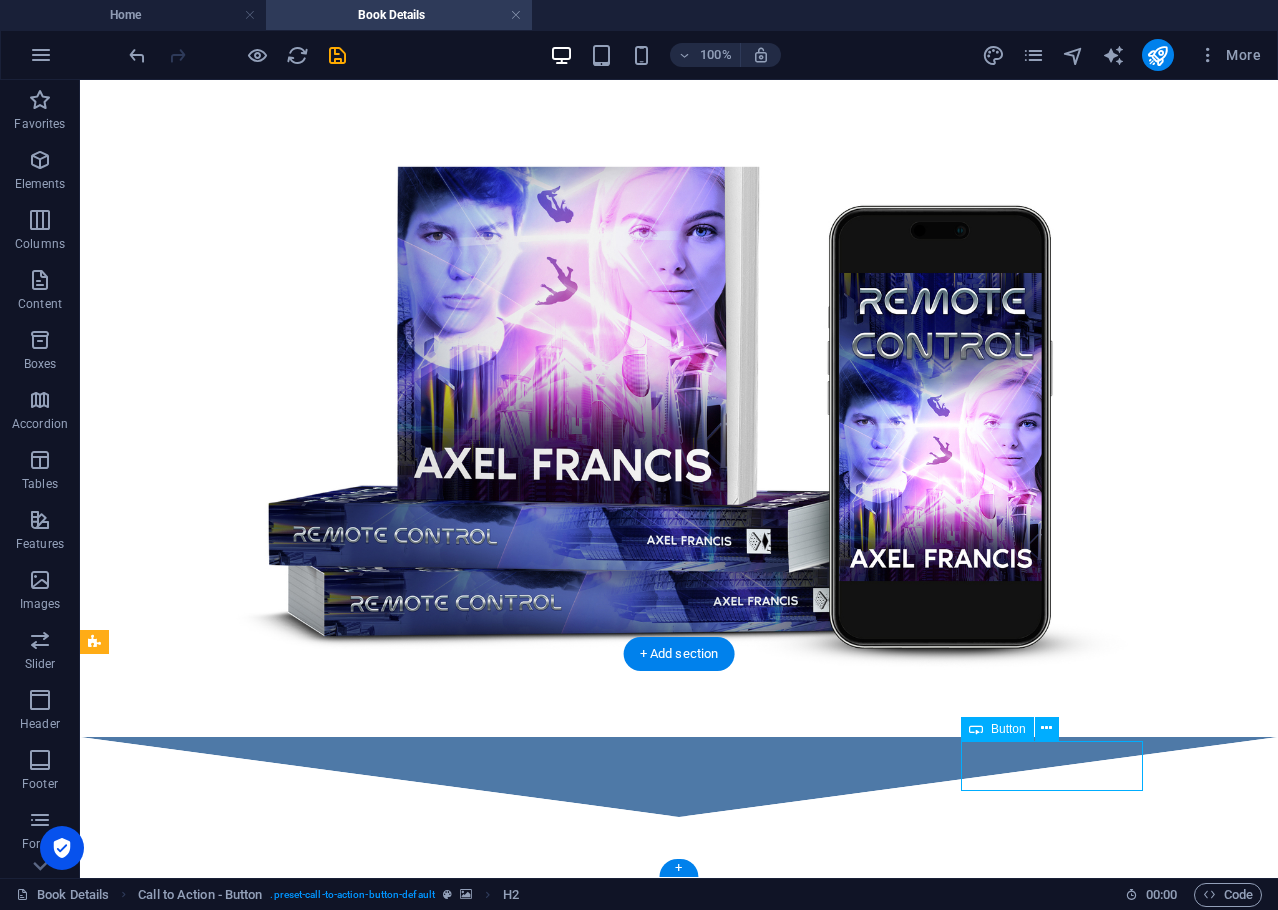 click on "Get my tickets" at bounding box center (679, 2629) 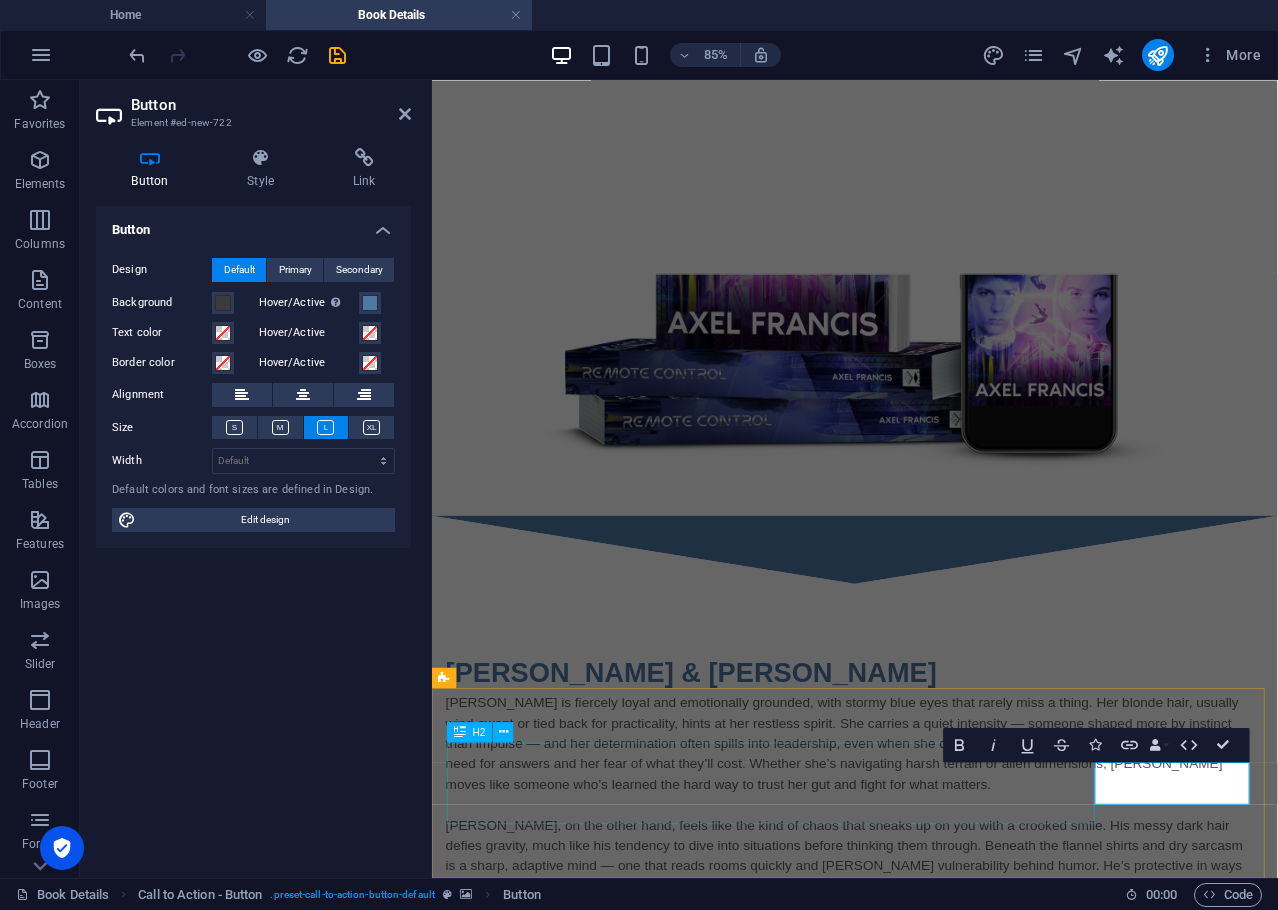scroll, scrollTop: 1408, scrollLeft: 0, axis: vertical 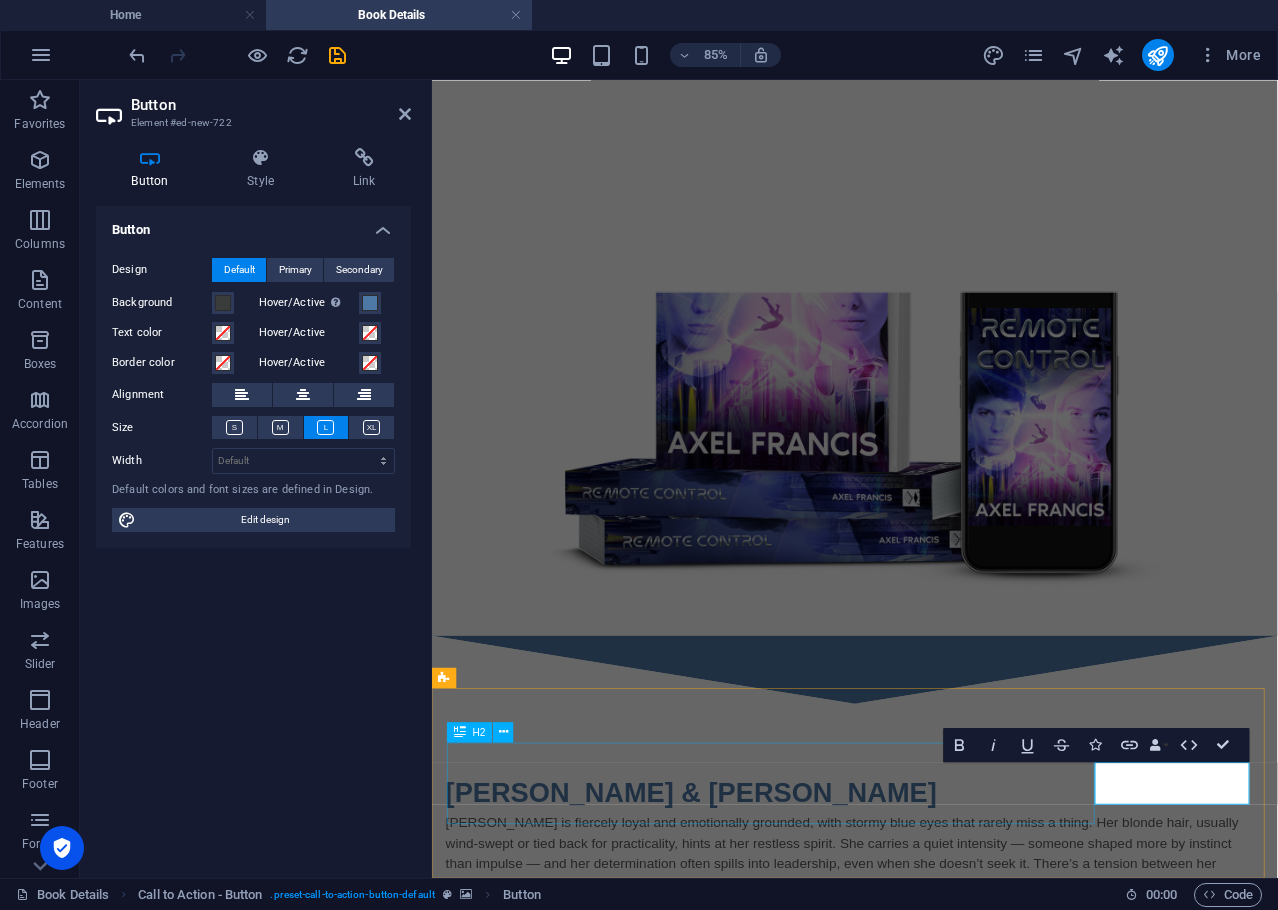 type 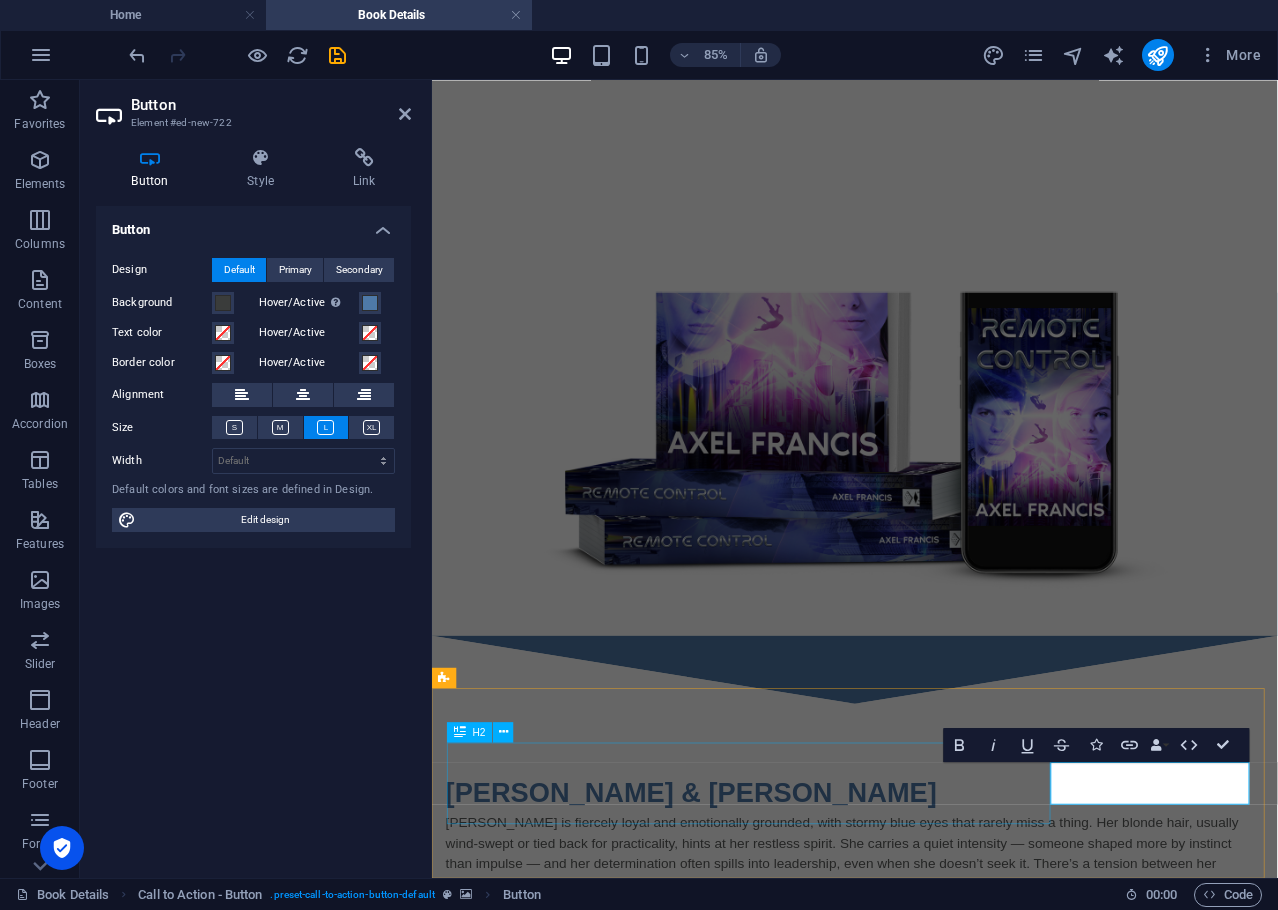 scroll, scrollTop: 1432, scrollLeft: 0, axis: vertical 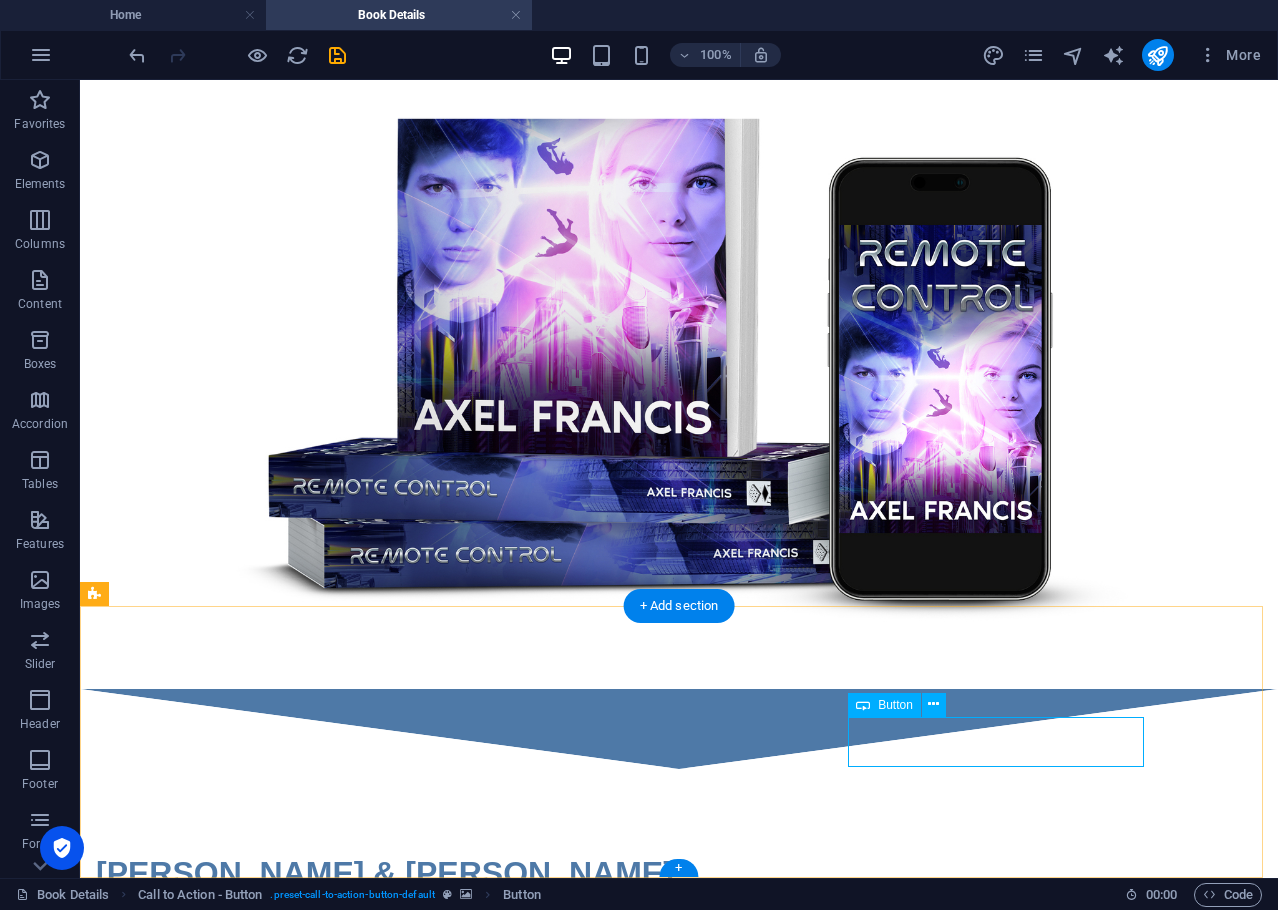 click on "Sign up to our newsletter" at bounding box center (679, 2629) 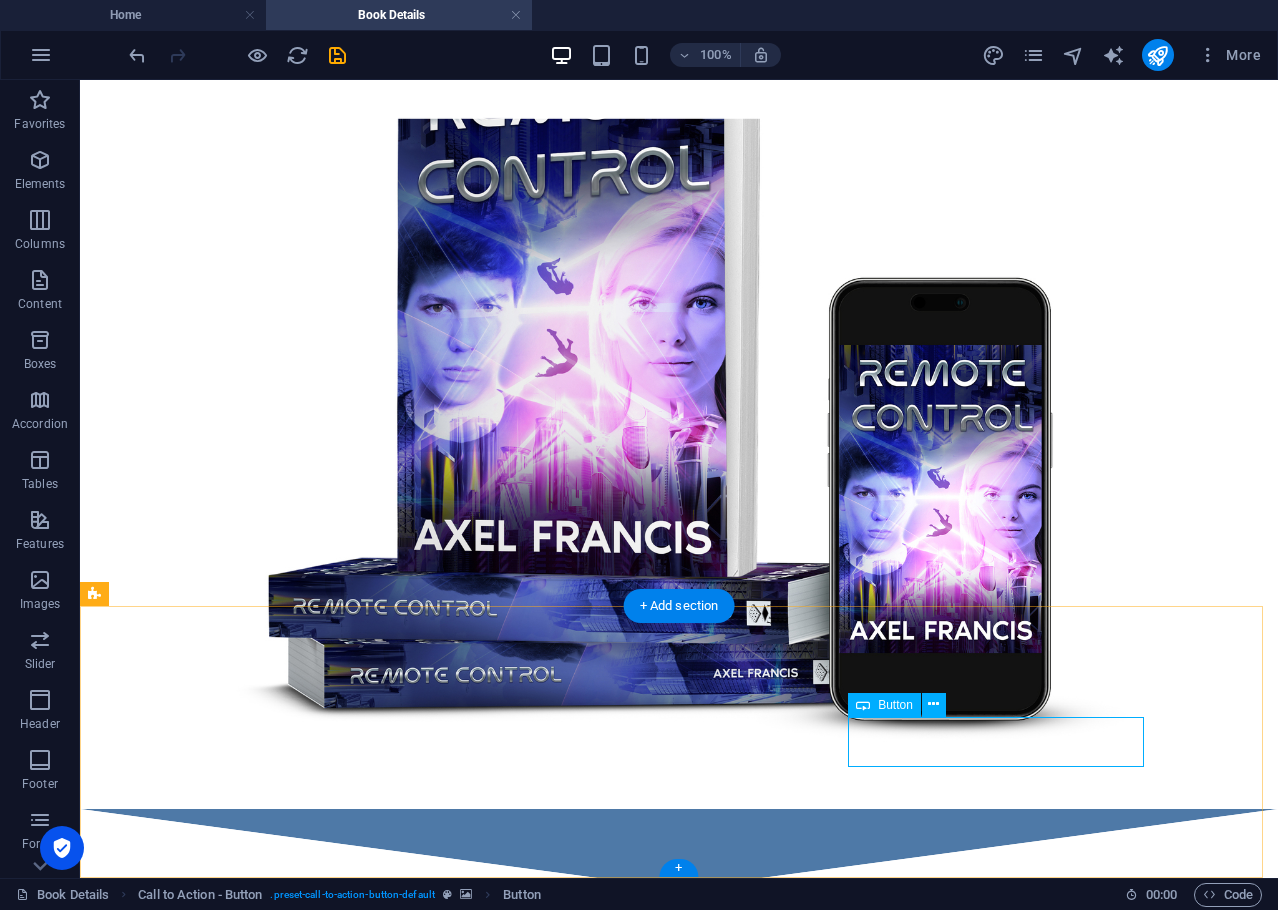 scroll, scrollTop: 1408, scrollLeft: 0, axis: vertical 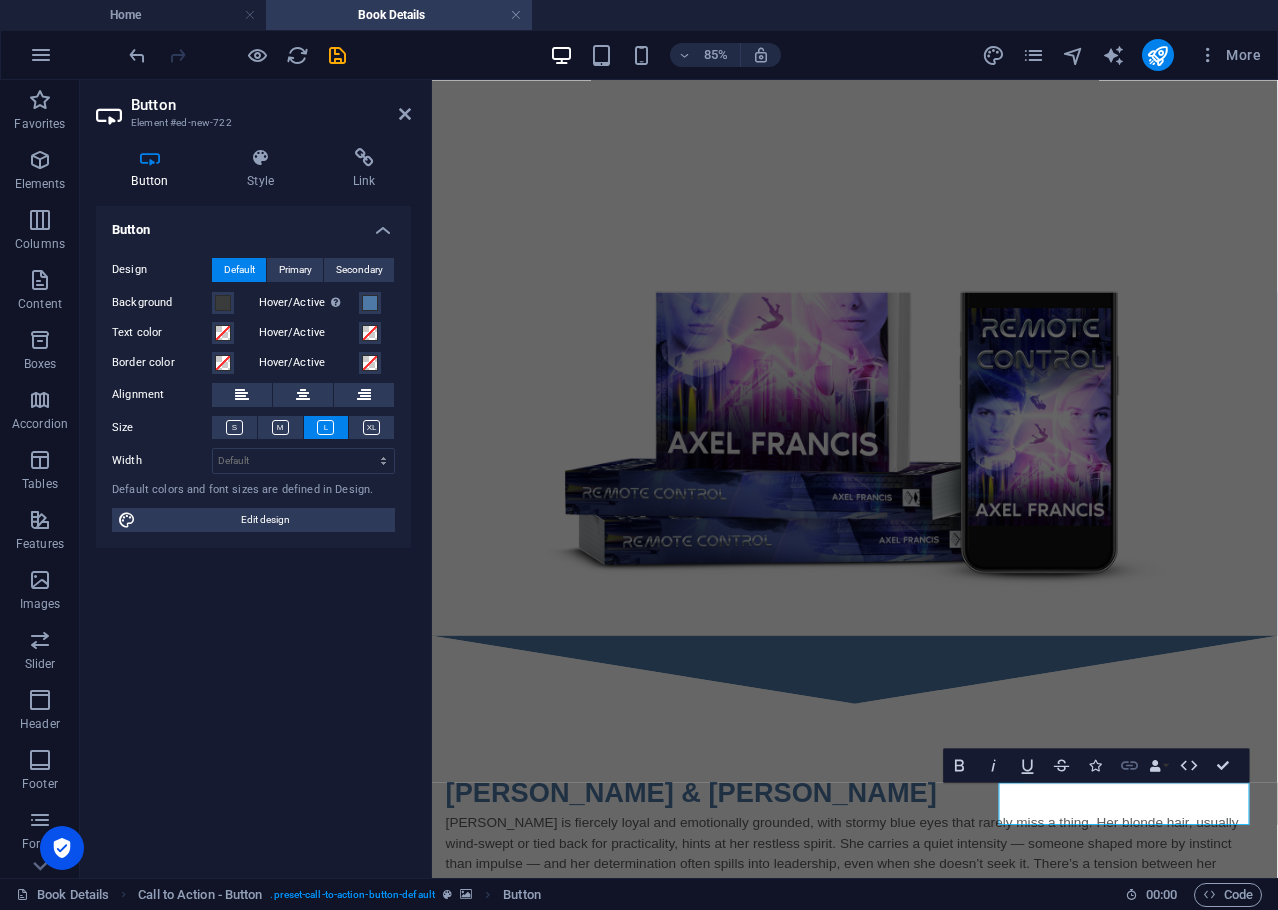click 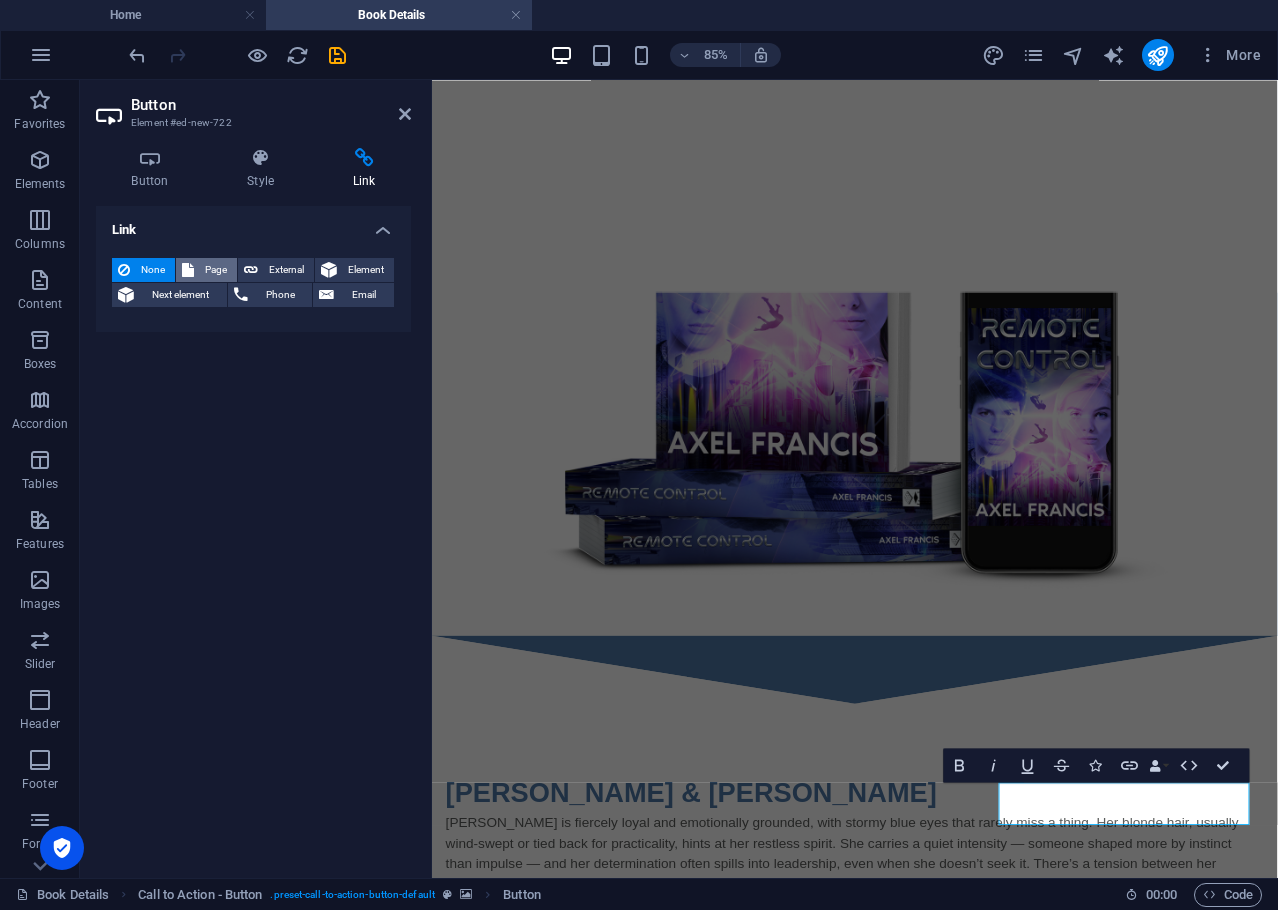 click on "Page" at bounding box center (215, 270) 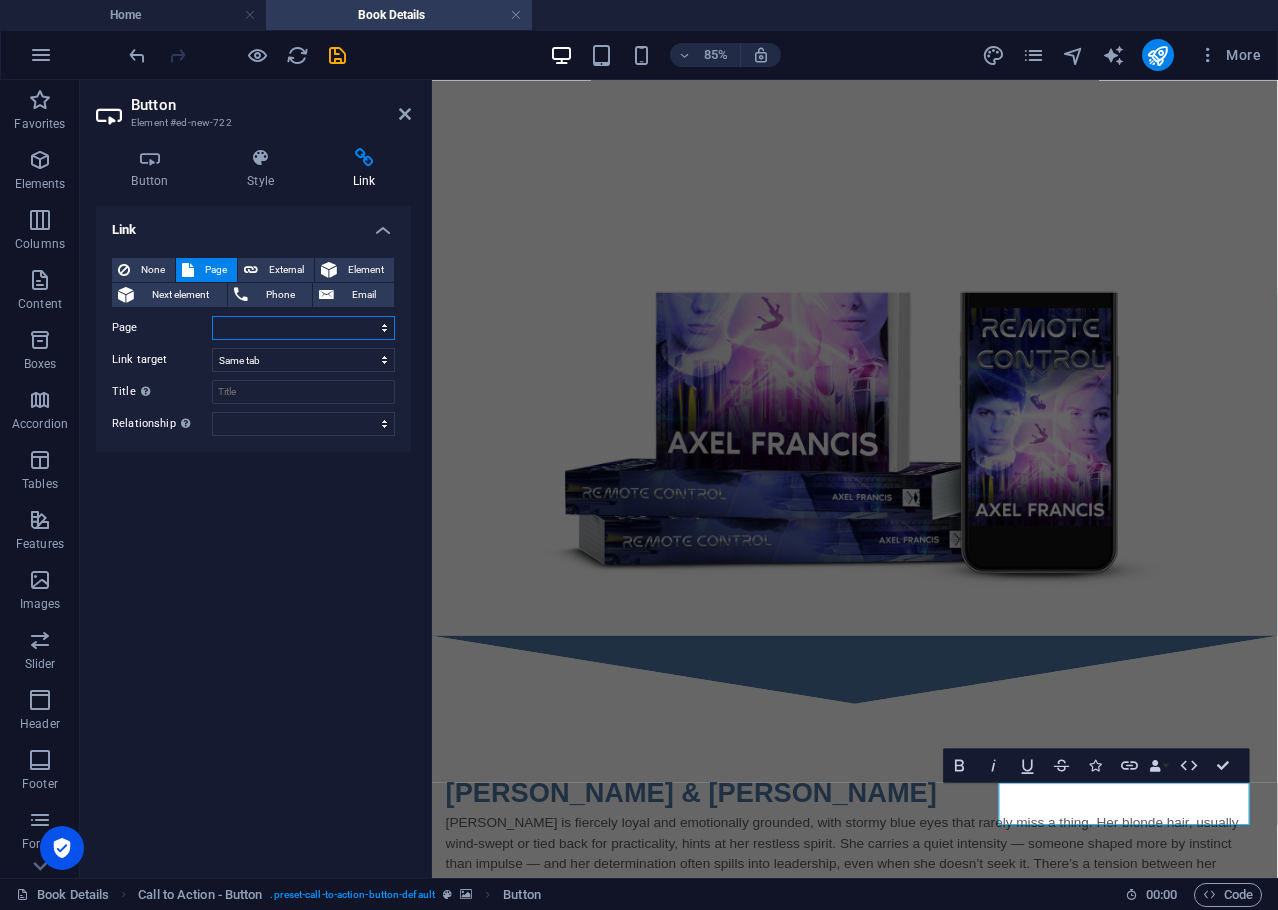click on "Home Book Details Reviews Axel Contact" at bounding box center [303, 328] 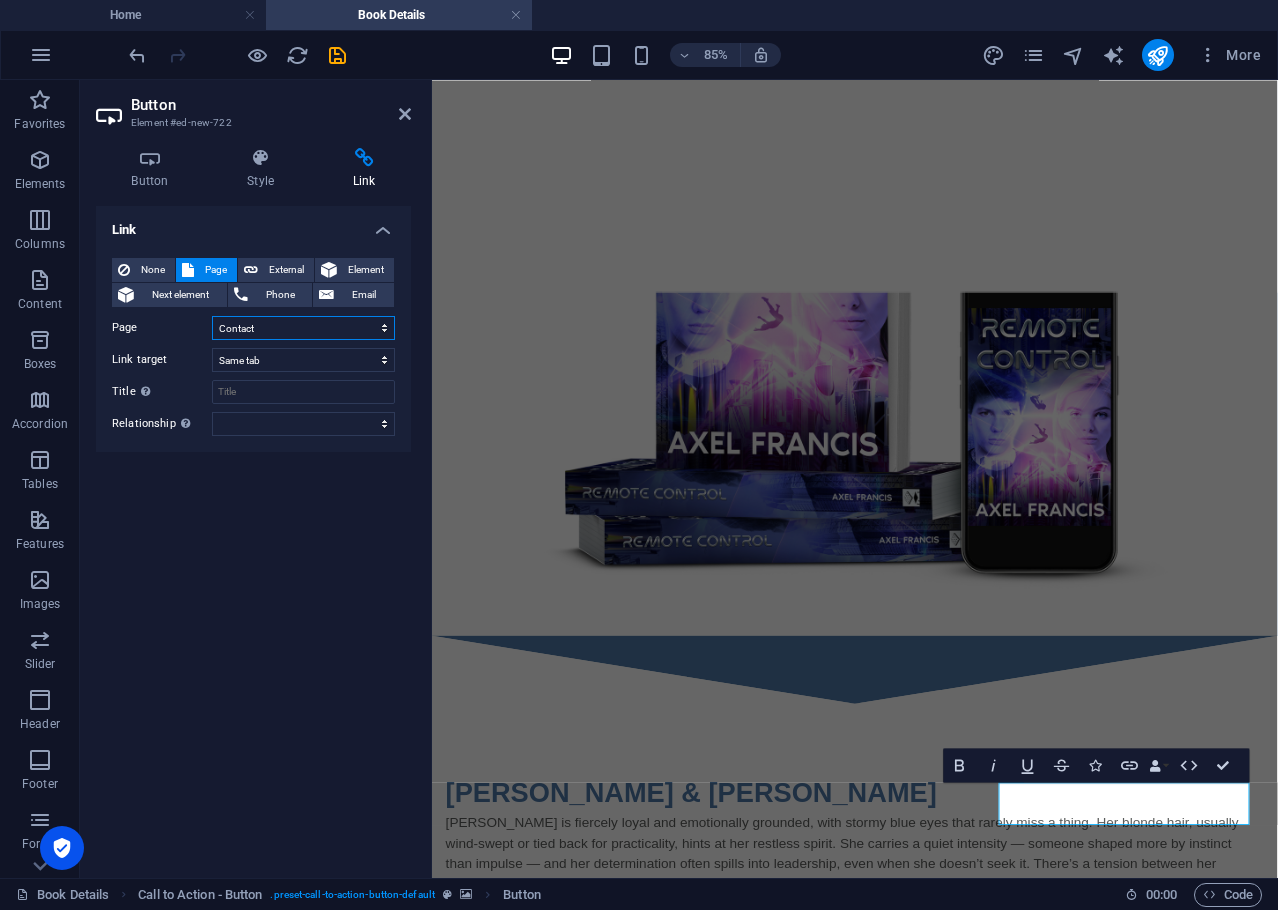 click on "Home Book Details Reviews Axel Contact" at bounding box center [303, 328] 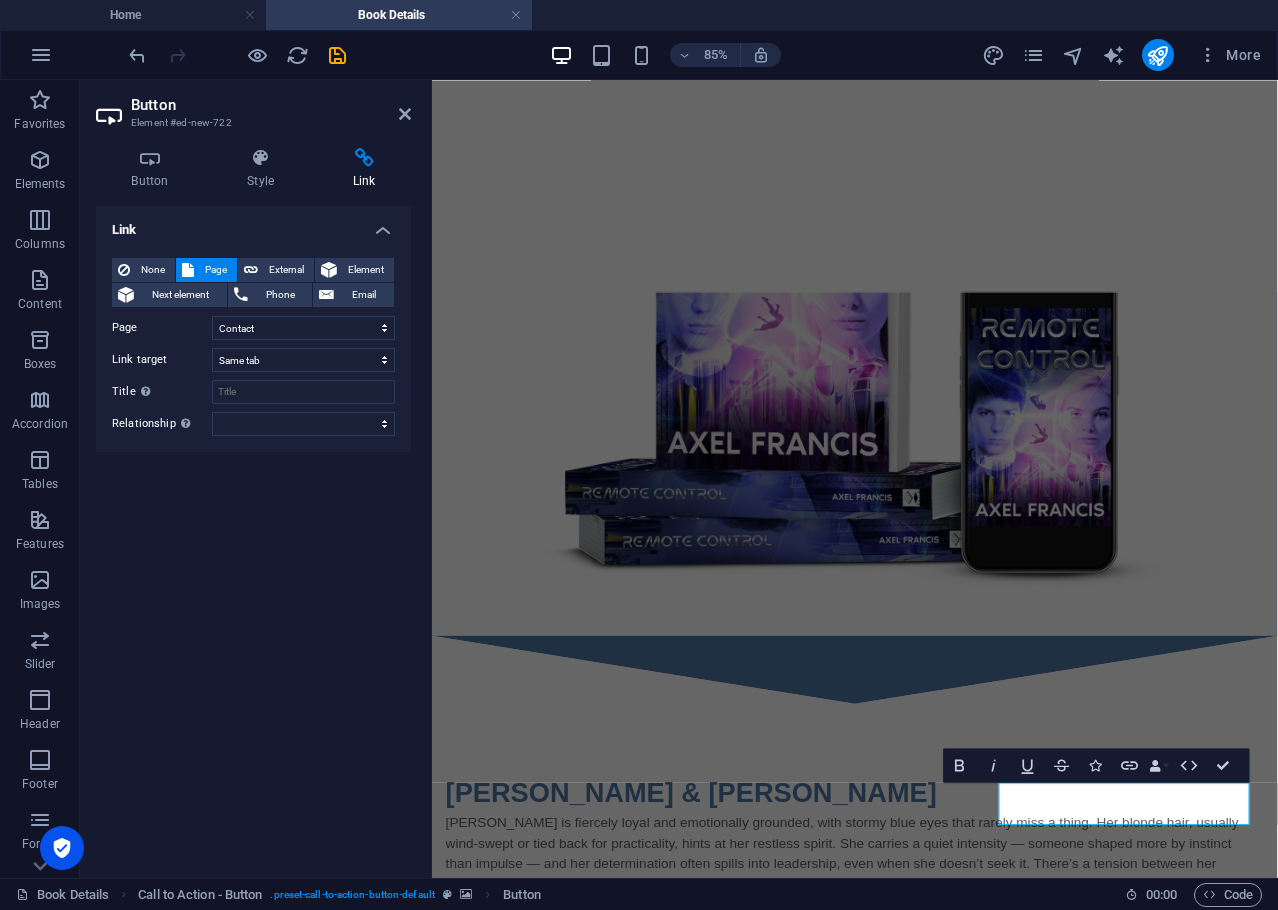 click on "Button Element #ed-new-722" at bounding box center (253, 106) 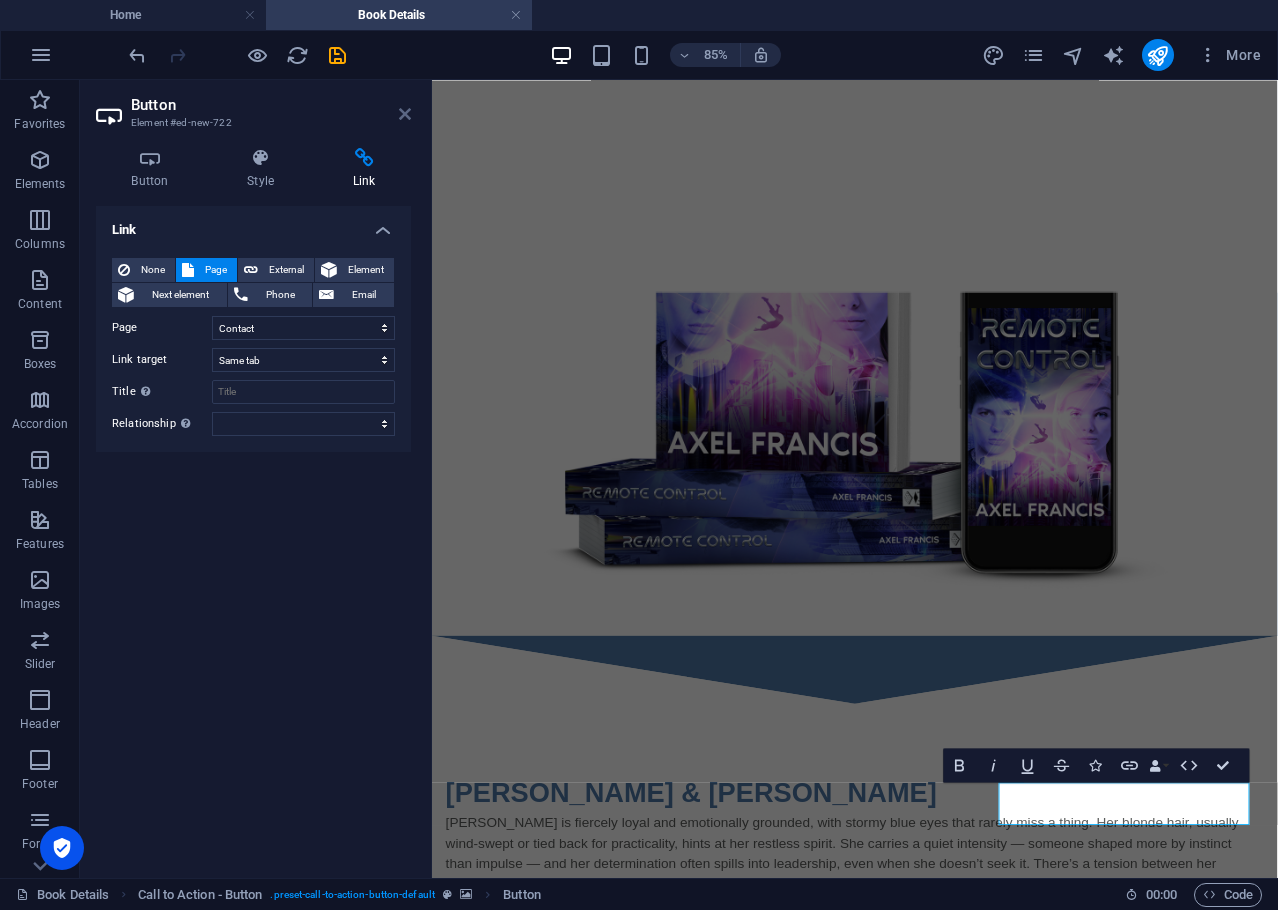 click at bounding box center [405, 114] 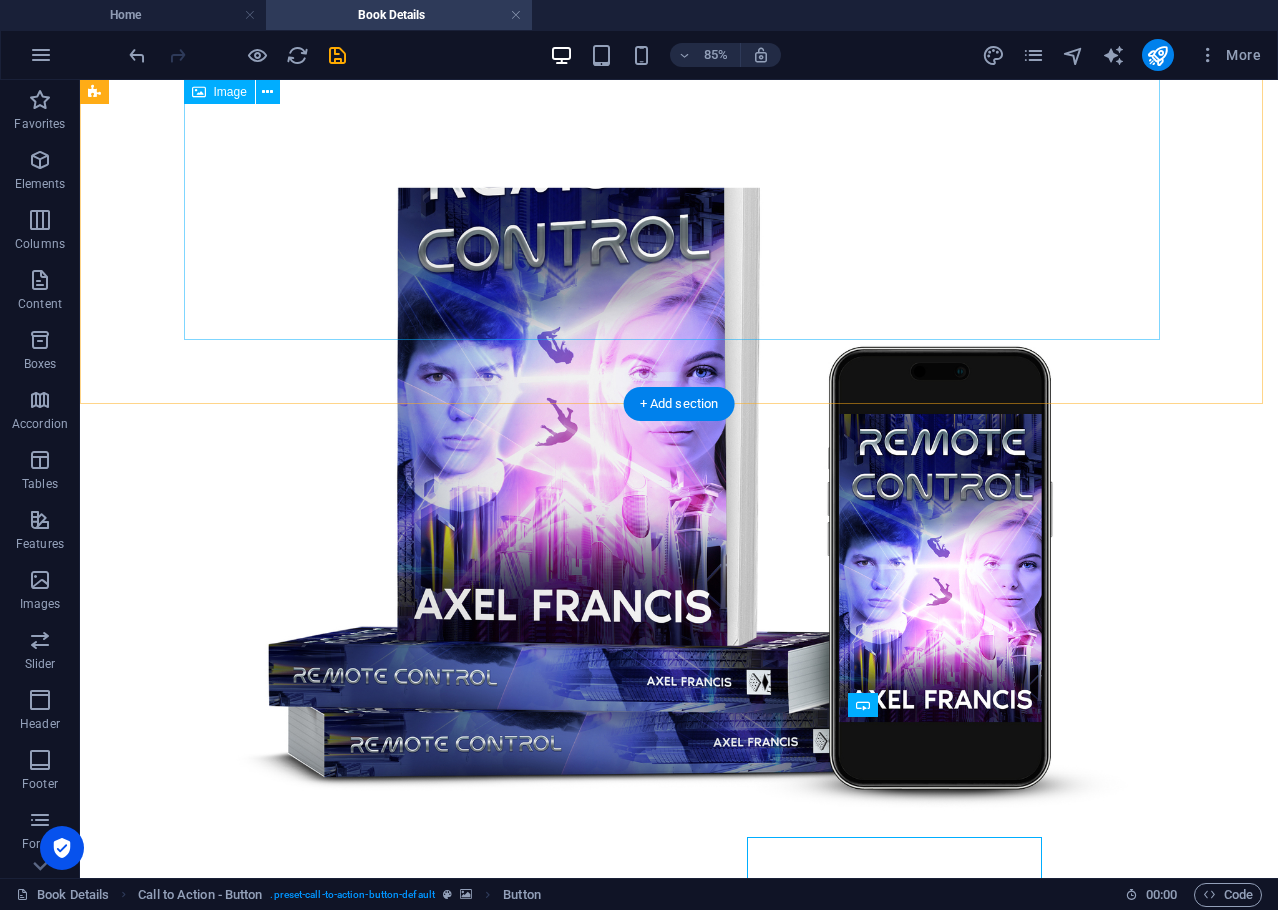 scroll, scrollTop: 1477, scrollLeft: 0, axis: vertical 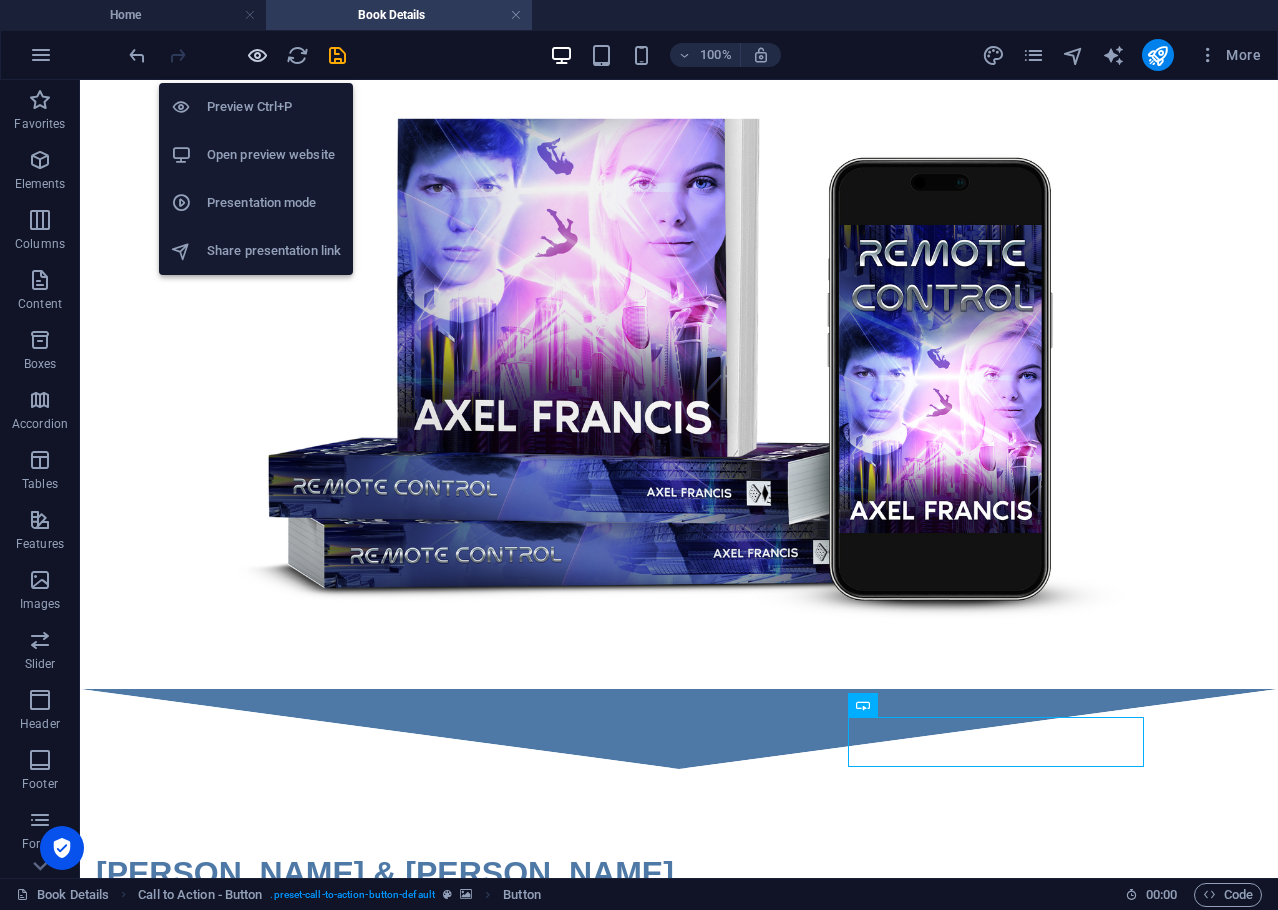 click at bounding box center [257, 55] 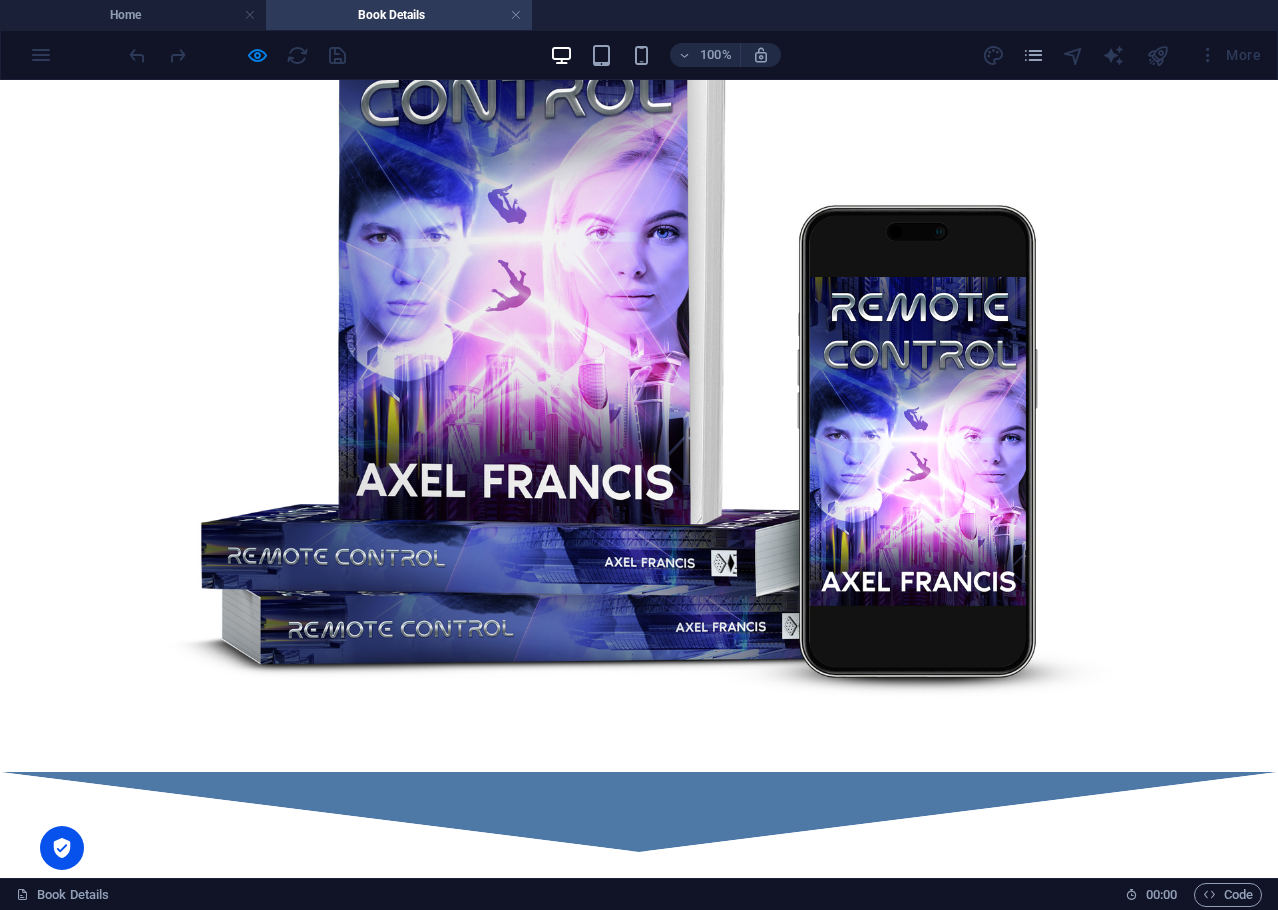 scroll, scrollTop: 1477, scrollLeft: 0, axis: vertical 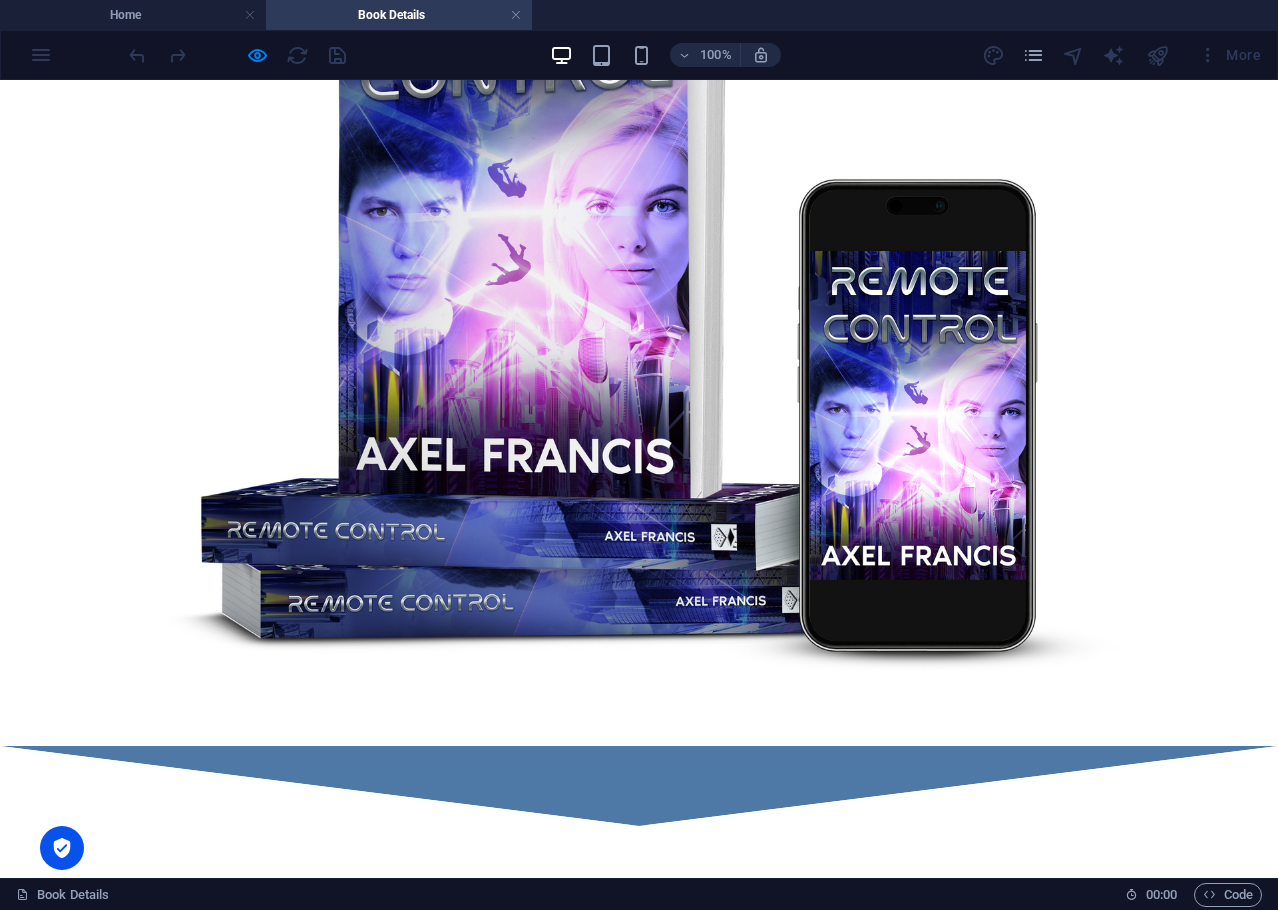 click on "Sign up to our newsletter" at bounding box center (638, 2686) 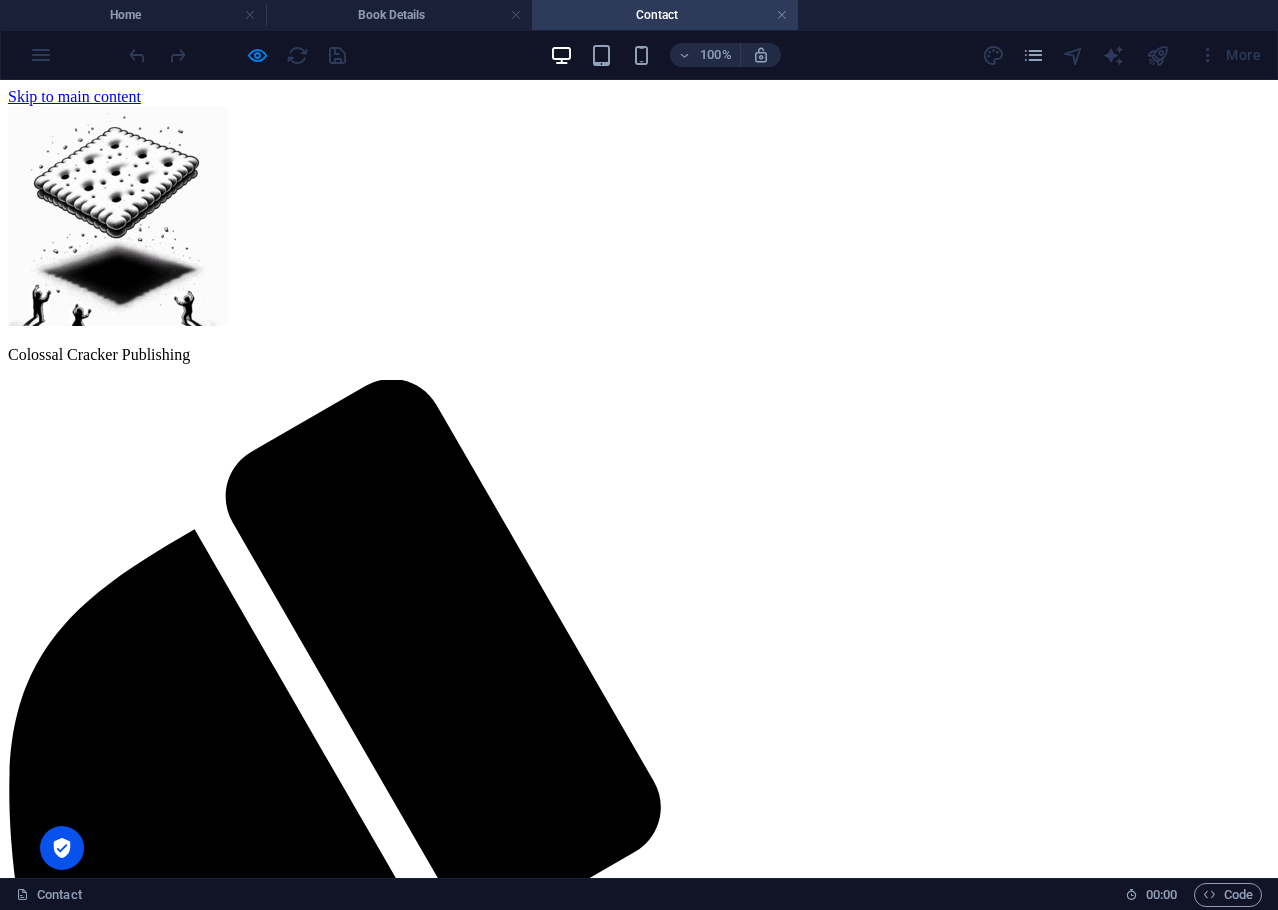 scroll, scrollTop: 0, scrollLeft: 0, axis: both 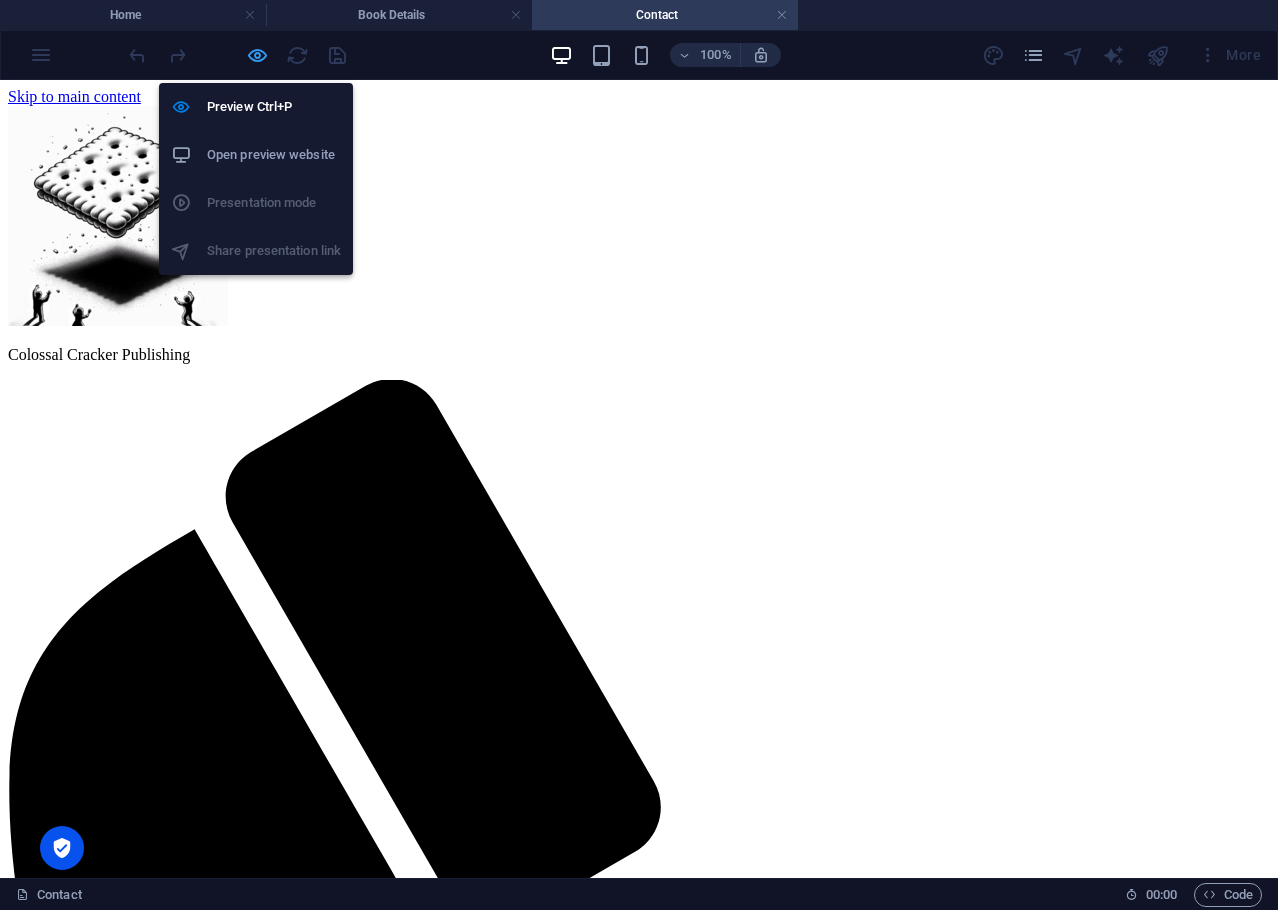 click at bounding box center (257, 55) 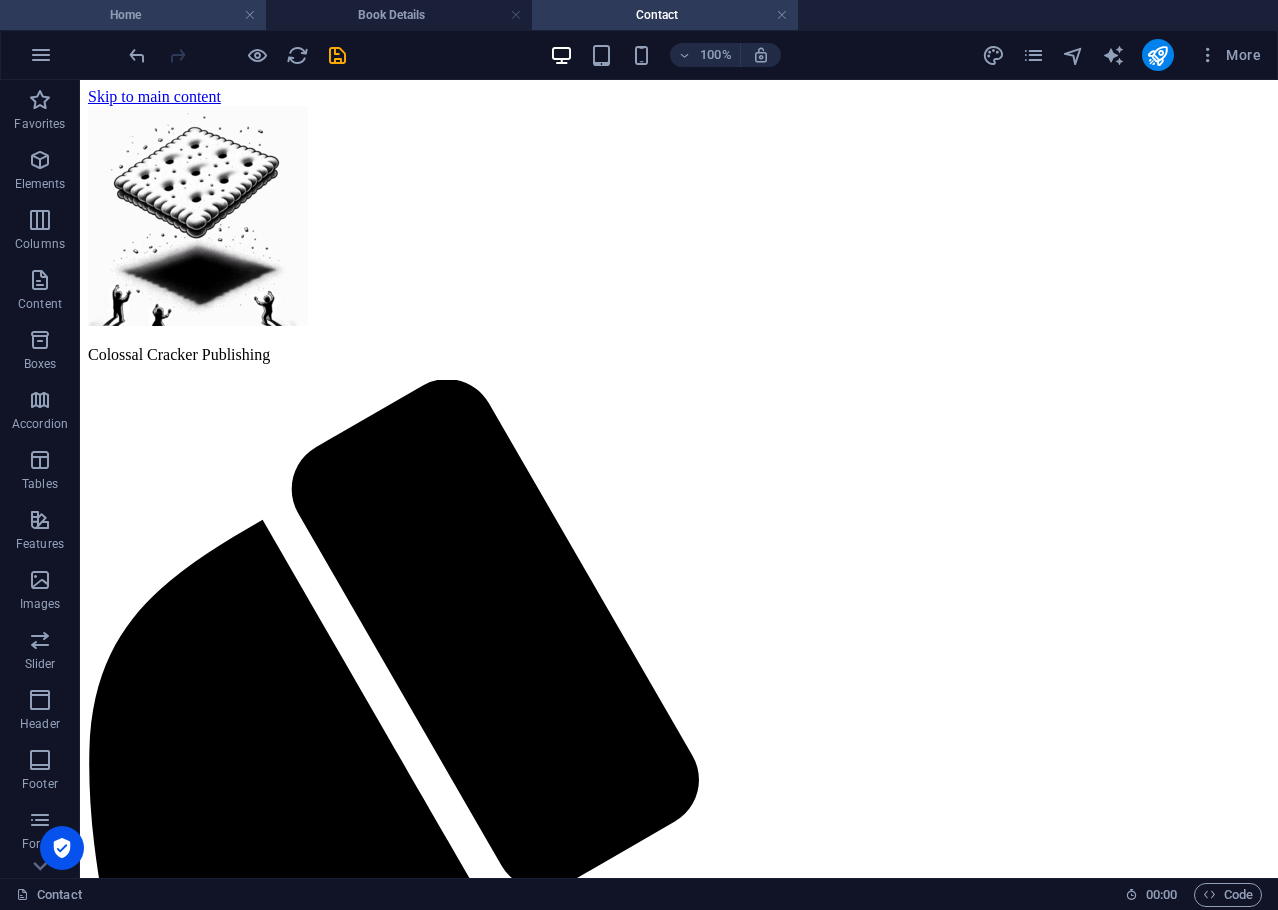 click on "Home" at bounding box center (133, 15) 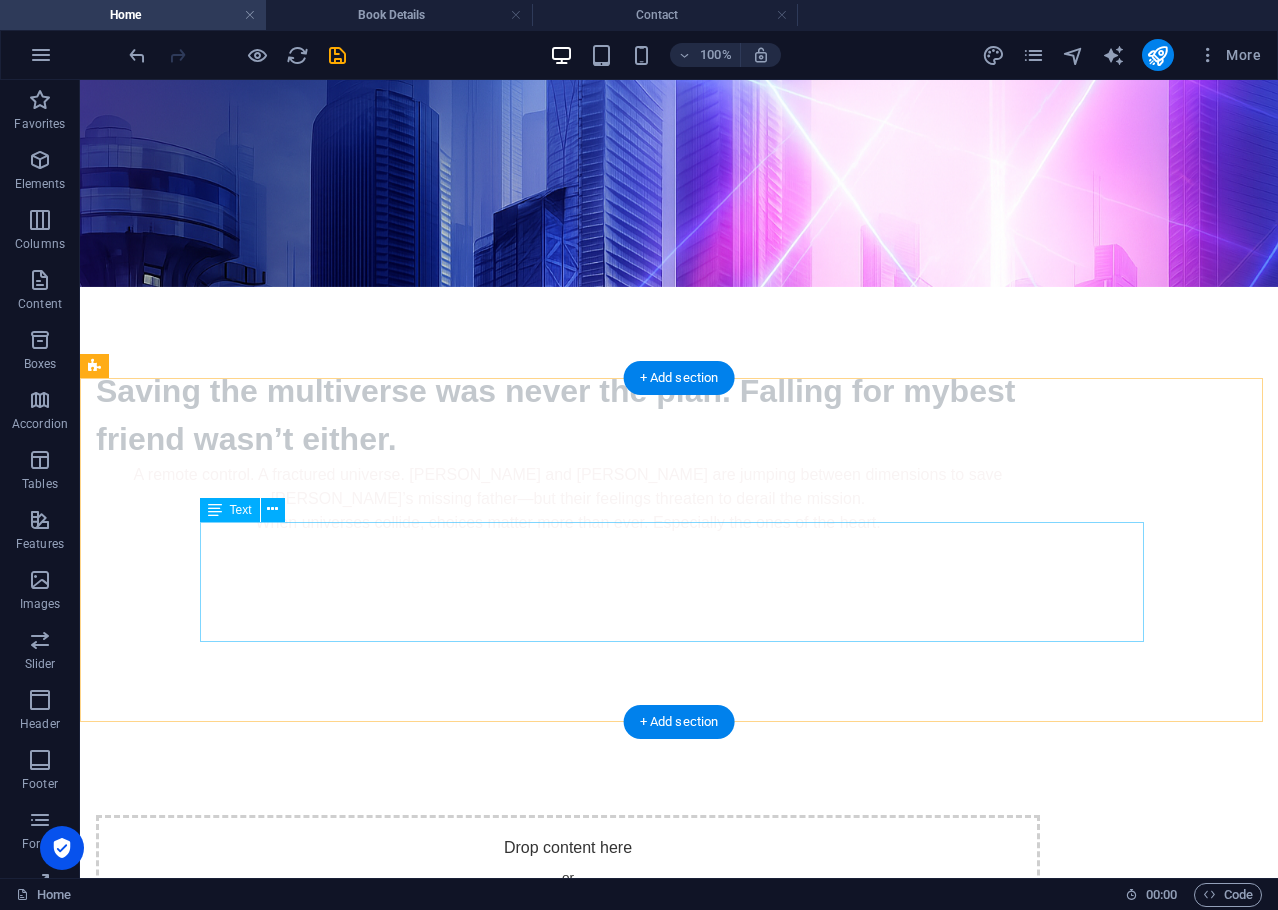 scroll, scrollTop: 300, scrollLeft: 0, axis: vertical 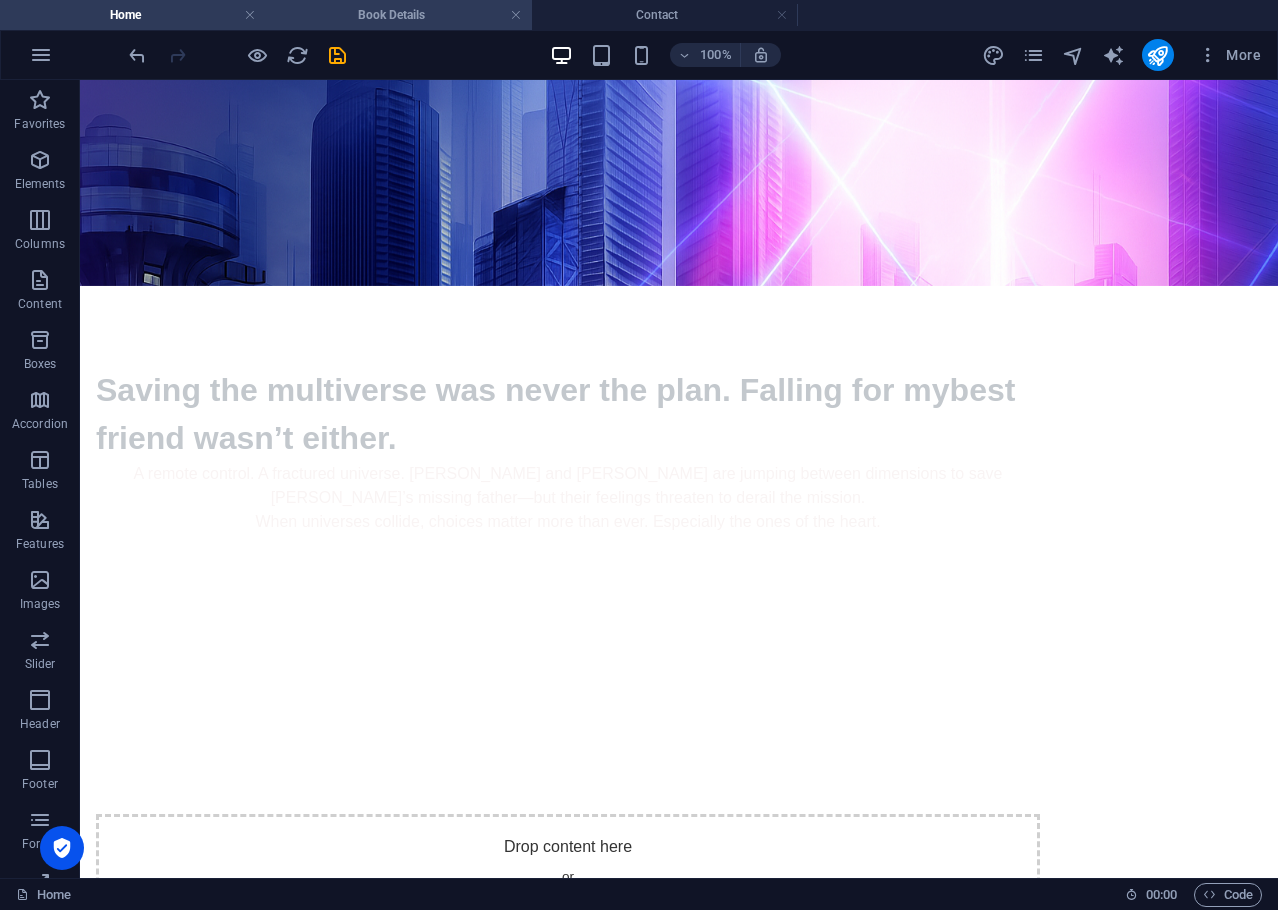 click on "Book Details" at bounding box center (399, 15) 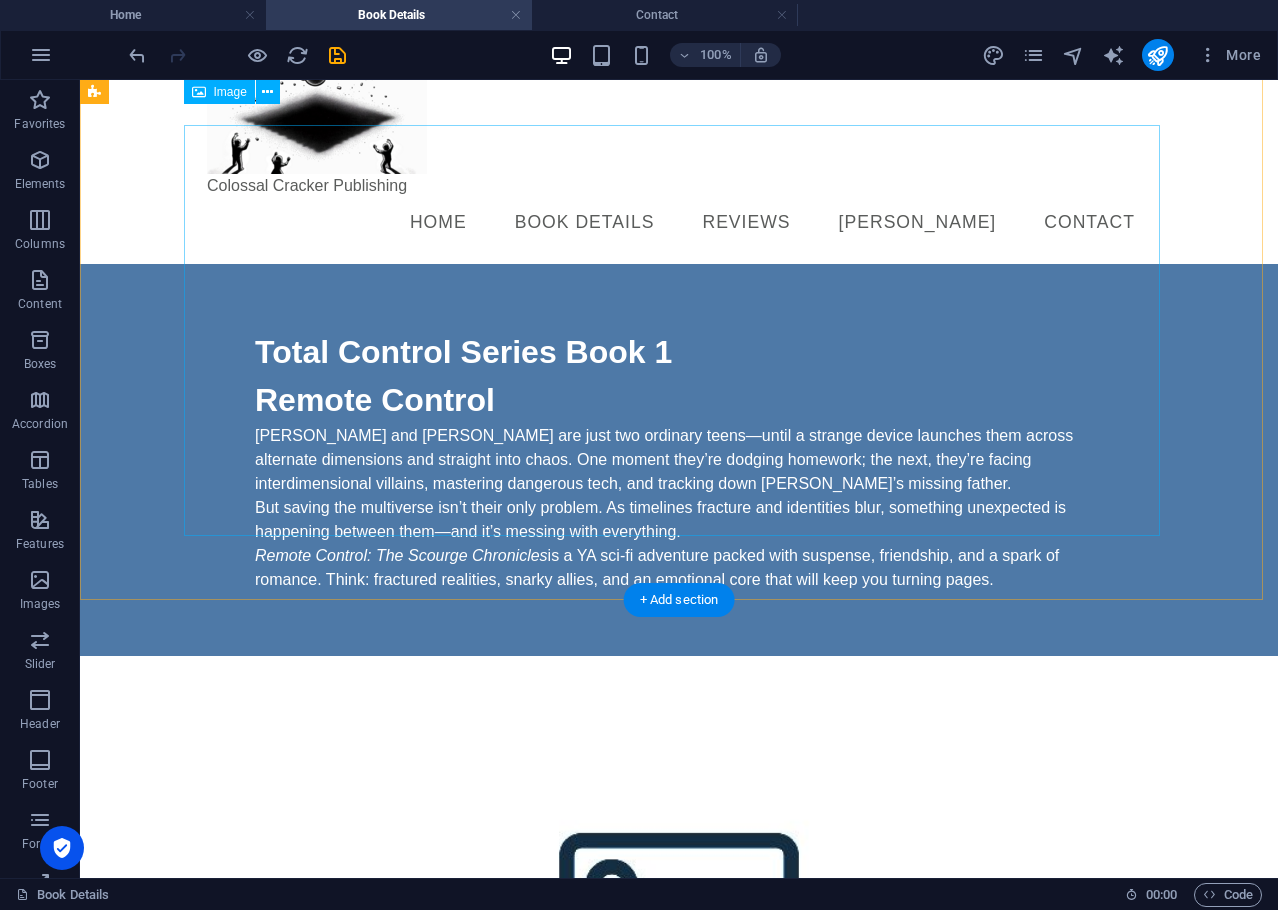 scroll, scrollTop: 0, scrollLeft: 0, axis: both 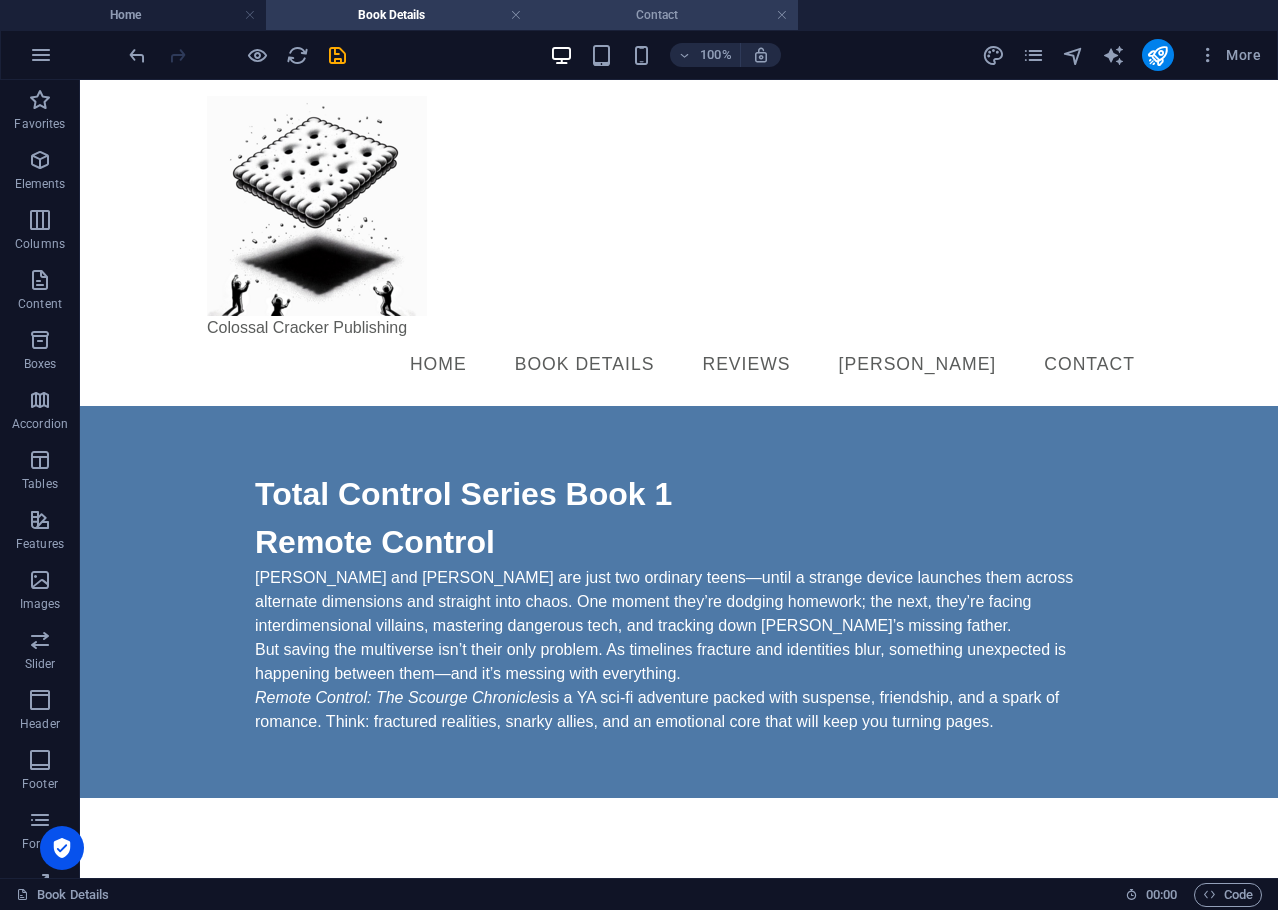 click on "Contact" at bounding box center [665, 15] 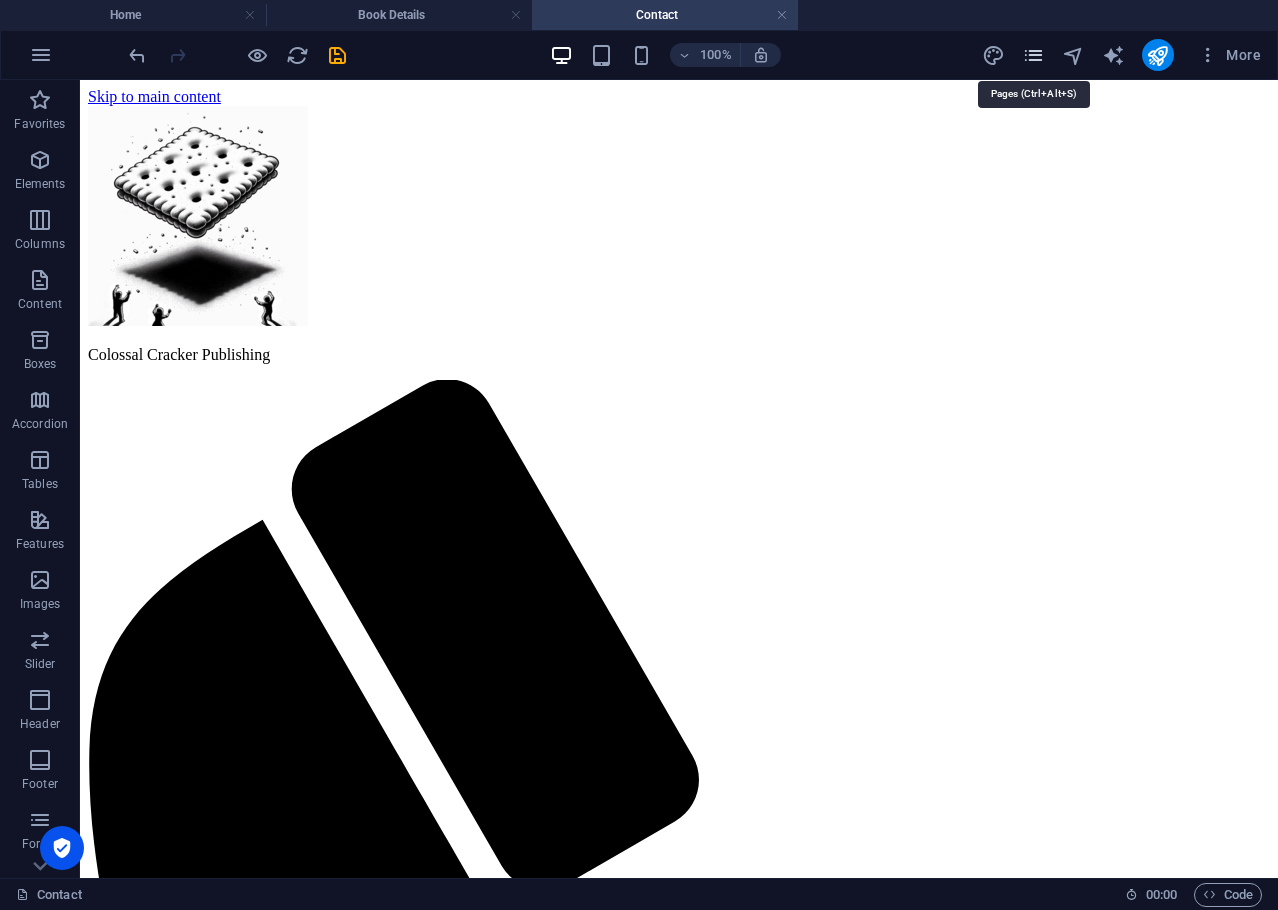 click at bounding box center (1033, 55) 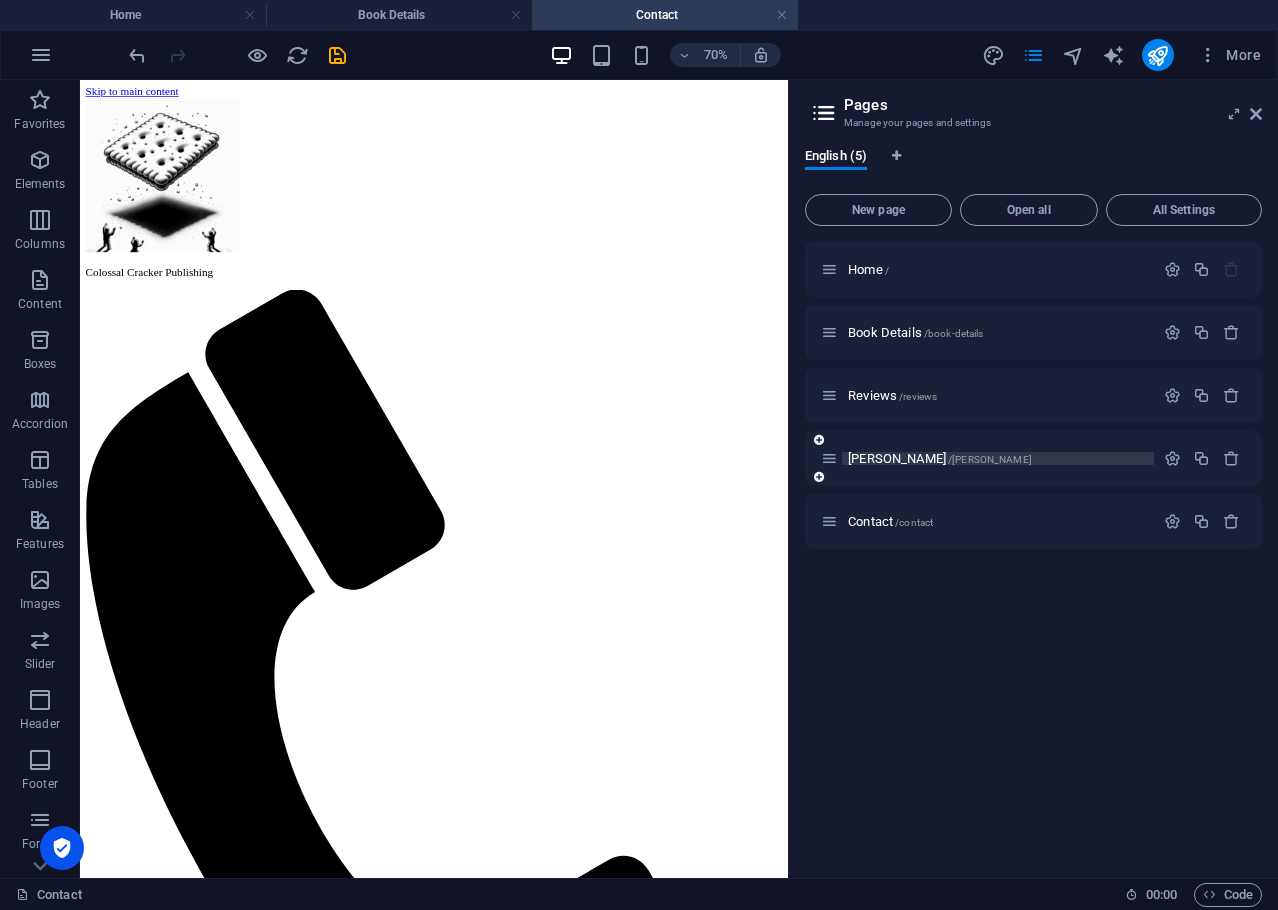 click on "Axel /[PERSON_NAME]" at bounding box center (998, 458) 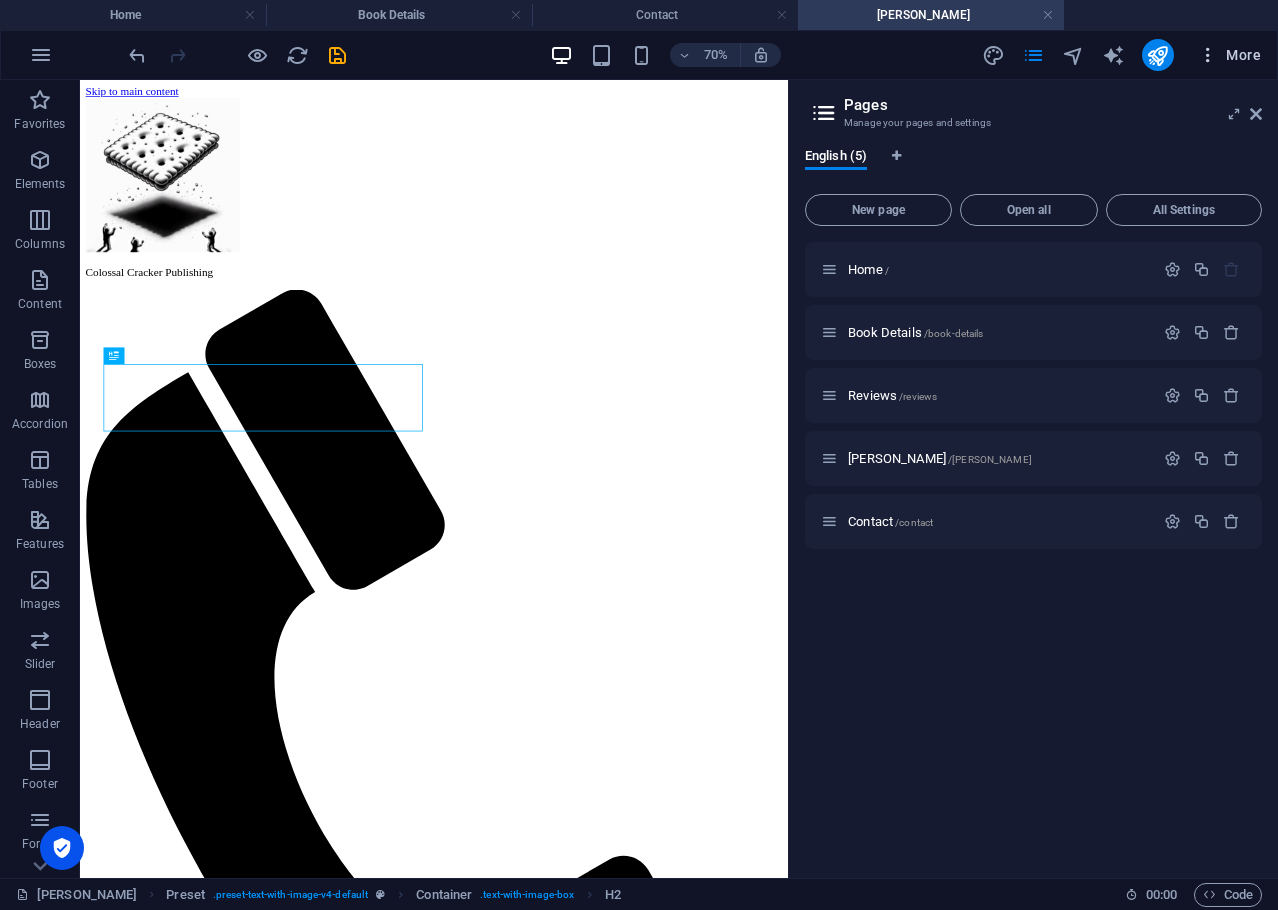 scroll, scrollTop: 0, scrollLeft: 0, axis: both 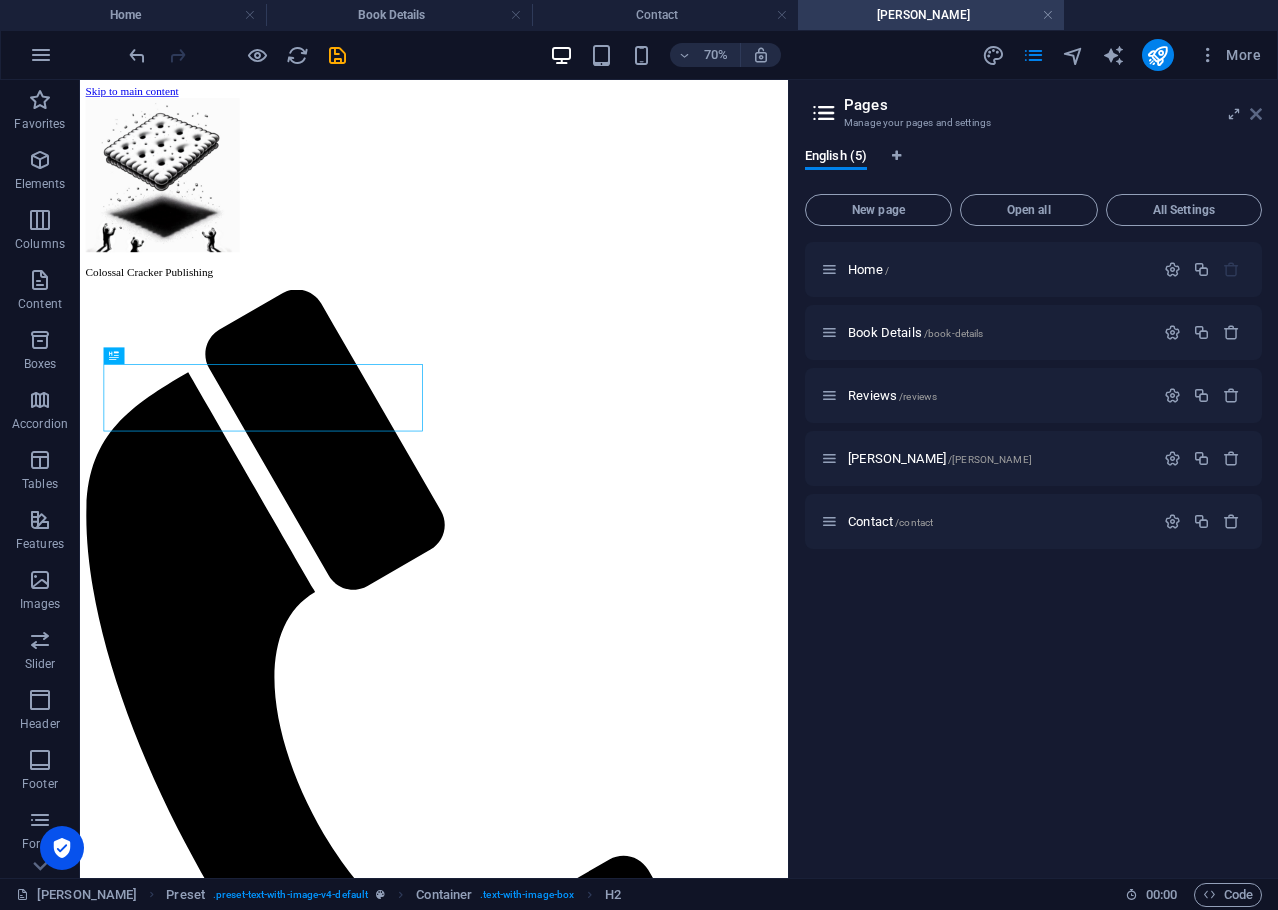 click at bounding box center [1256, 114] 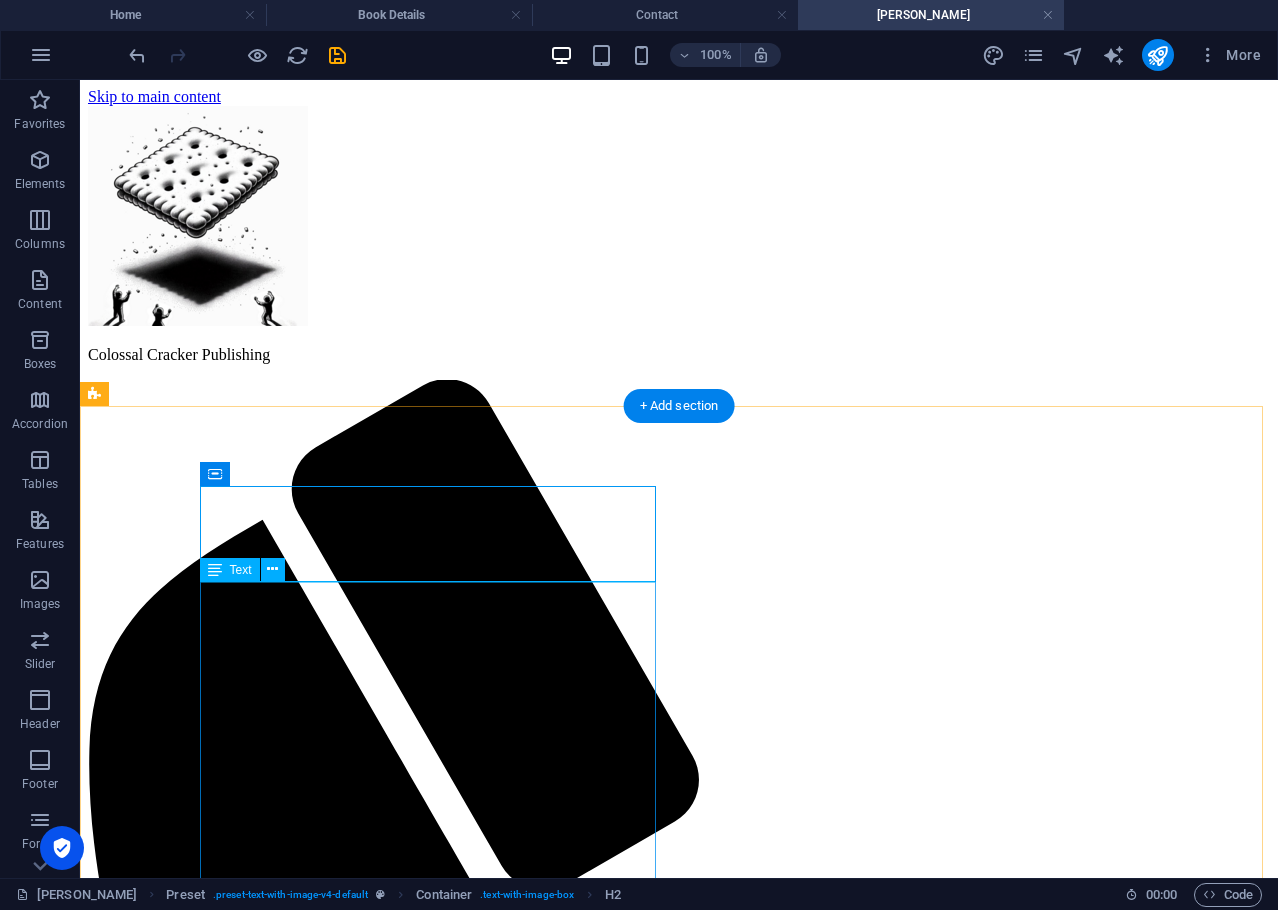 click on "Author, world-builder, explorer of infinite timelines.  [PERSON_NAME] writes emotionally charged YA sci-fi about relationships tested by time and reality. Through Colossal Cracker Publishing, his stories reach readers across dimensions—with heart, humor, and chaos. [PERSON_NAME]'s writing style is immersive, cinematic, and emotionally resonant. He crafts environments with vivid clarity — lounge rooms bathed in soft firelight, quiet streets brushed by tree-filtered glow — creating scenes that pulse with atmospheric tension and heart. His storytelling bridges poetic intimacy and gritty realism, giving readers both a sense of wonder and something solid to hold onto. Character interactions in [PERSON_NAME]’s work are laced with subtle revelations and emotional weight, revealing depth through dialogue and detail. His pacing carries urgency without sacrificing soul, often weaving threads of mystery, defiance, and connection. The result? Cinematic YA sci-fi that feels personal, expansive, and unforgettable." at bounding box center [679, 2231] 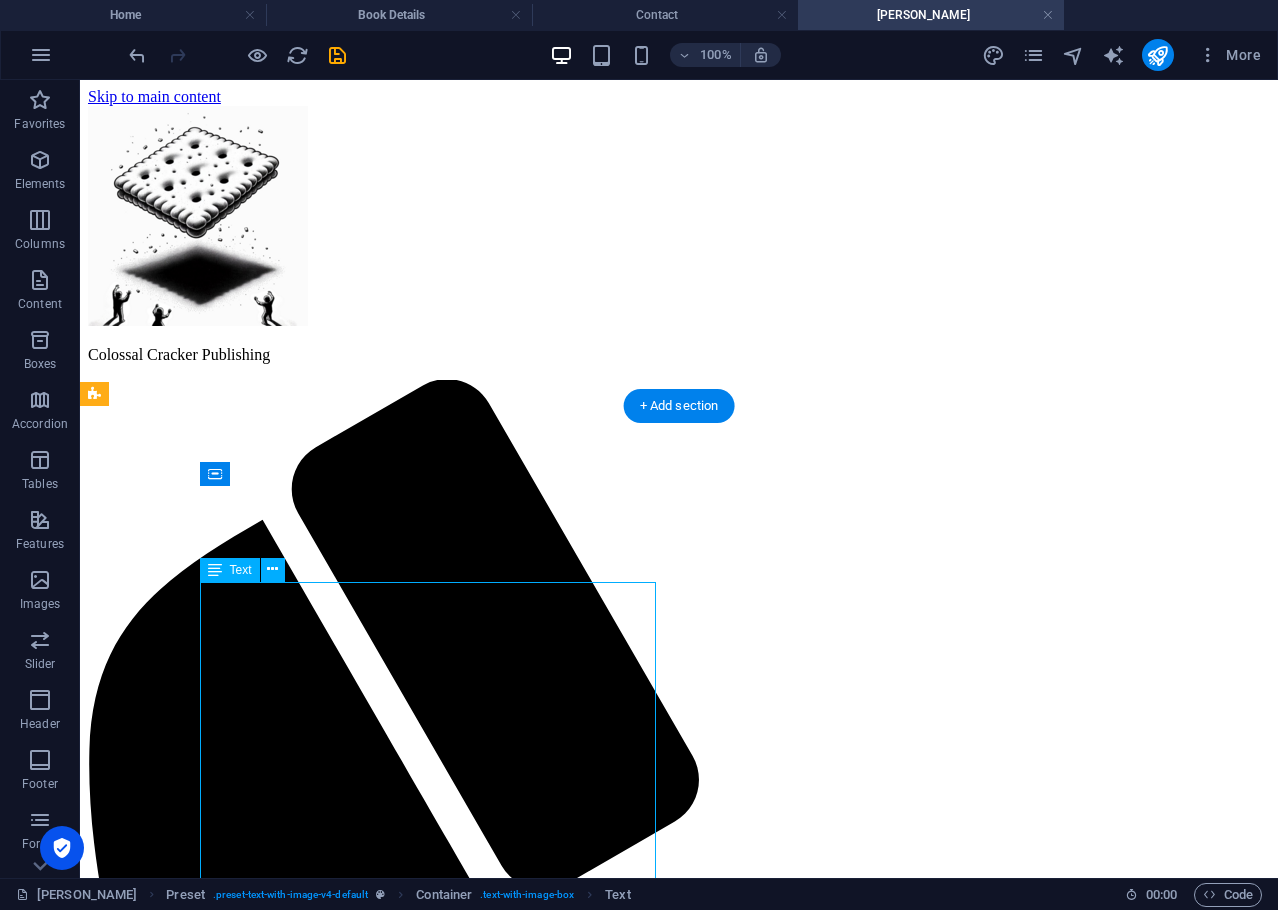 click on "Author, world-builder, explorer of infinite timelines.  [PERSON_NAME] writes emotionally charged YA sci-fi about relationships tested by time and reality. Through Colossal Cracker Publishing, his stories reach readers across dimensions—with heart, humor, and chaos. [PERSON_NAME]'s writing style is immersive, cinematic, and emotionally resonant. He crafts environments with vivid clarity — lounge rooms bathed in soft firelight, quiet streets brushed by tree-filtered glow — creating scenes that pulse with atmospheric tension and heart. His storytelling bridges poetic intimacy and gritty realism, giving readers both a sense of wonder and something solid to hold onto. Character interactions in [PERSON_NAME]’s work are laced with subtle revelations and emotional weight, revealing depth through dialogue and detail. His pacing carries urgency without sacrificing soul, often weaving threads of mystery, defiance, and connection. The result? Cinematic YA sci-fi that feels personal, expansive, and unforgettable." at bounding box center [679, 2231] 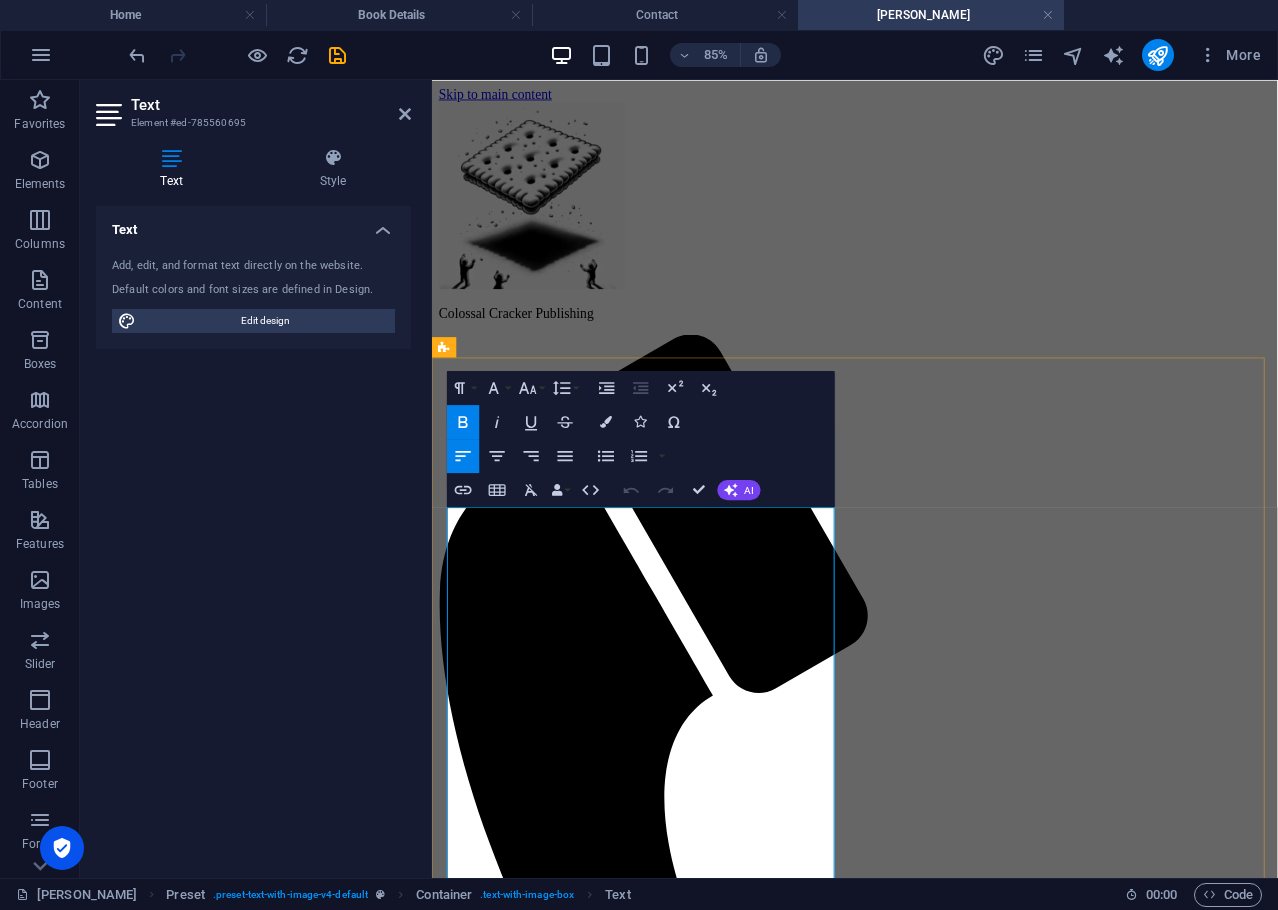 click on "Author, world-builder, explorer of infinite timelines.  [PERSON_NAME] writes emotionally charged YA sci-fi about relationships tested by time and reality. Through Colossal Cracker Publishing, his stories reach readers across dimensions—with heart, humor, and chaos." at bounding box center [929, 1883] 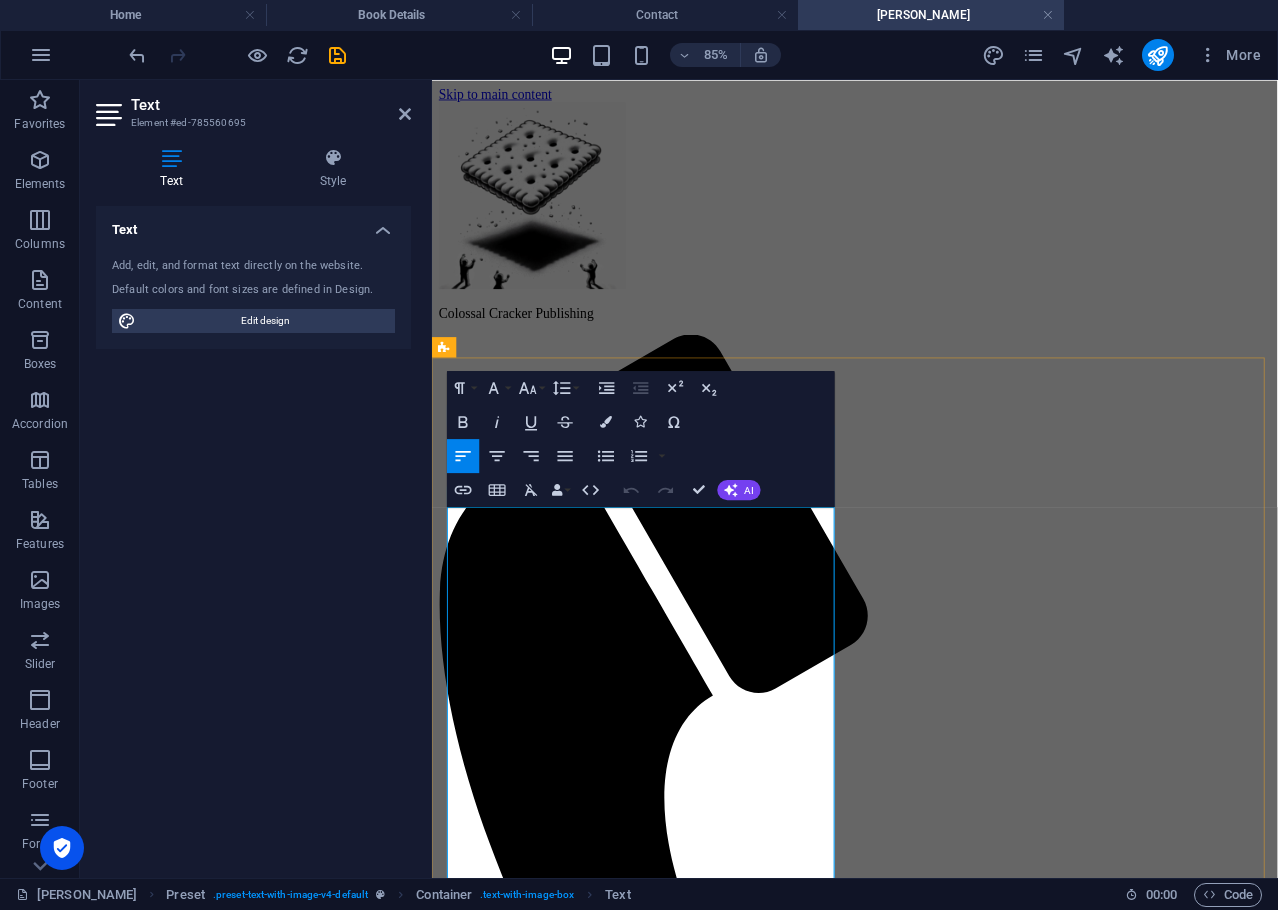 type 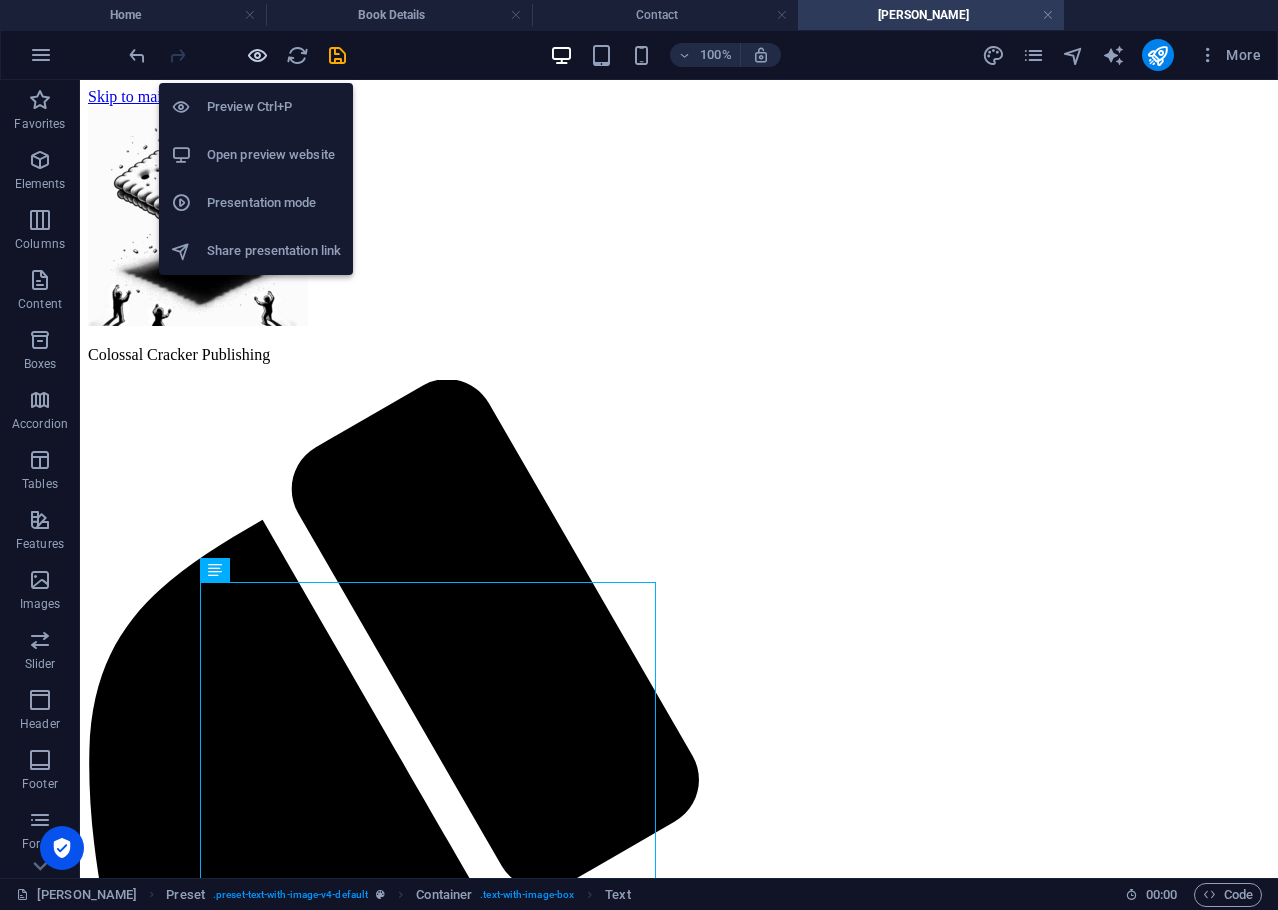 click at bounding box center (257, 55) 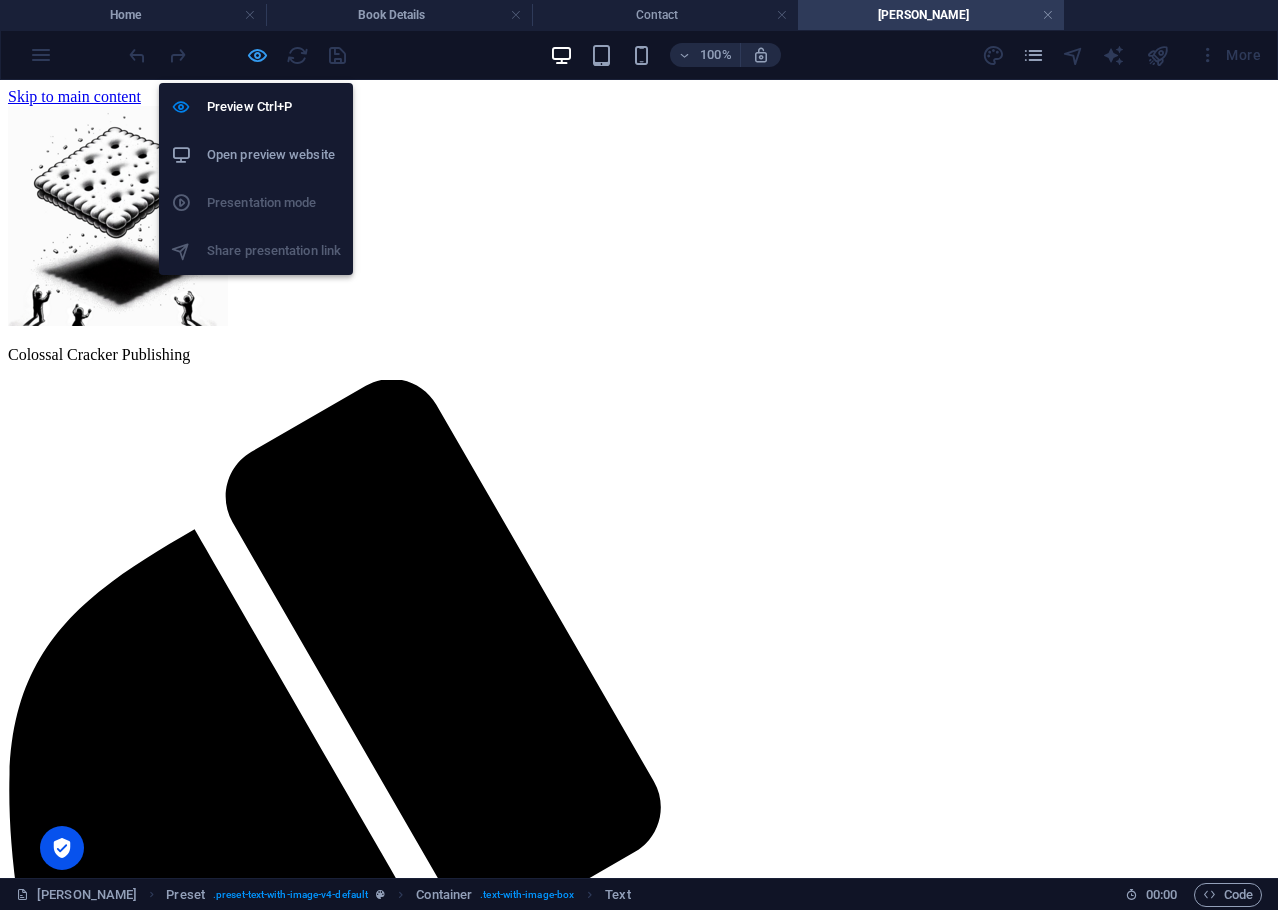 click at bounding box center (257, 55) 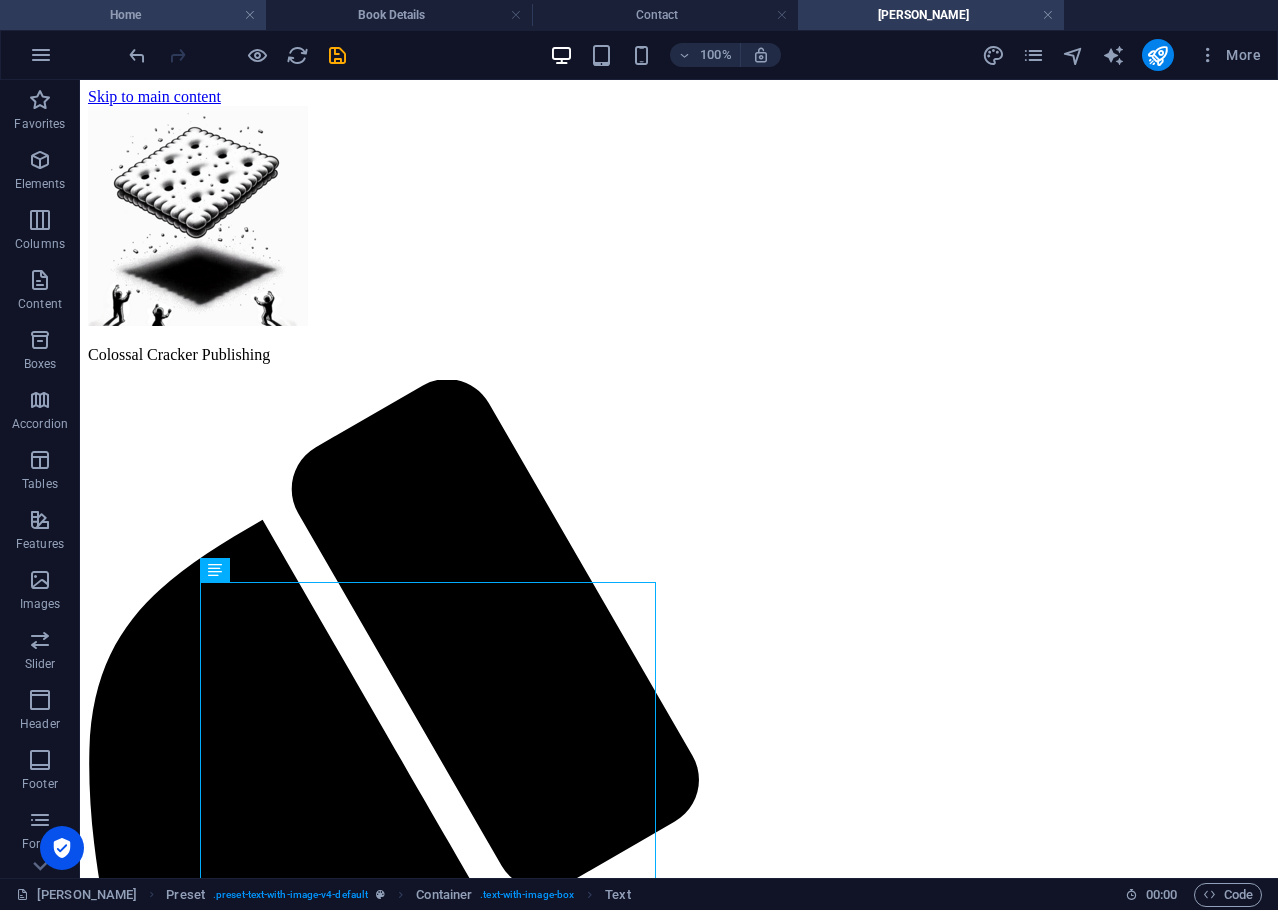 click on "Home" at bounding box center (133, 15) 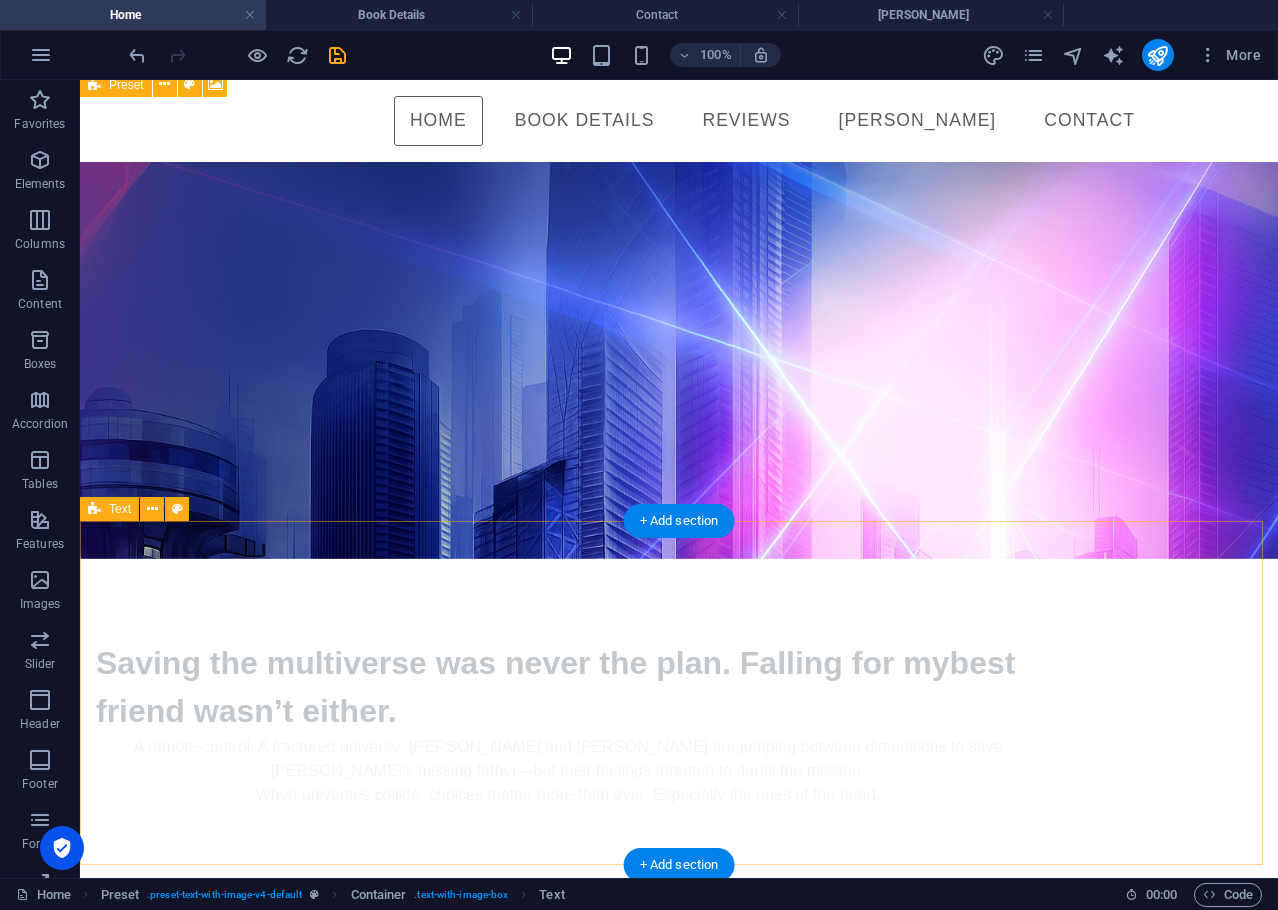 scroll, scrollTop: 0, scrollLeft: 0, axis: both 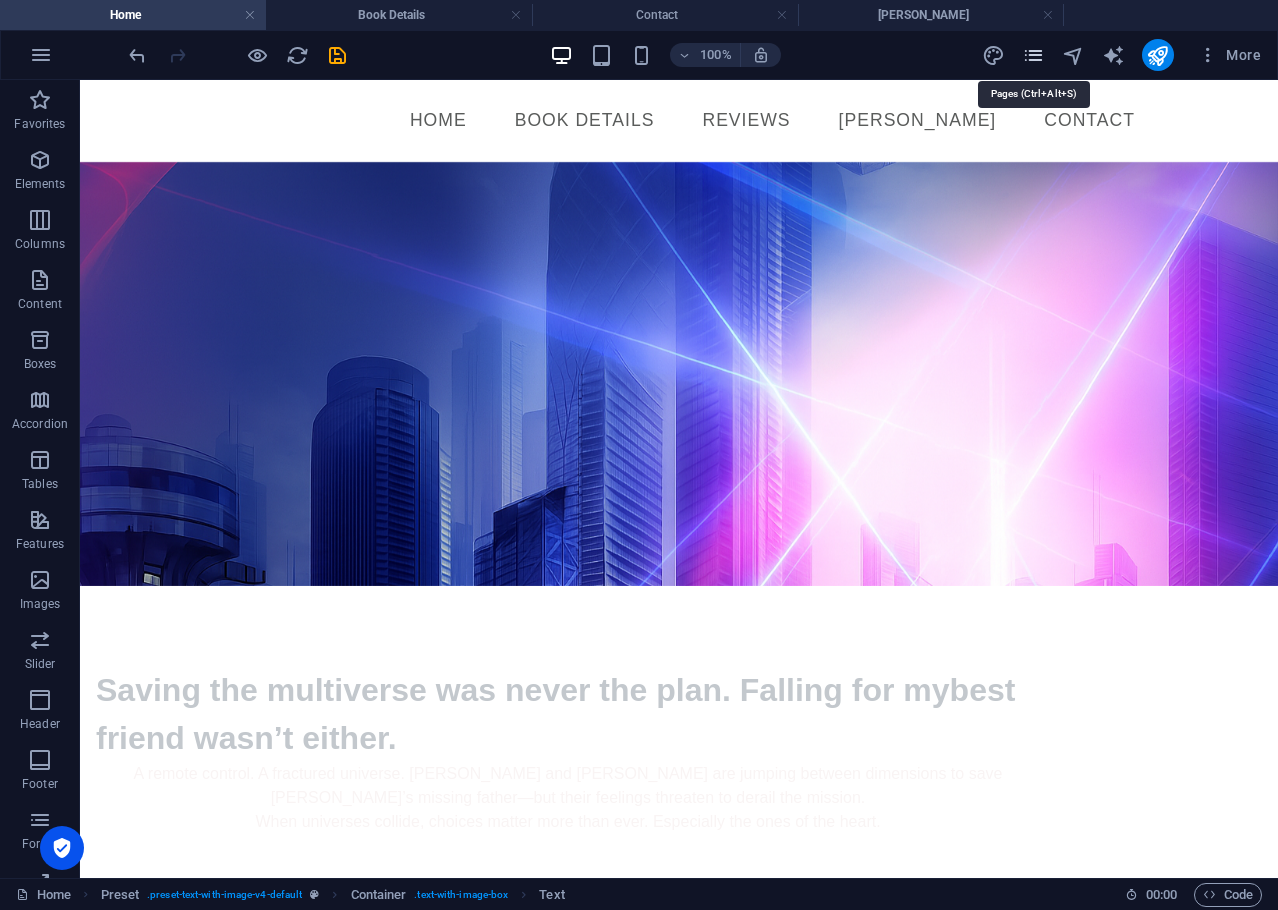click at bounding box center (1033, 55) 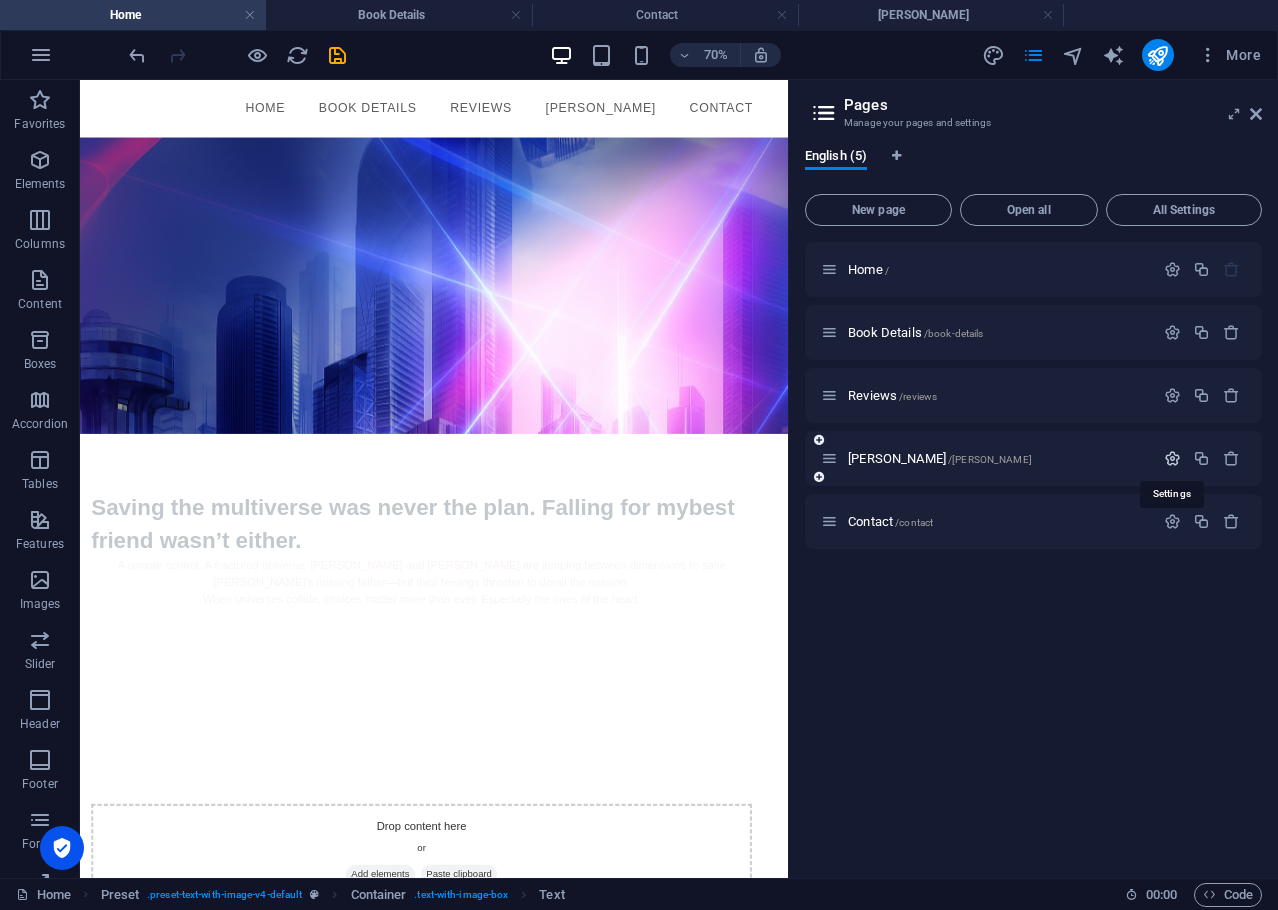 click at bounding box center [1172, 458] 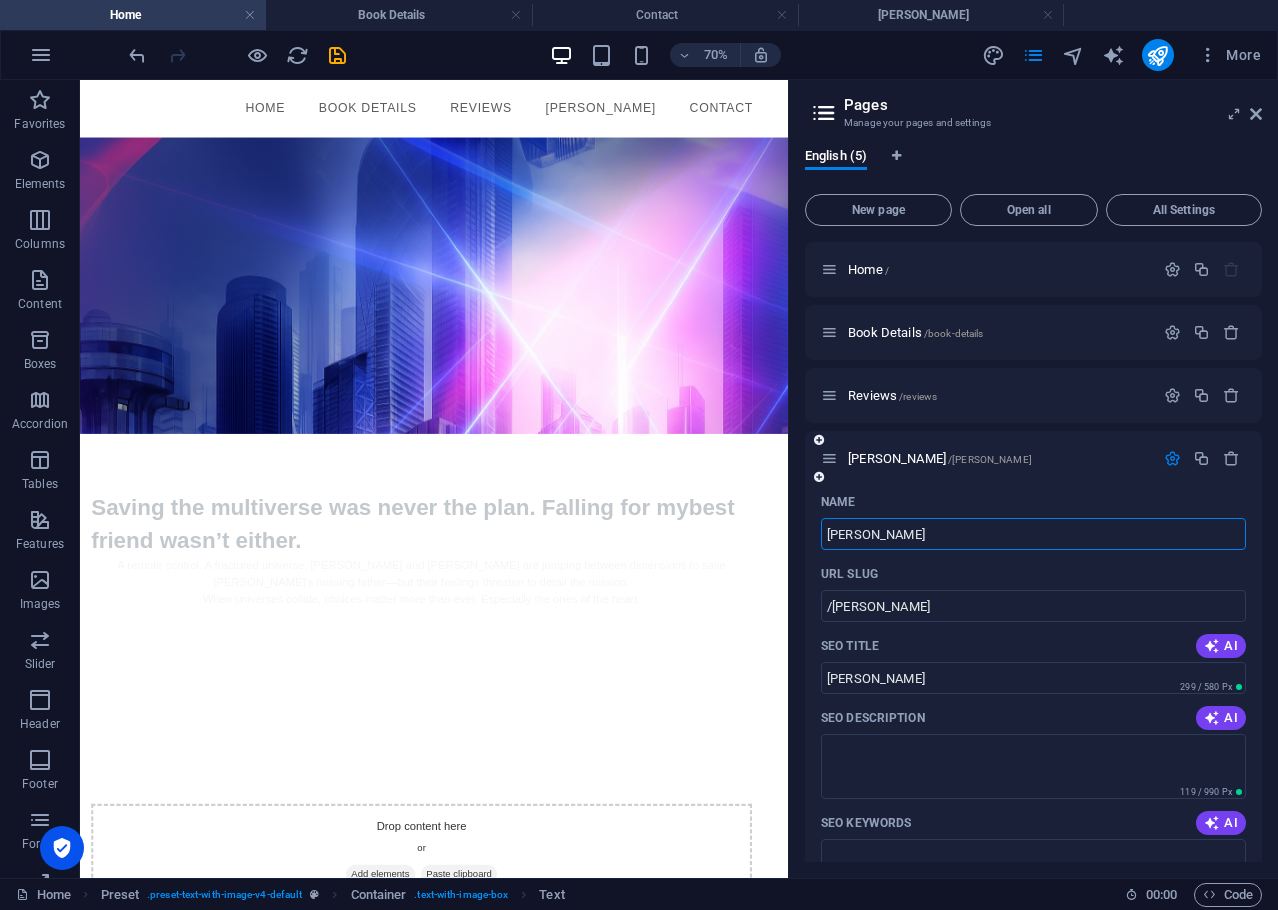 click on "[PERSON_NAME]" at bounding box center [1033, 534] 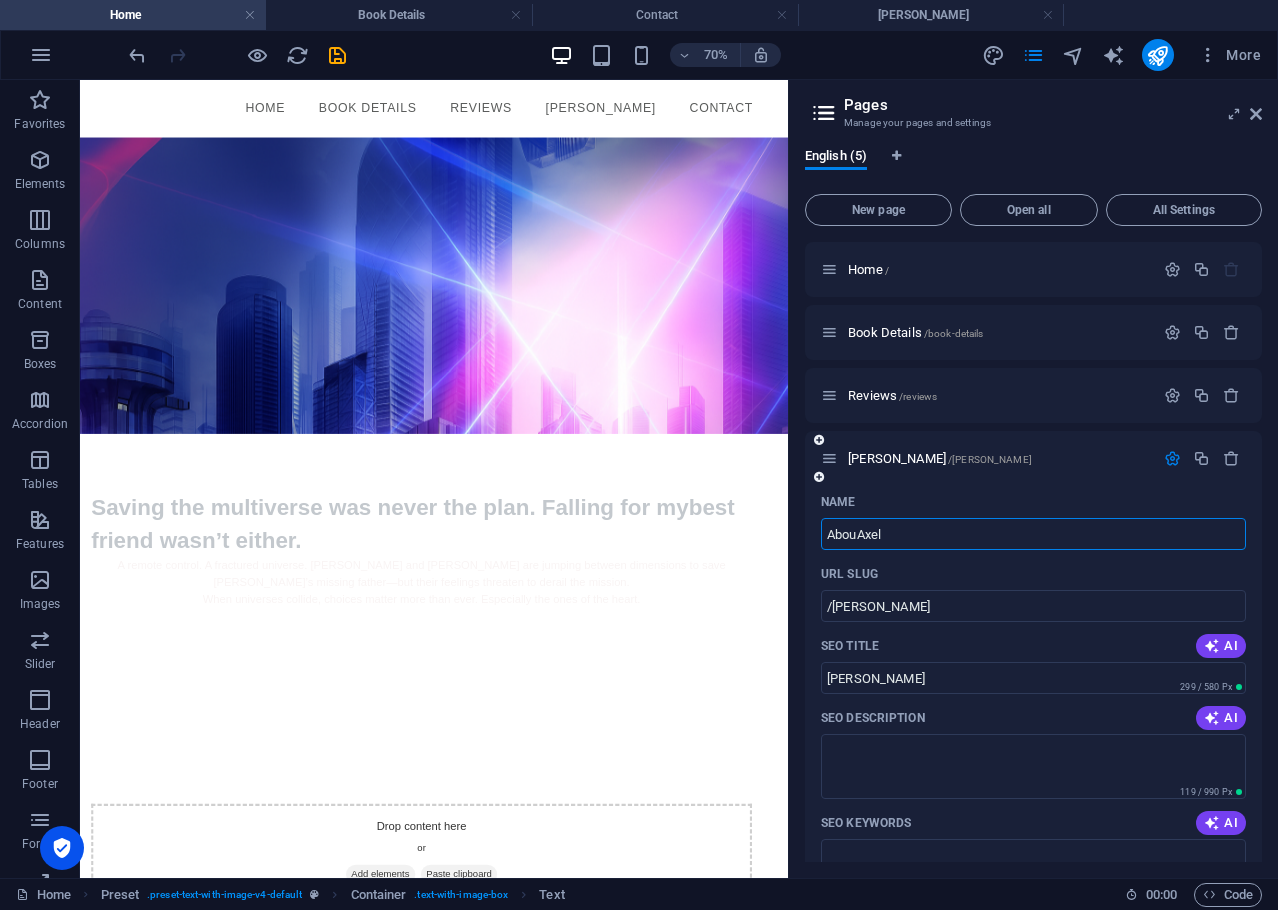 type on "AboutAxel" 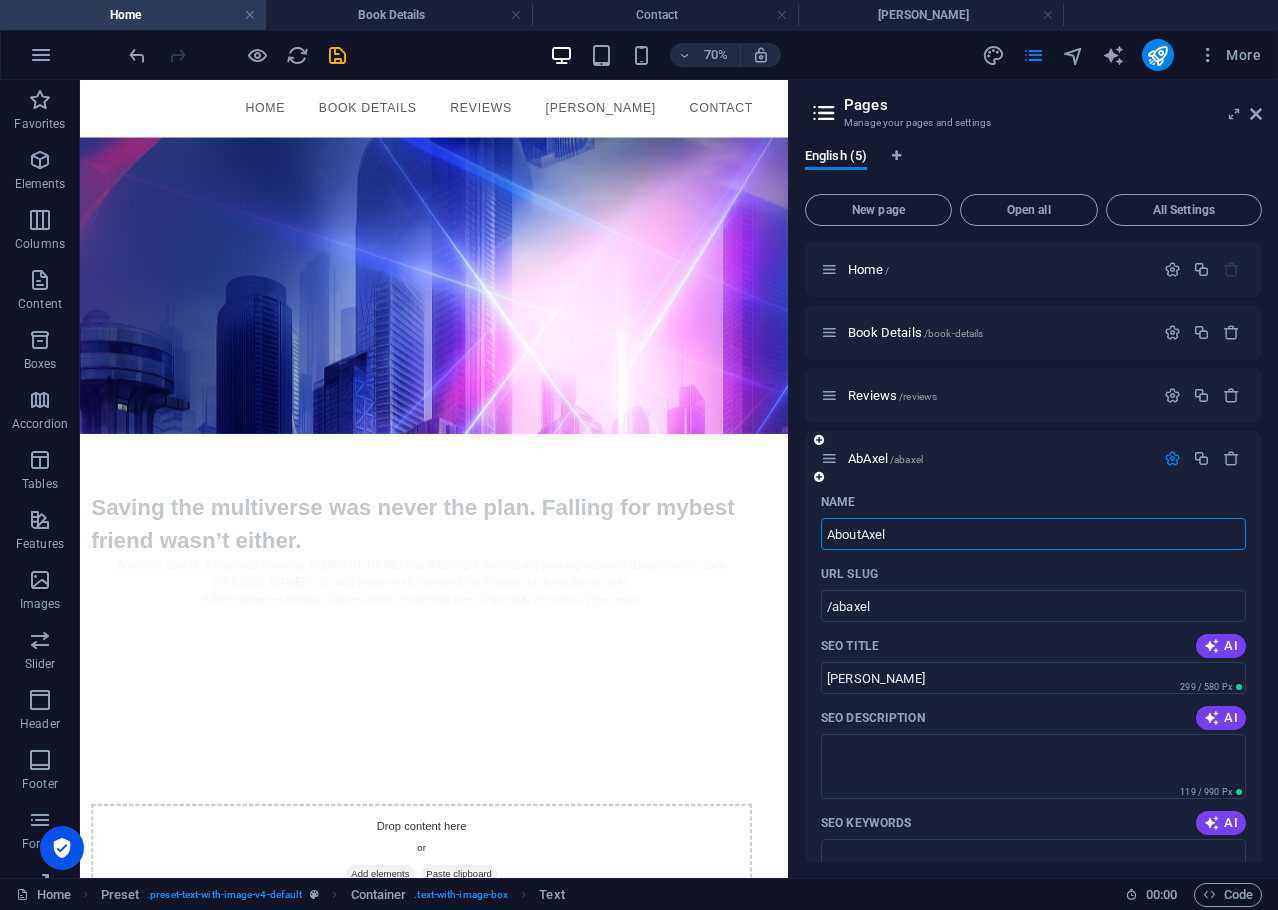 type on "/abaxel" 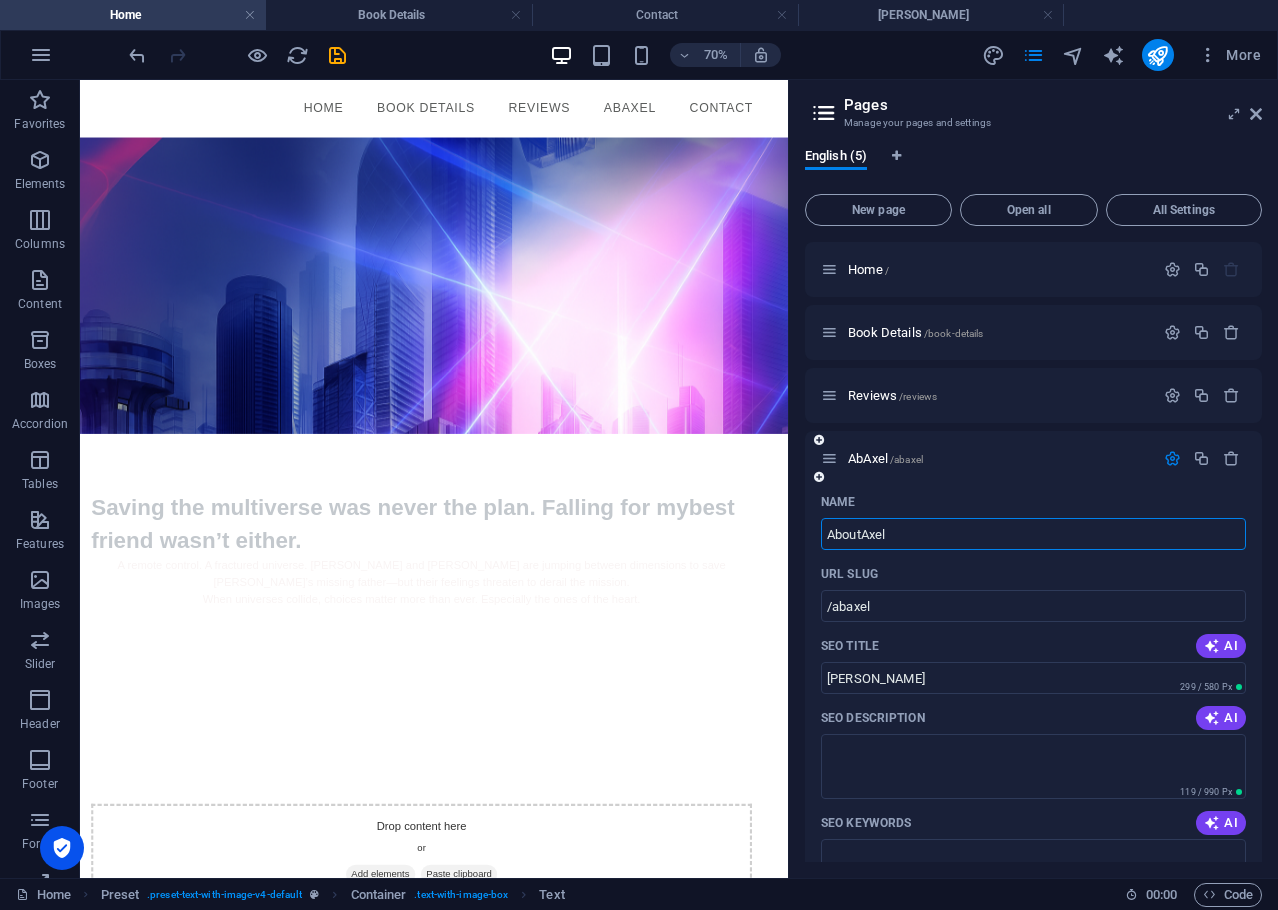 type on "About [PERSON_NAME]" 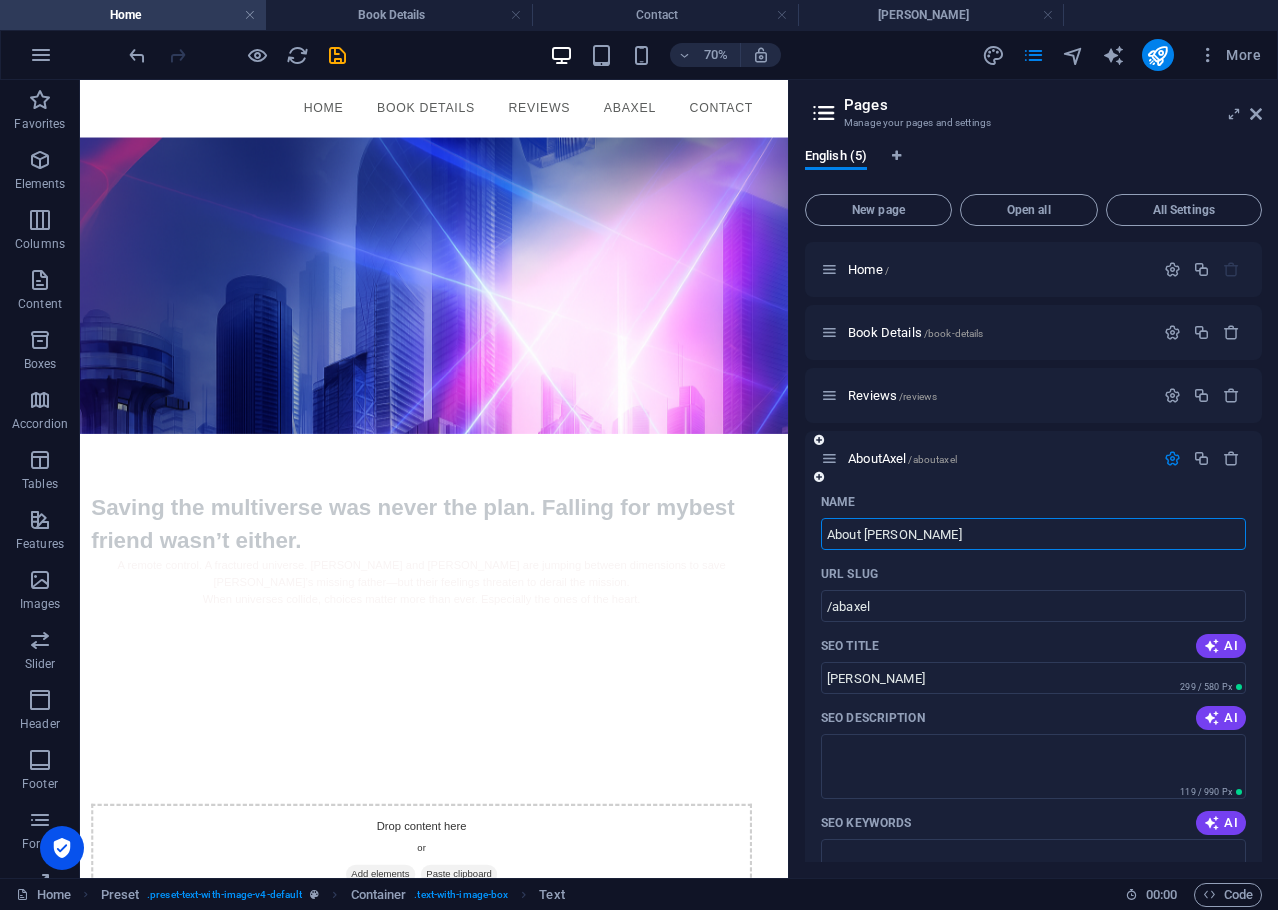 type on "/aboutaxel" 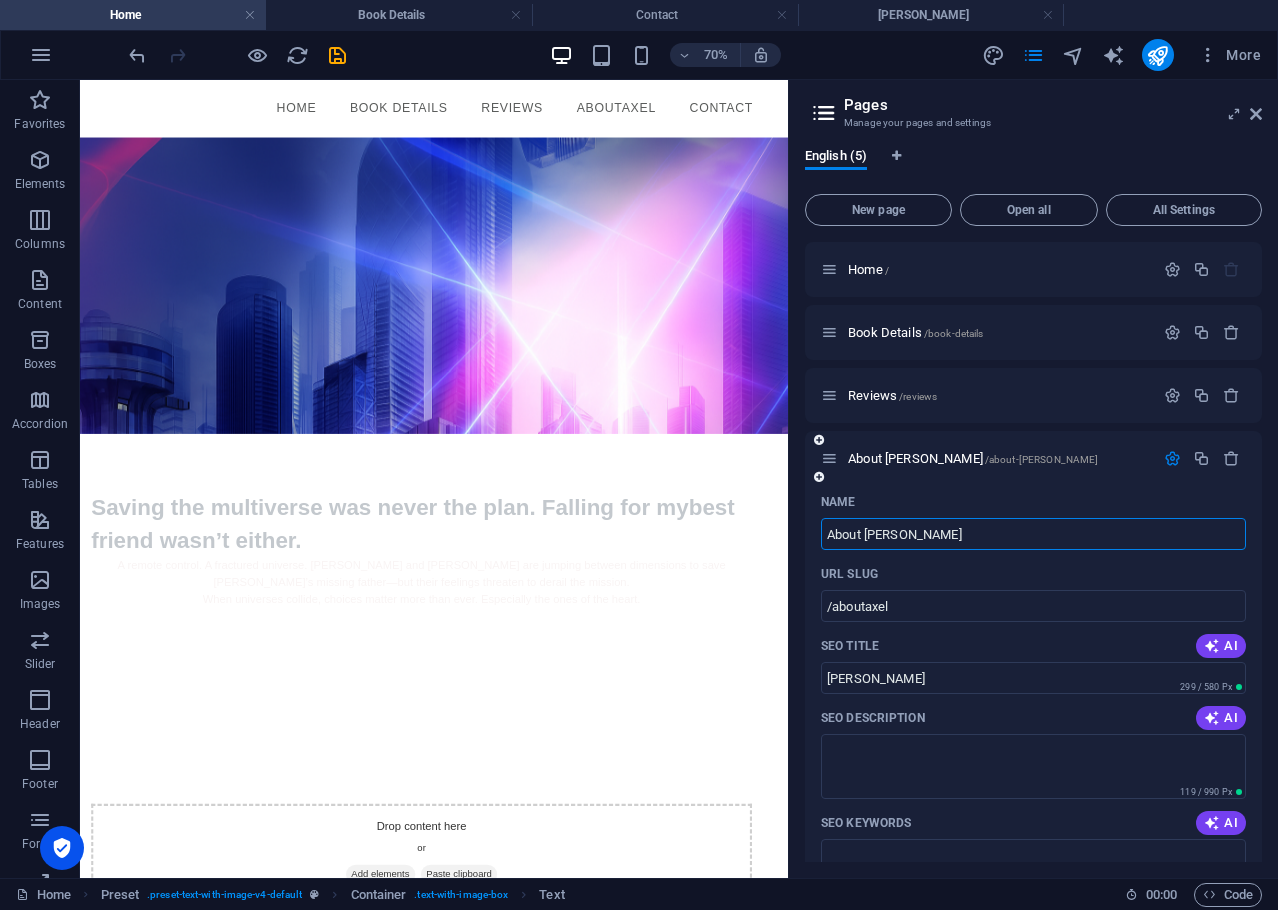 type on "About [PERSON_NAME]" 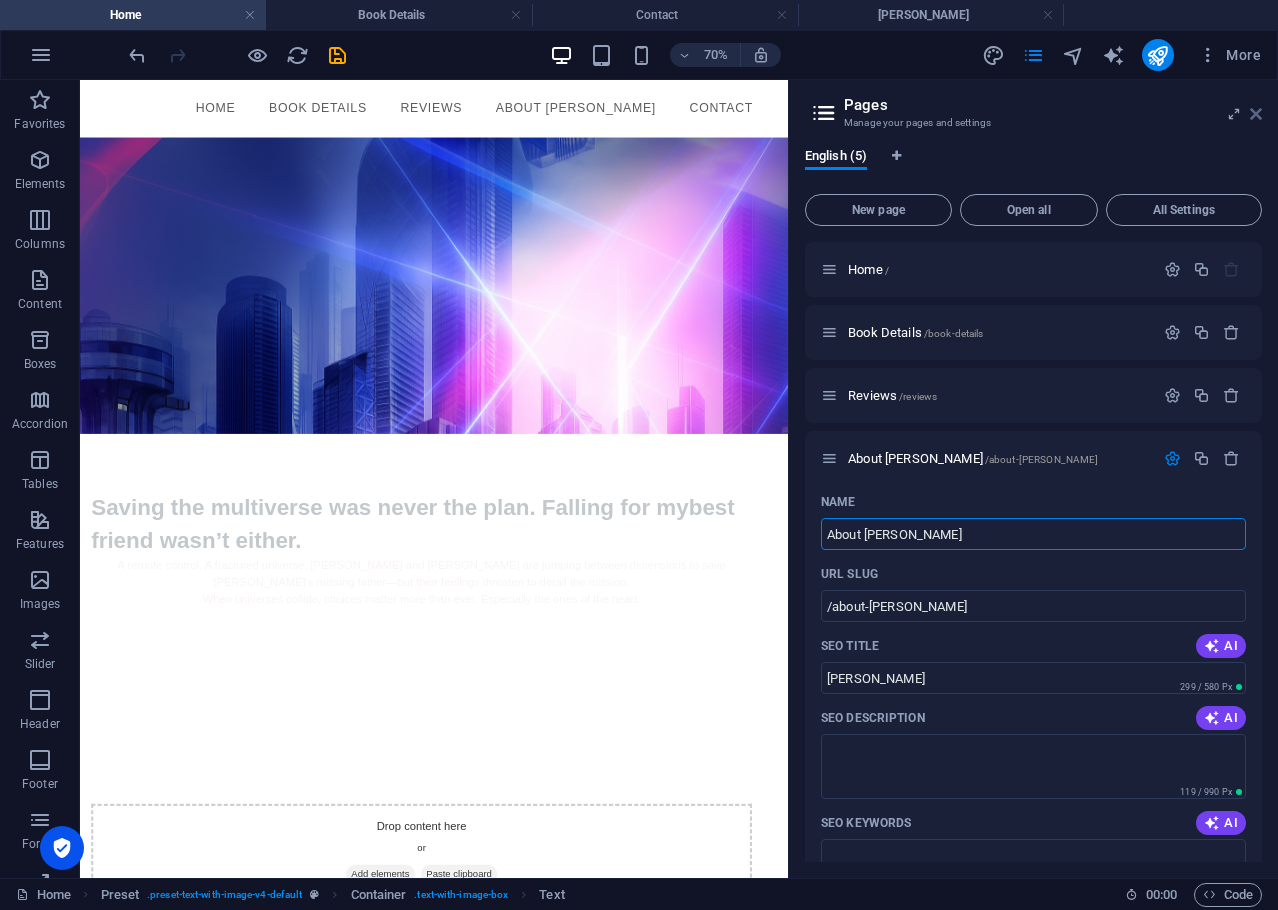type on "About [PERSON_NAME]" 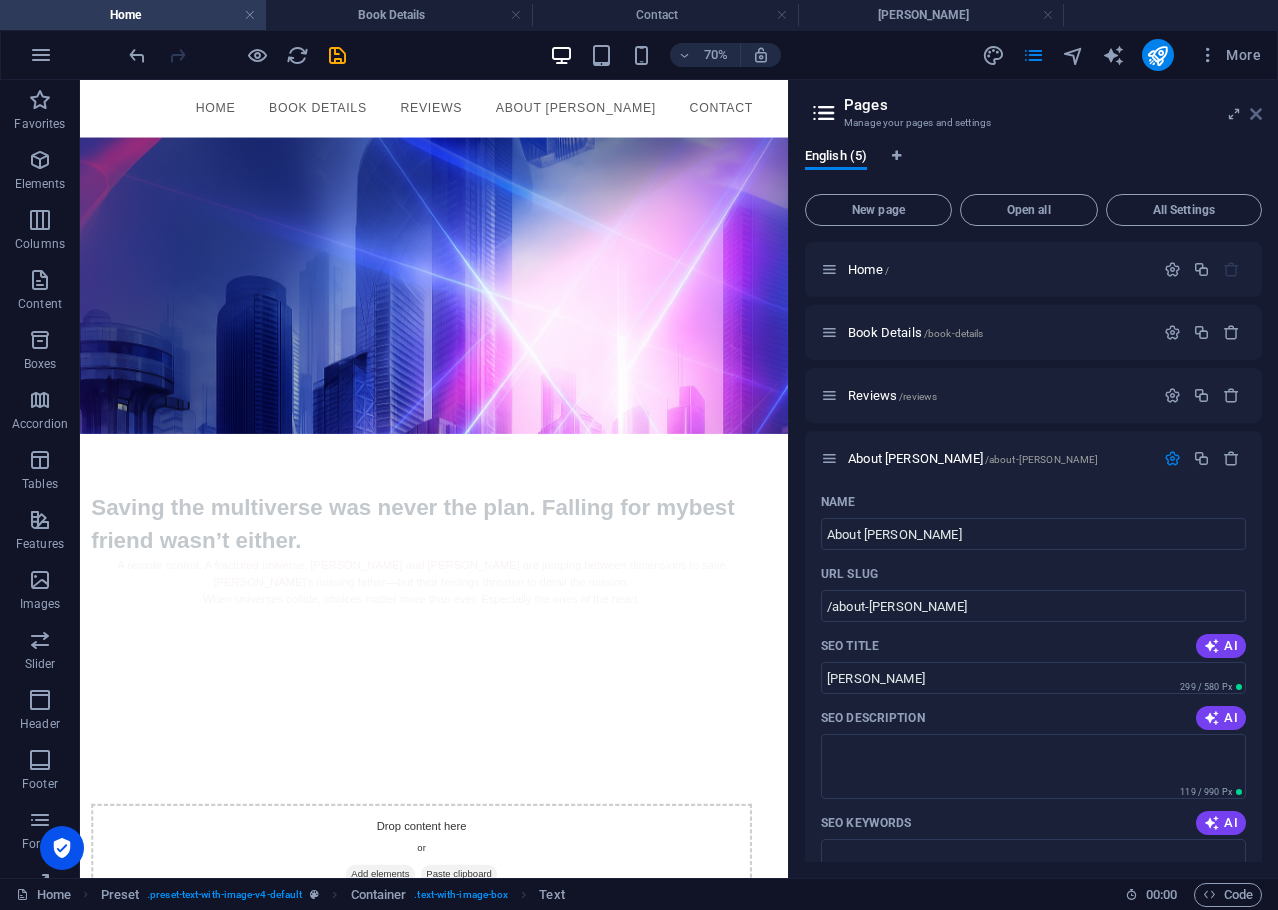 click at bounding box center (1256, 114) 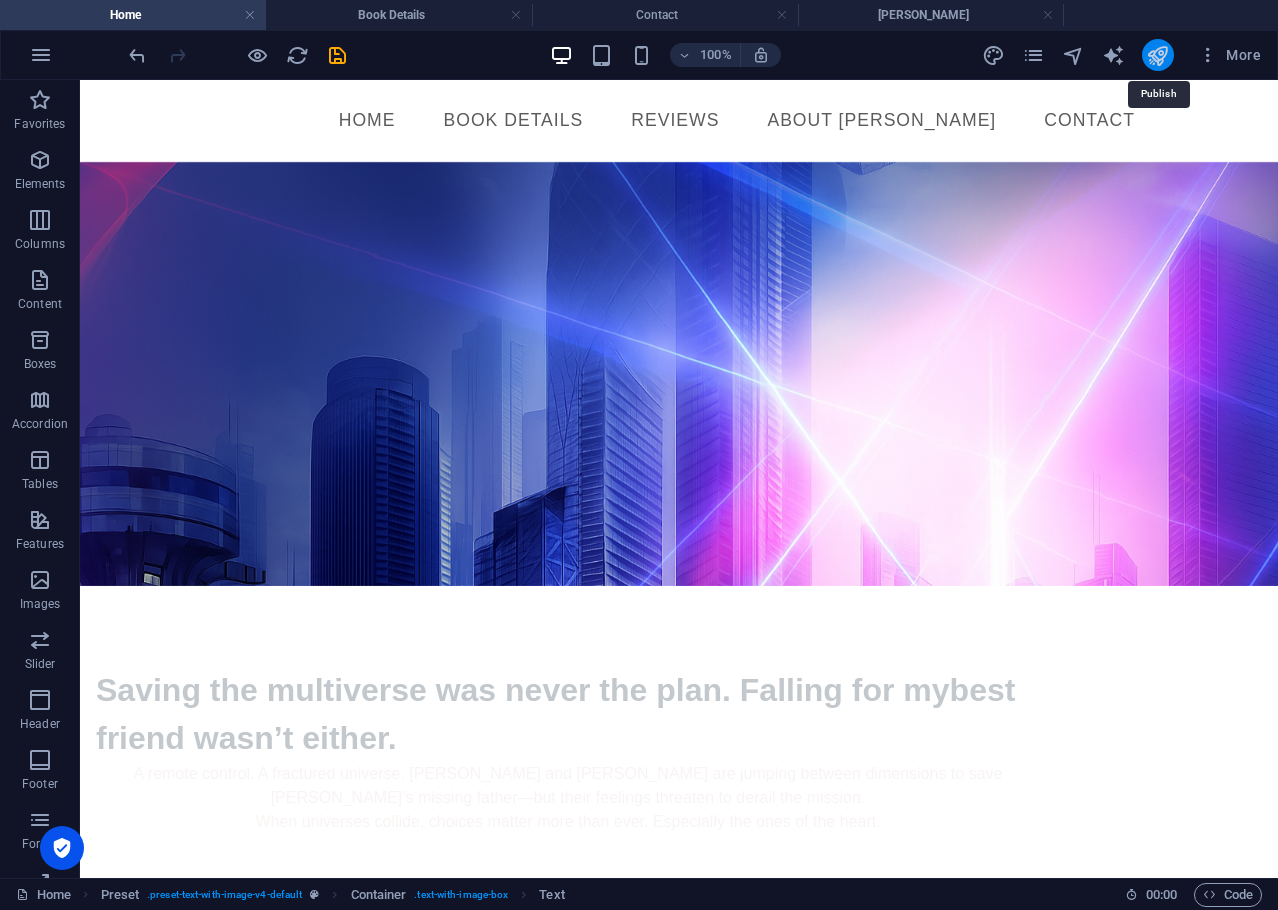 click at bounding box center (1157, 55) 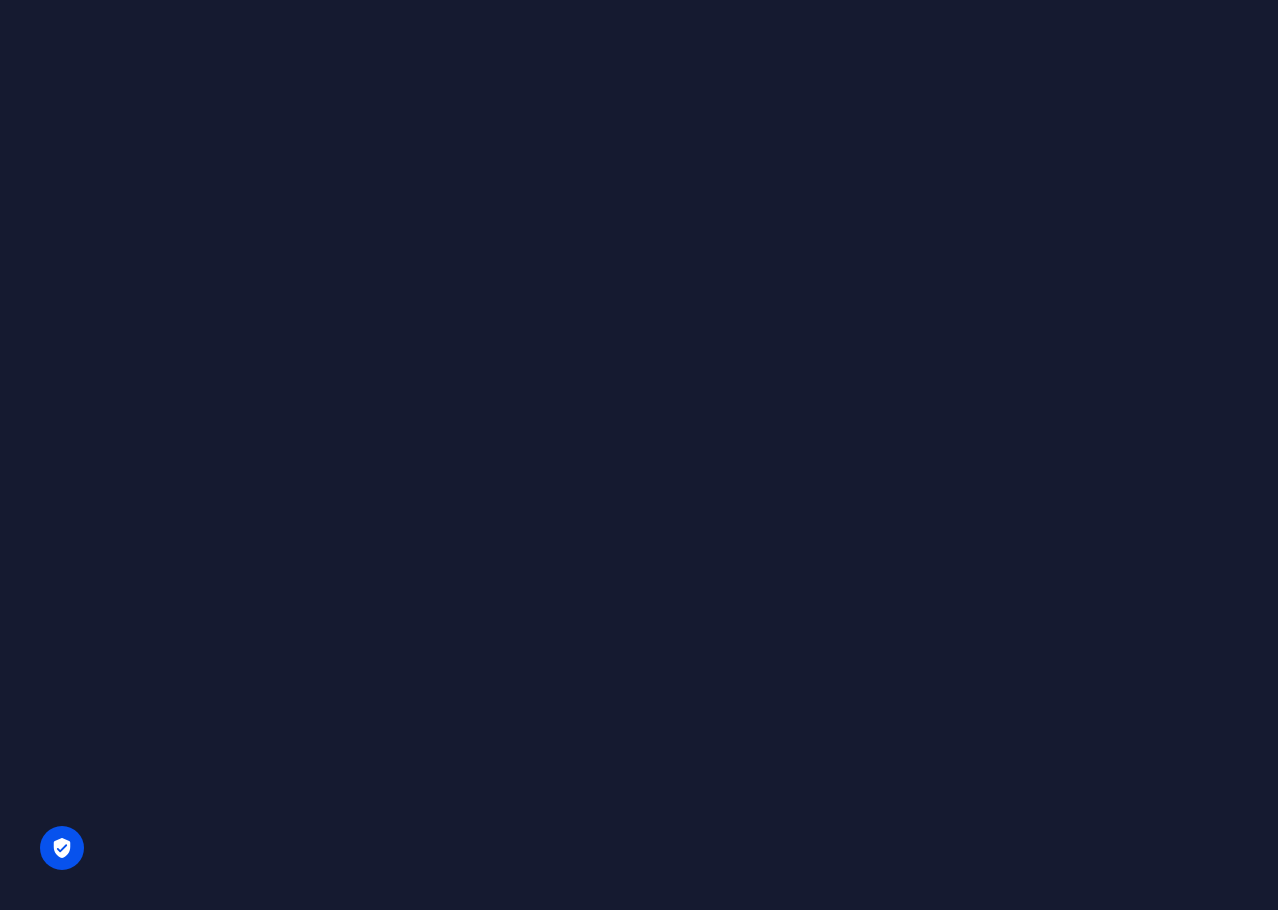 scroll, scrollTop: 0, scrollLeft: 0, axis: both 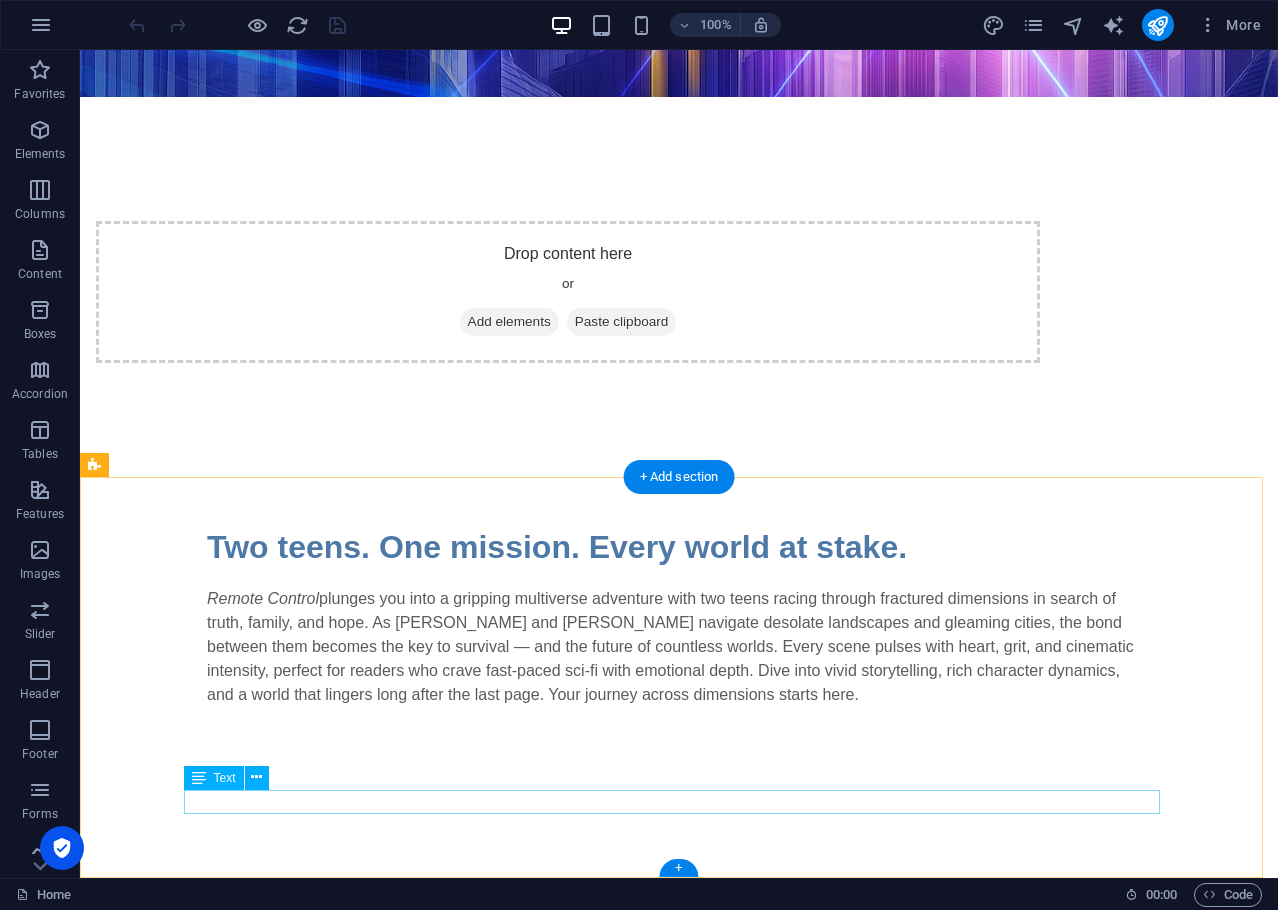 click on "co colossalcracker@gmail.com" at bounding box center (679, 1576) 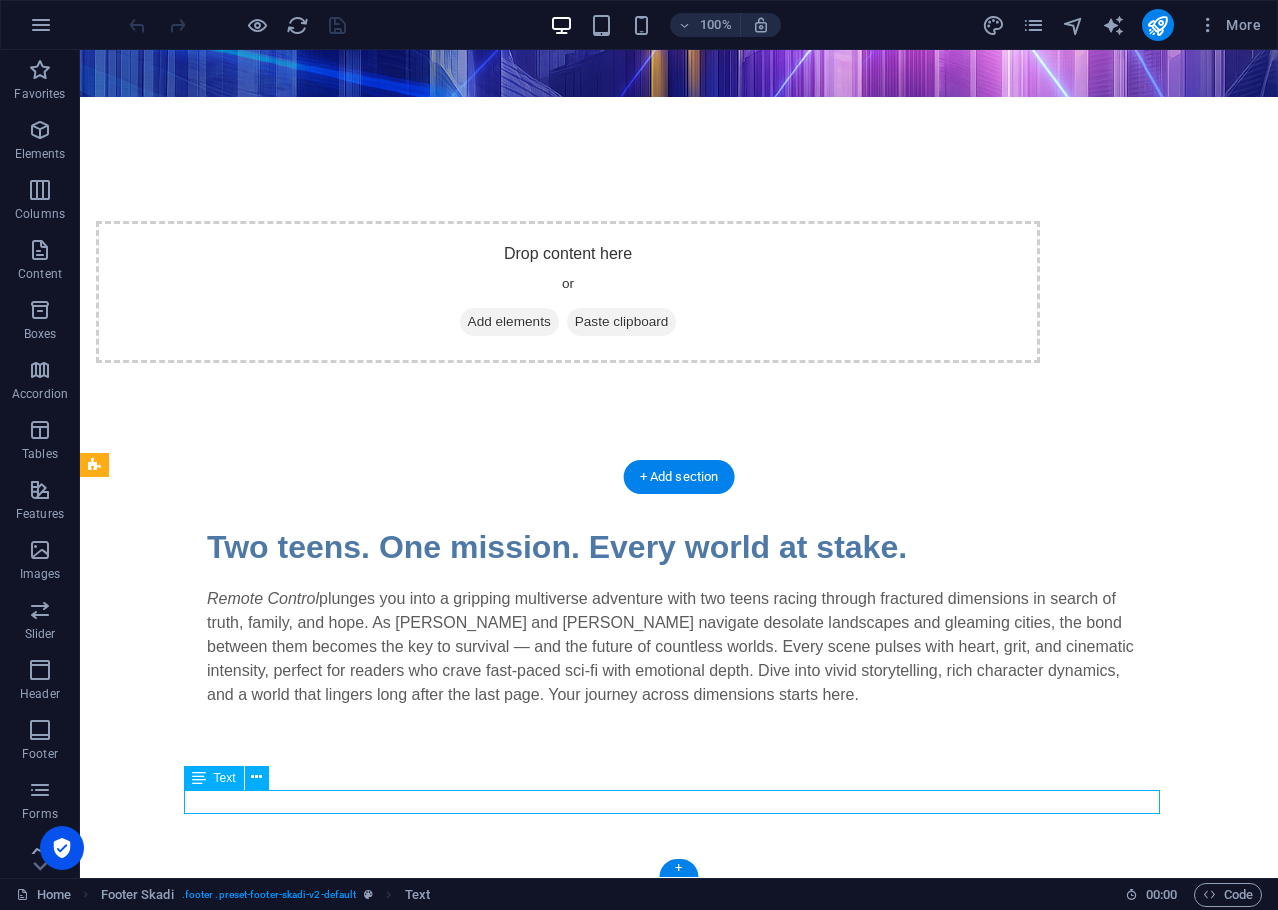 click on "co colossalcracker@gmail.com" at bounding box center (679, 1576) 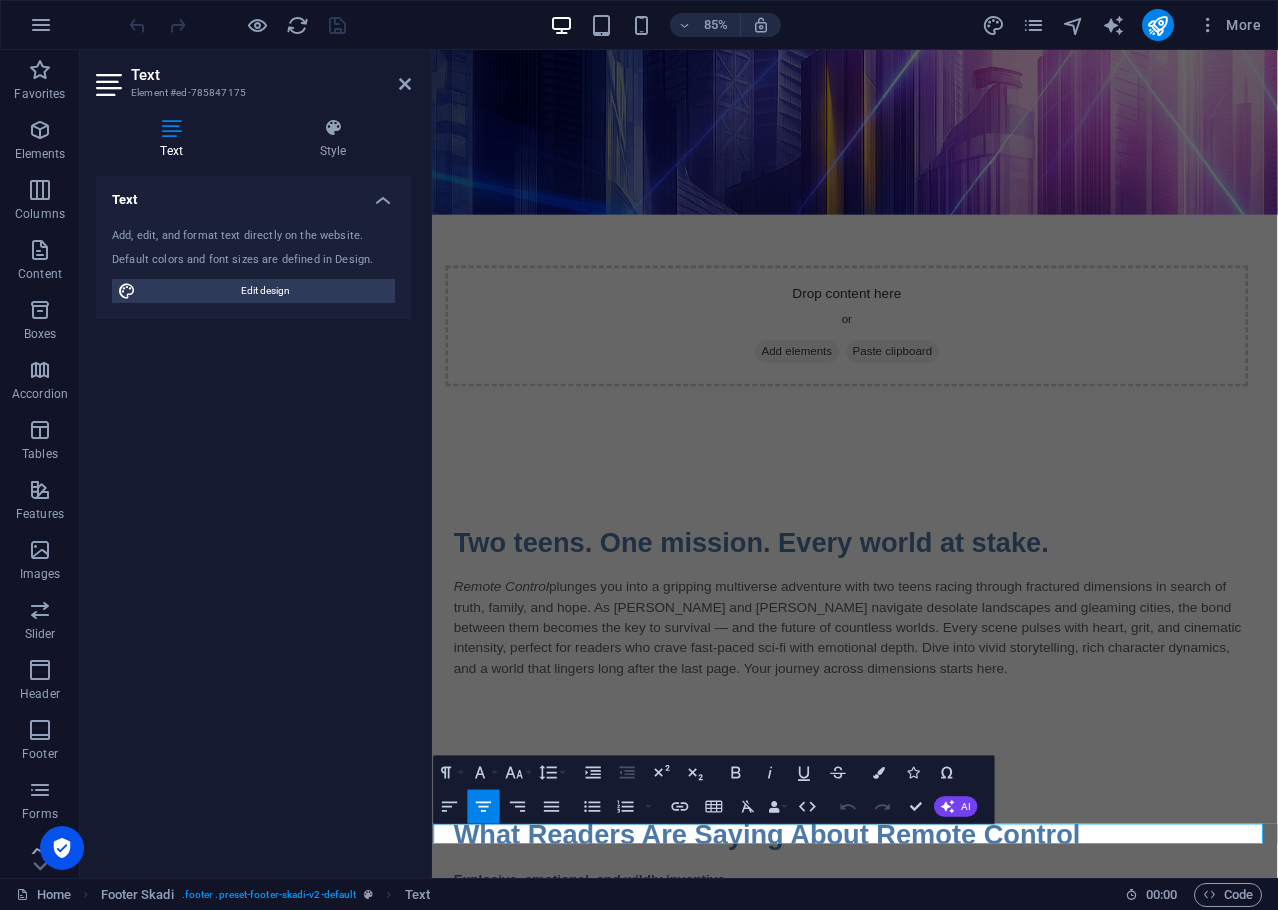 scroll, scrollTop: 693, scrollLeft: 0, axis: vertical 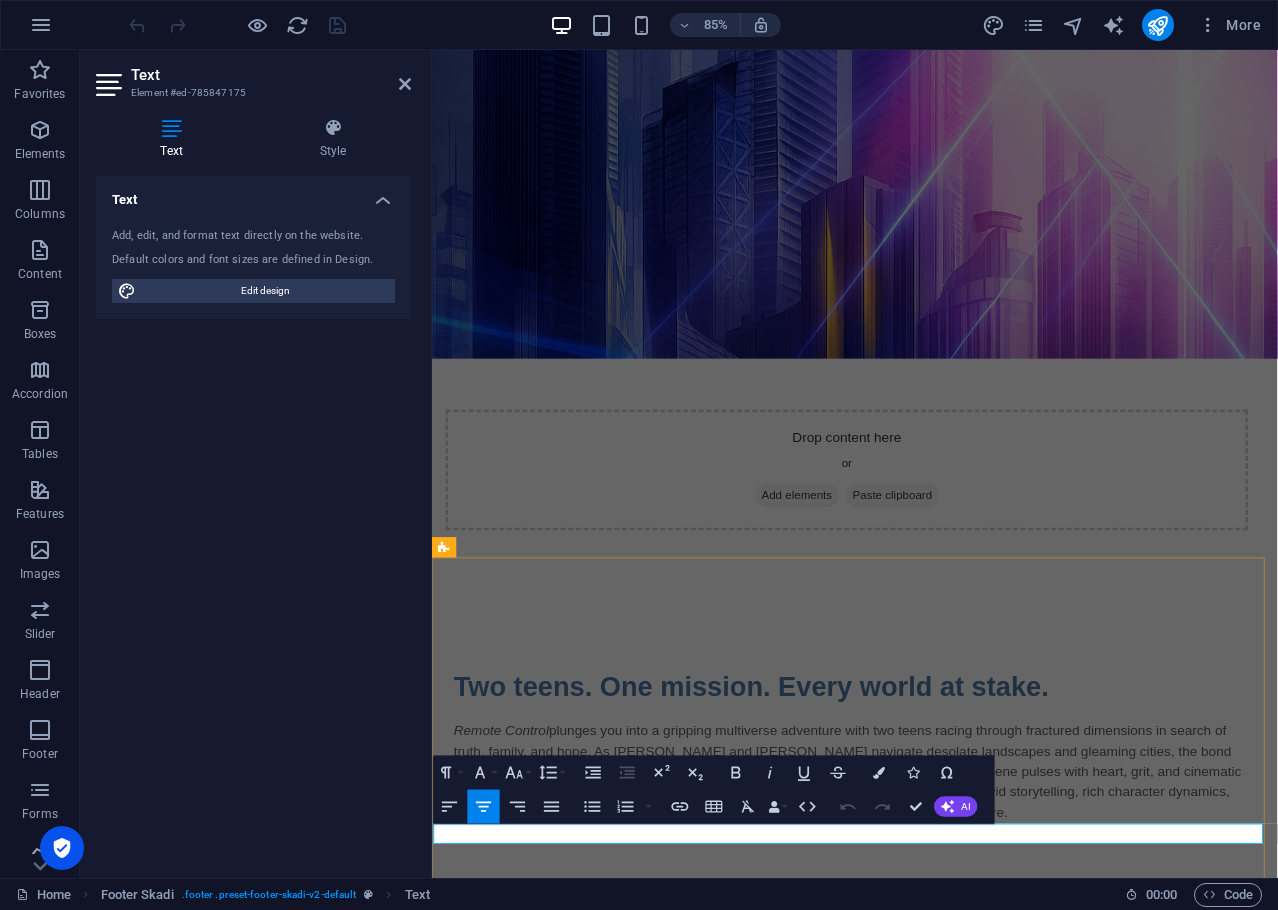 click on "co colossalcracker@gmail.com" at bounding box center (930, 1828) 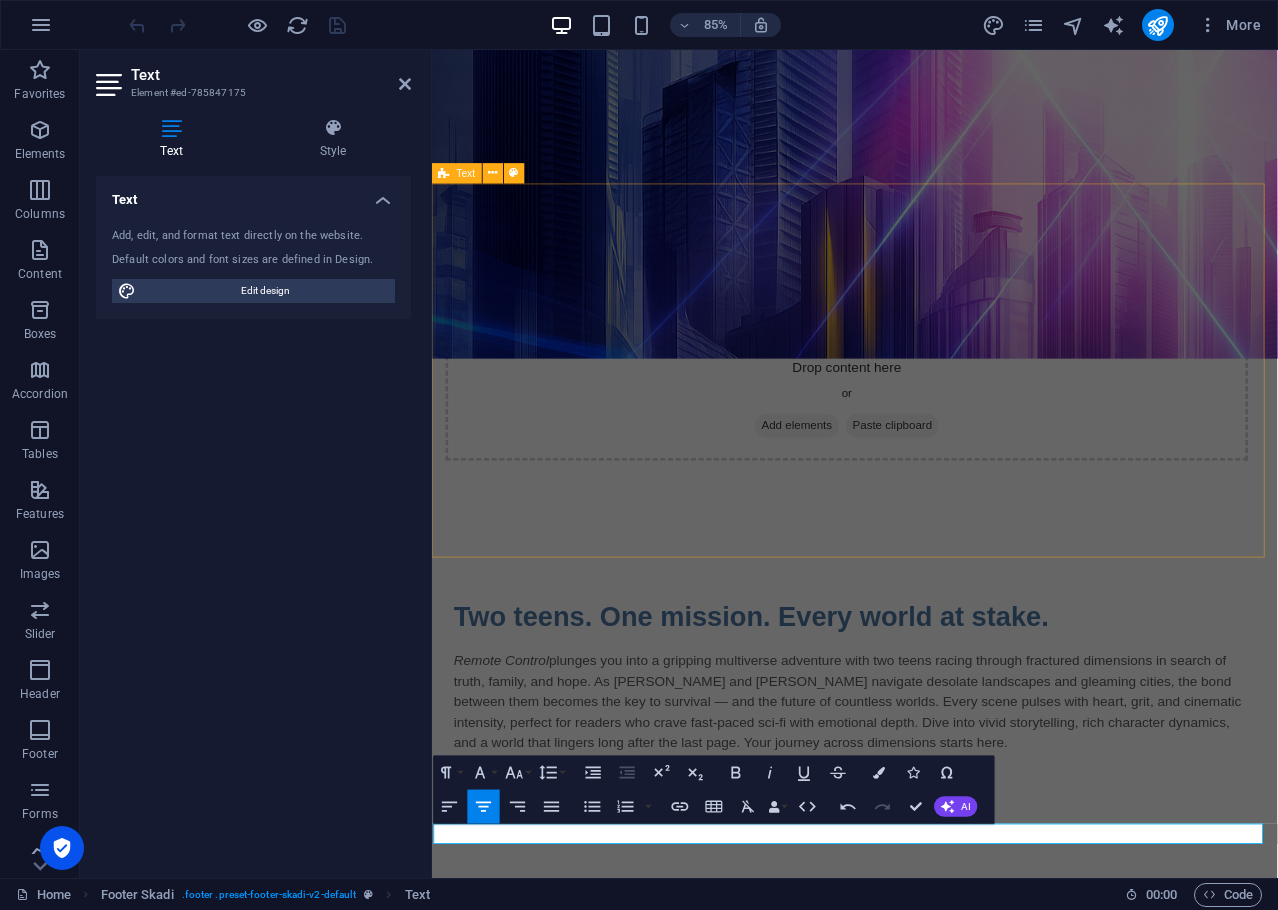 click on "What Readers Are Saying About Remote Control Explosive, emotional, and wildly inventive.  From shadowy figures and strange tech to gripping plot twists and dimensional chaos,  Remote Control  is captivating sci-fi that hits hard and lingers long. Readers call it  “a thrilling journey filled with twists and turns,”  and  “an adventure not to be missed!” Sam and Jack’s friendship anchors the heart of the story — delivering humor, grit, and emotional weight as they fight to survive in fractured realities. Reviewers praise the characters as  “relatable and full of personality,”  with  “emotional depth that makes you care.”  It’s a page-turner packed with suspense, mystery, and razor-sharp storytelling. Described as  Stranger Things  meets  Interstellar , with flashes of  Rick and Morty  mischief and  A Wrinkle in Time" at bounding box center [929, 1189] 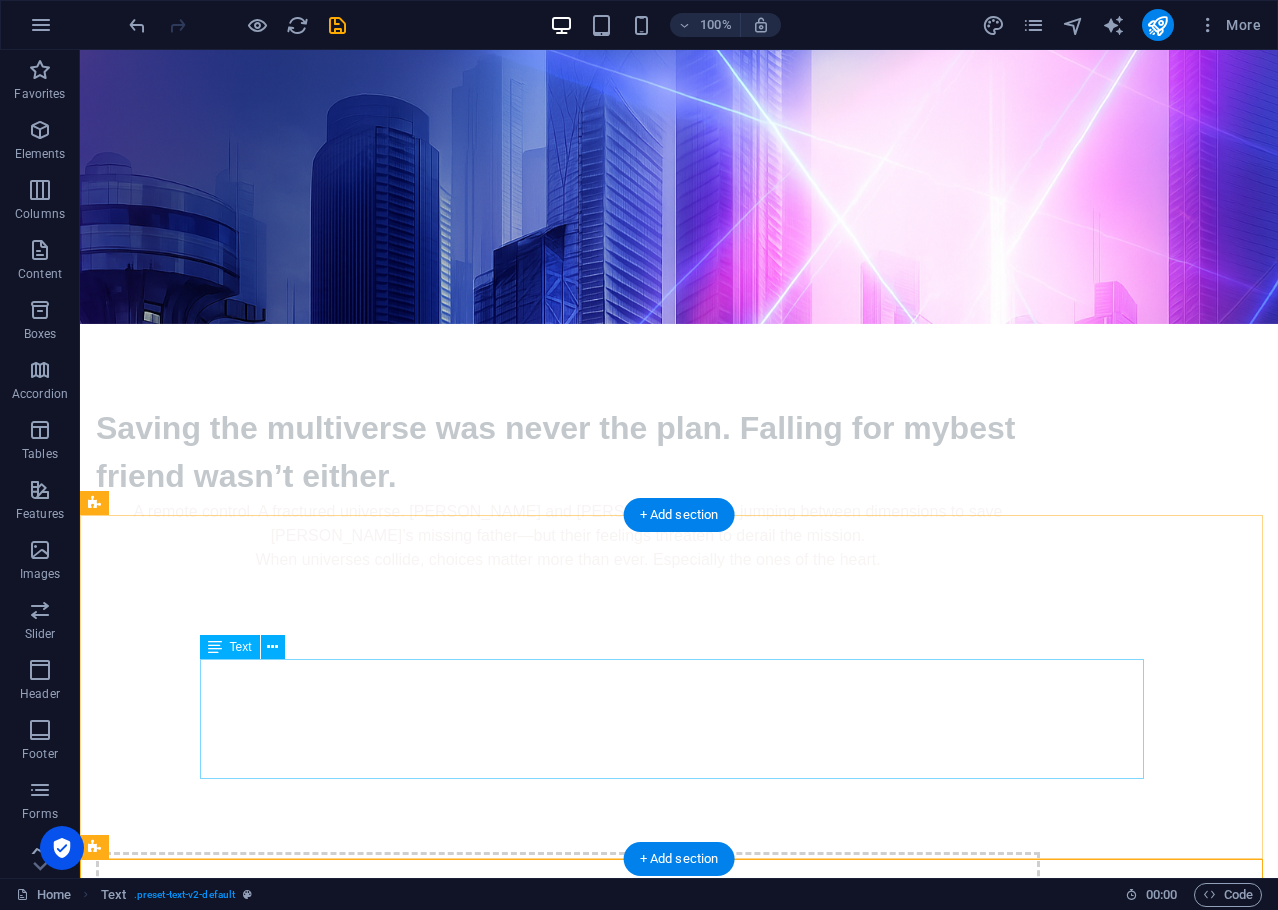 scroll, scrollTop: 0, scrollLeft: 0, axis: both 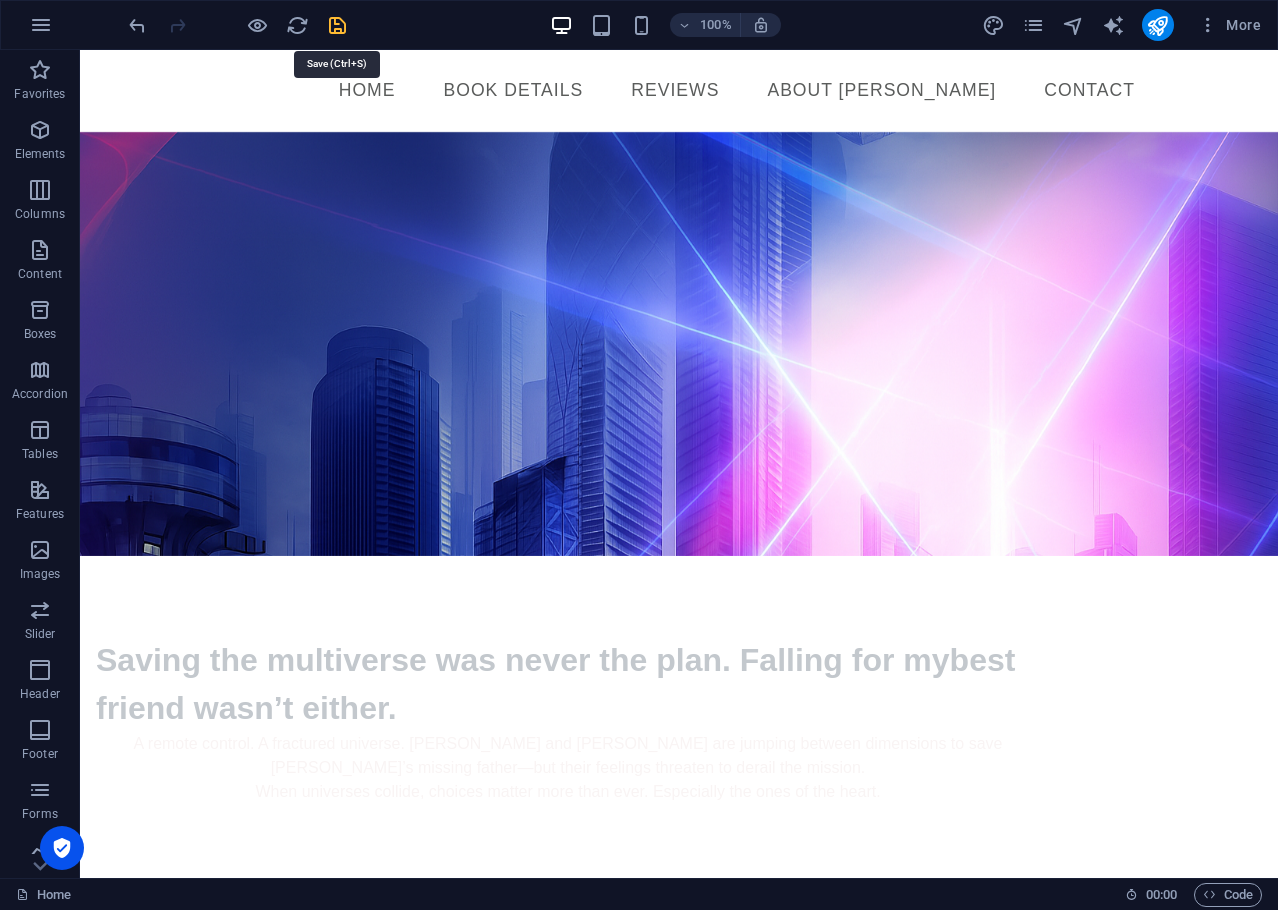 click at bounding box center (337, 25) 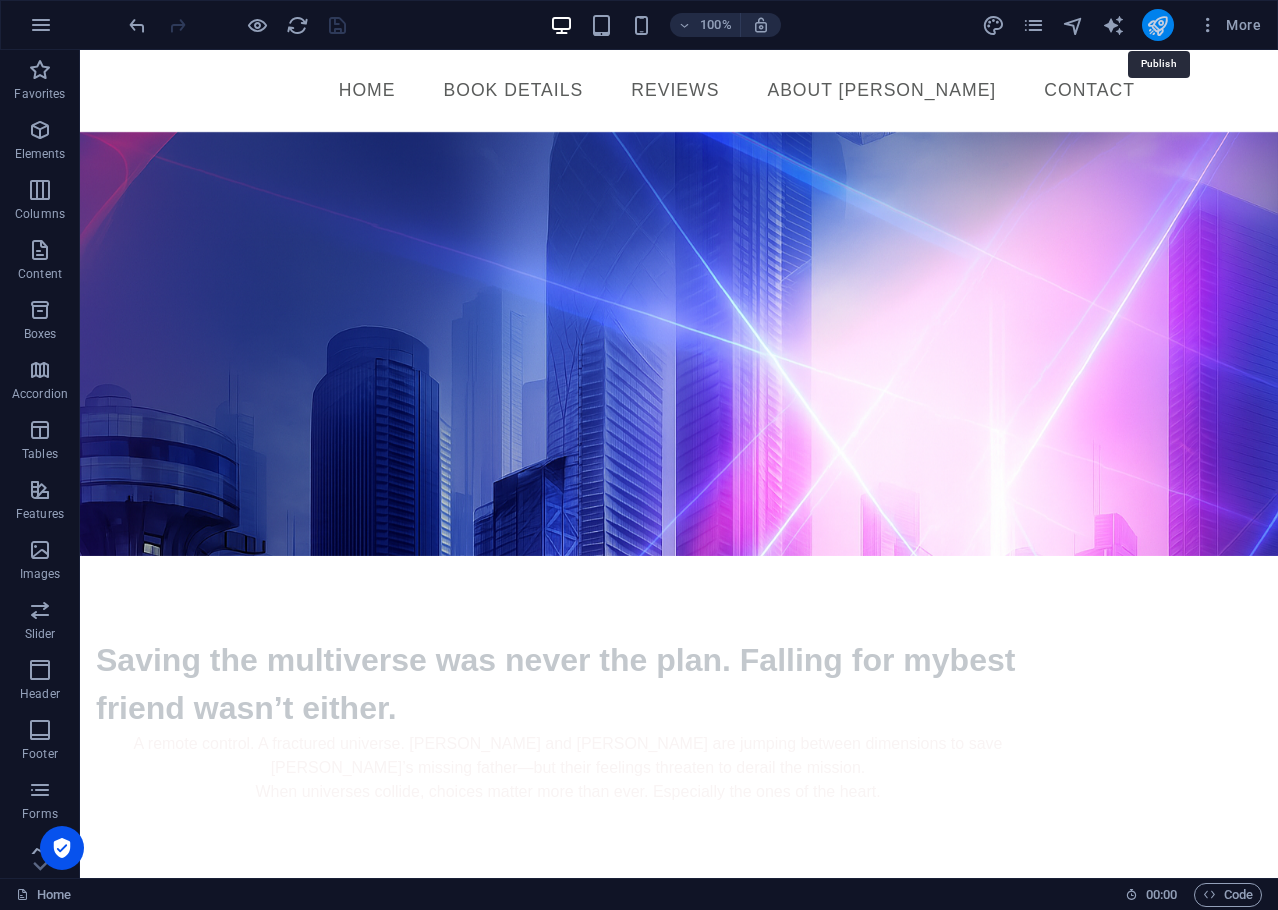 click at bounding box center (1157, 25) 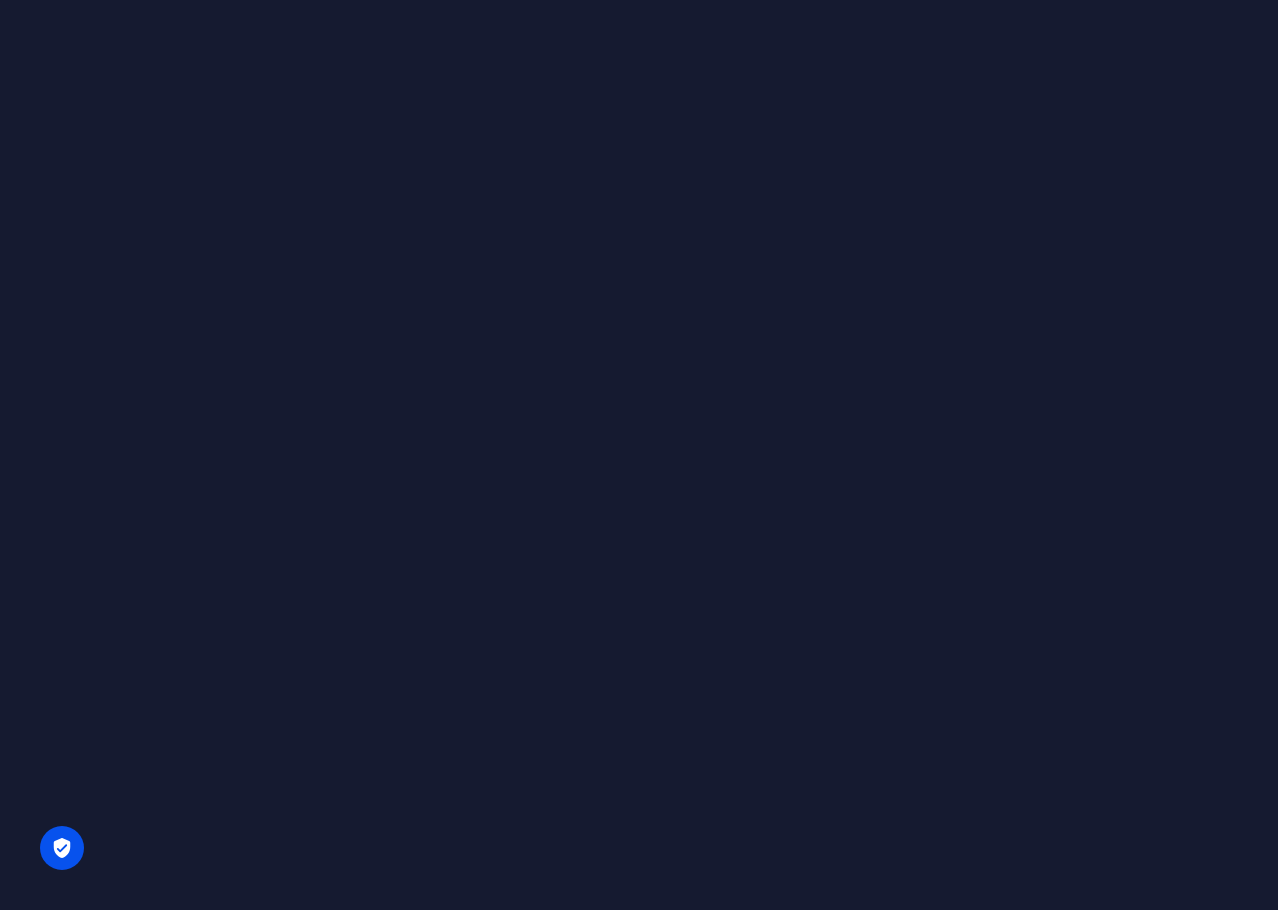 scroll, scrollTop: 0, scrollLeft: 0, axis: both 